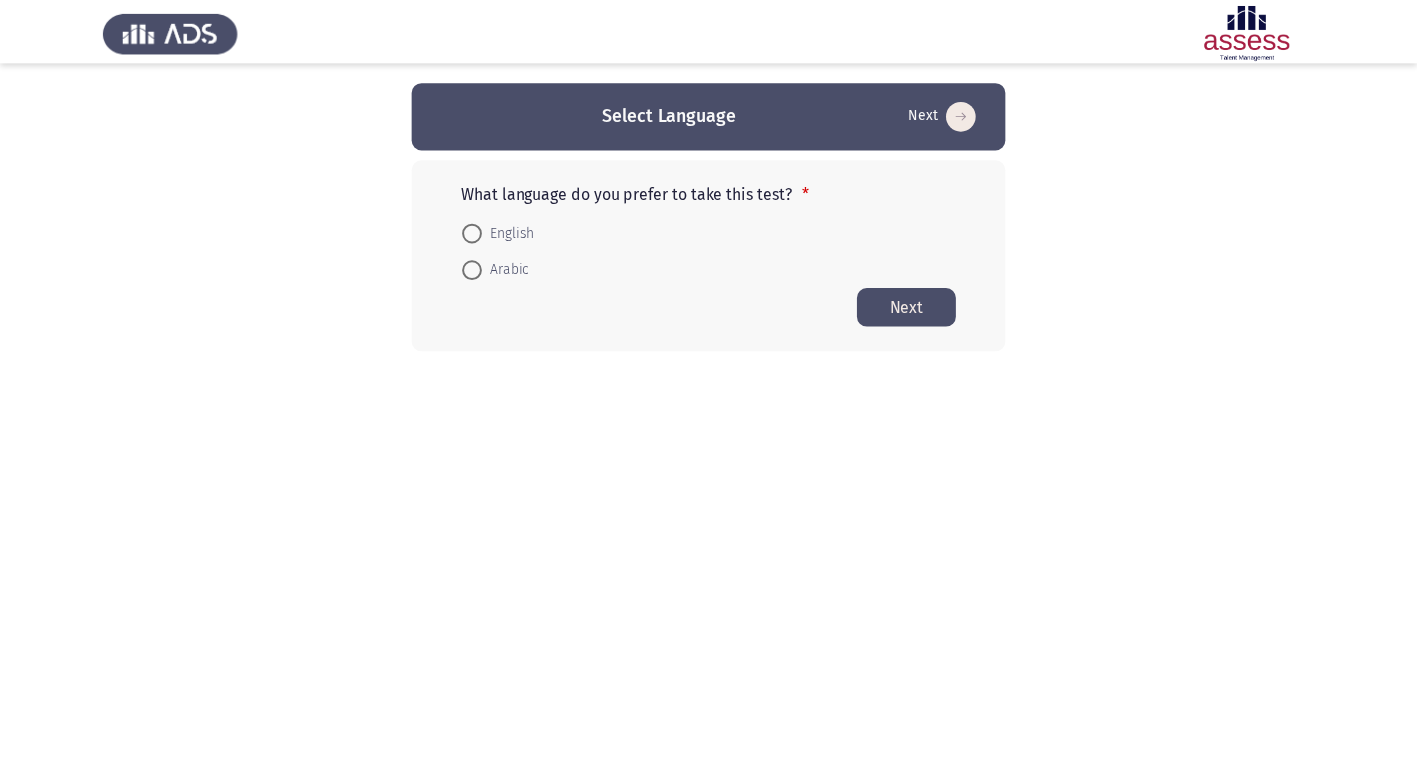 scroll, scrollTop: 0, scrollLeft: 0, axis: both 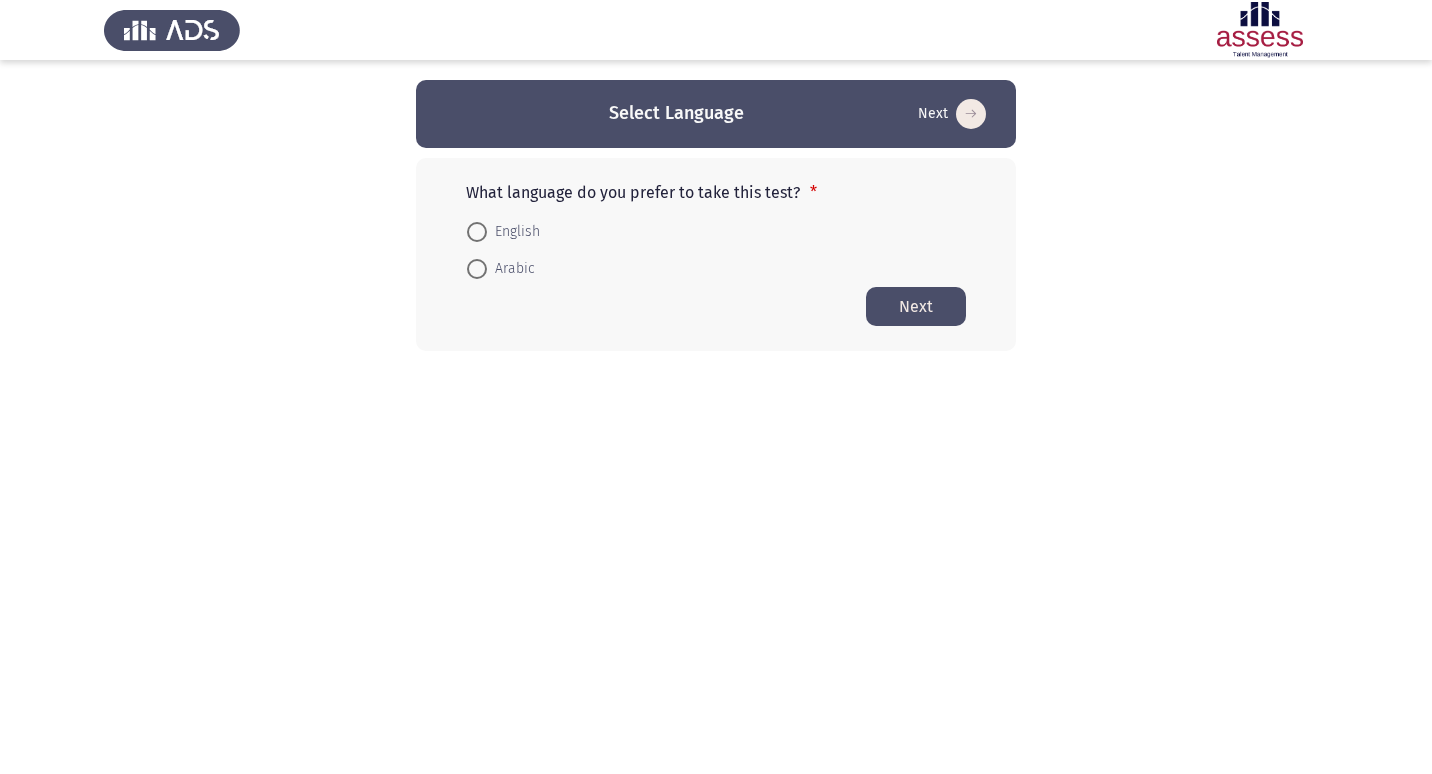 click on "Arabic" at bounding box center (511, 269) 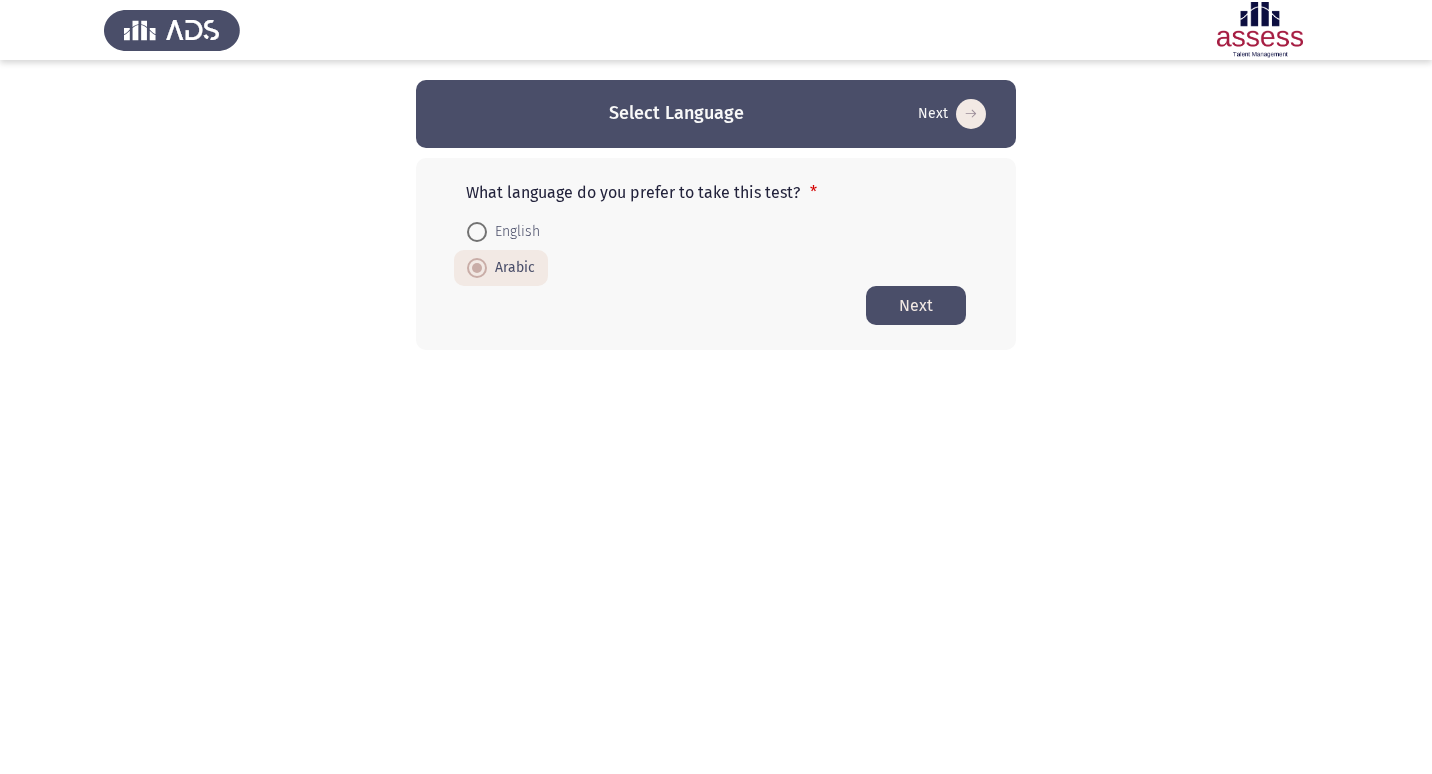 click on "Next" 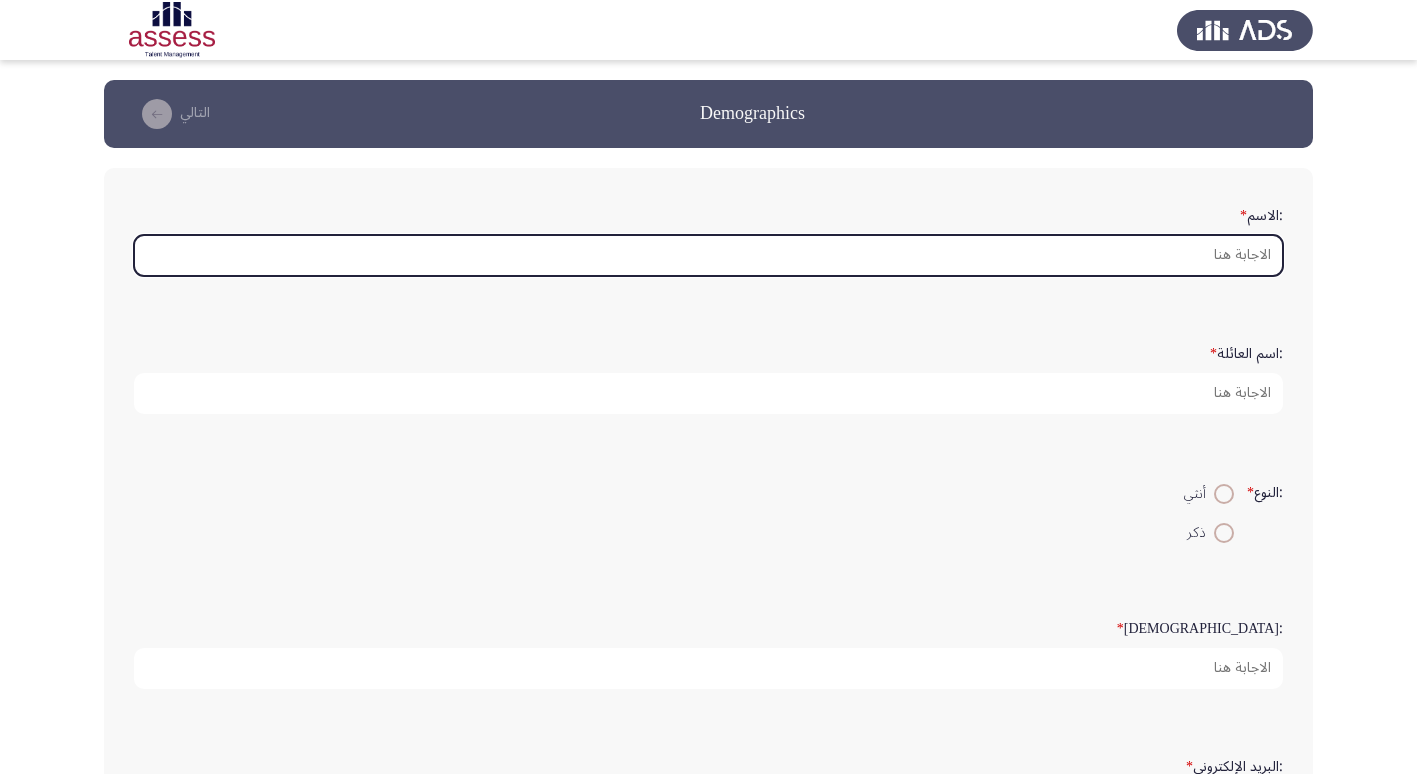 click on ":الاسم   *" at bounding box center [708, 255] 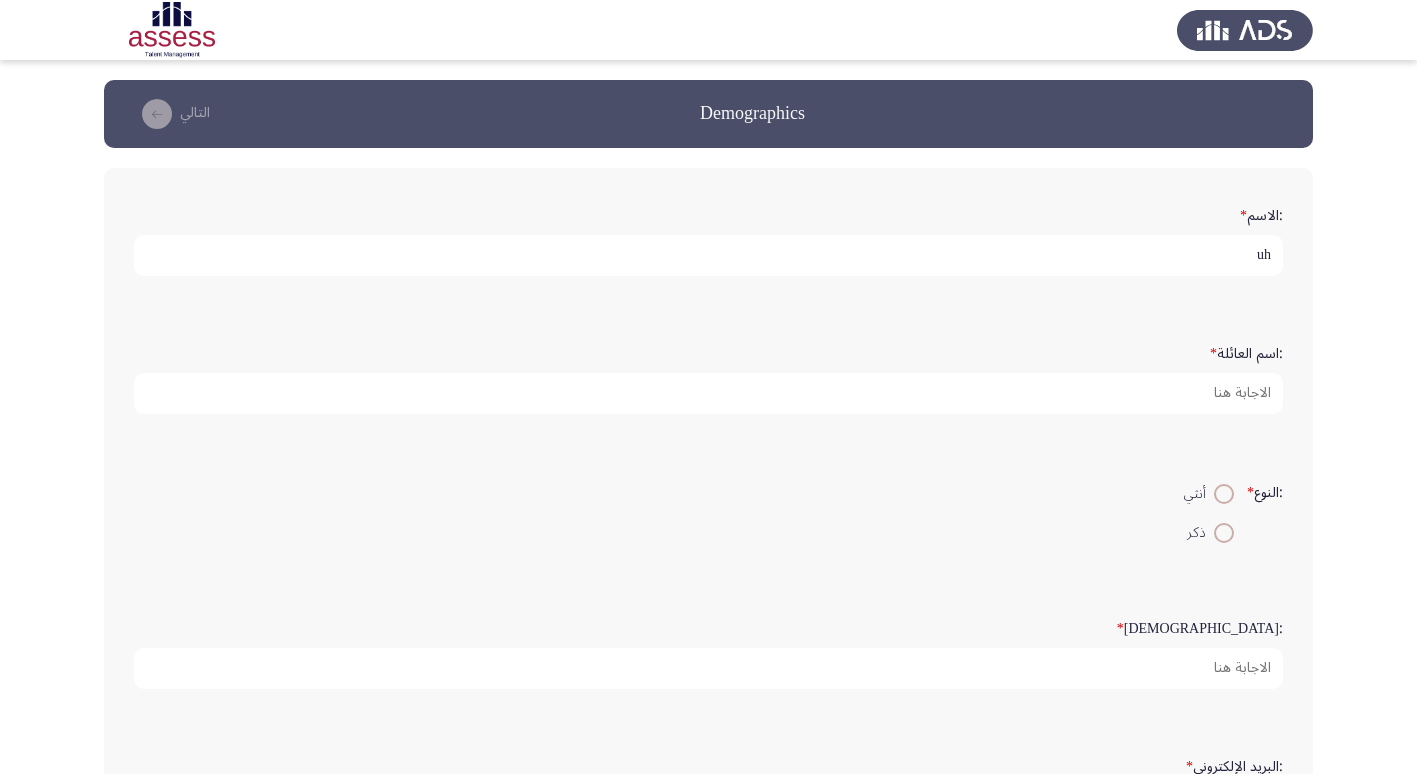 type on "u" 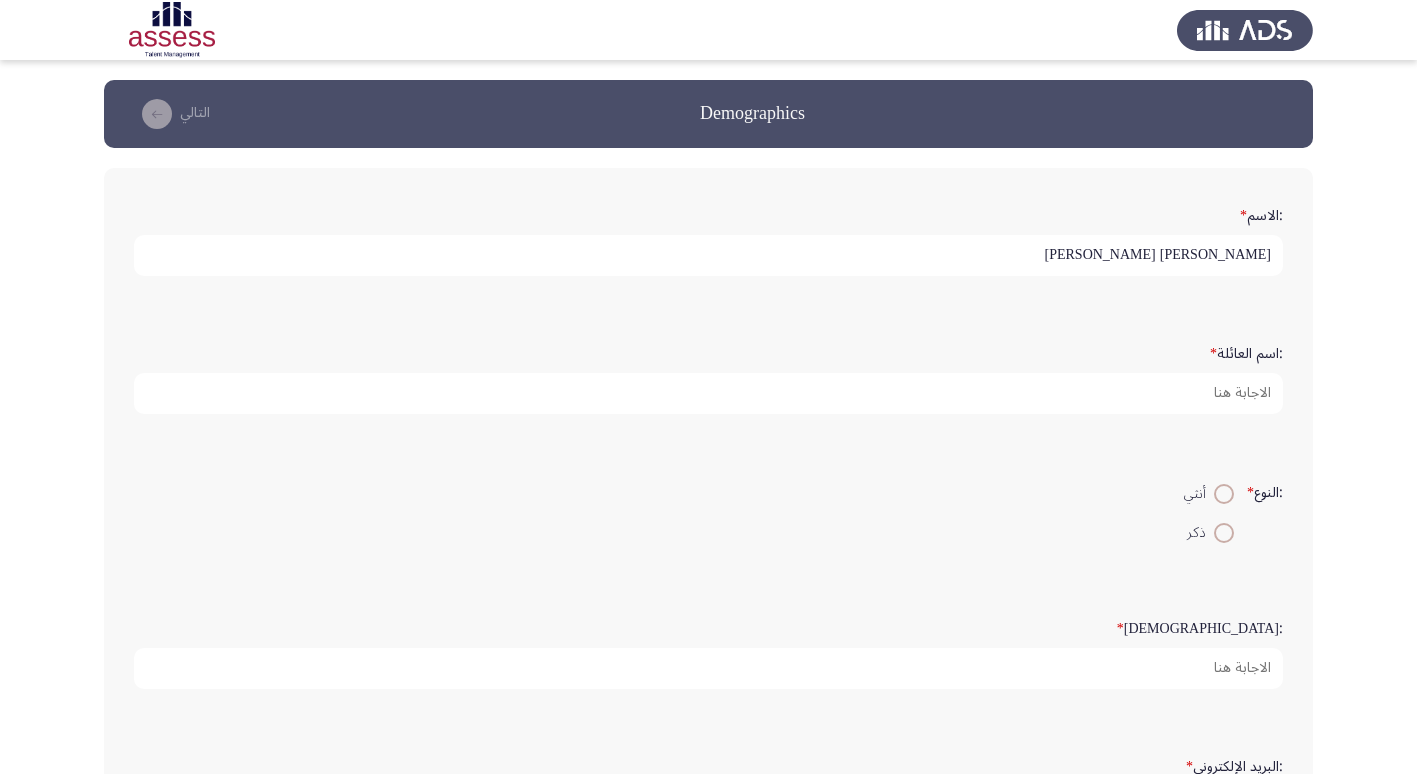 type on "[PERSON_NAME] [PERSON_NAME]" 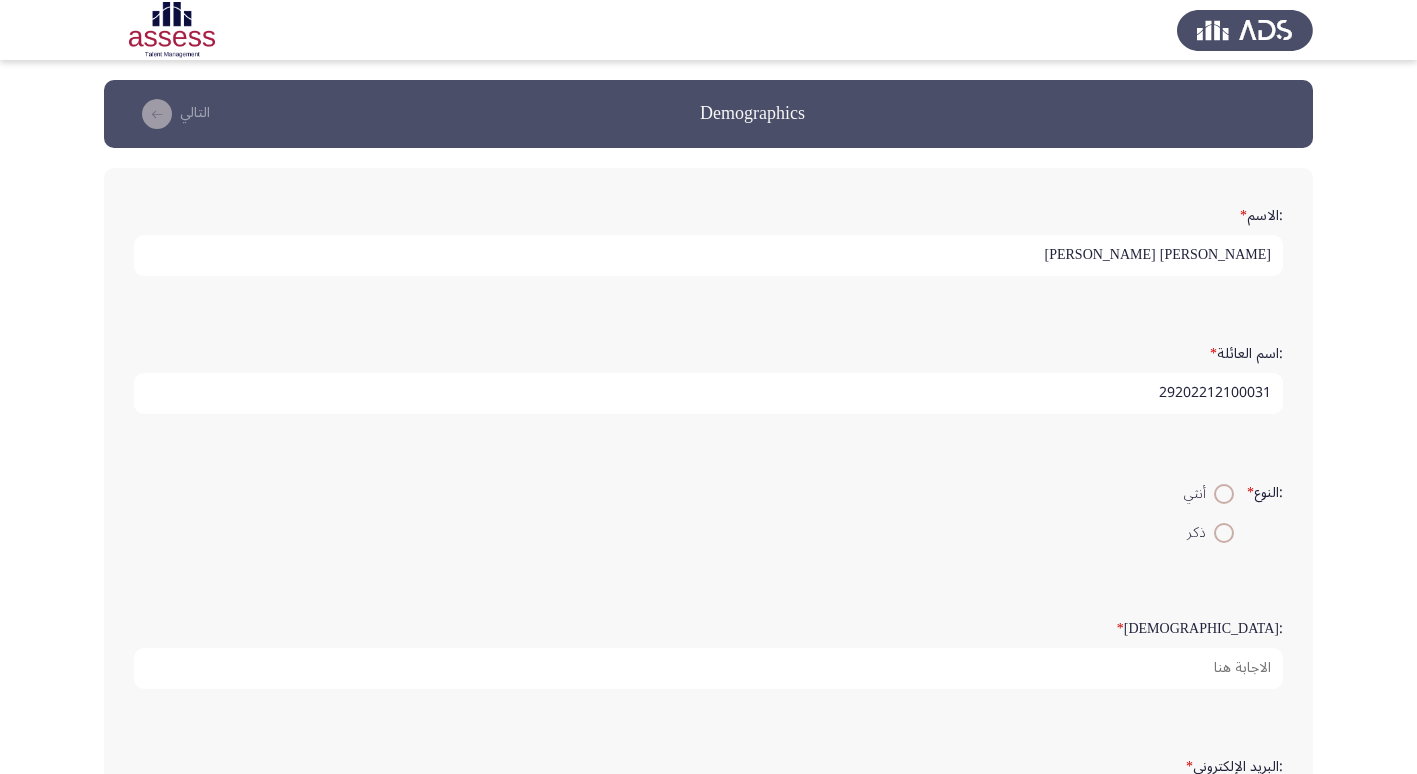 type on "29202212100031" 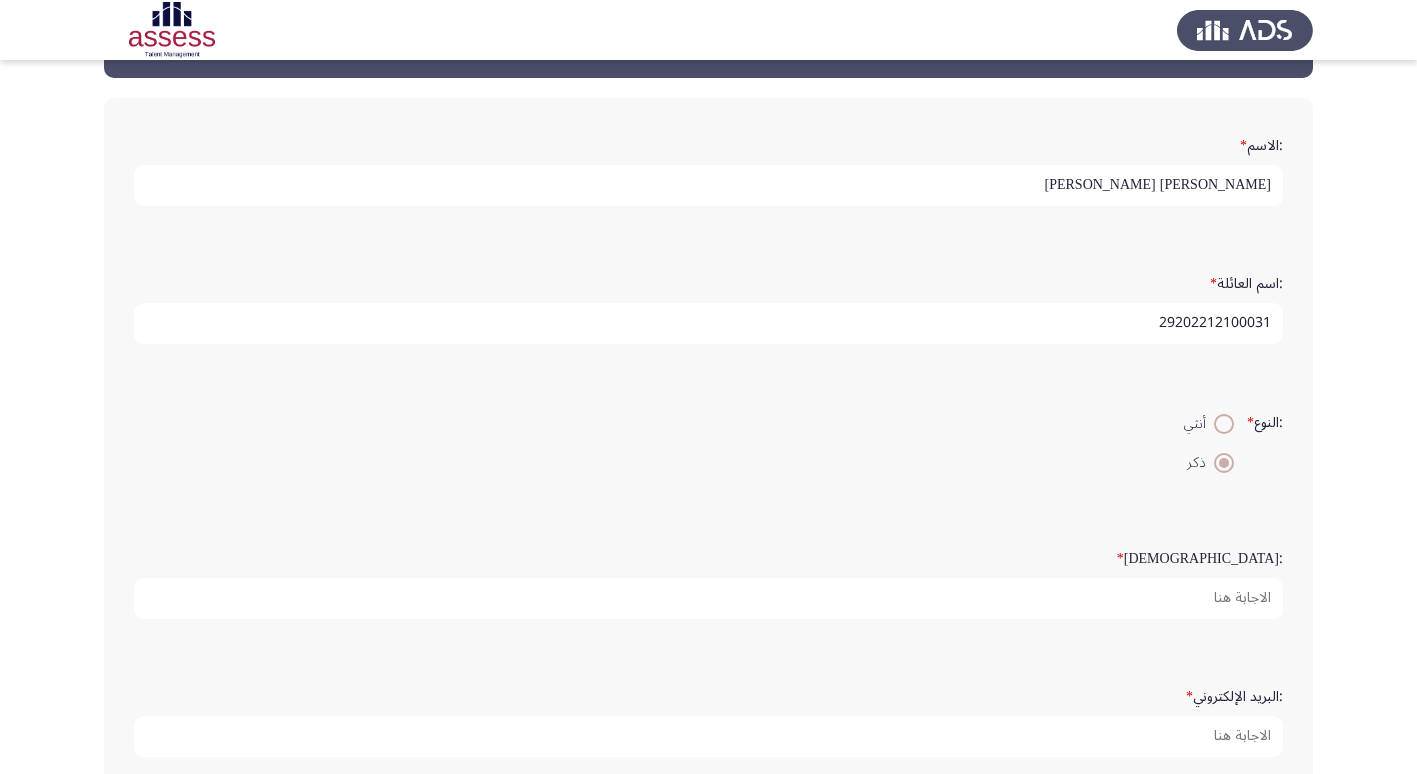 scroll, scrollTop: 100, scrollLeft: 0, axis: vertical 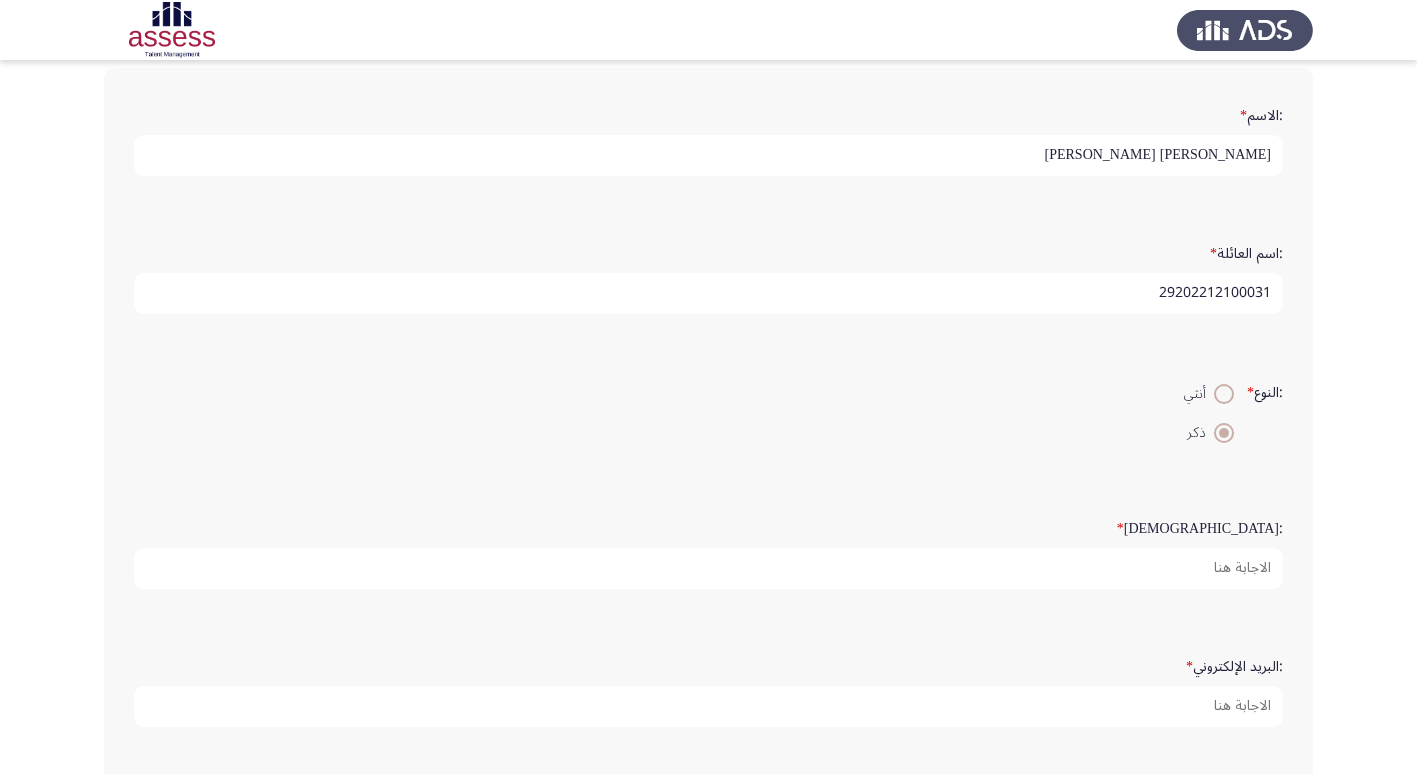 click on ":السن   *" 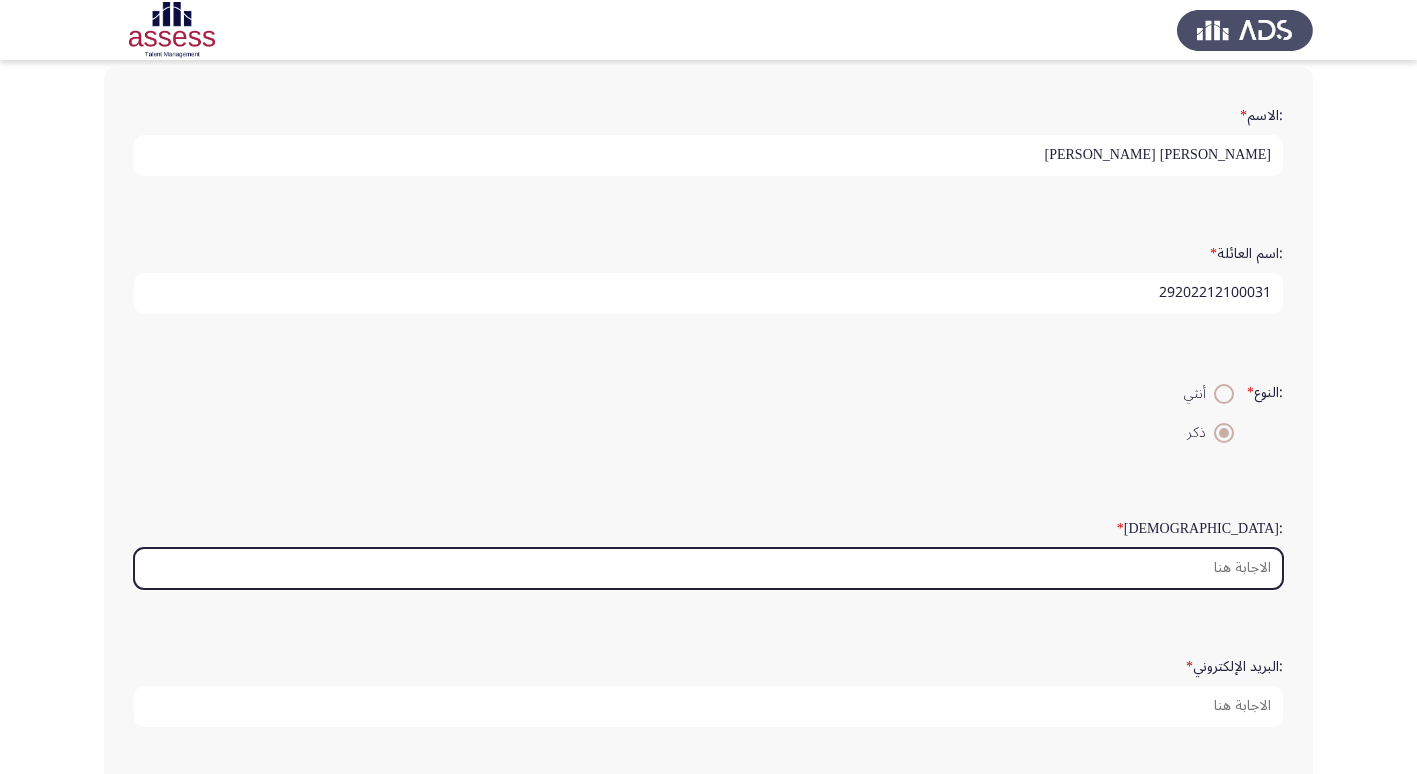 click on ":السن   *" at bounding box center (708, 568) 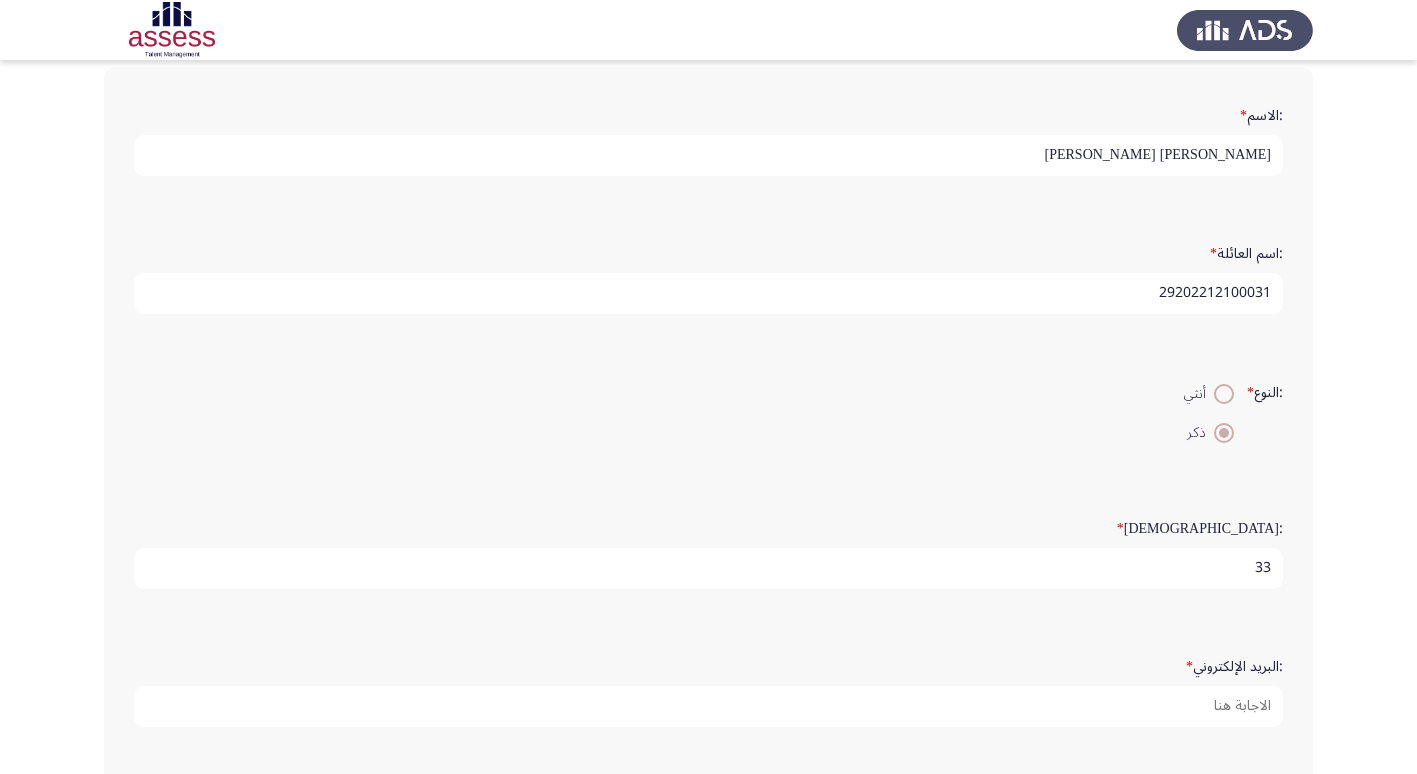 scroll, scrollTop: 5, scrollLeft: 0, axis: vertical 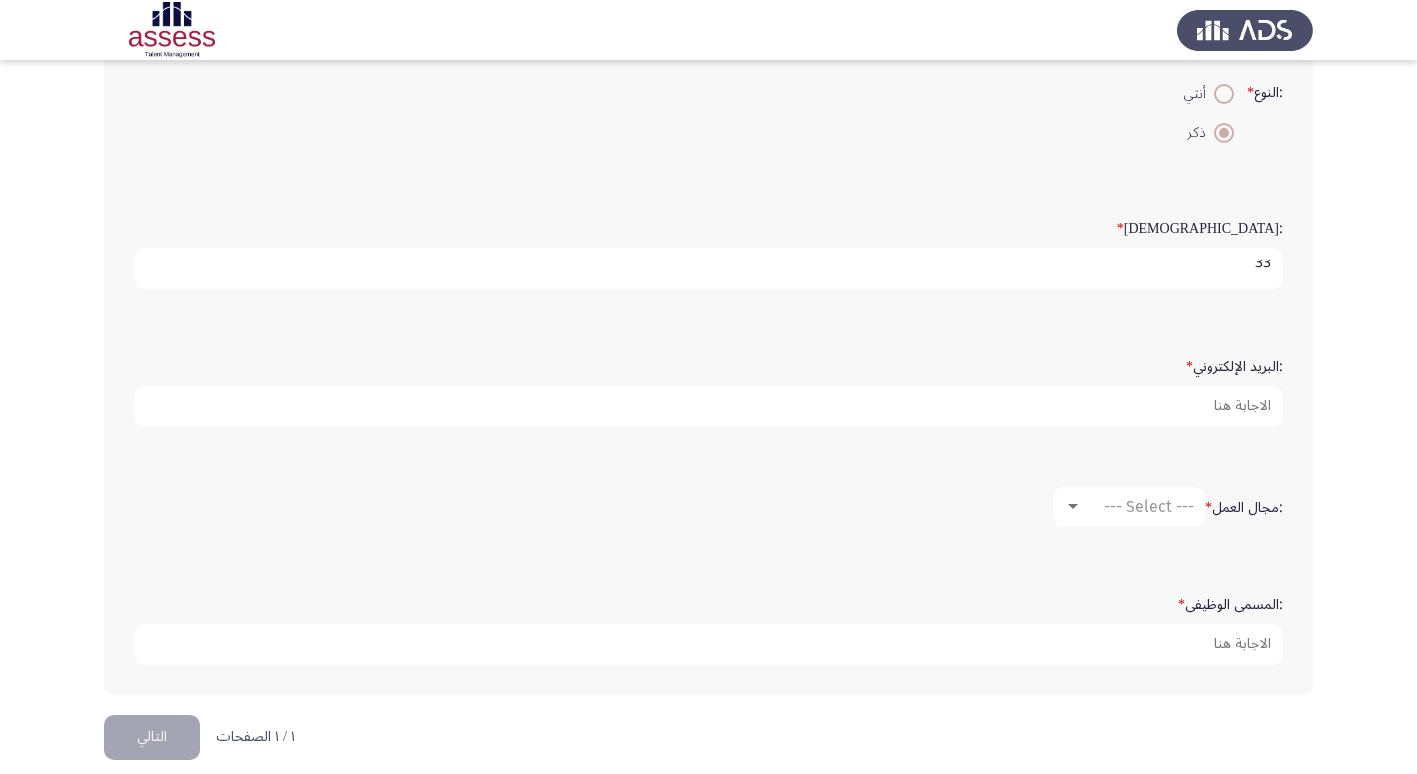 type on "33" 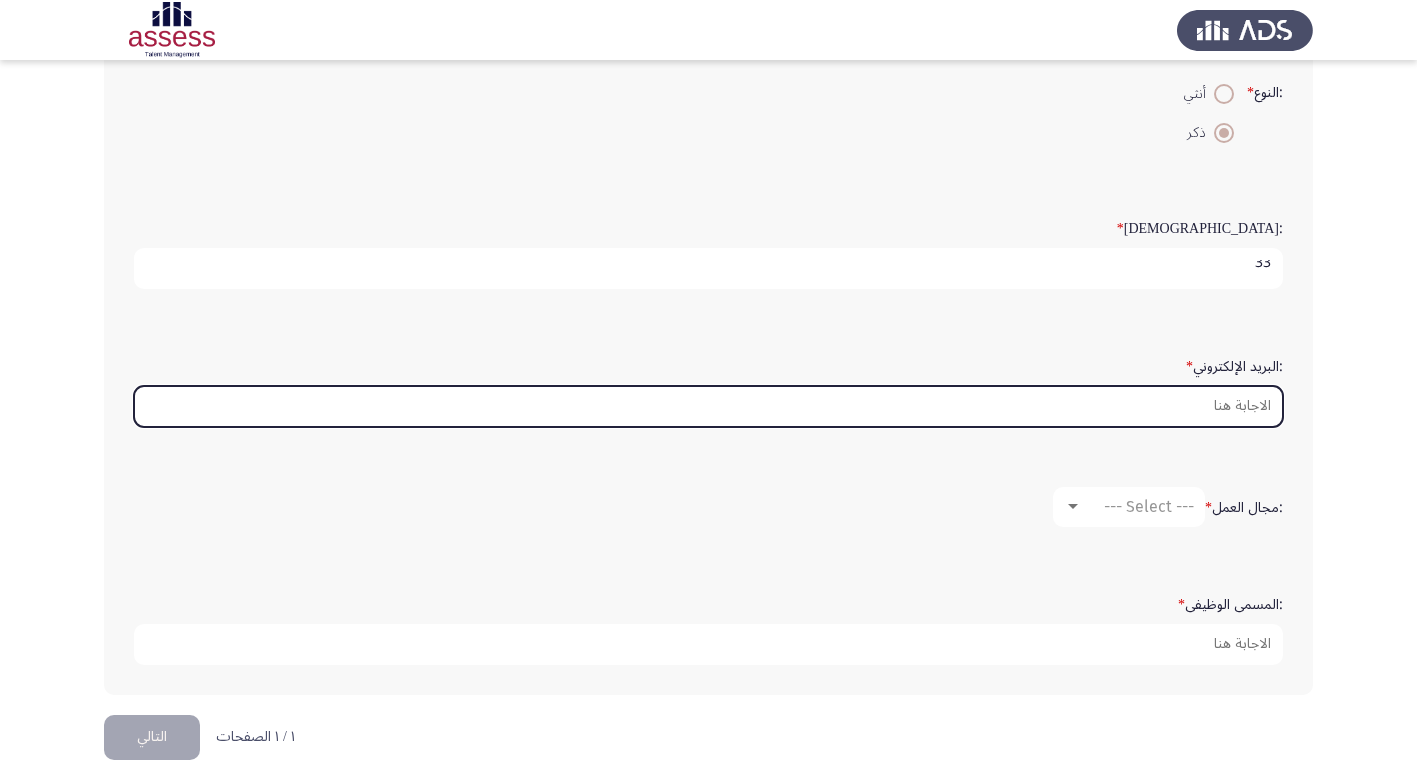 click on ":البريد الإلكتروني   *" at bounding box center [708, 406] 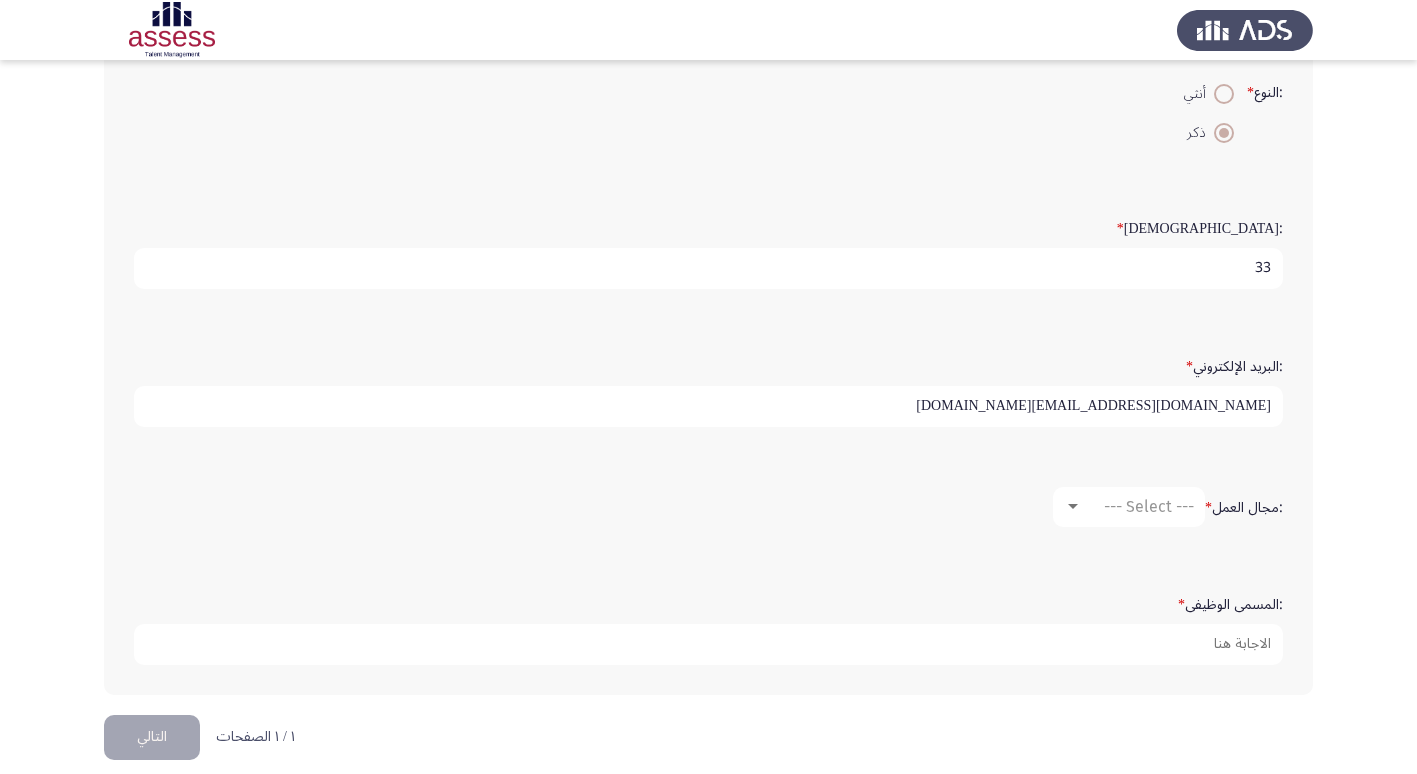 type on "[DOMAIN_NAME][EMAIL_ADDRESS][DOMAIN_NAME]" 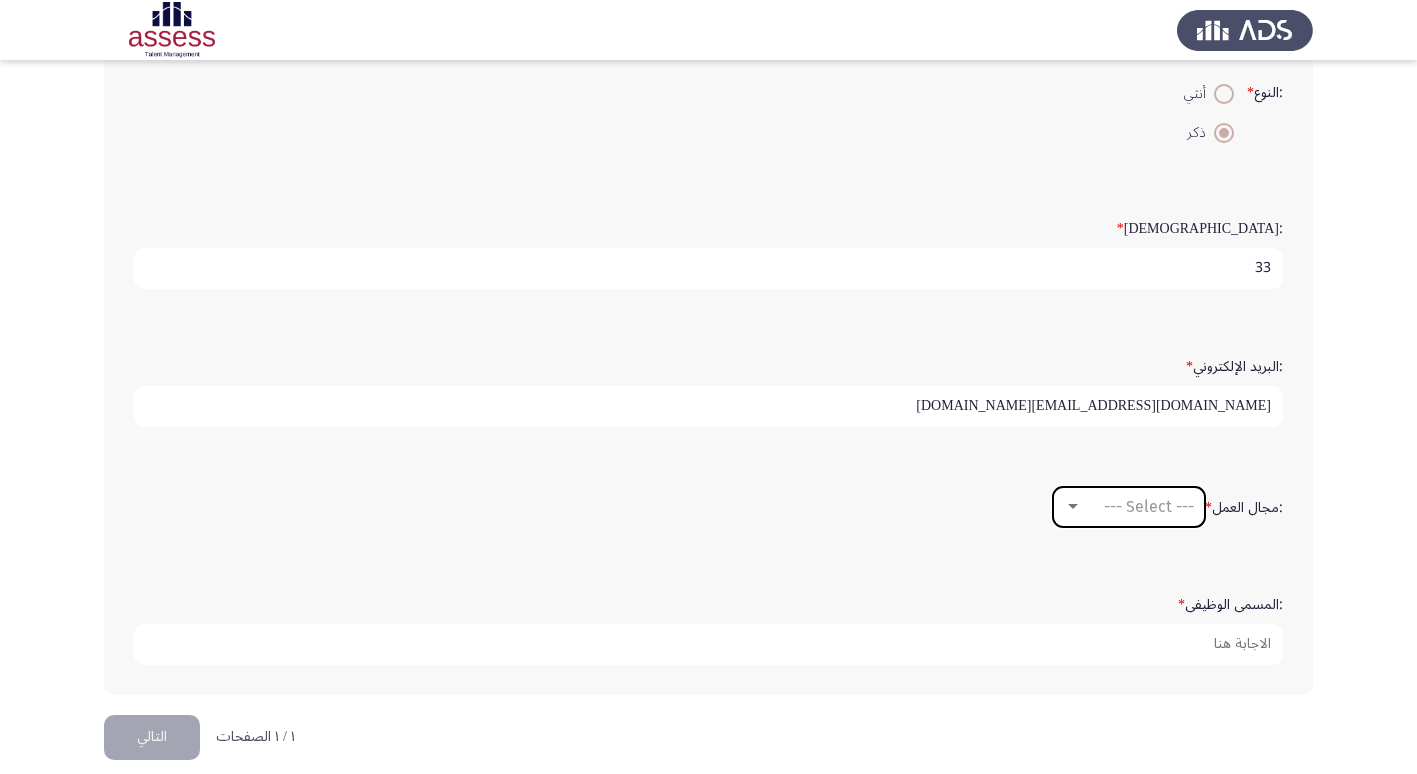 click on "--- Select ---" at bounding box center (1149, 506) 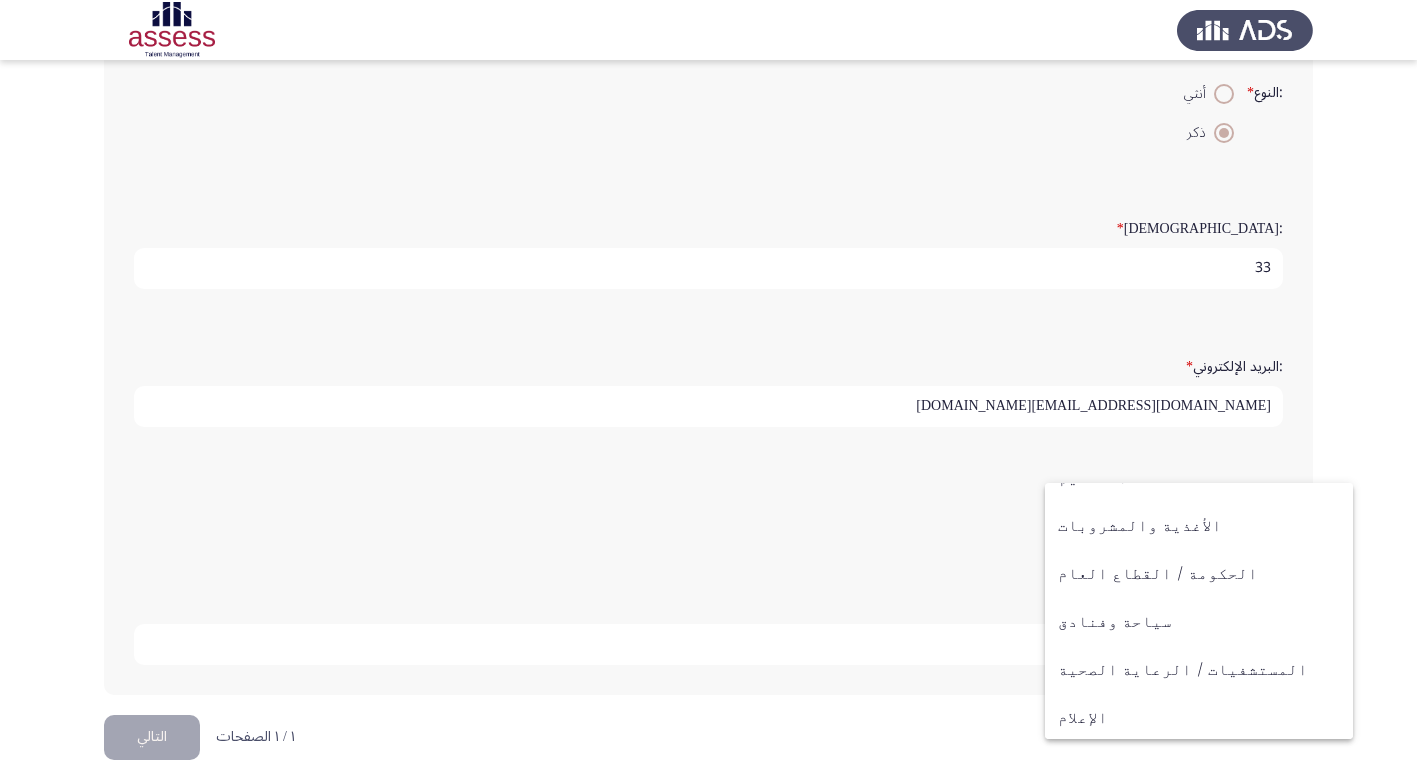 scroll, scrollTop: 487, scrollLeft: 0, axis: vertical 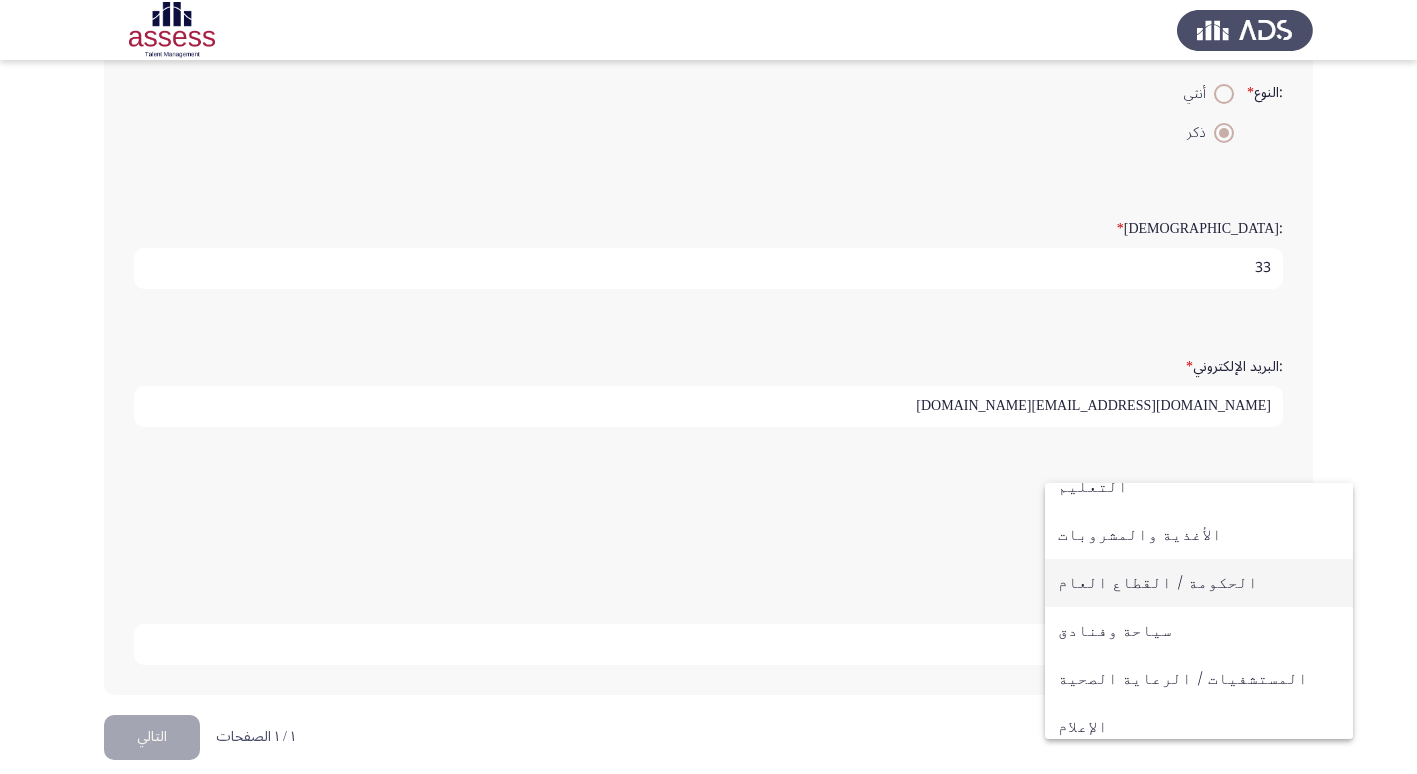 click on "الحكومة / القطاع العام" at bounding box center [1199, 583] 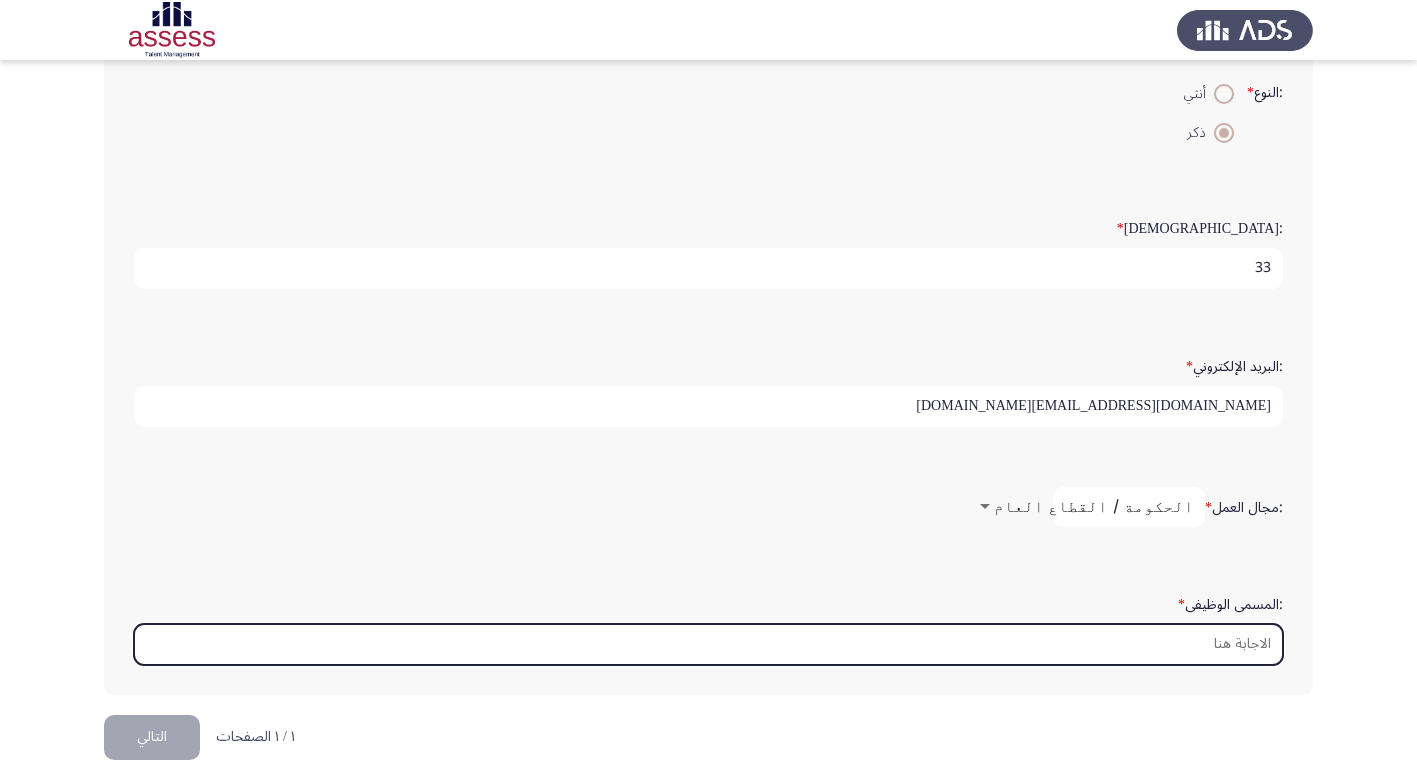 click on ":المسمى الوظيفى   *" at bounding box center [708, 644] 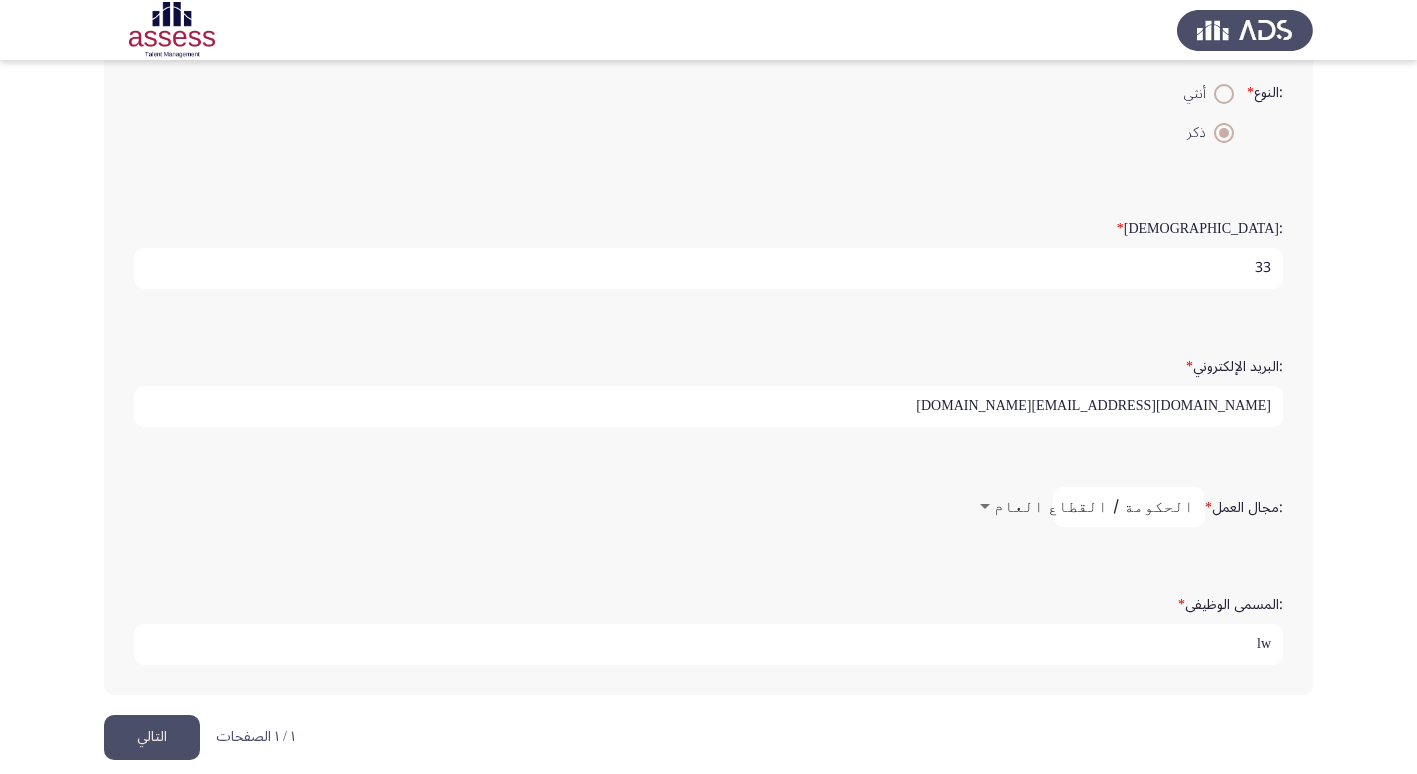 type on "l" 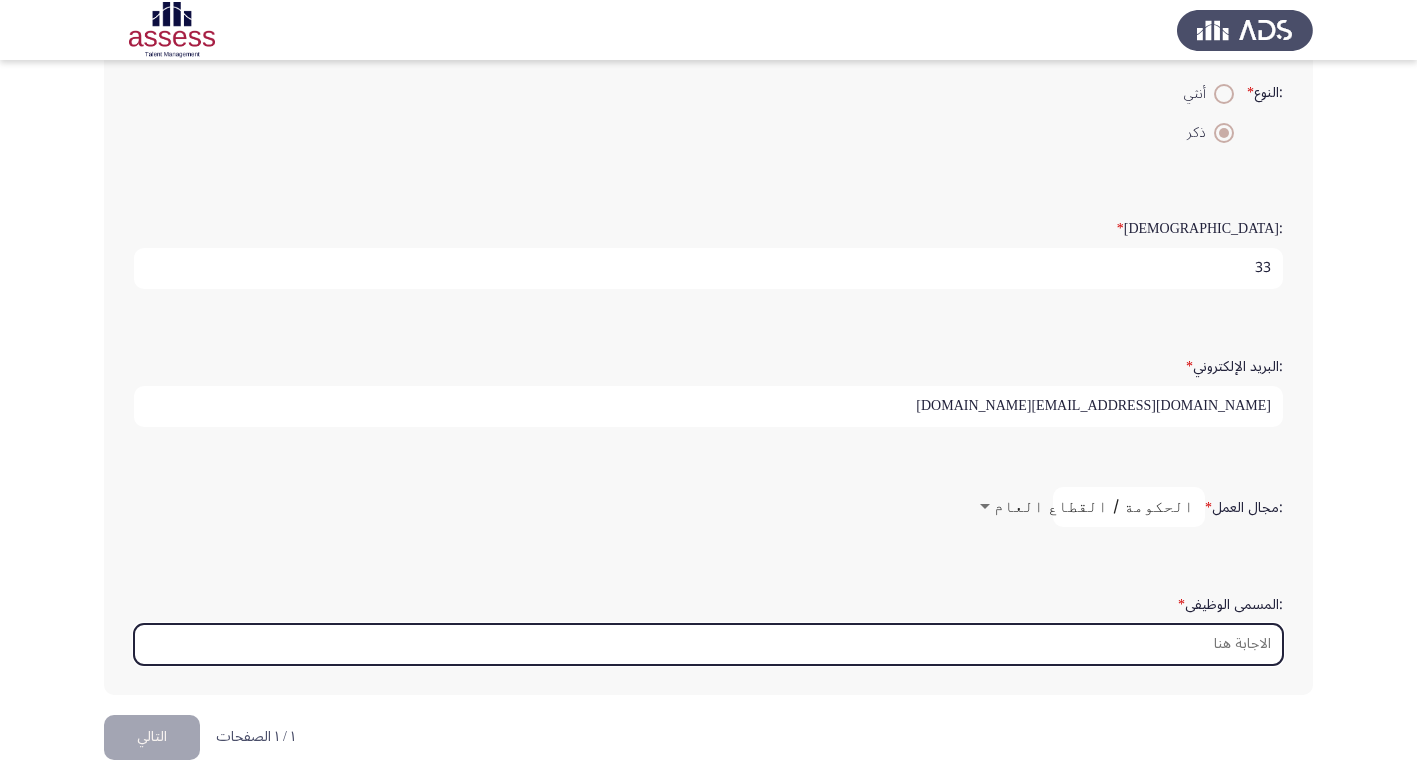 click on ":المسمى الوظيفى   *" at bounding box center (708, 644) 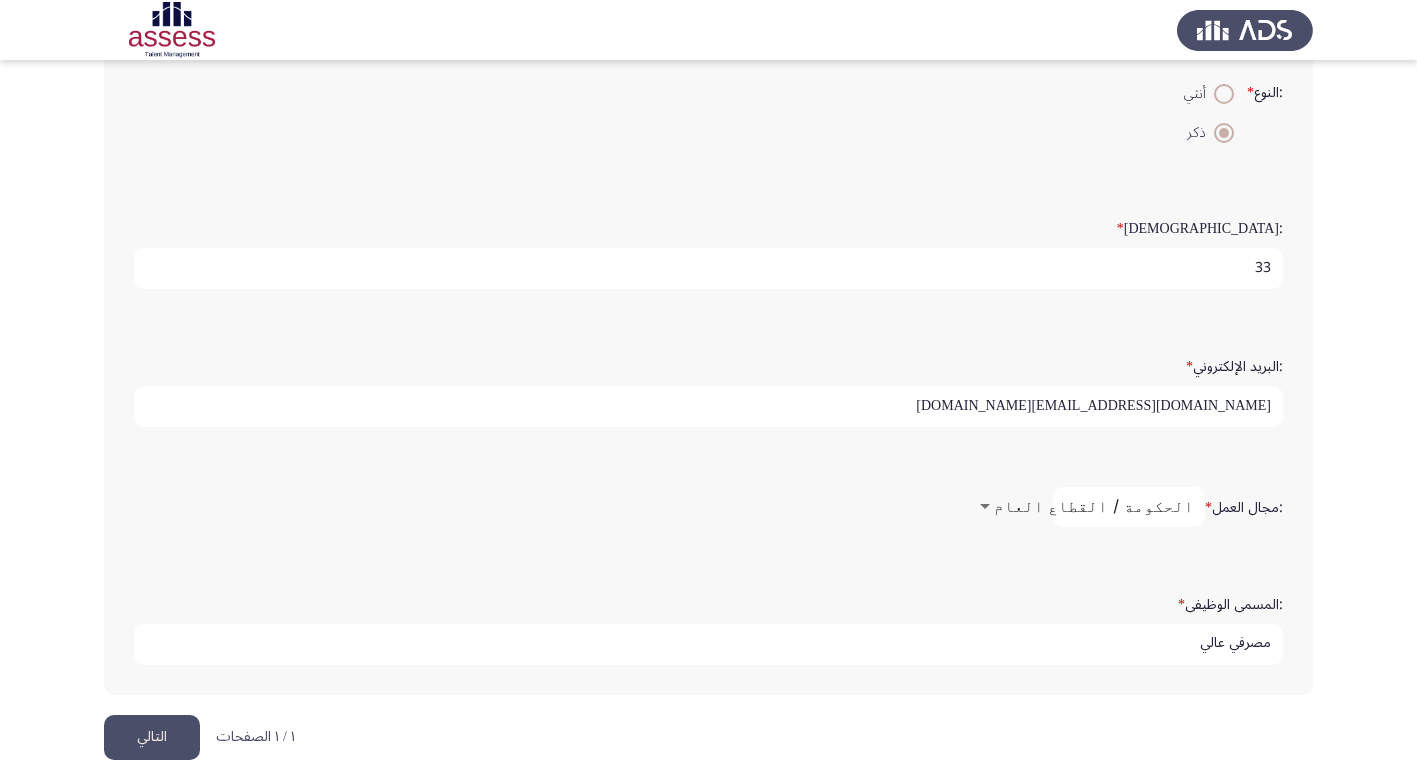 scroll, scrollTop: 0, scrollLeft: 0, axis: both 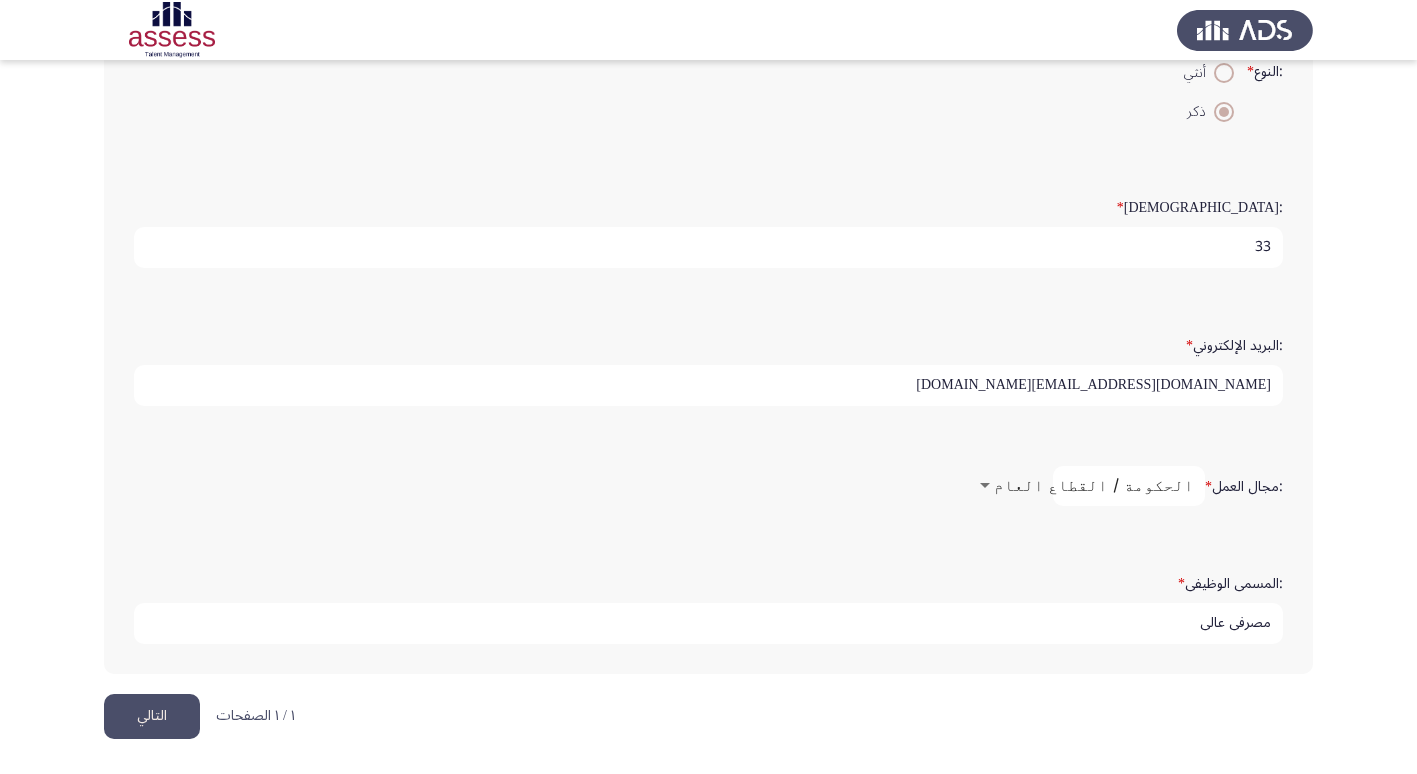 type on "مصرفي عالي" 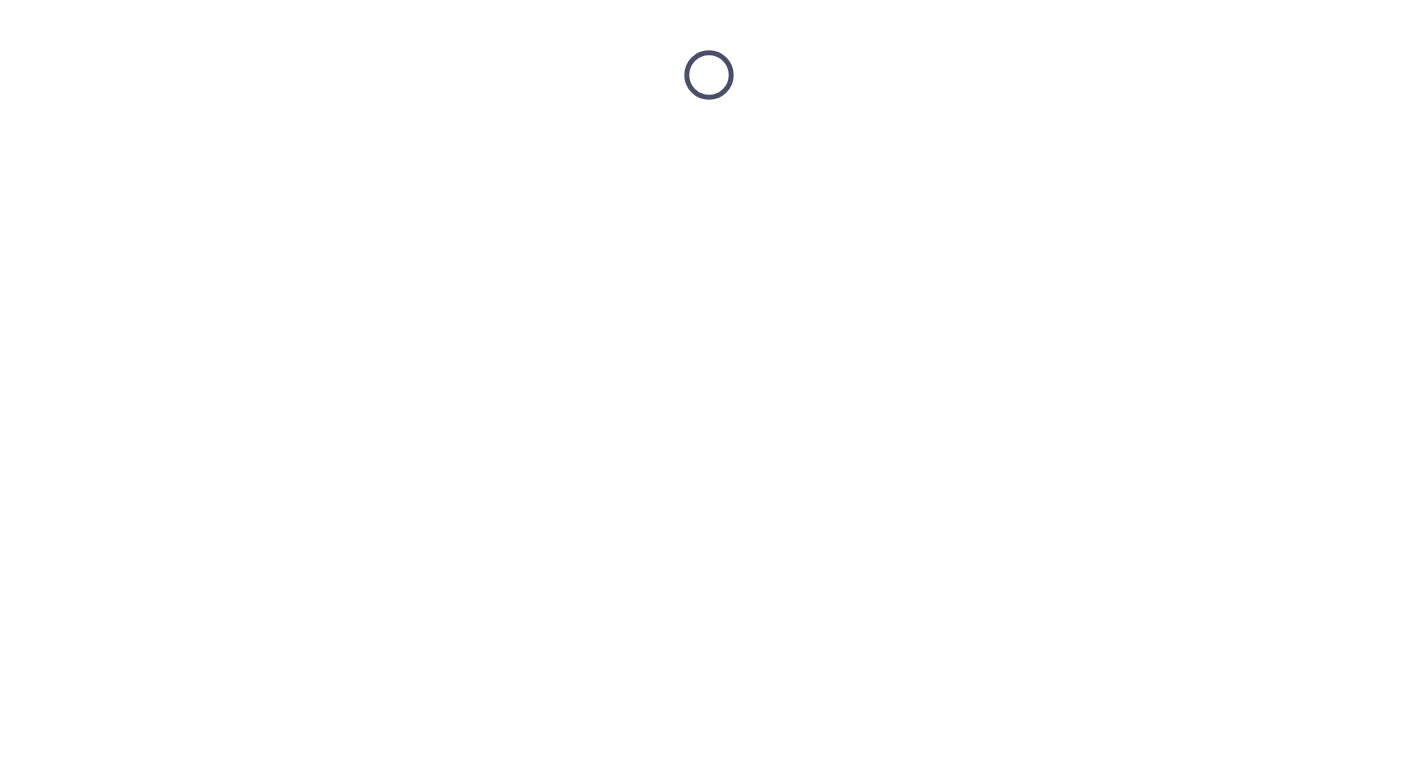 scroll, scrollTop: 0, scrollLeft: 0, axis: both 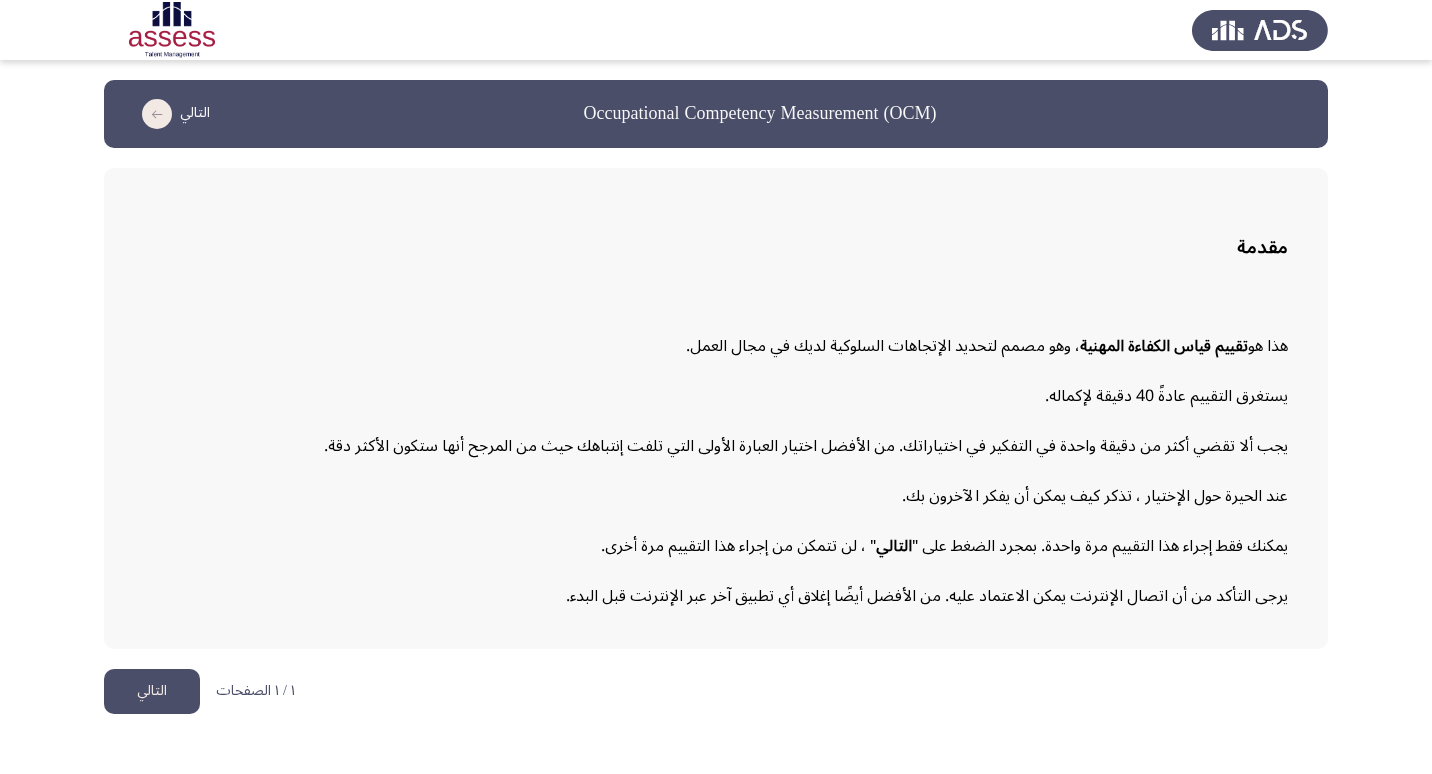 click on "Occupational Competency Measurement (OCM)   التالي  مقدمة هذا هو  تقييم قياس الكفاءة المهنية  ، وهو مصمم لتحديد الإتجاهات السلوكية لديك في مجال العمل. يستغرق التقييم عادةً 40 دقيقة لإكماله. يجب ألا تقضي أكثر من دقيقة واحدة في التفكير في اختياراتك. من الأفضل اختيار العبارة الأولى التي تلفت إنتباهك حيث من المرجح أنها ستكون الأكثر دقة. عند الحيرة حول الإختيار ، تذكر كيف يمكن أن يفكر الآخرون بك. يمكنك فقط إجراء هذا التقييم مرة واحدة. بمجرد الضغط على " التالي " ، لن تتمكن من إجراء هذا التقييم مرة أخرى.  ١ / ١ الصفحات   التالي" at bounding box center (716, 367) 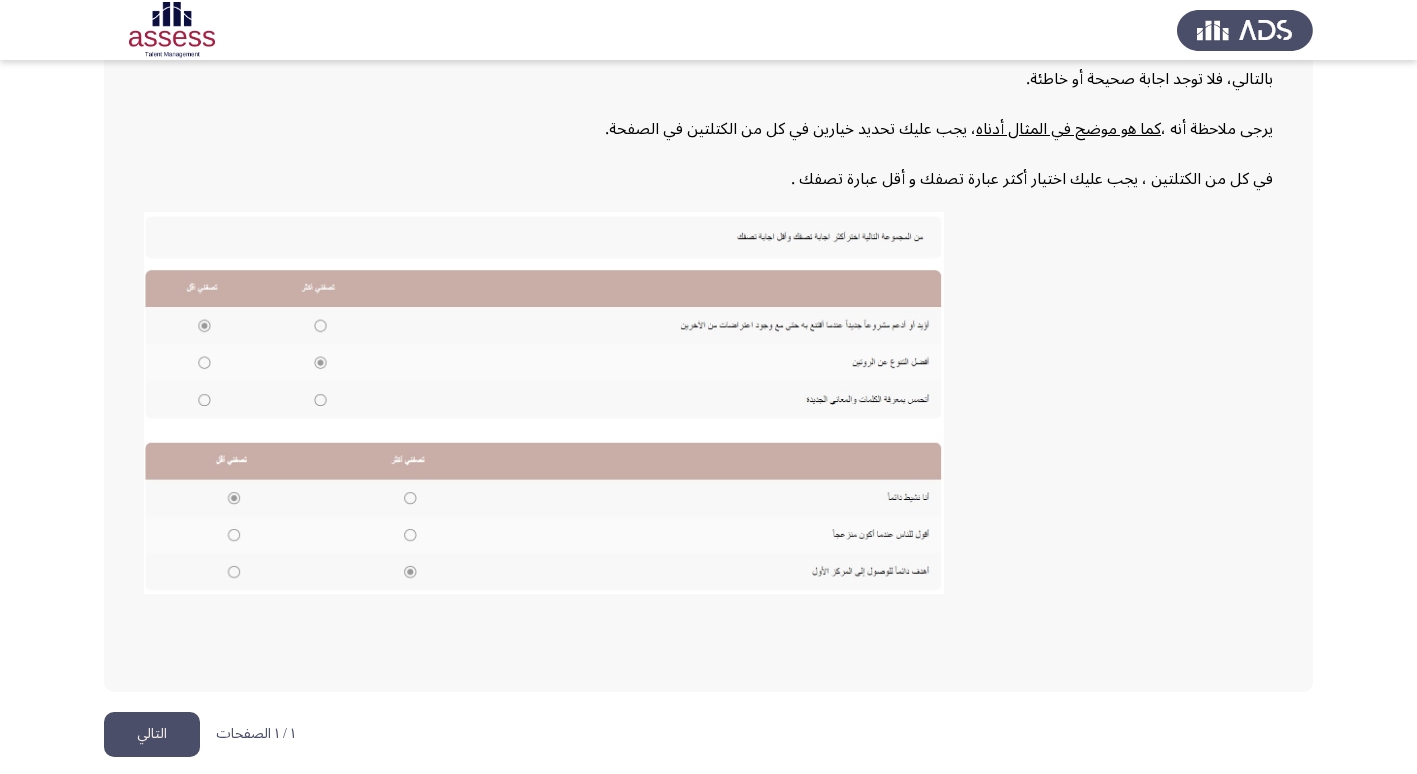scroll, scrollTop: 302, scrollLeft: 0, axis: vertical 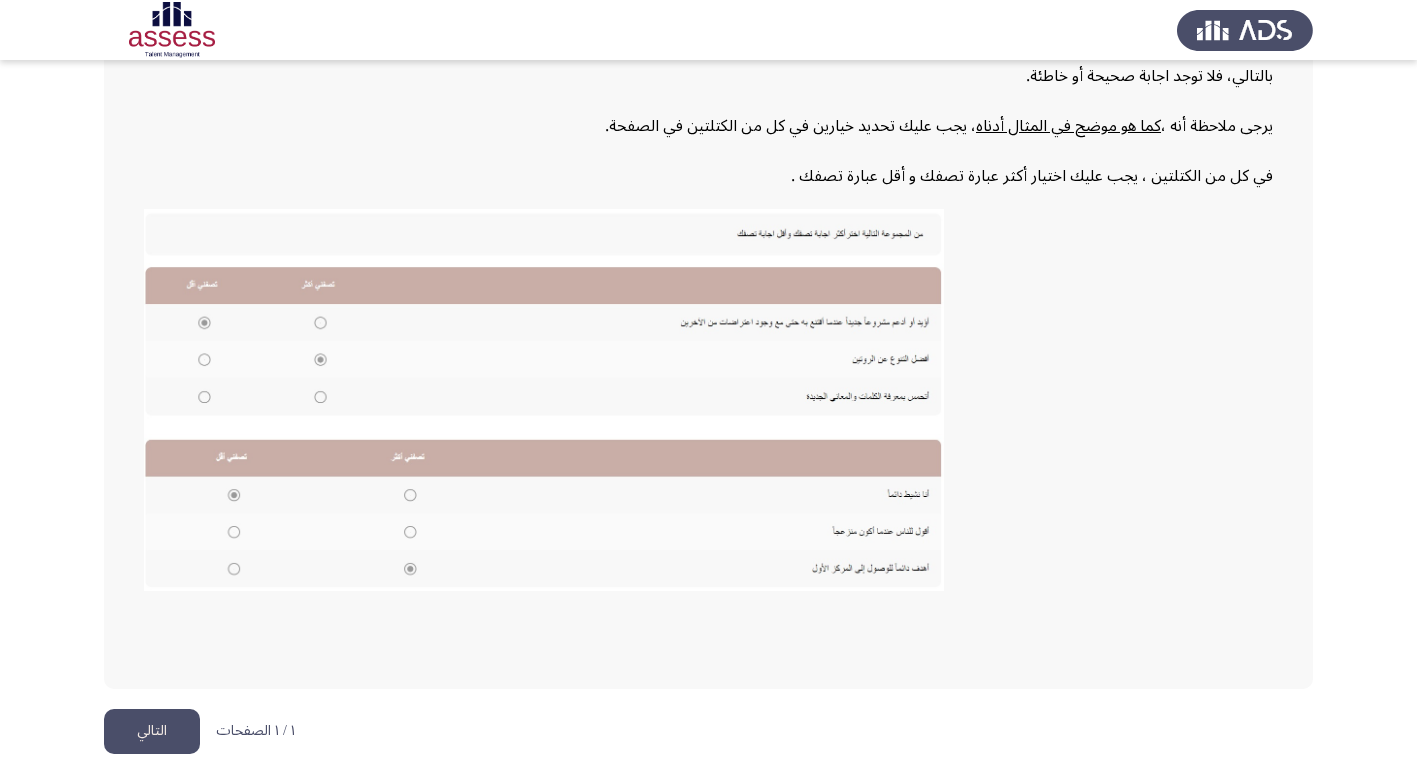 click on "التالي" 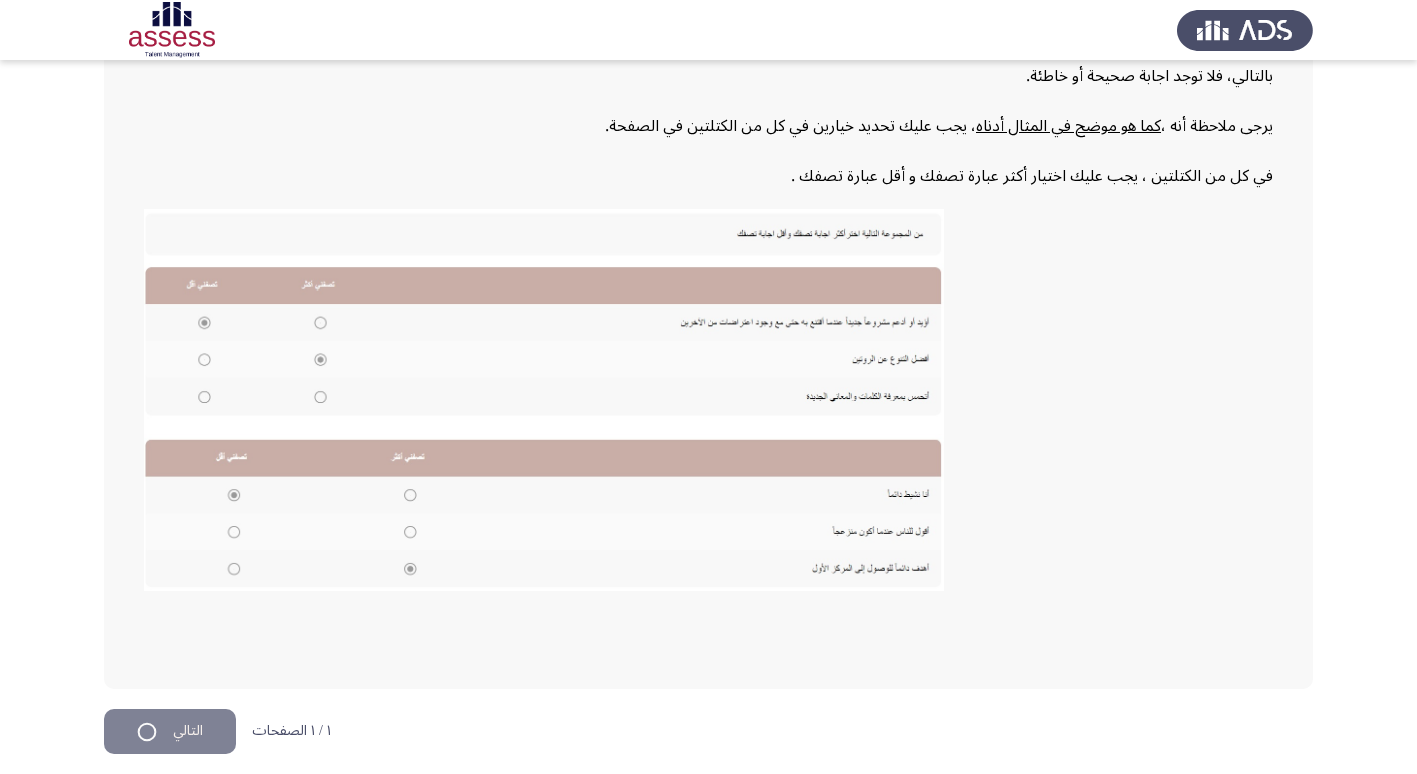scroll, scrollTop: 0, scrollLeft: 0, axis: both 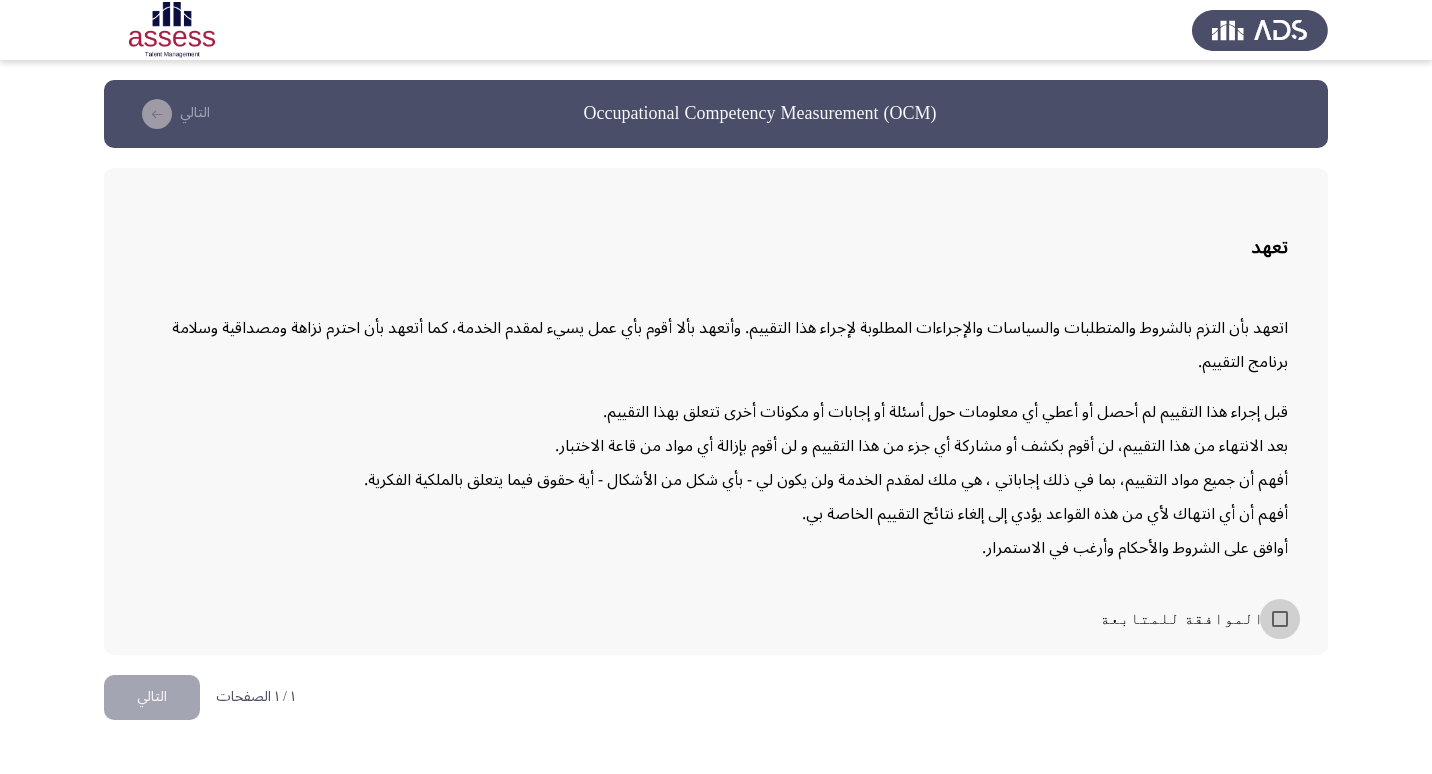 click on "الموافقة للمتابعة" at bounding box center (1194, 619) 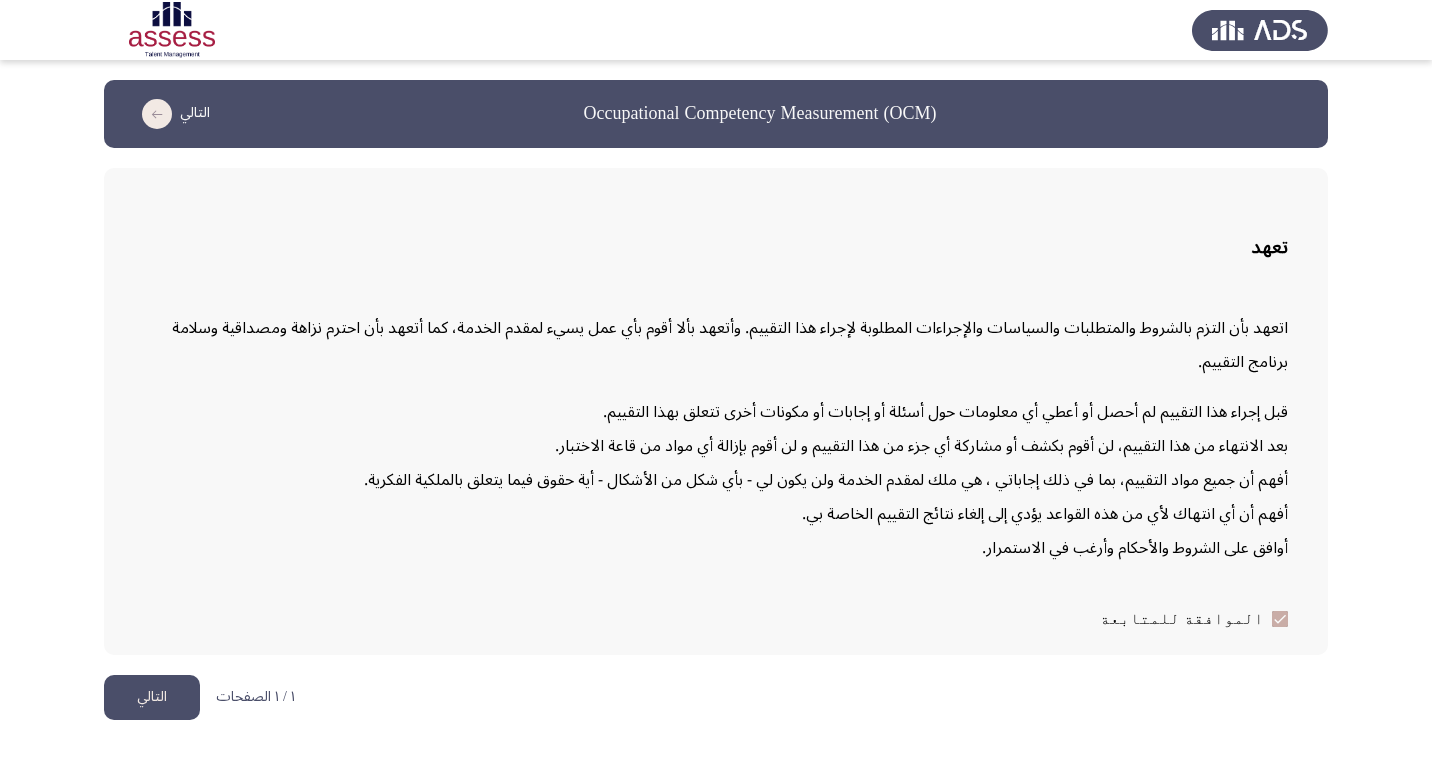 click on "التالي" 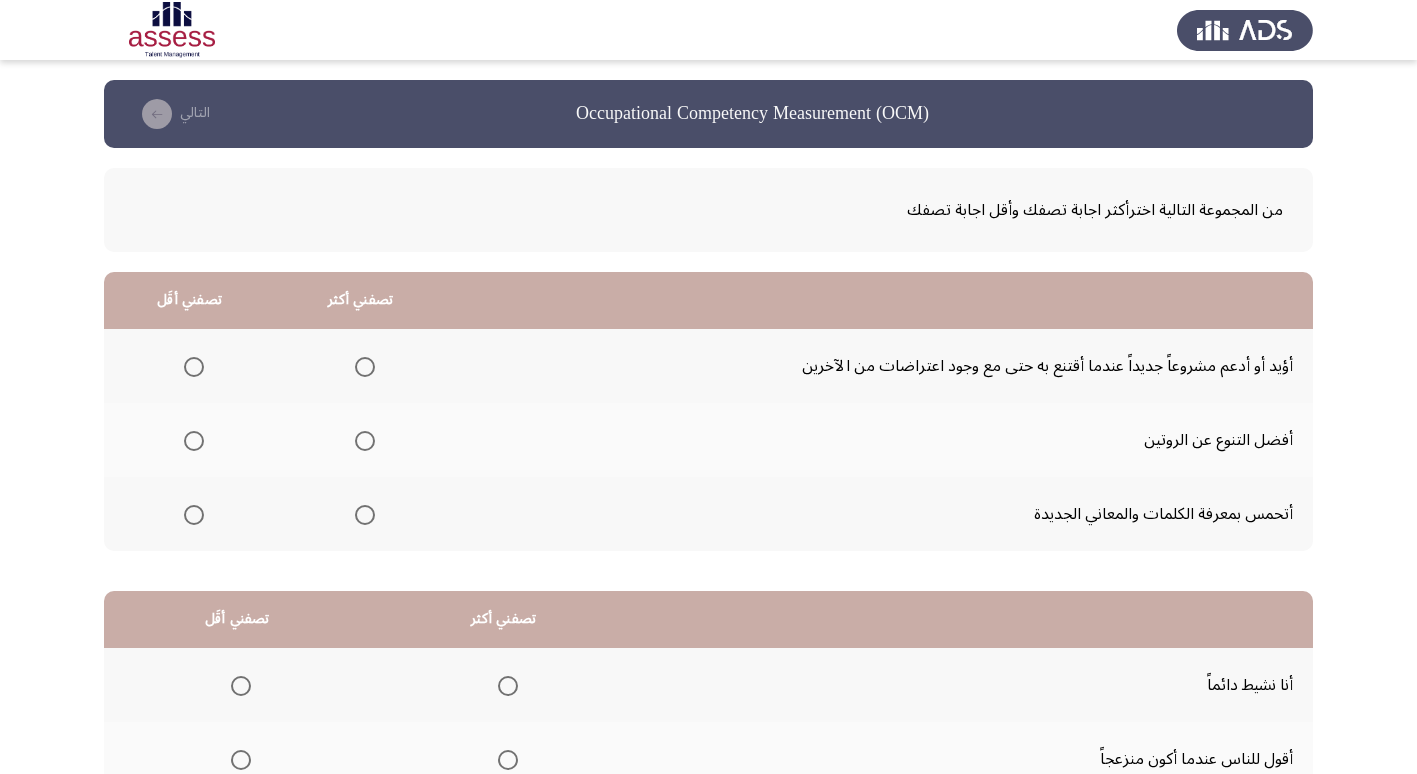 click at bounding box center (194, 515) 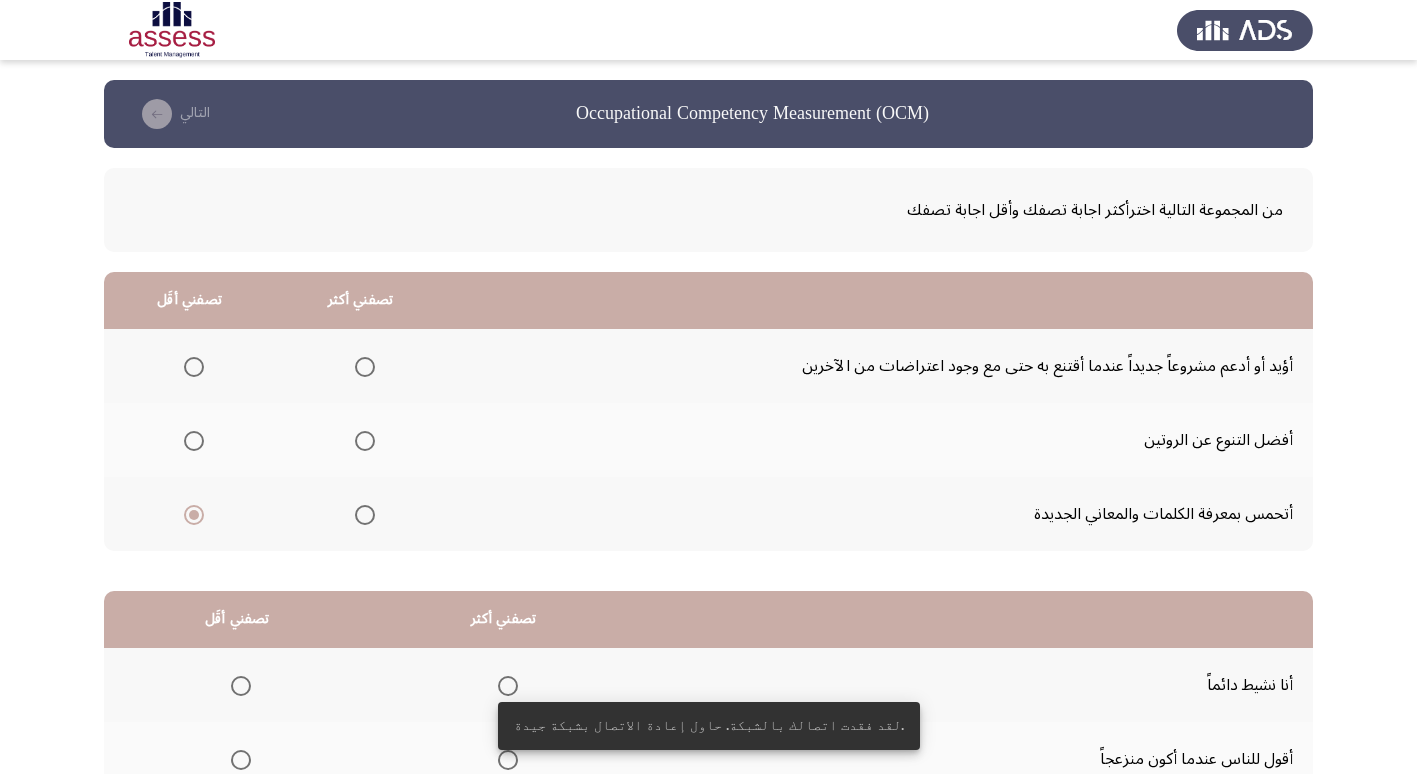 click at bounding box center [365, 367] 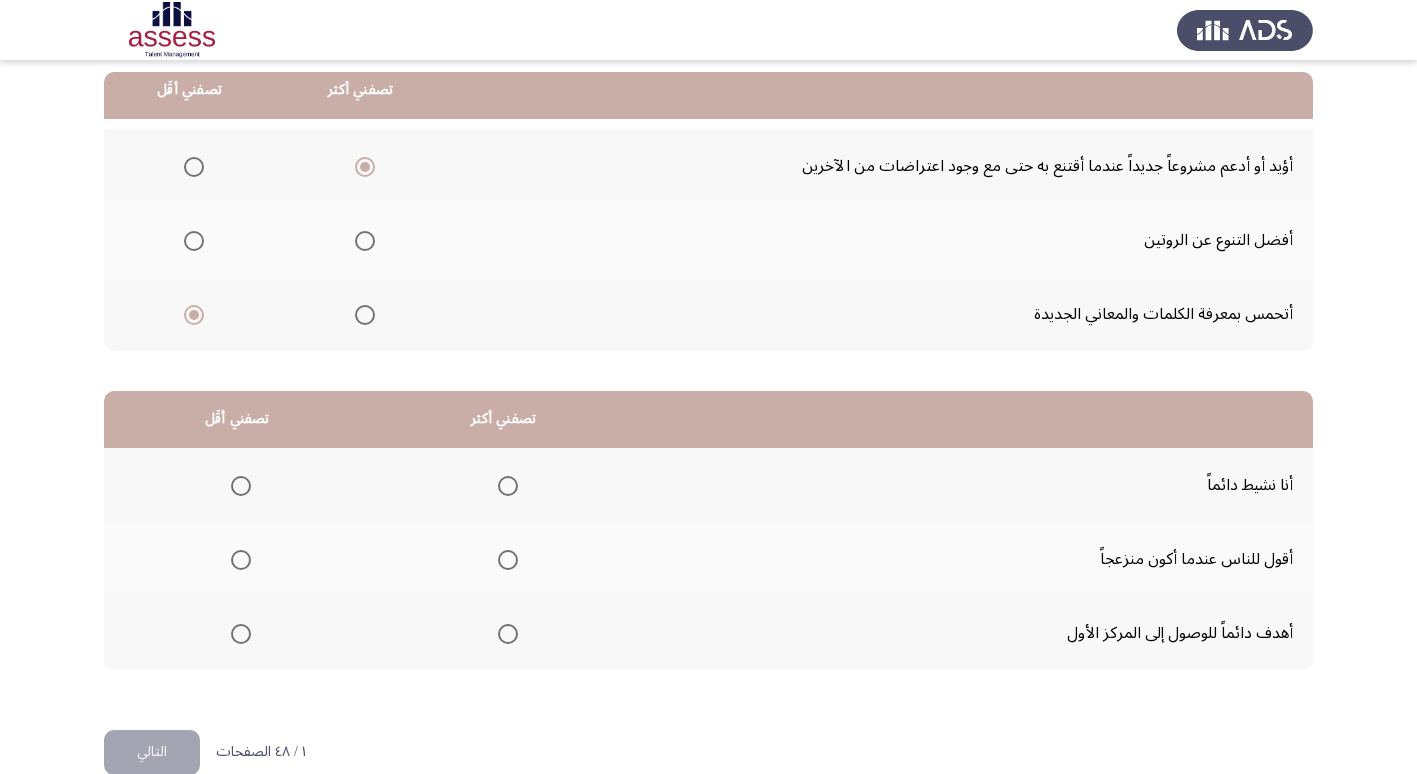 scroll, scrollTop: 236, scrollLeft: 0, axis: vertical 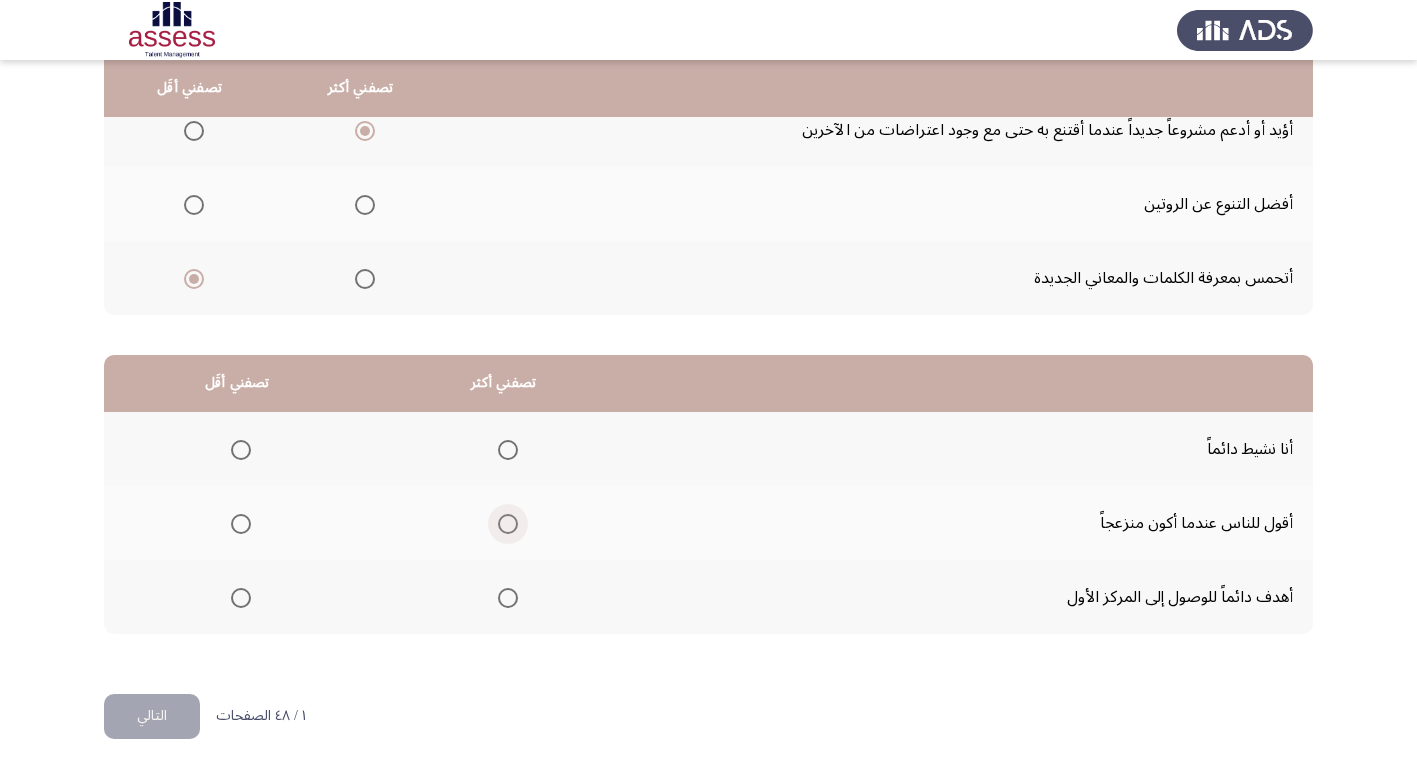 click at bounding box center [508, 524] 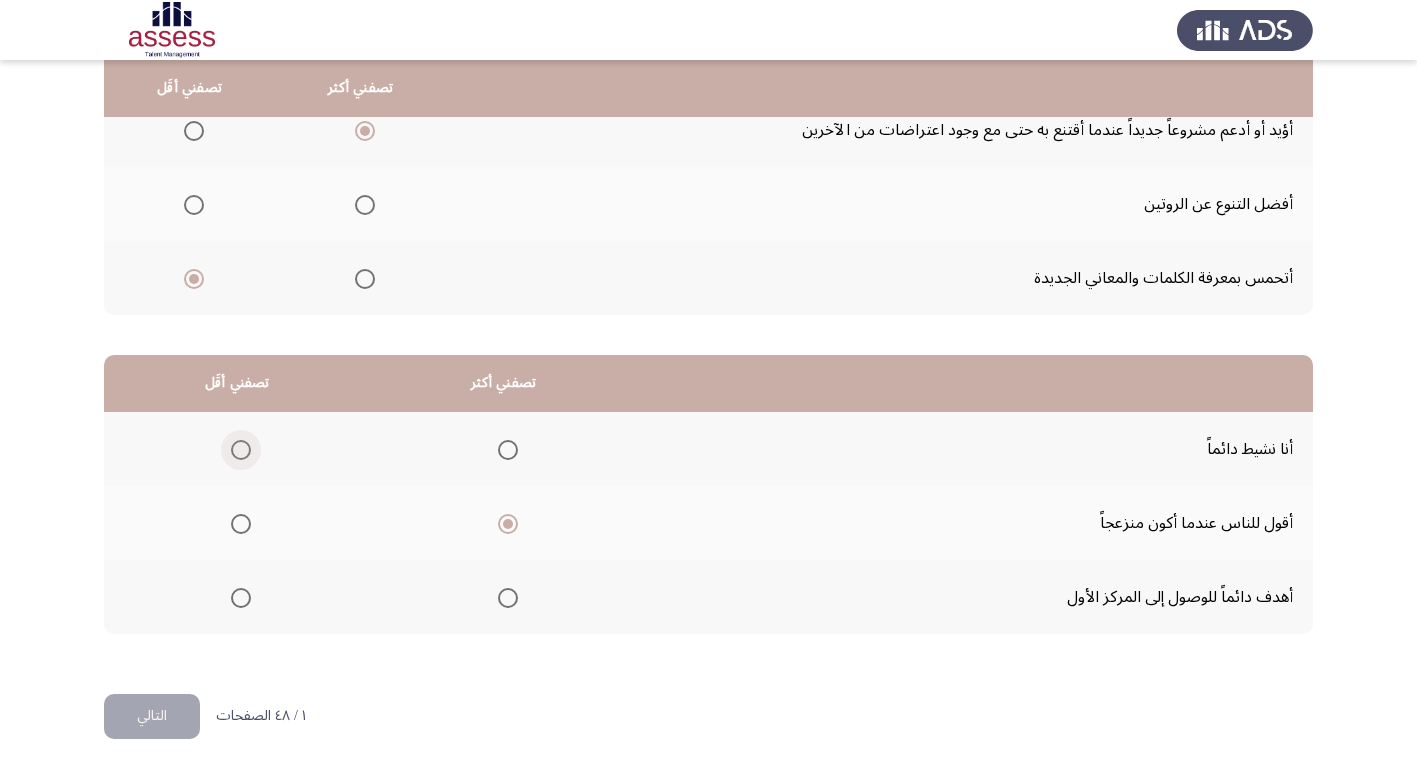 click at bounding box center [241, 450] 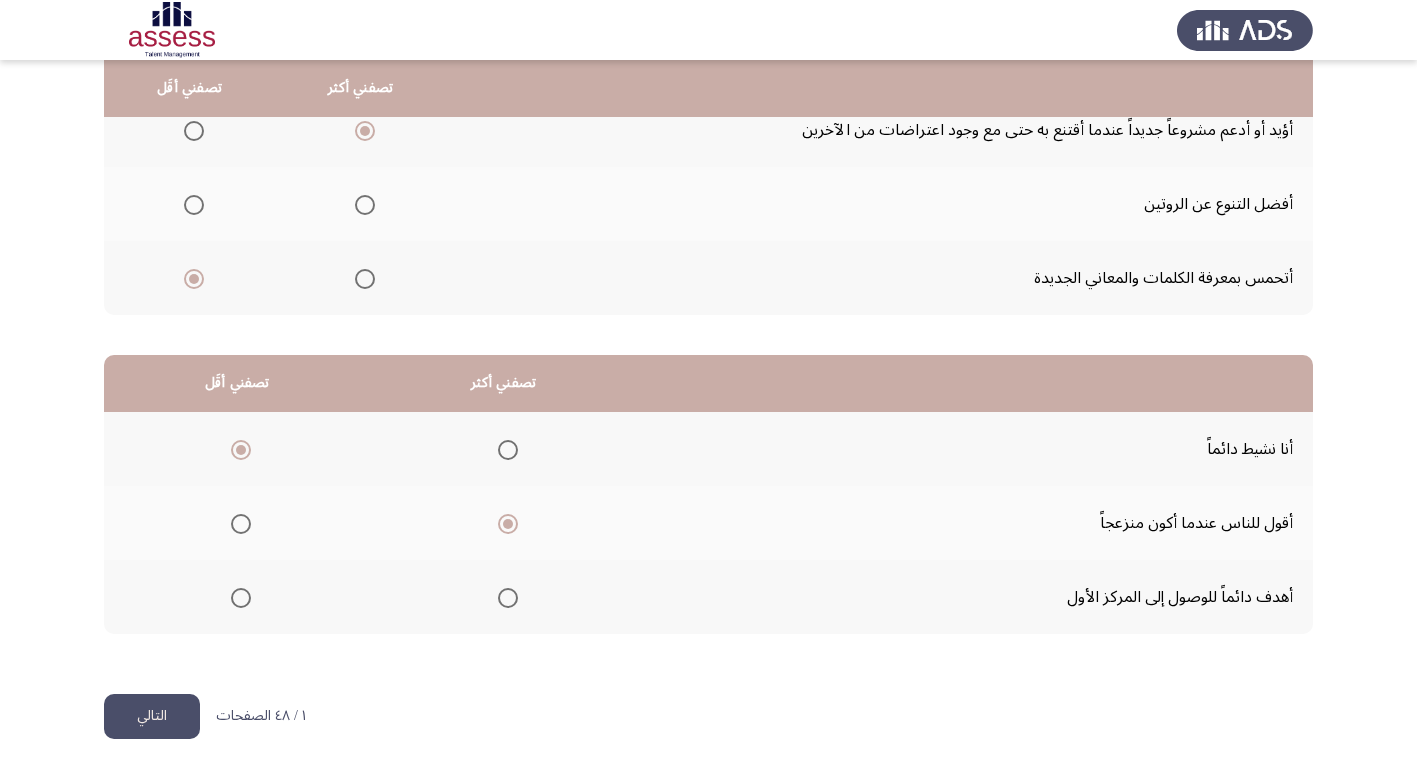 click on "التالي" 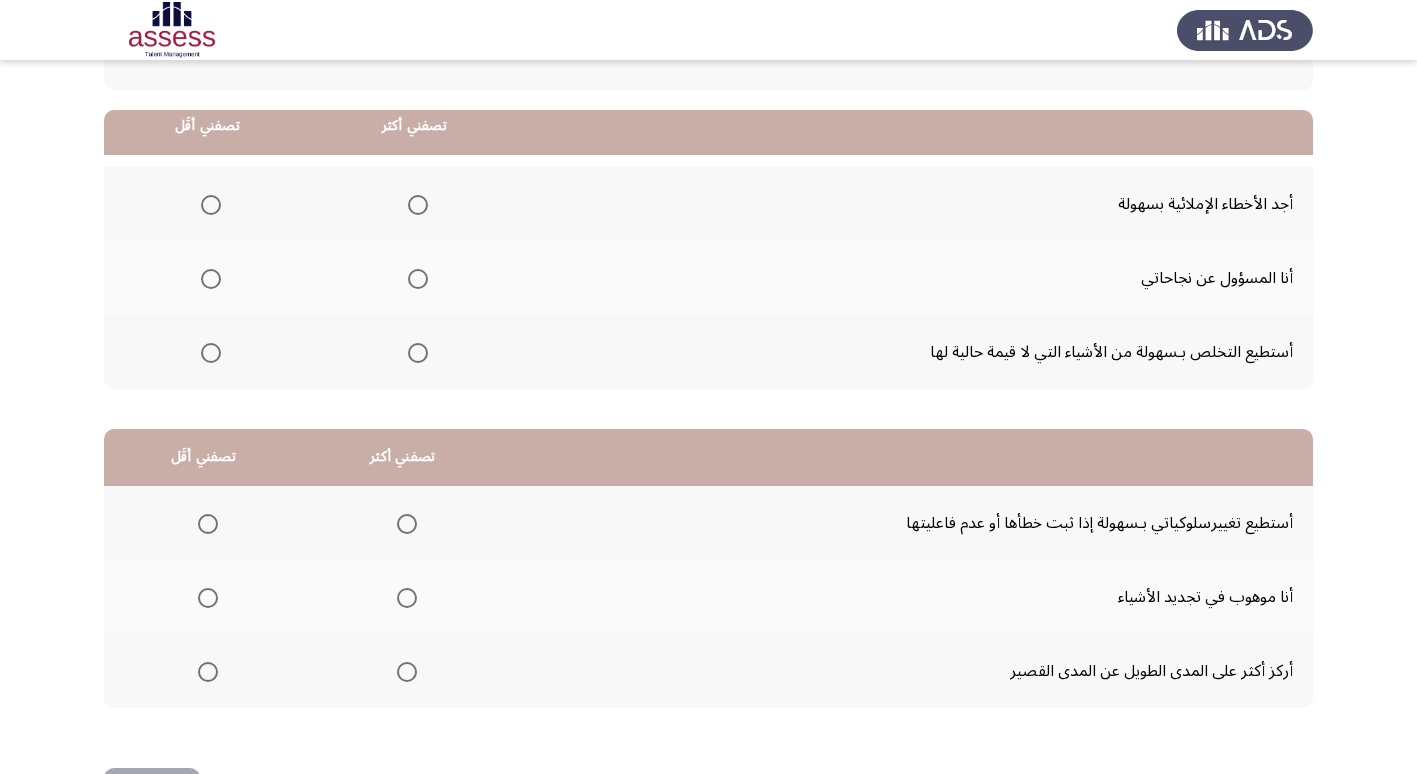 scroll, scrollTop: 200, scrollLeft: 0, axis: vertical 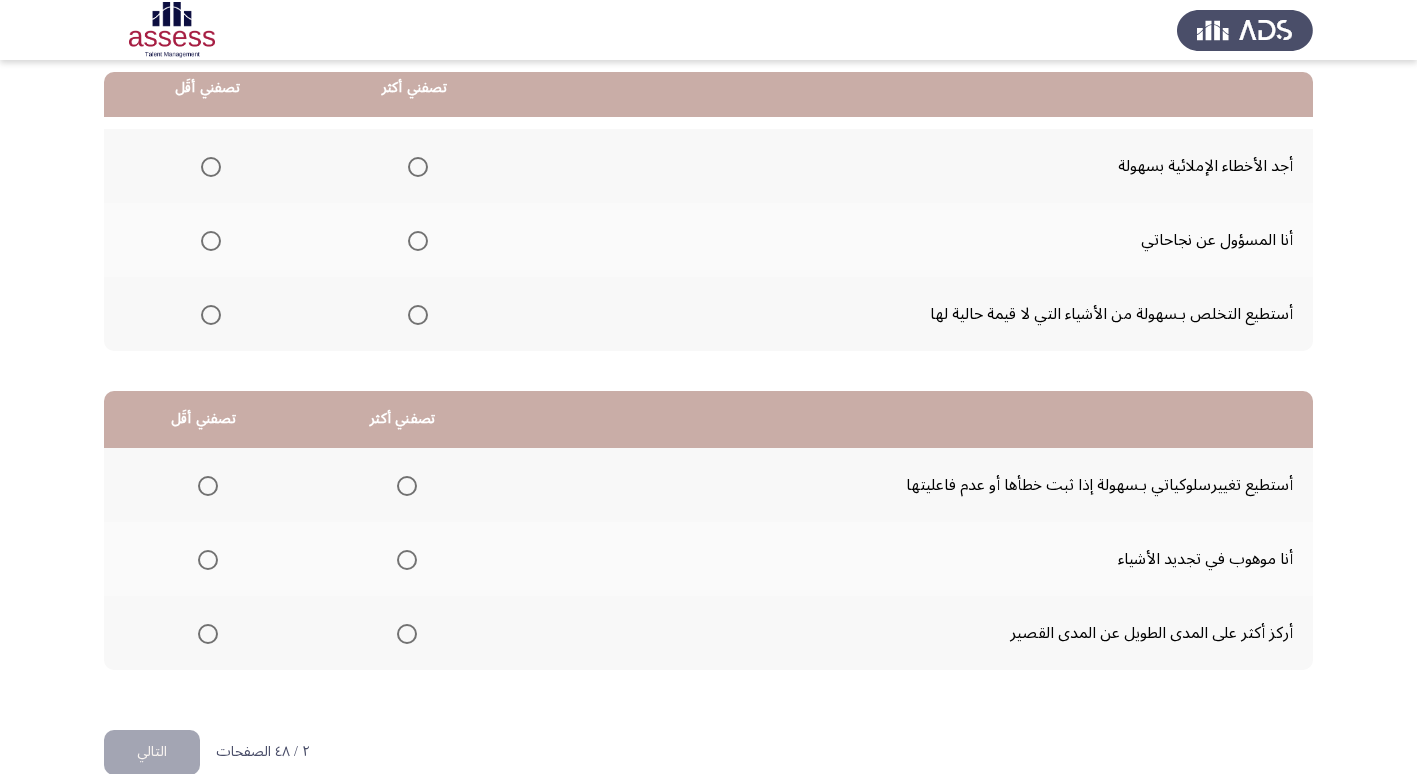click at bounding box center [211, 241] 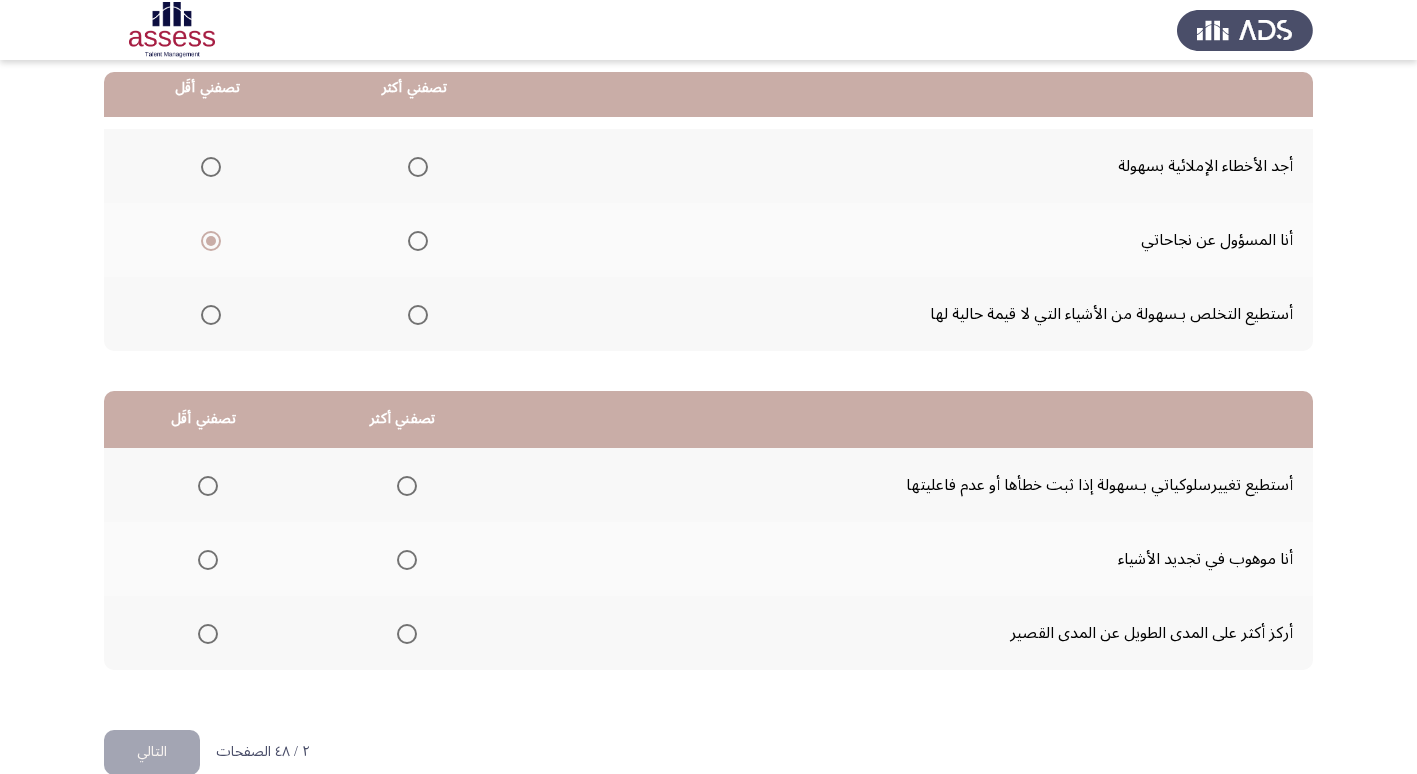 click at bounding box center (418, 315) 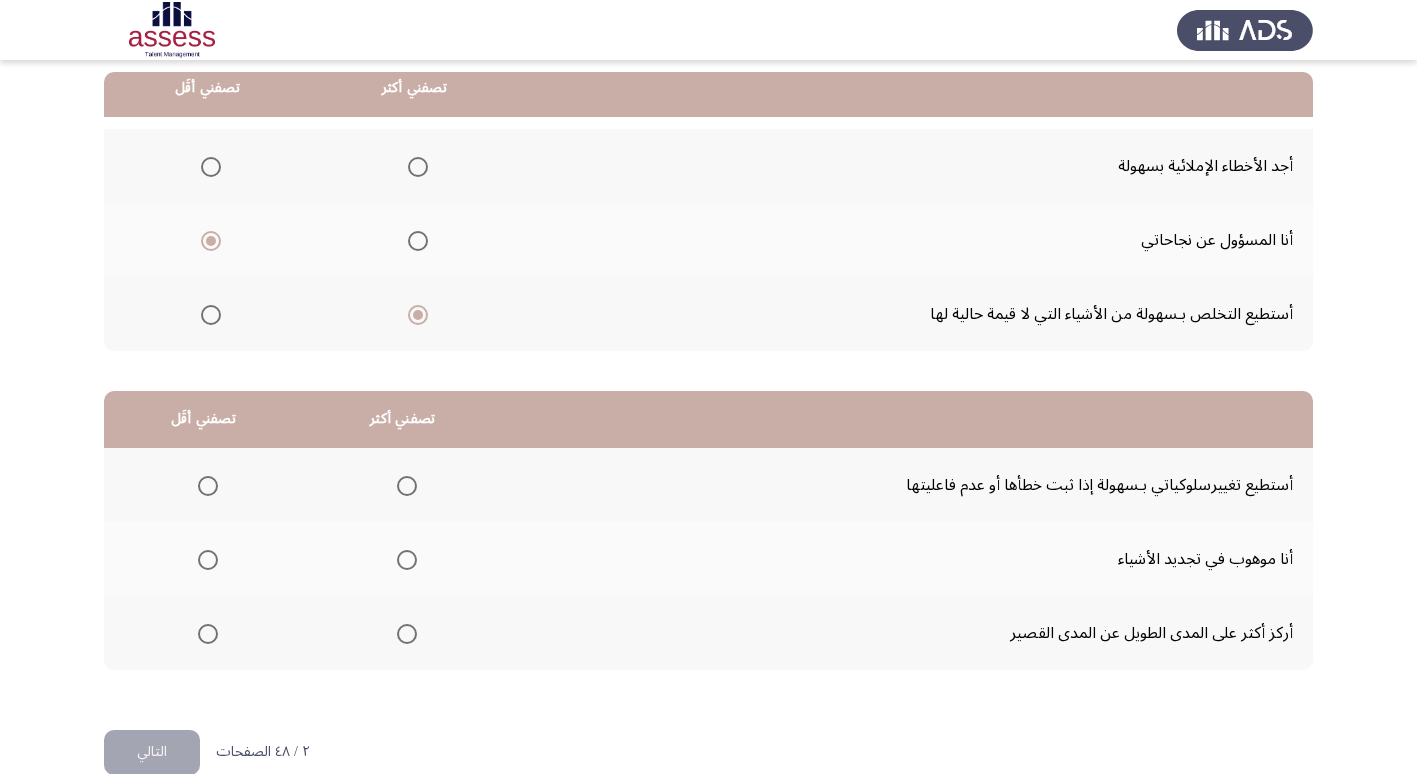 click at bounding box center (407, 486) 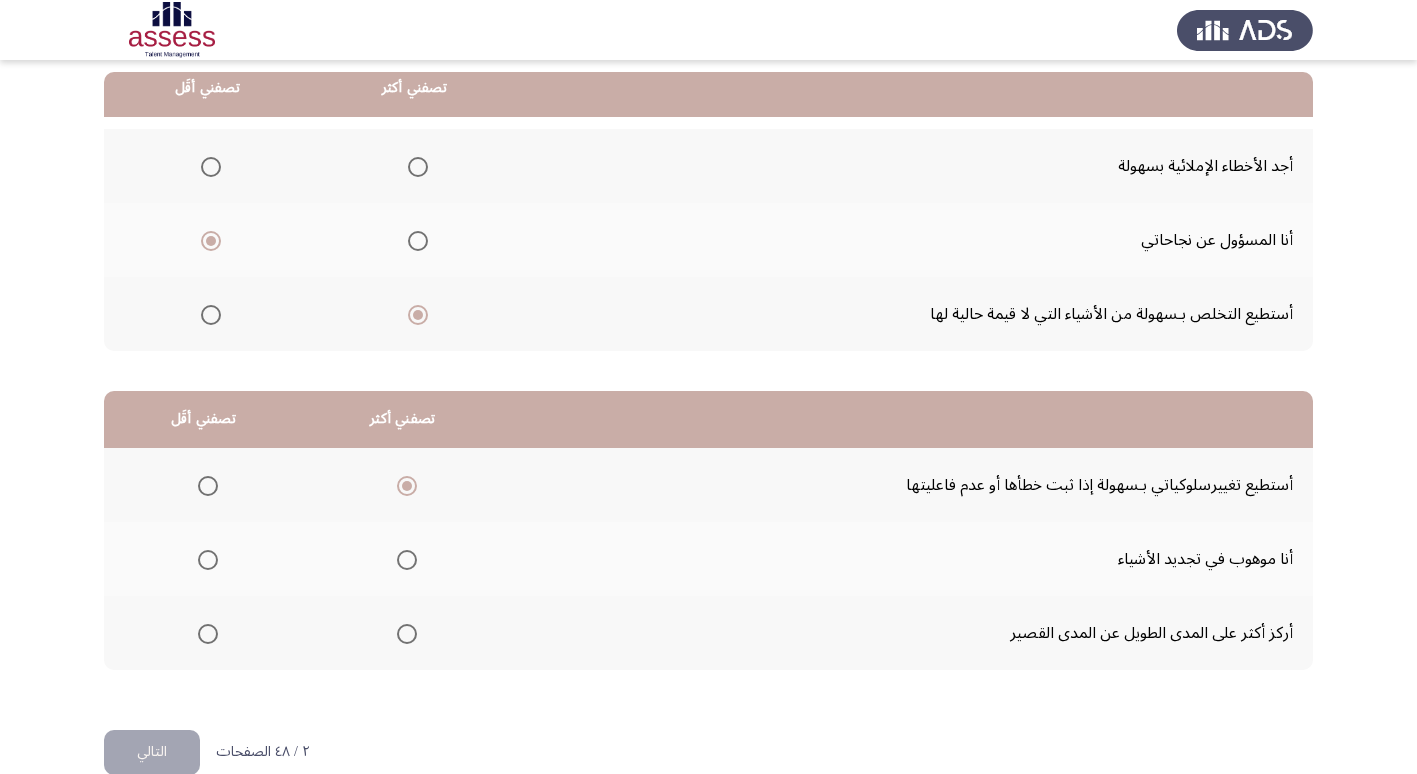 click at bounding box center (208, 560) 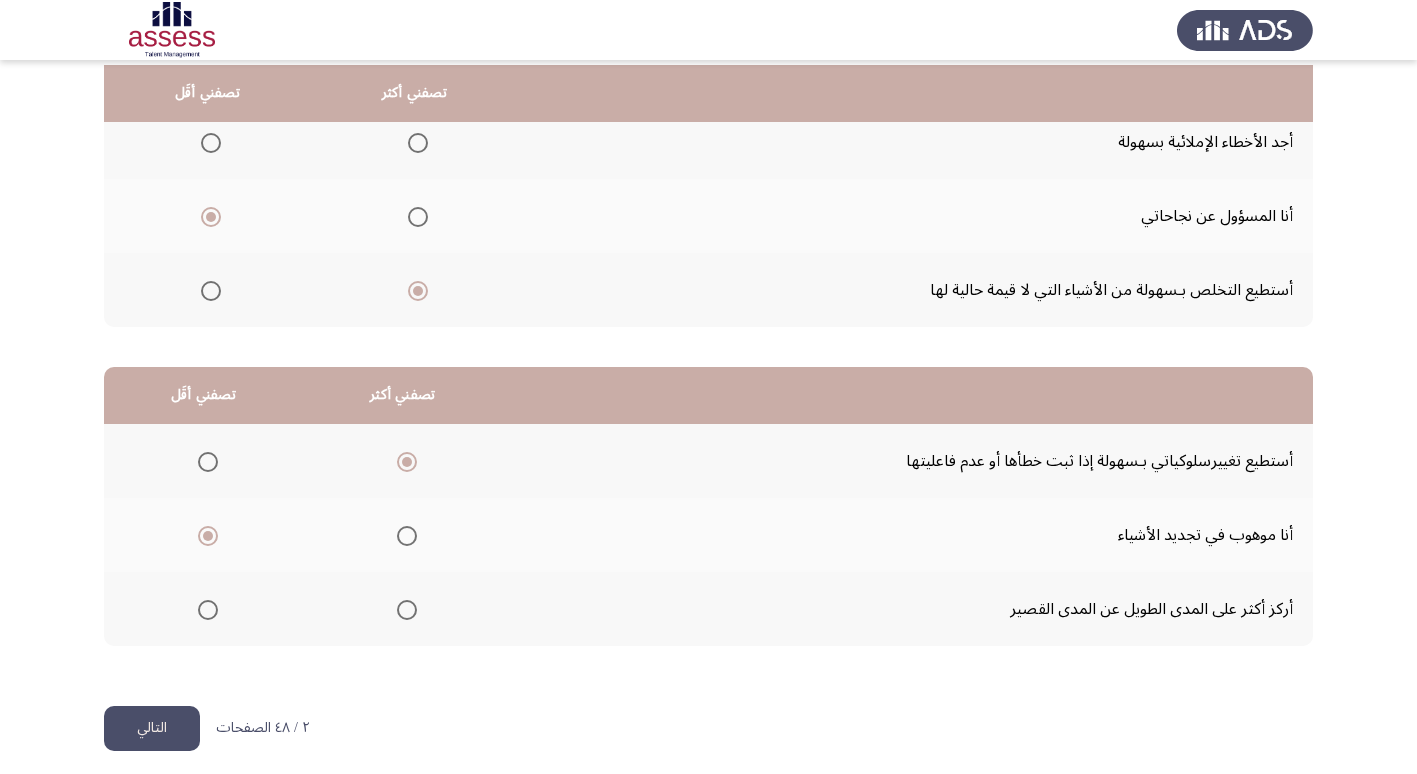 scroll, scrollTop: 236, scrollLeft: 0, axis: vertical 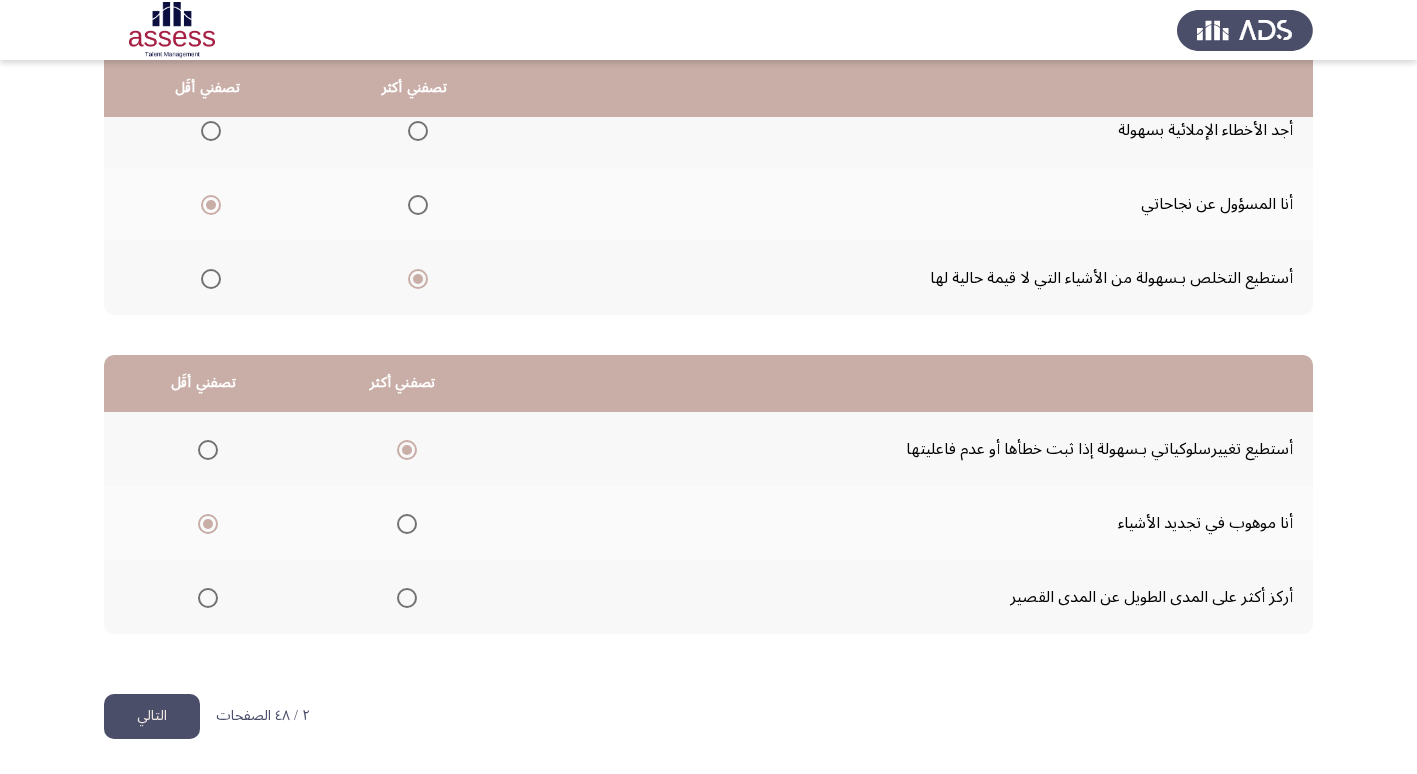 click on "التالي" 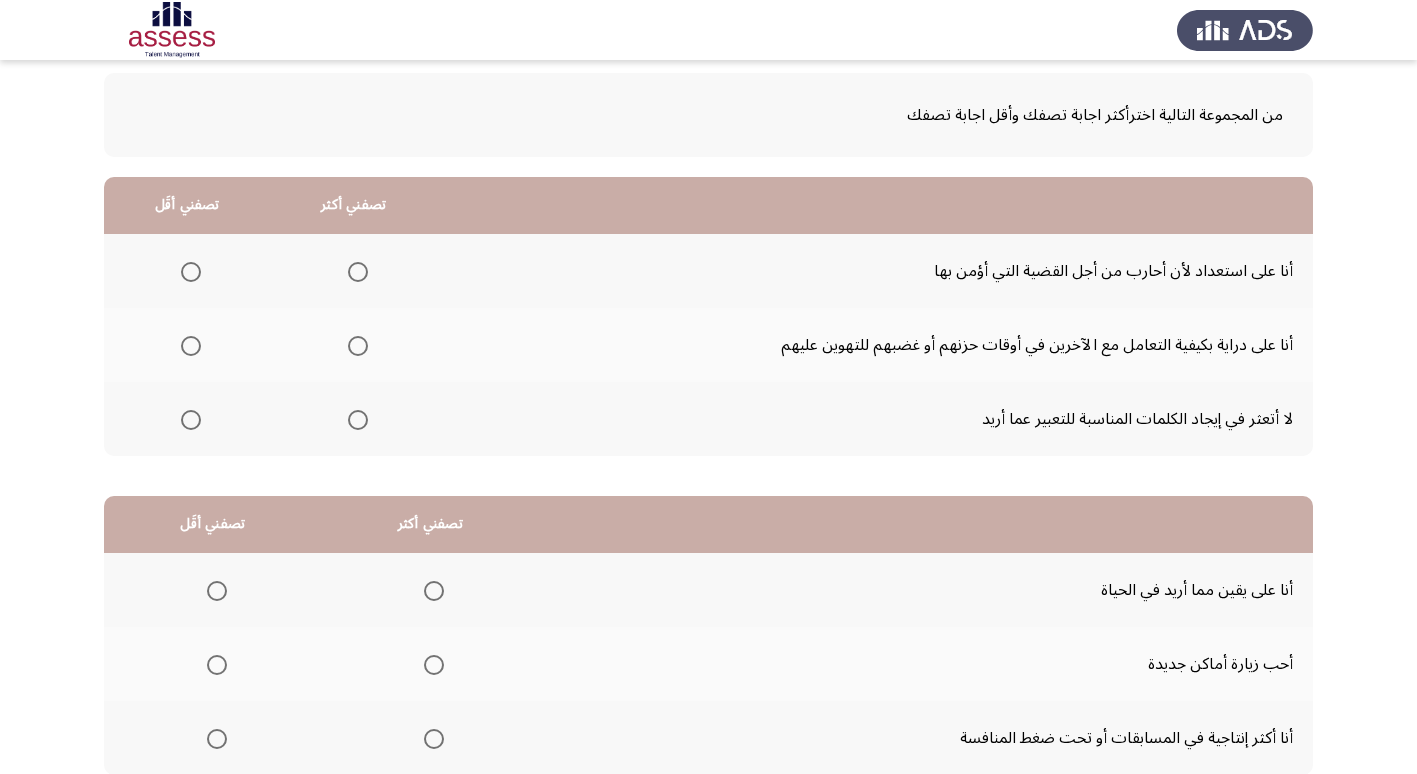 scroll, scrollTop: 0, scrollLeft: 0, axis: both 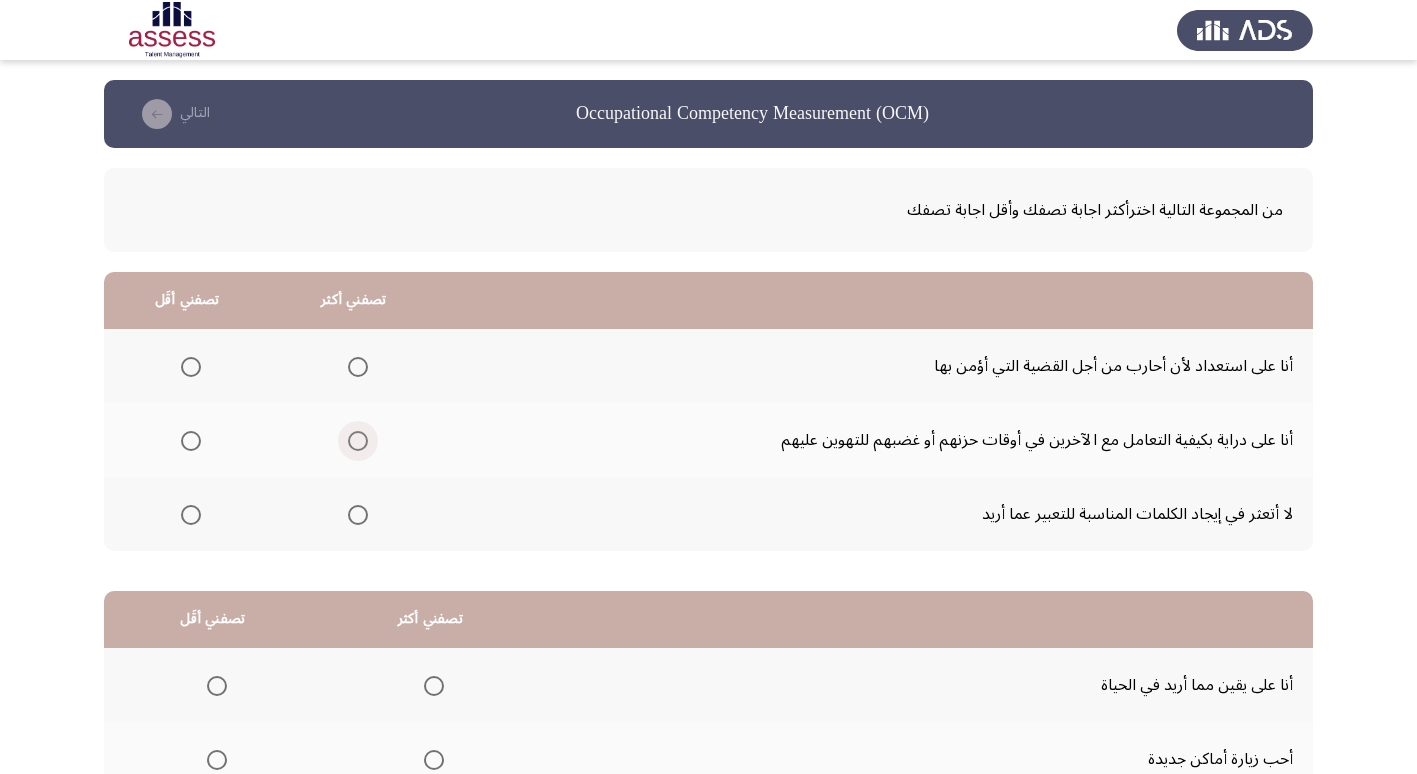 click at bounding box center [358, 441] 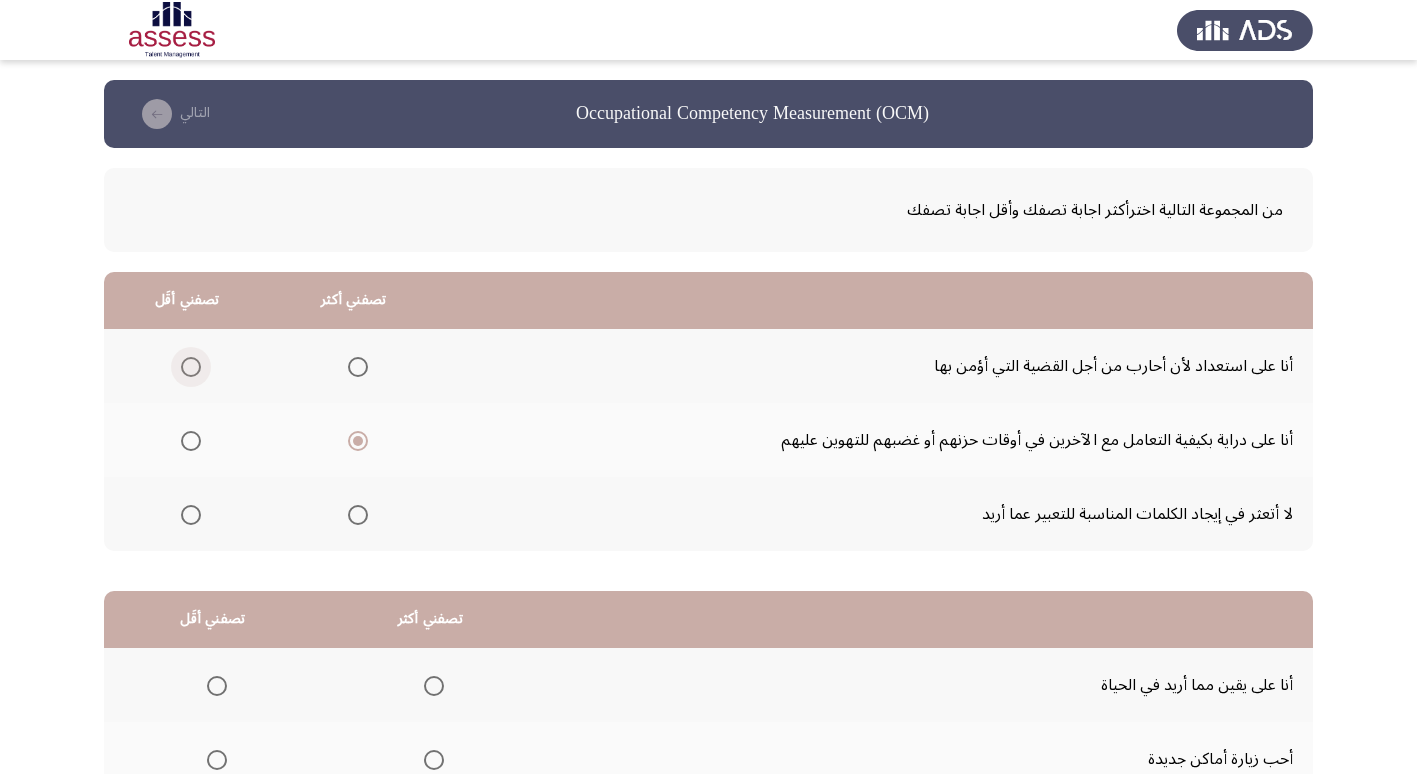 click at bounding box center (191, 367) 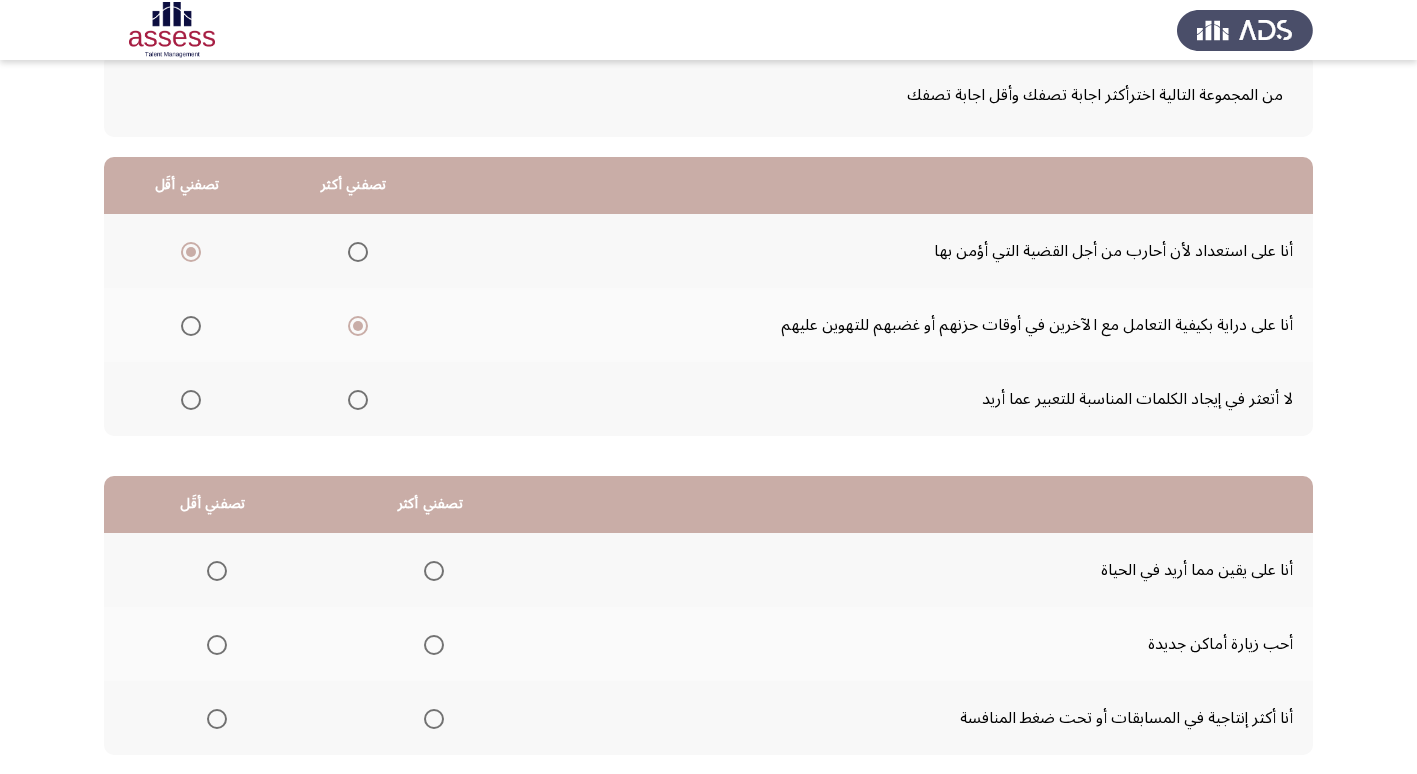 scroll, scrollTop: 200, scrollLeft: 0, axis: vertical 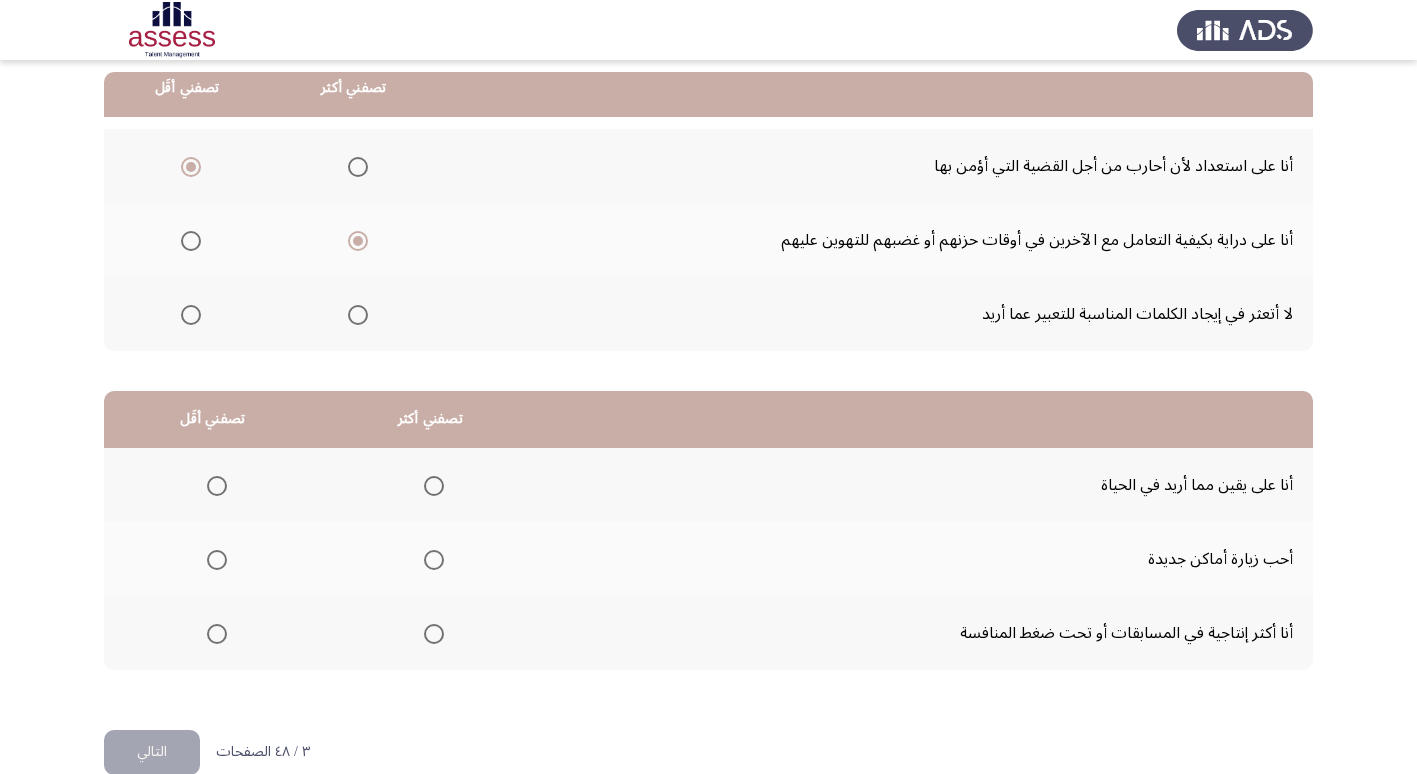 click at bounding box center (434, 634) 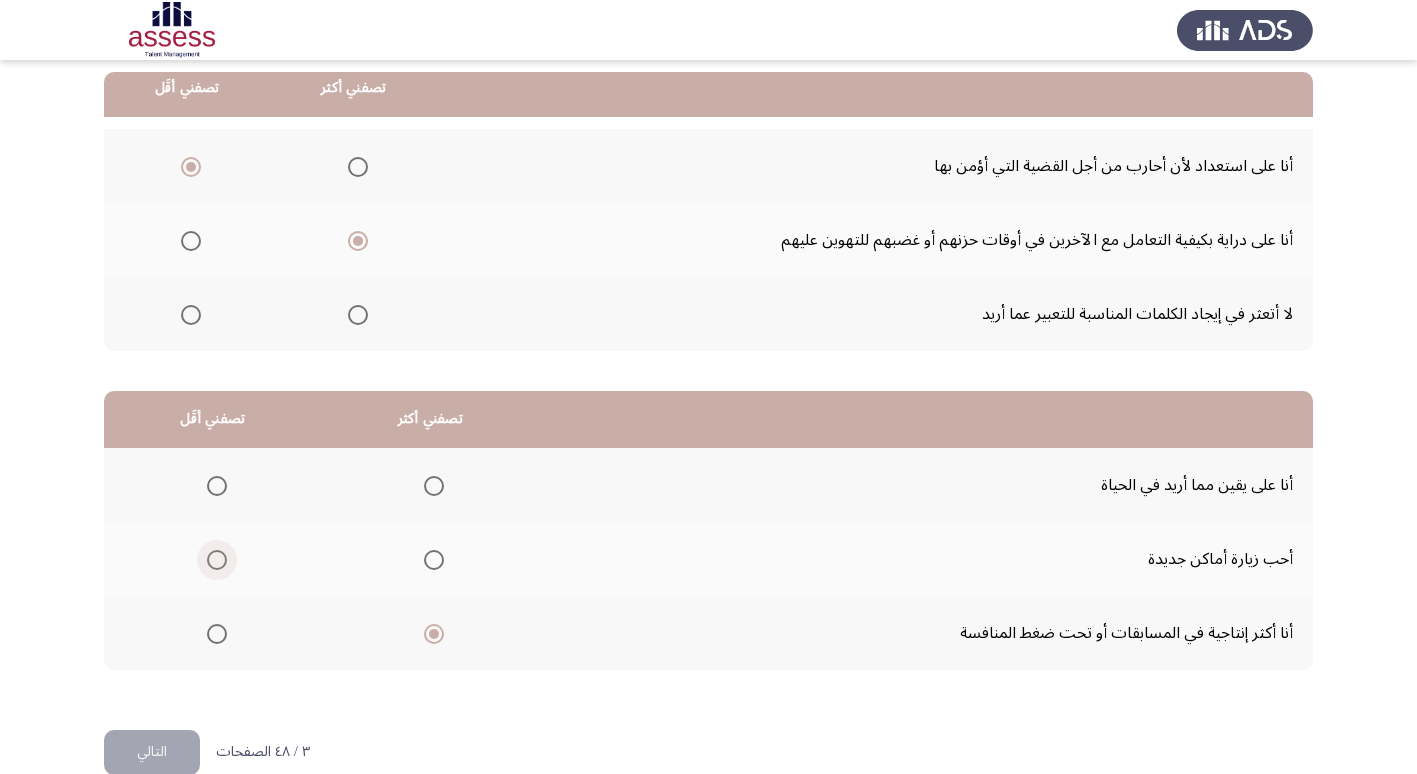 click at bounding box center [217, 560] 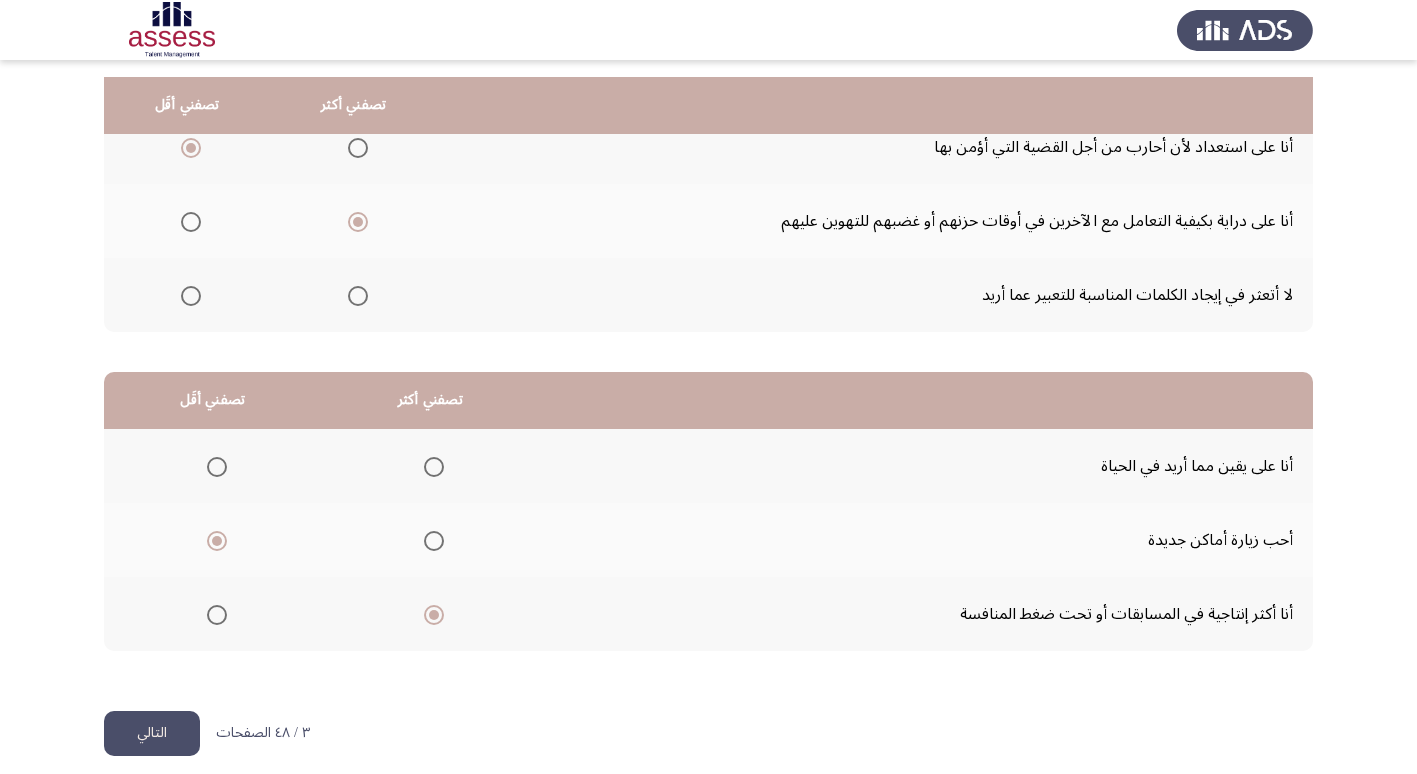 scroll, scrollTop: 236, scrollLeft: 0, axis: vertical 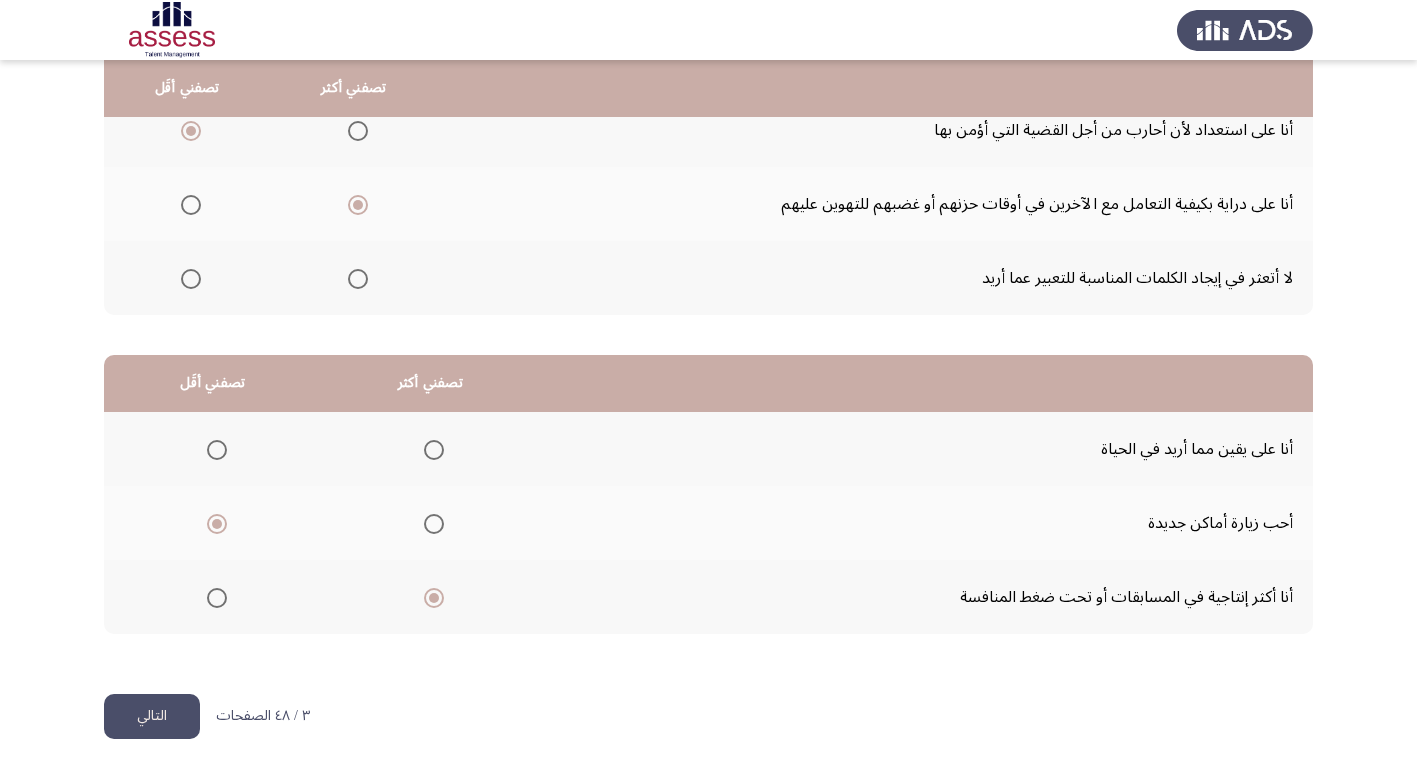 click on "التالي" 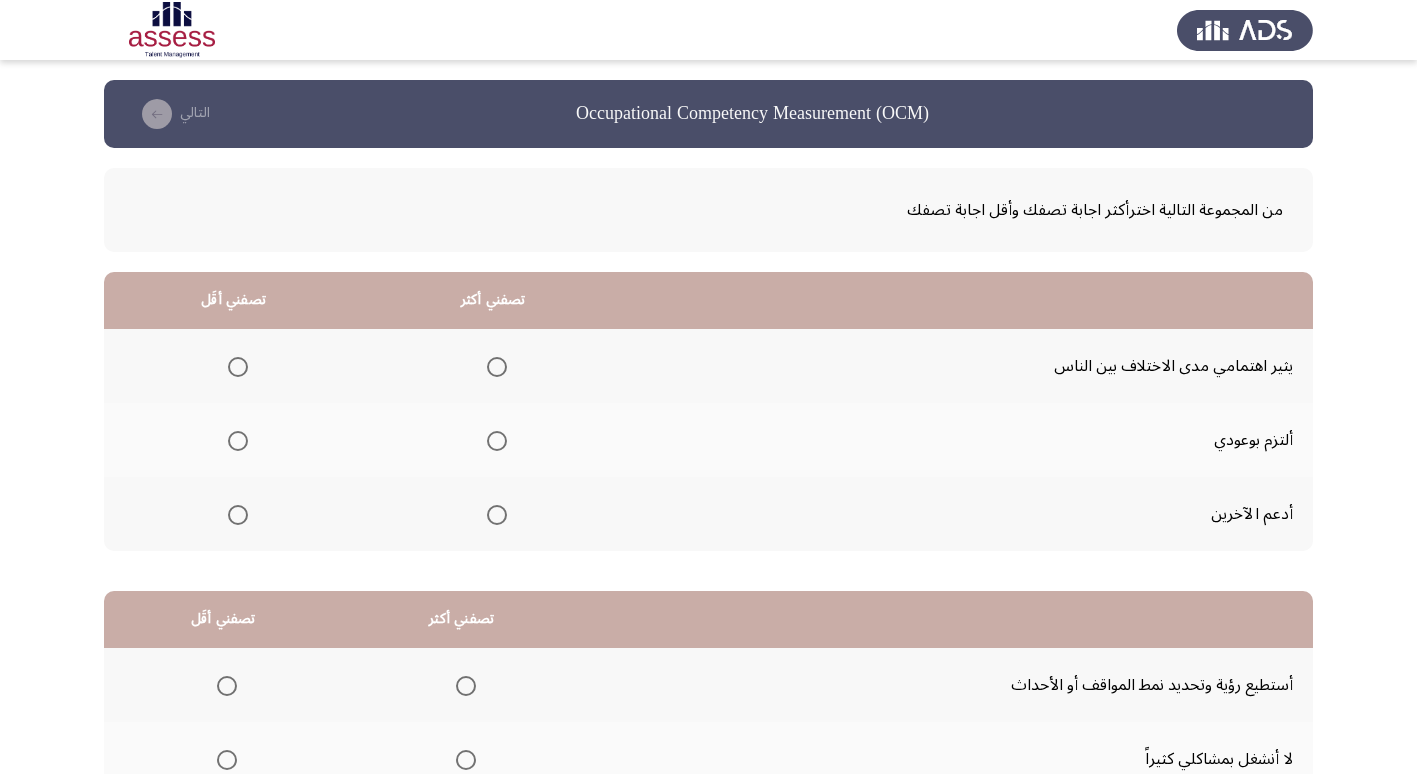 click at bounding box center [497, 515] 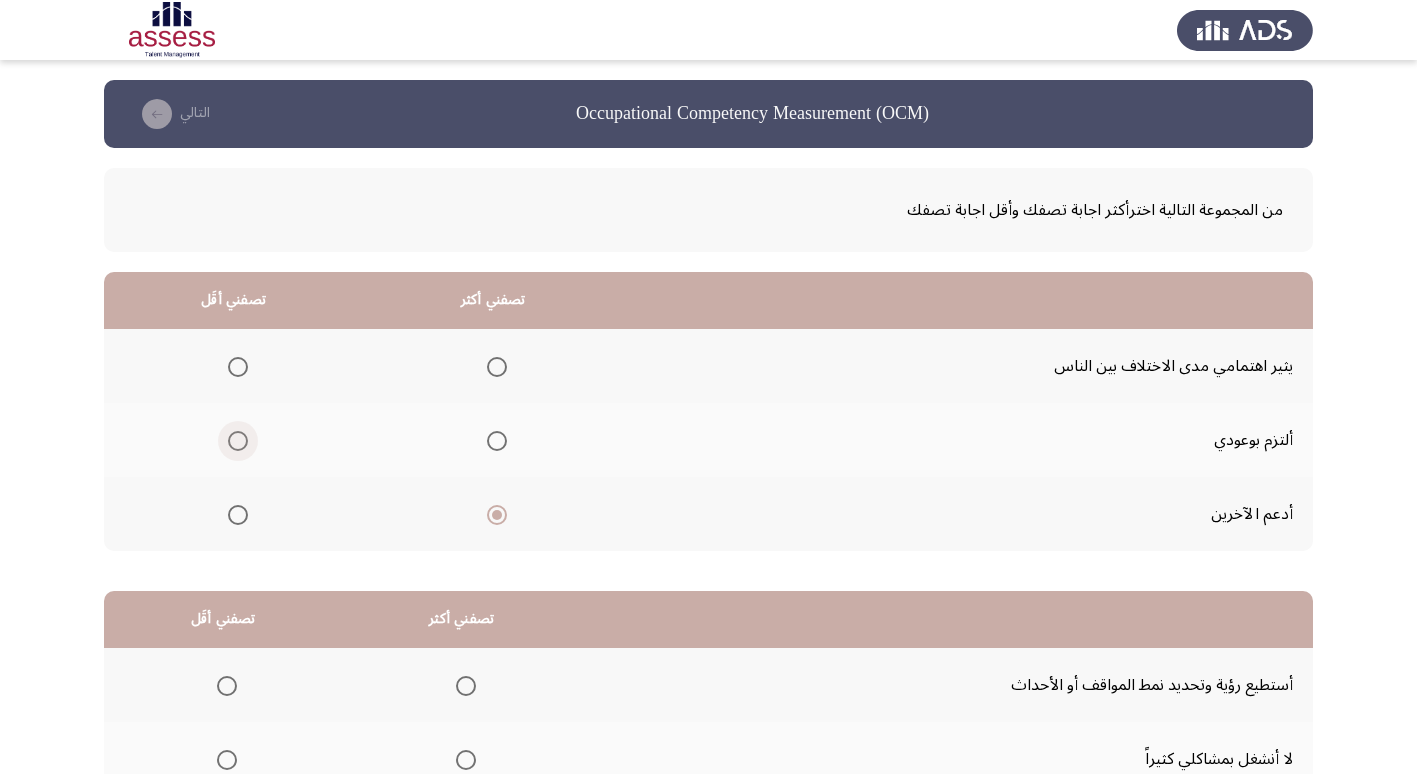click at bounding box center (238, 441) 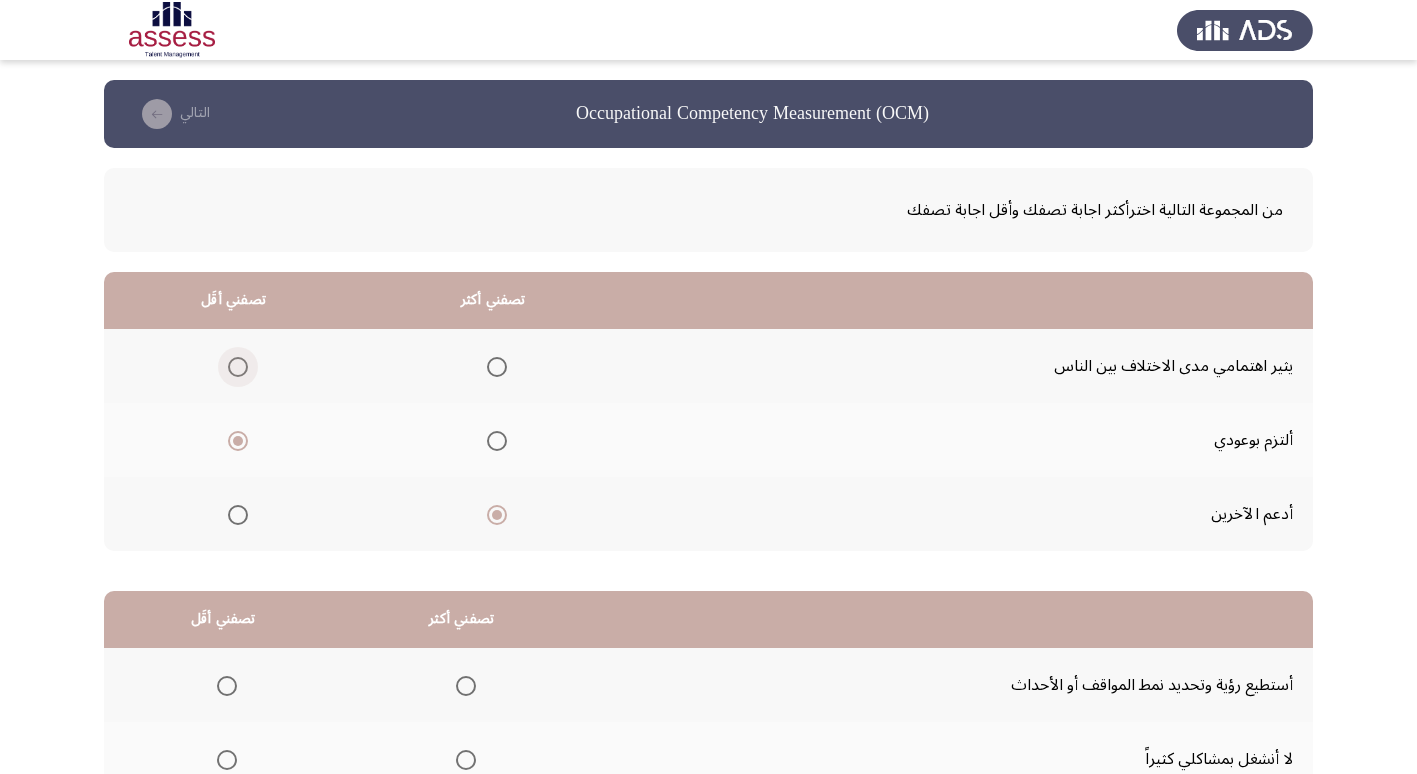 click at bounding box center [238, 367] 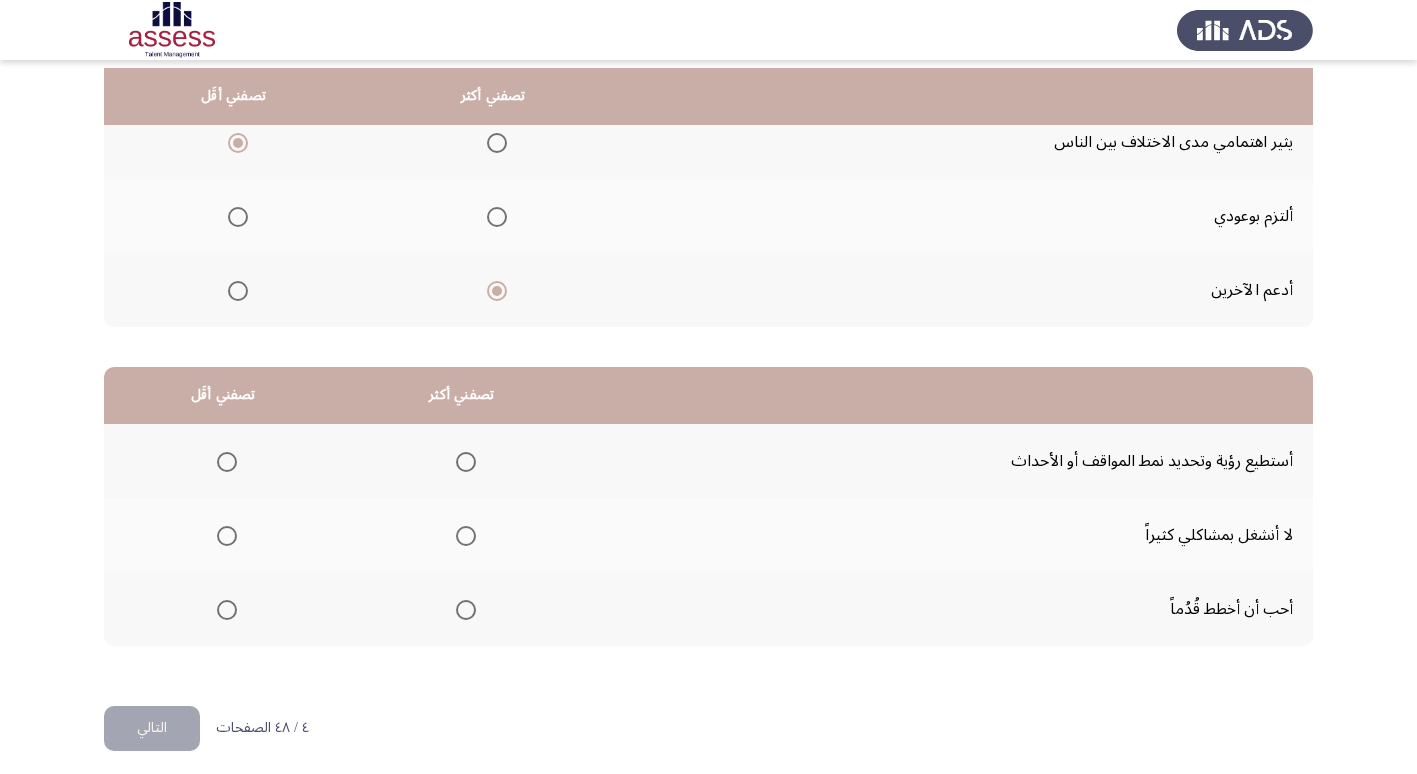 scroll, scrollTop: 236, scrollLeft: 0, axis: vertical 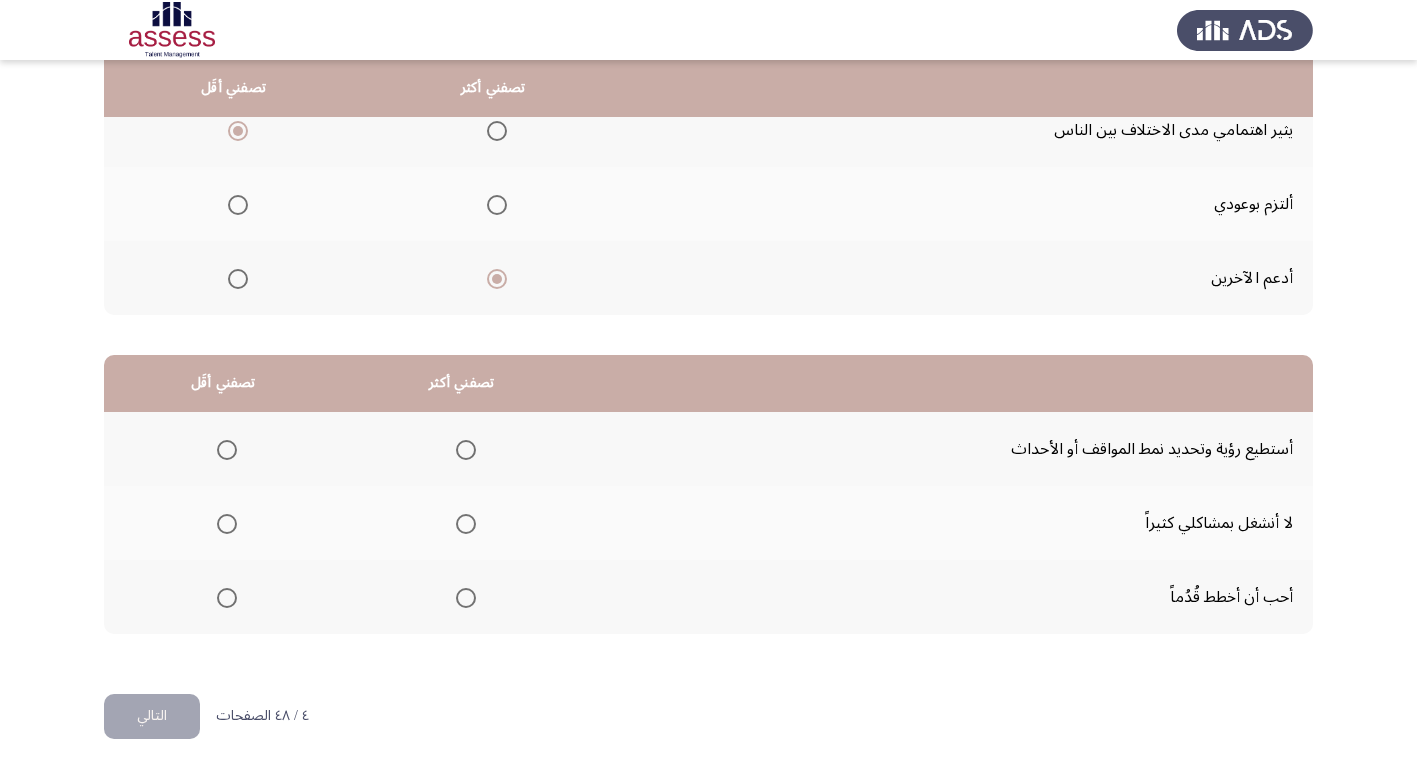click at bounding box center (466, 450) 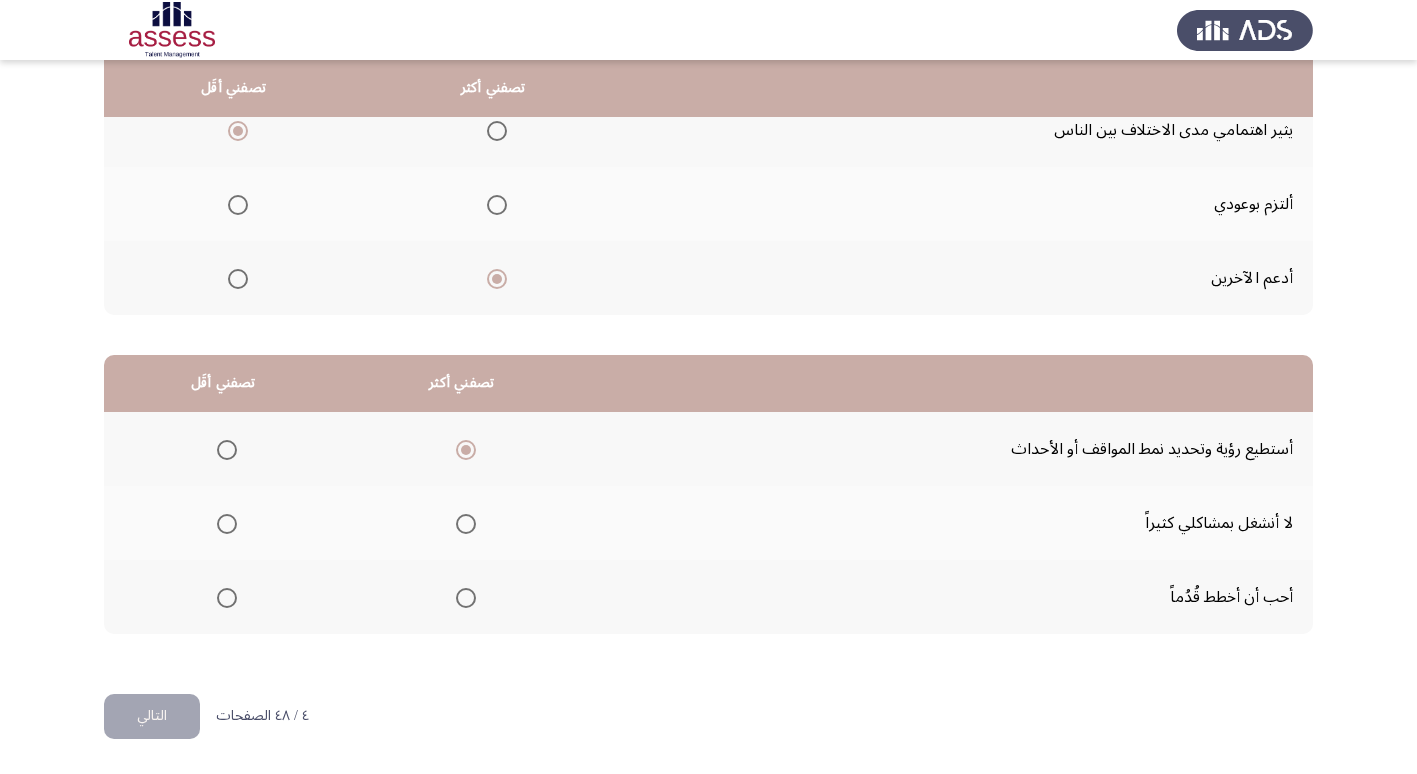 click at bounding box center [227, 524] 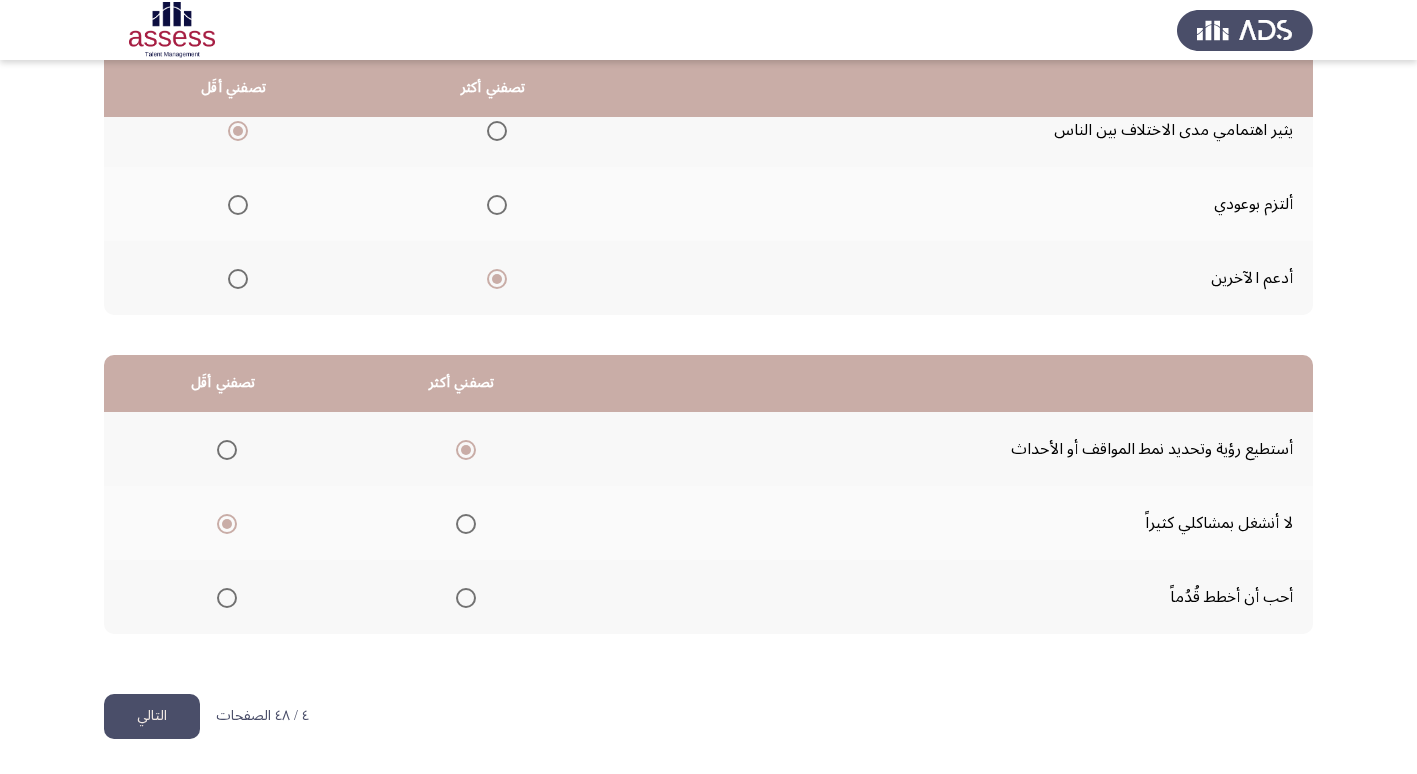 click on "التالي" 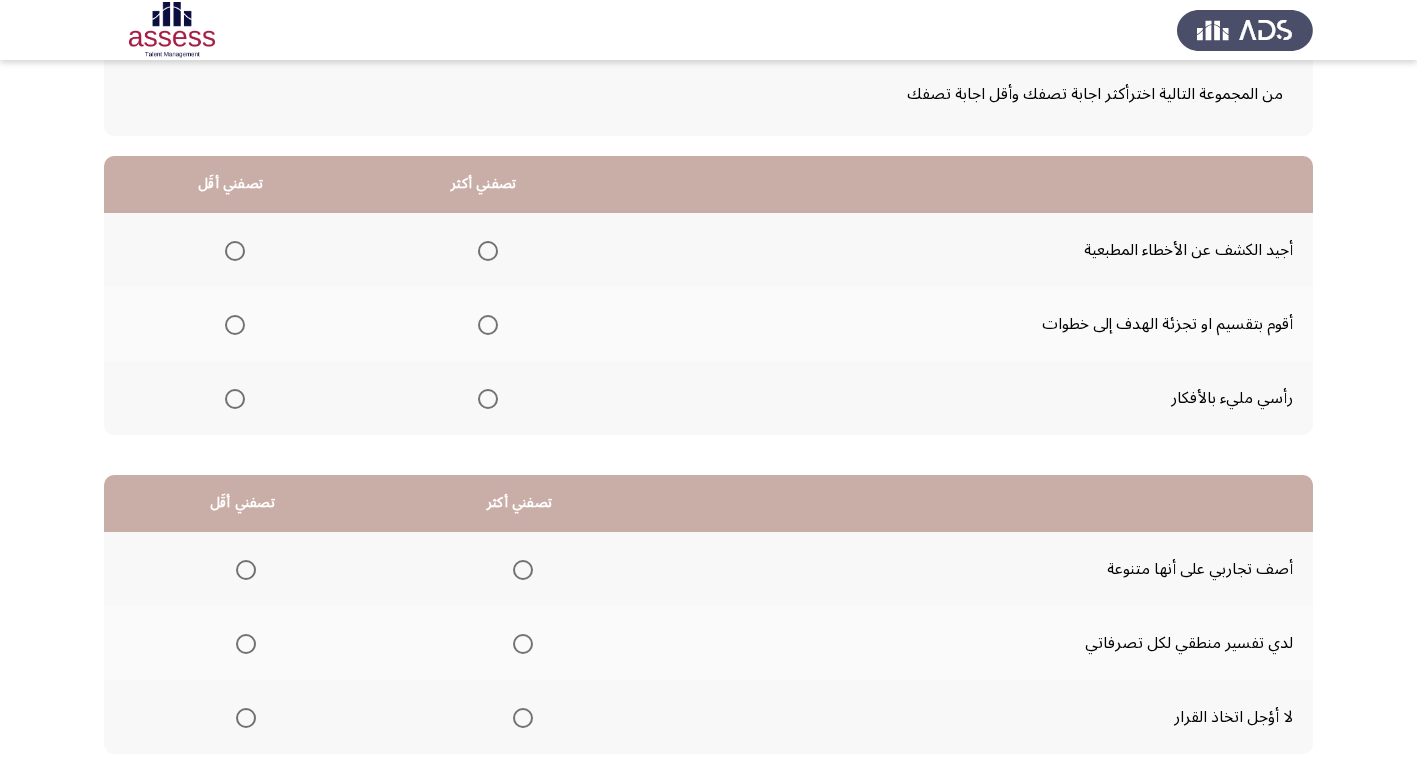 scroll, scrollTop: 0, scrollLeft: 0, axis: both 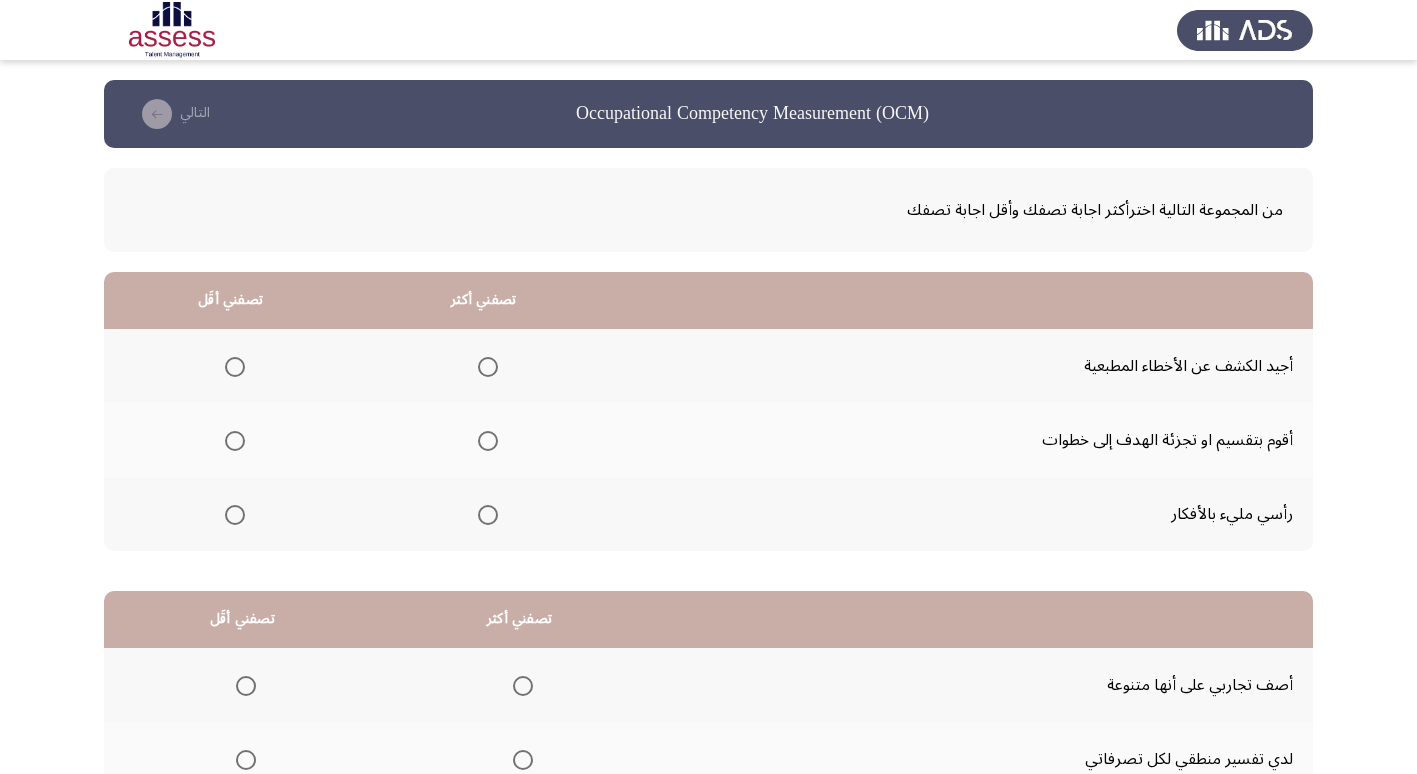click at bounding box center [488, 441] 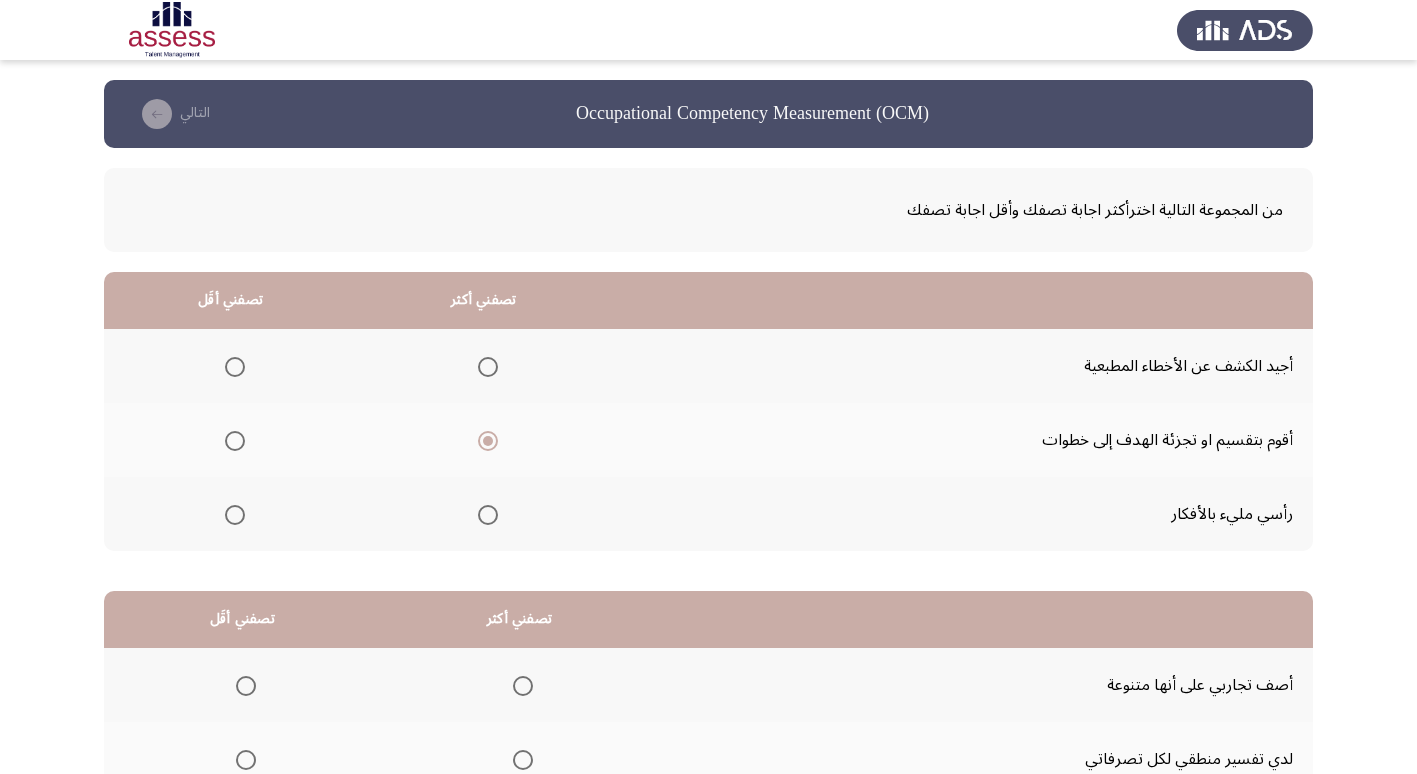 click 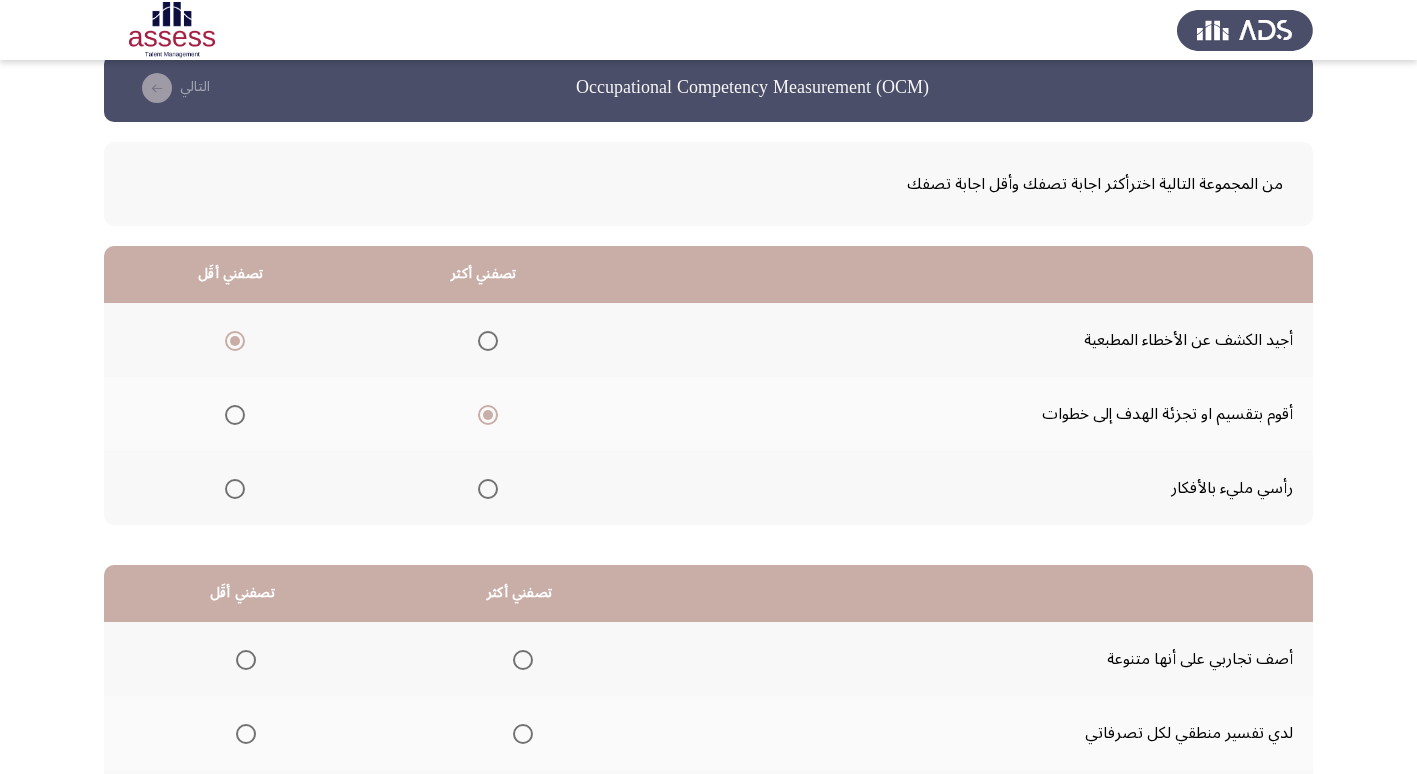 scroll, scrollTop: 100, scrollLeft: 0, axis: vertical 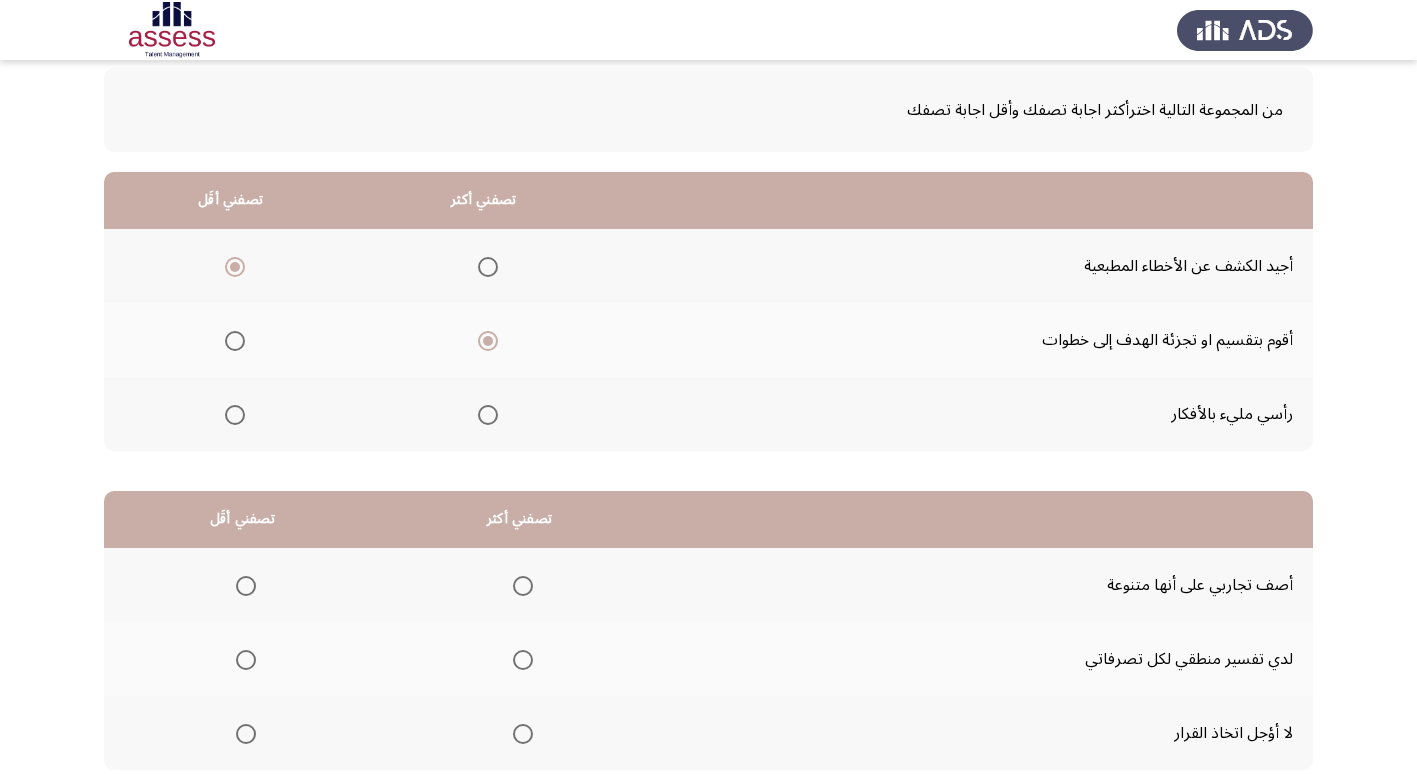 click at bounding box center [235, 415] 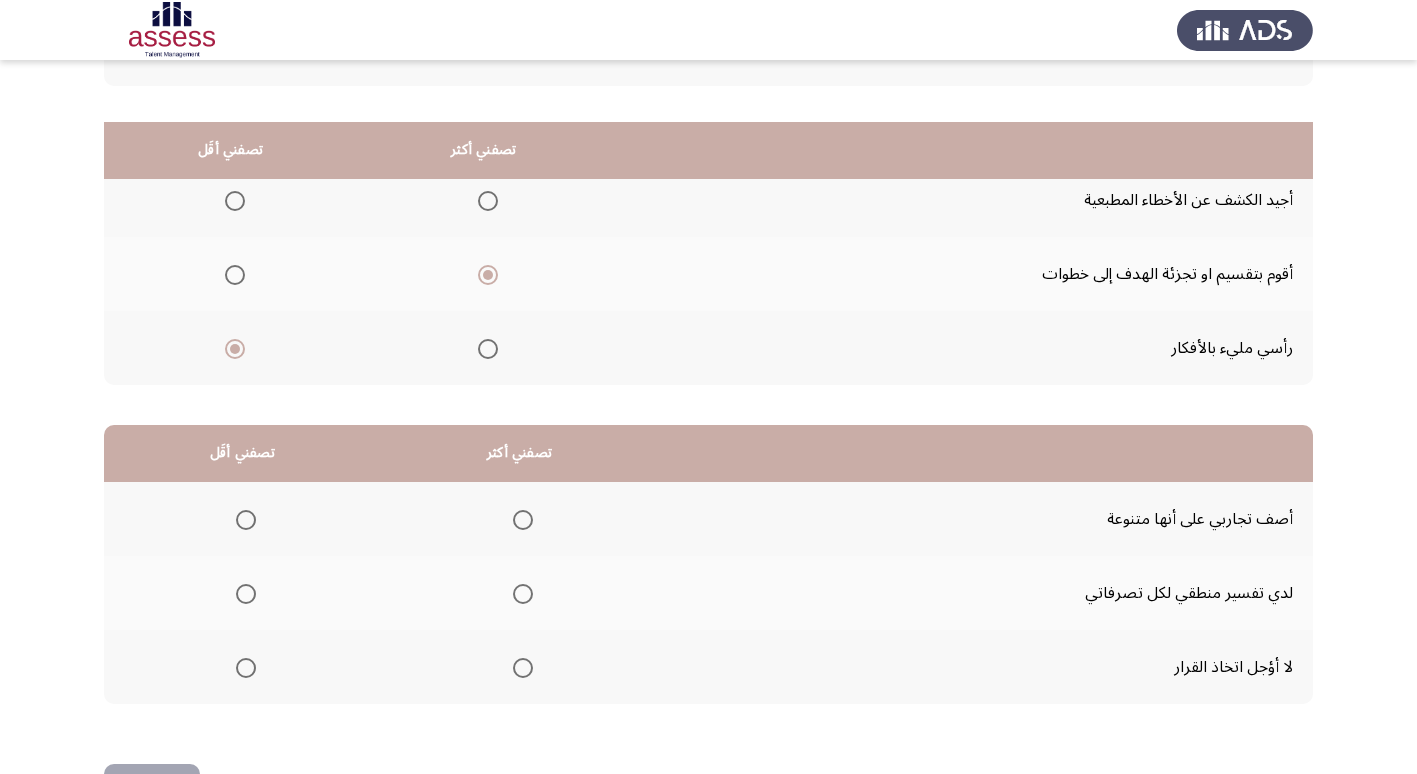 scroll, scrollTop: 236, scrollLeft: 0, axis: vertical 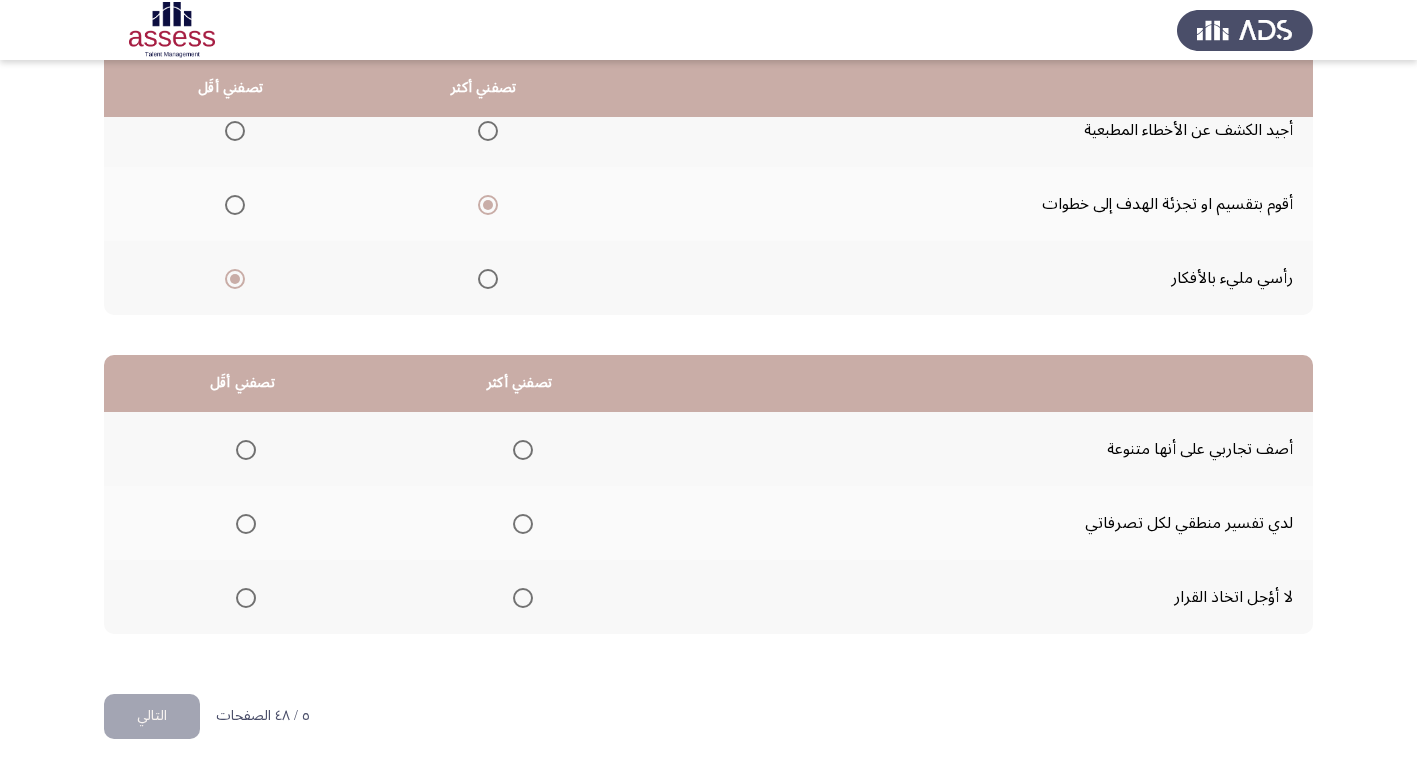 click at bounding box center (523, 598) 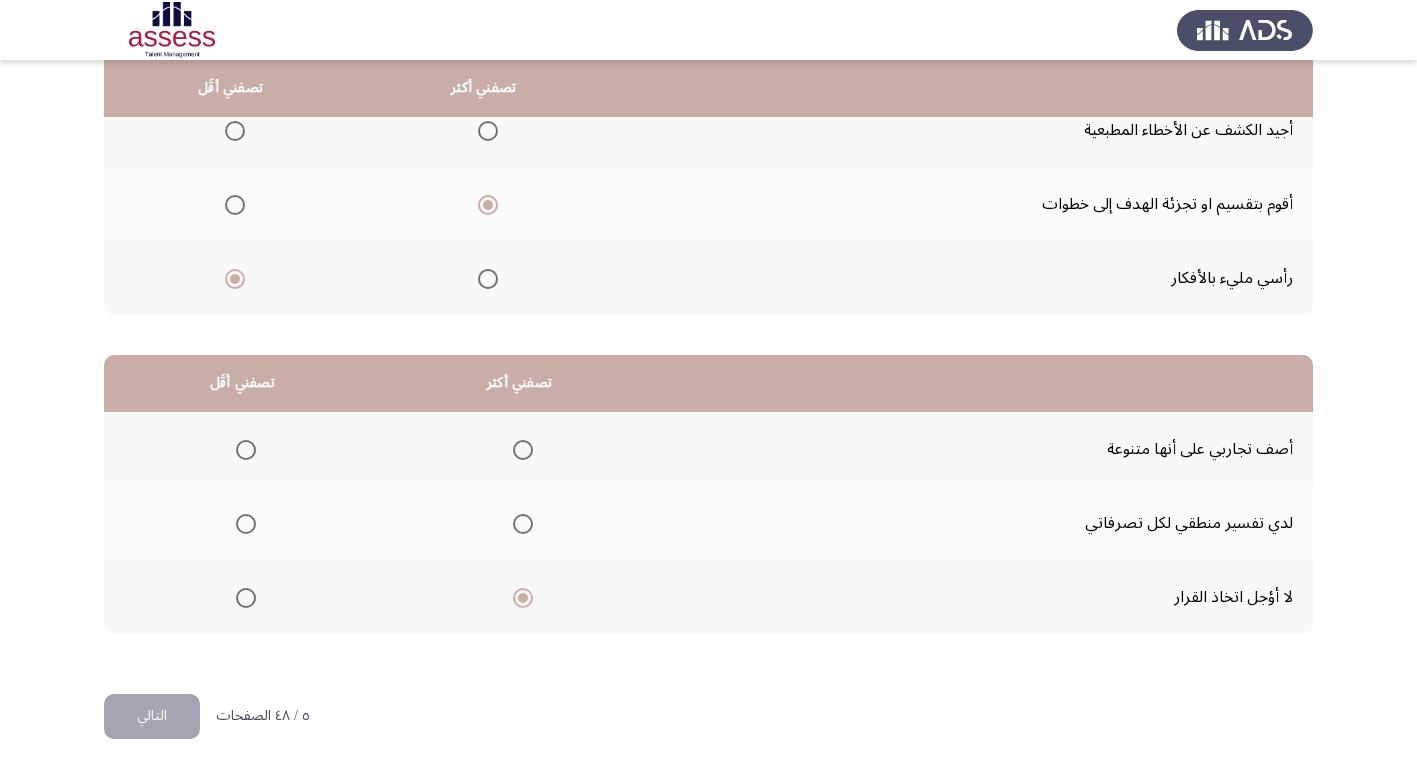 click at bounding box center (246, 450) 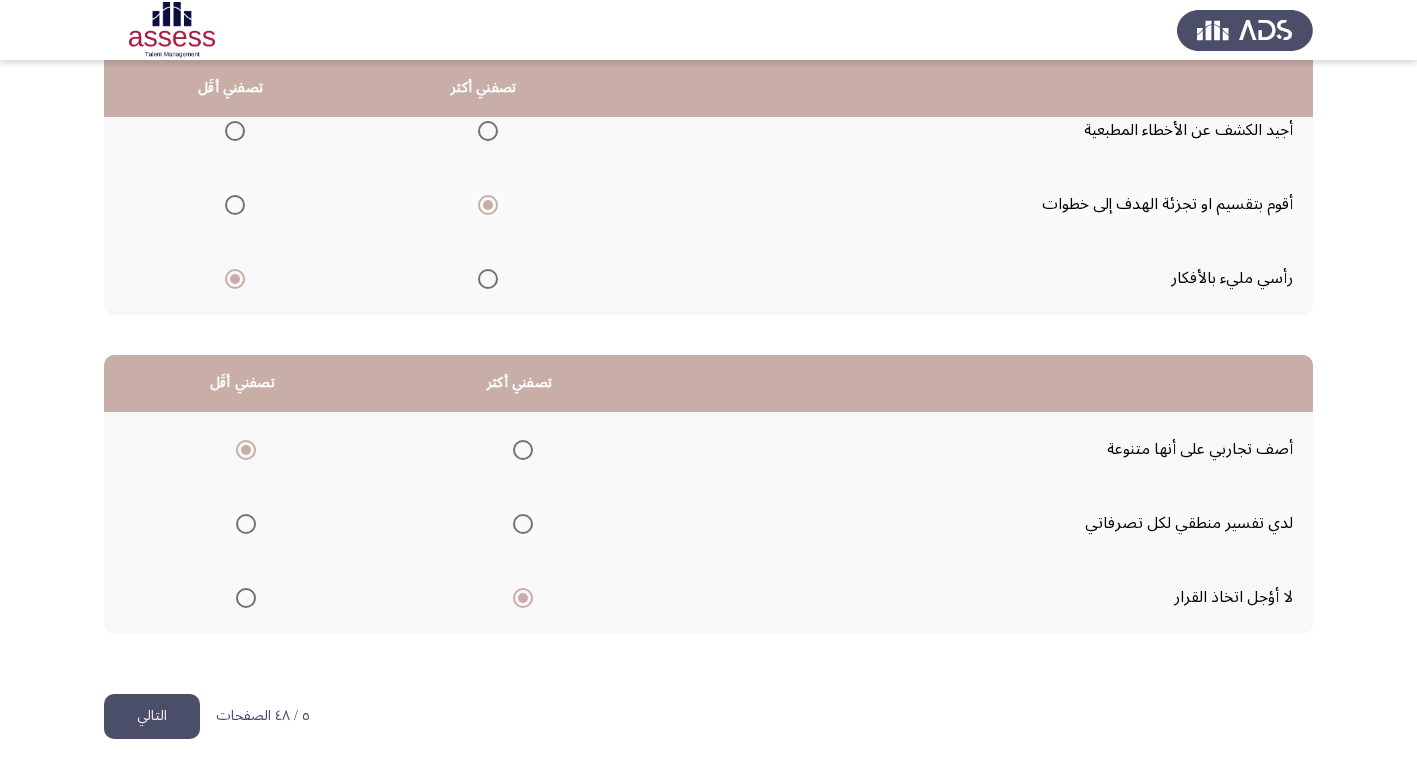 click on "التالي" 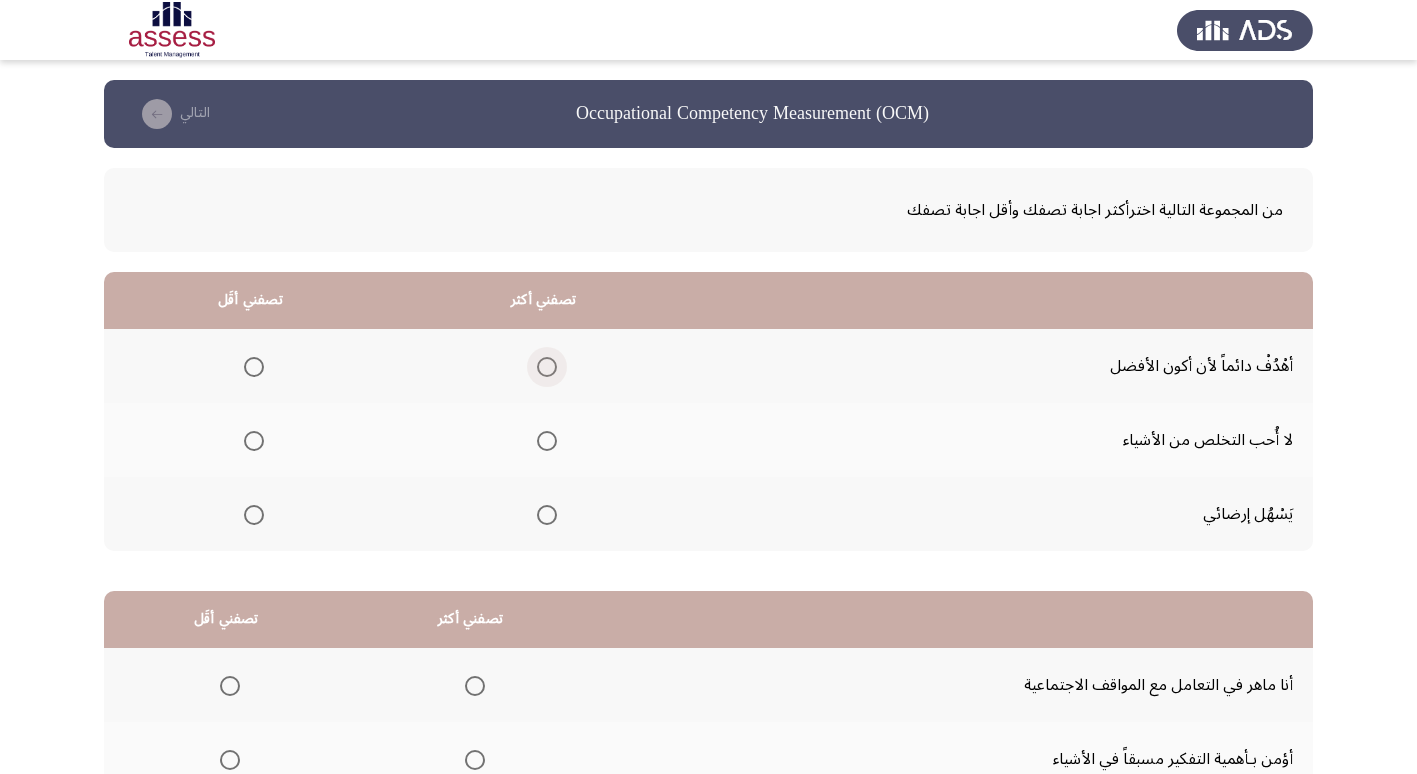 click at bounding box center (547, 367) 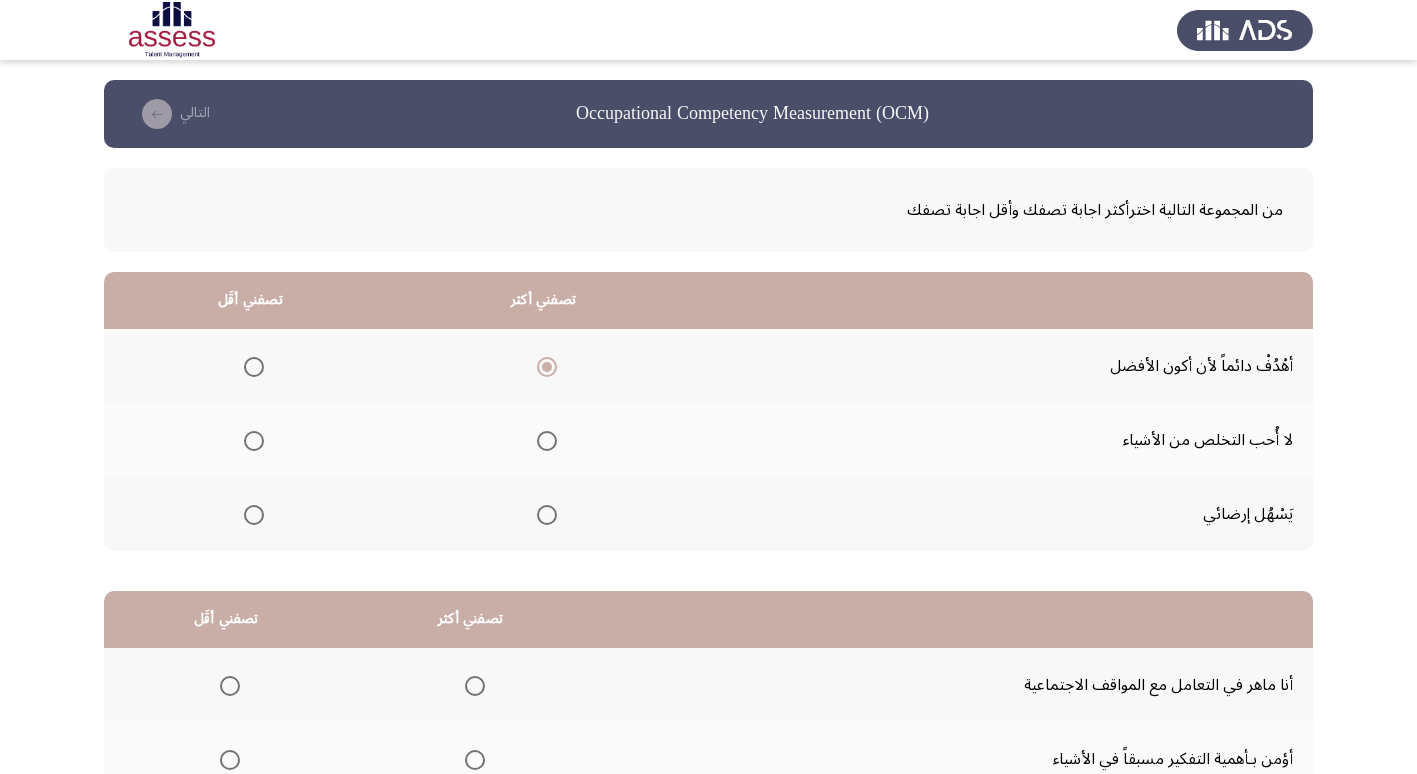 click at bounding box center (254, 515) 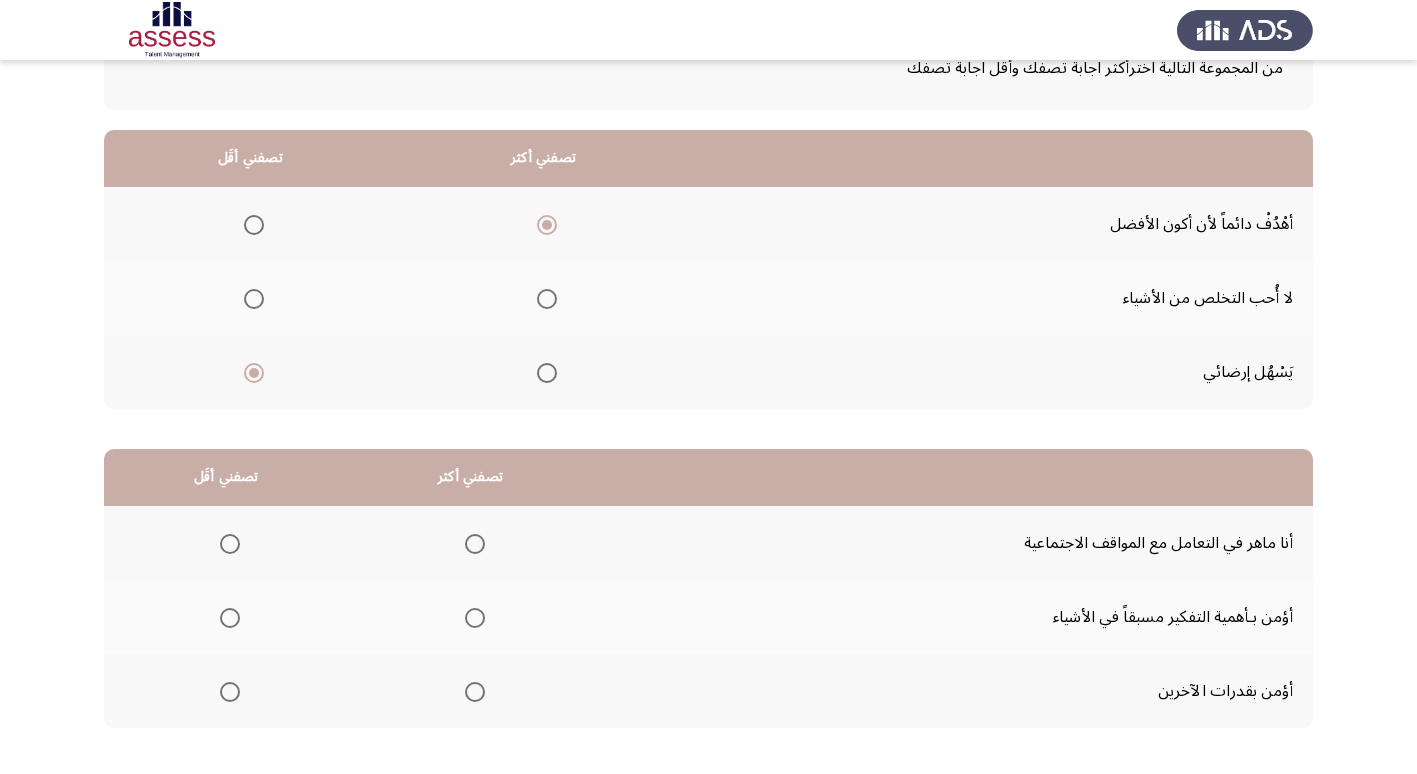 scroll, scrollTop: 200, scrollLeft: 0, axis: vertical 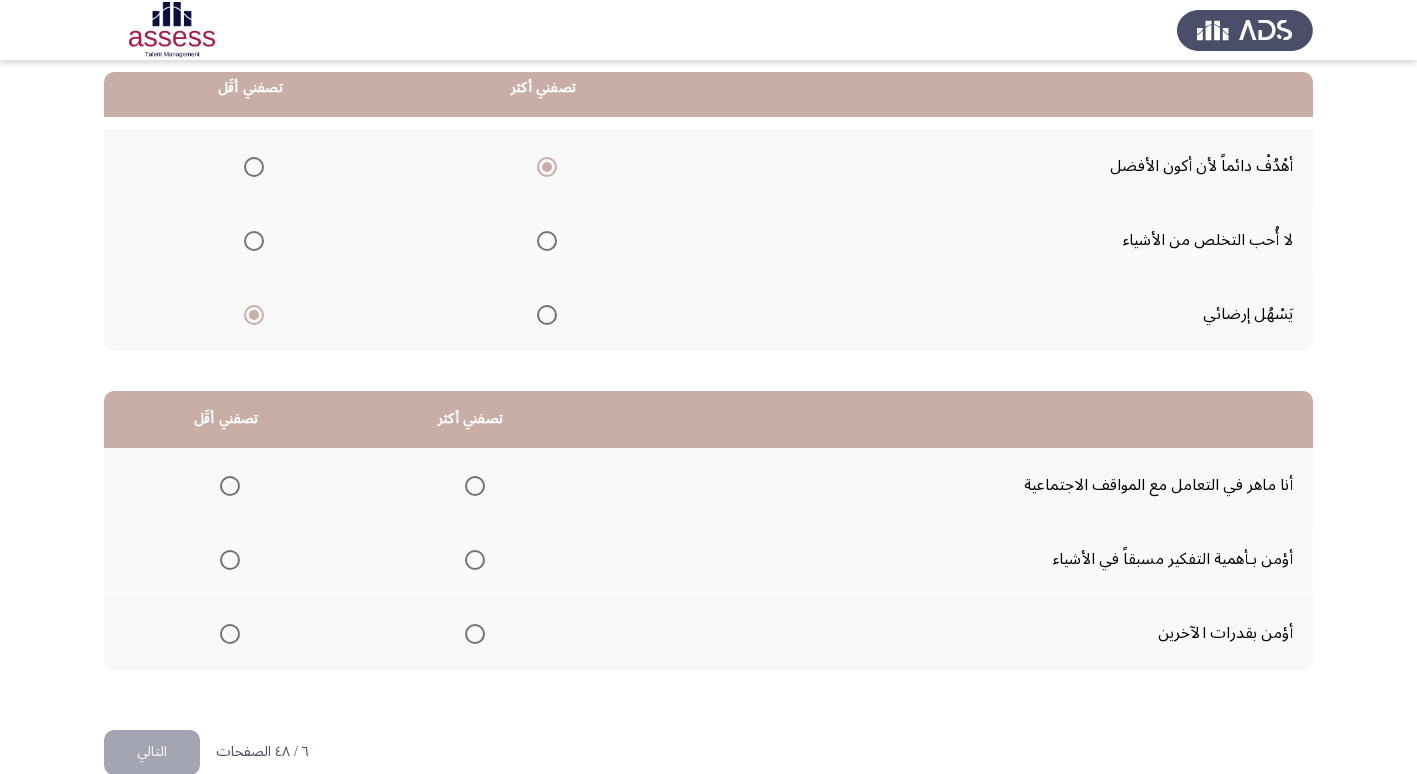click at bounding box center (230, 560) 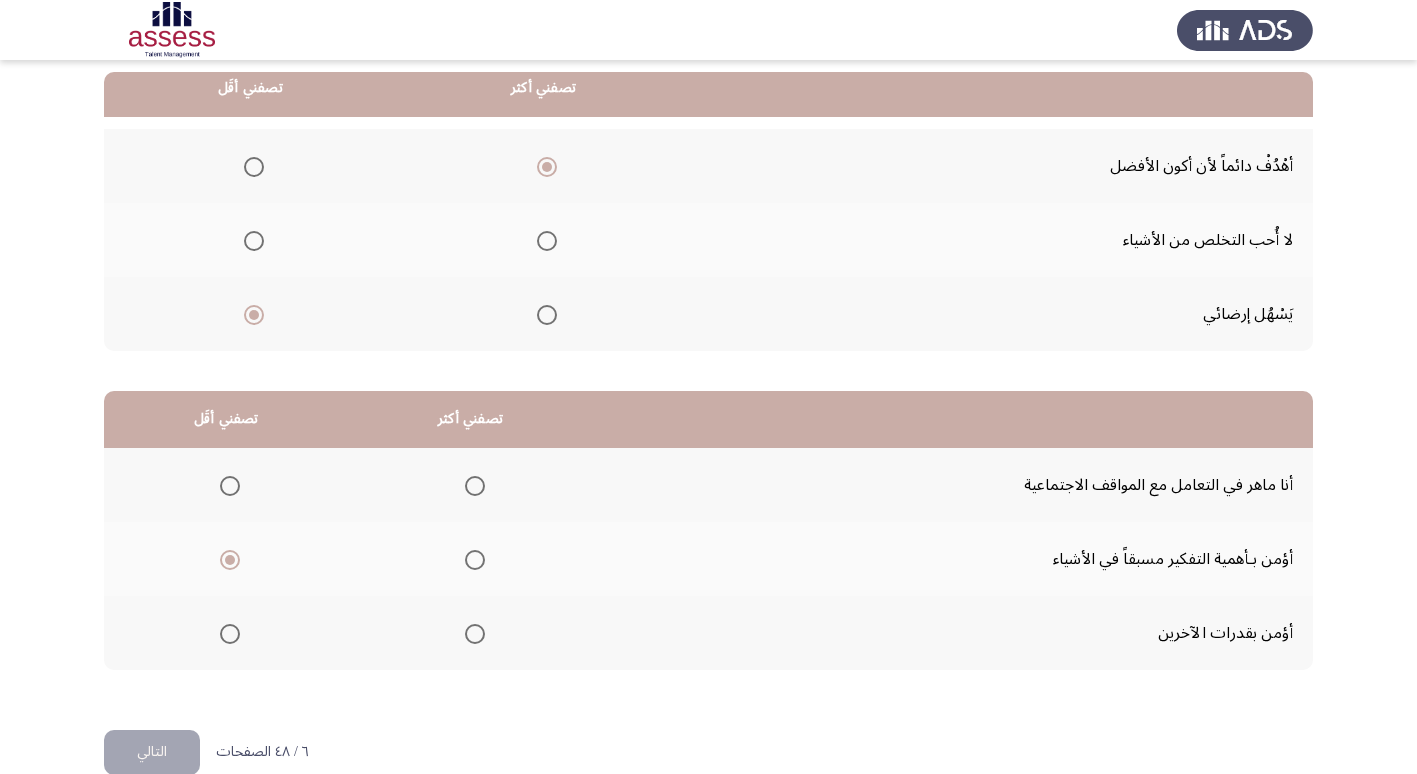 click at bounding box center (475, 634) 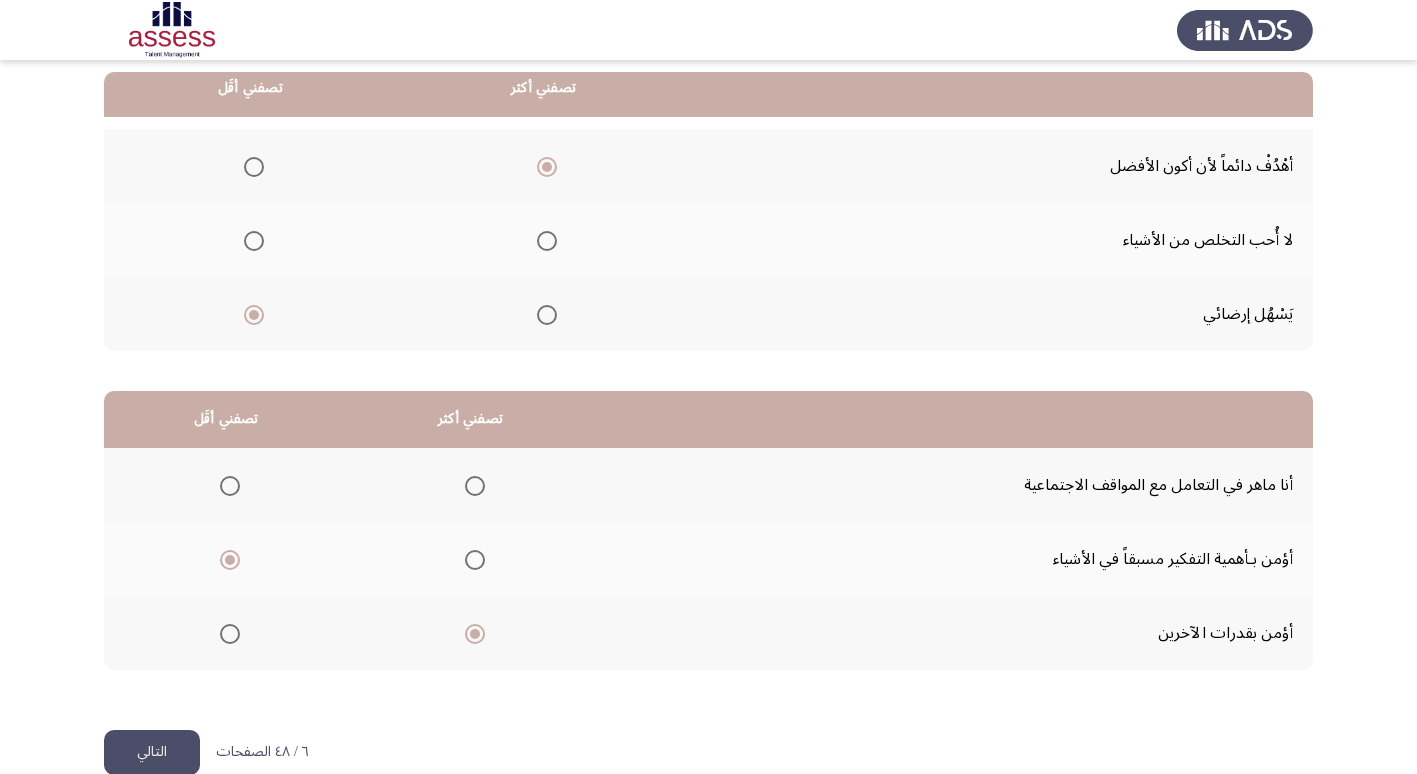 click on "التالي" 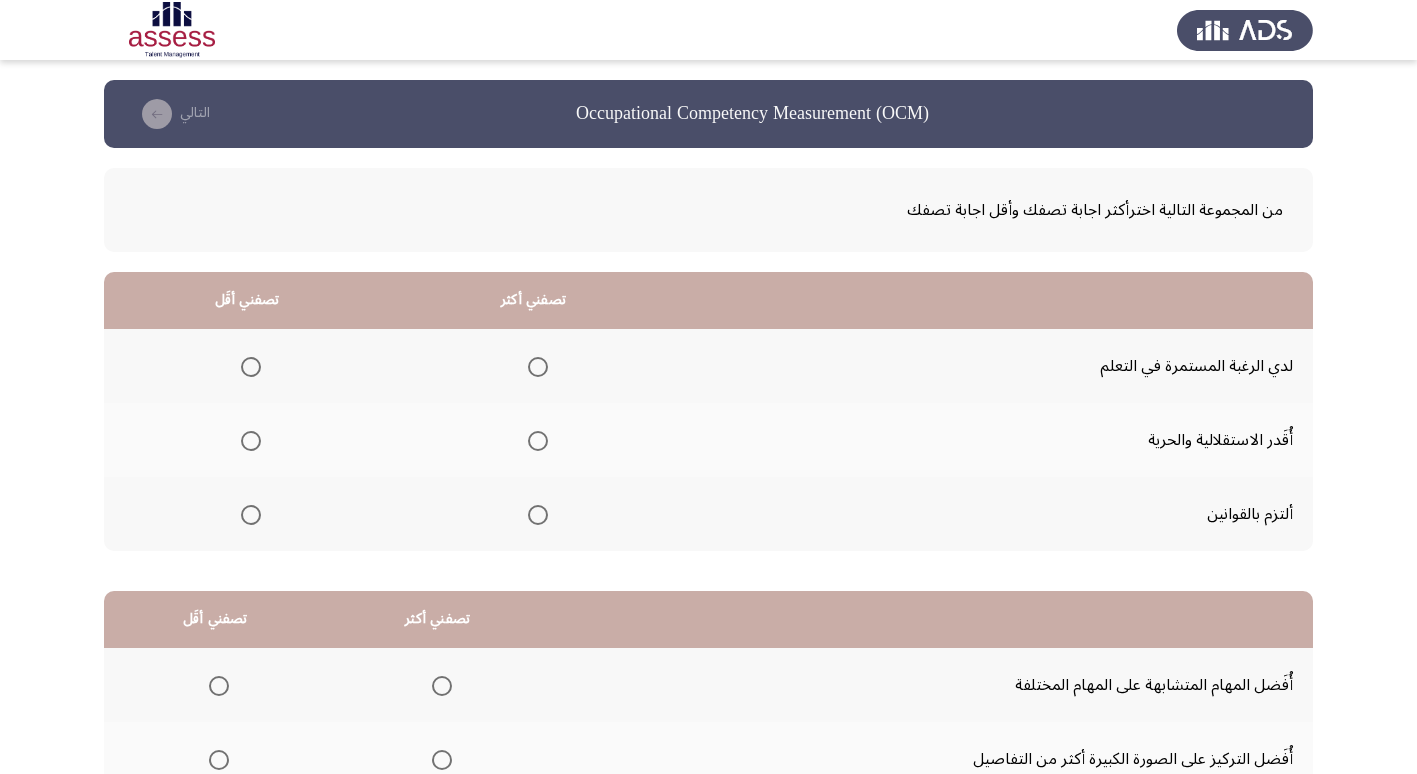 click at bounding box center [538, 515] 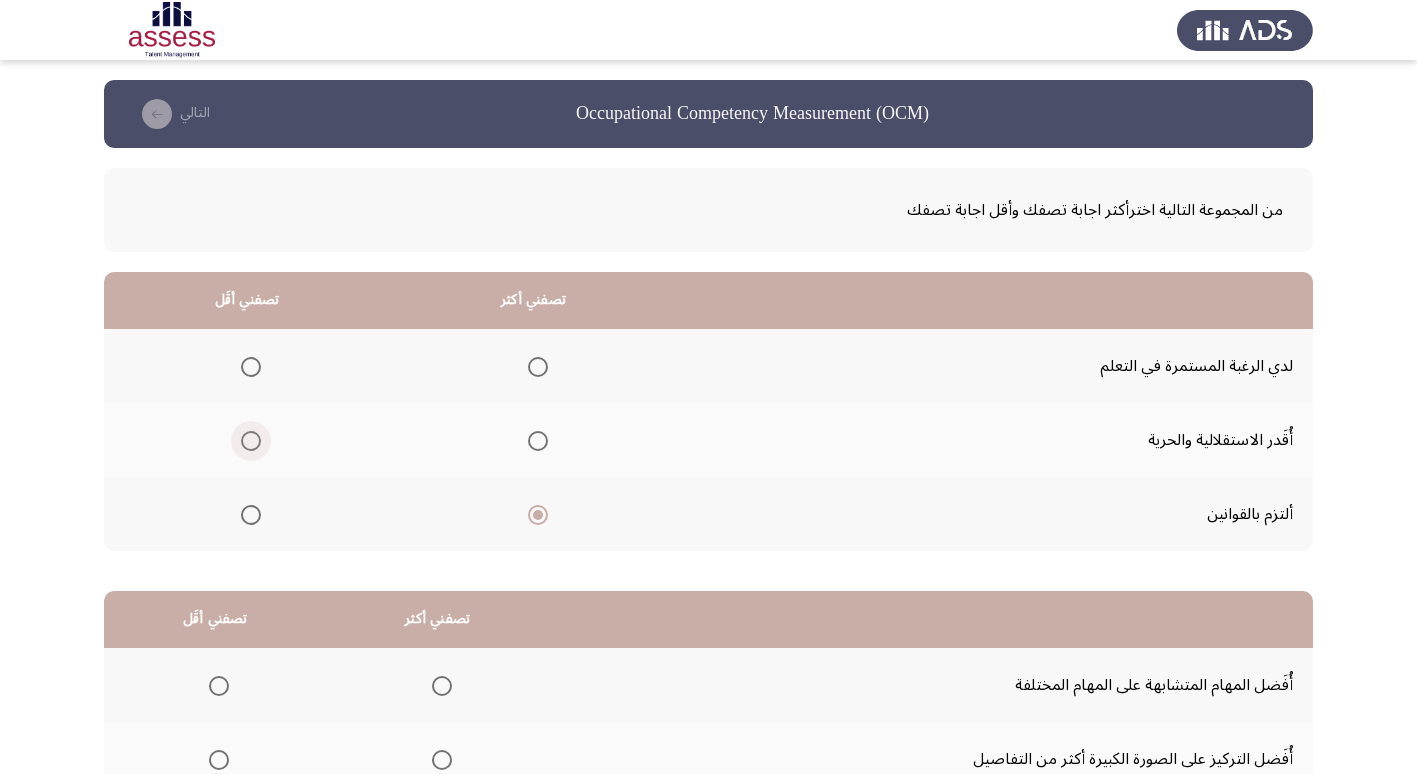 click at bounding box center (251, 441) 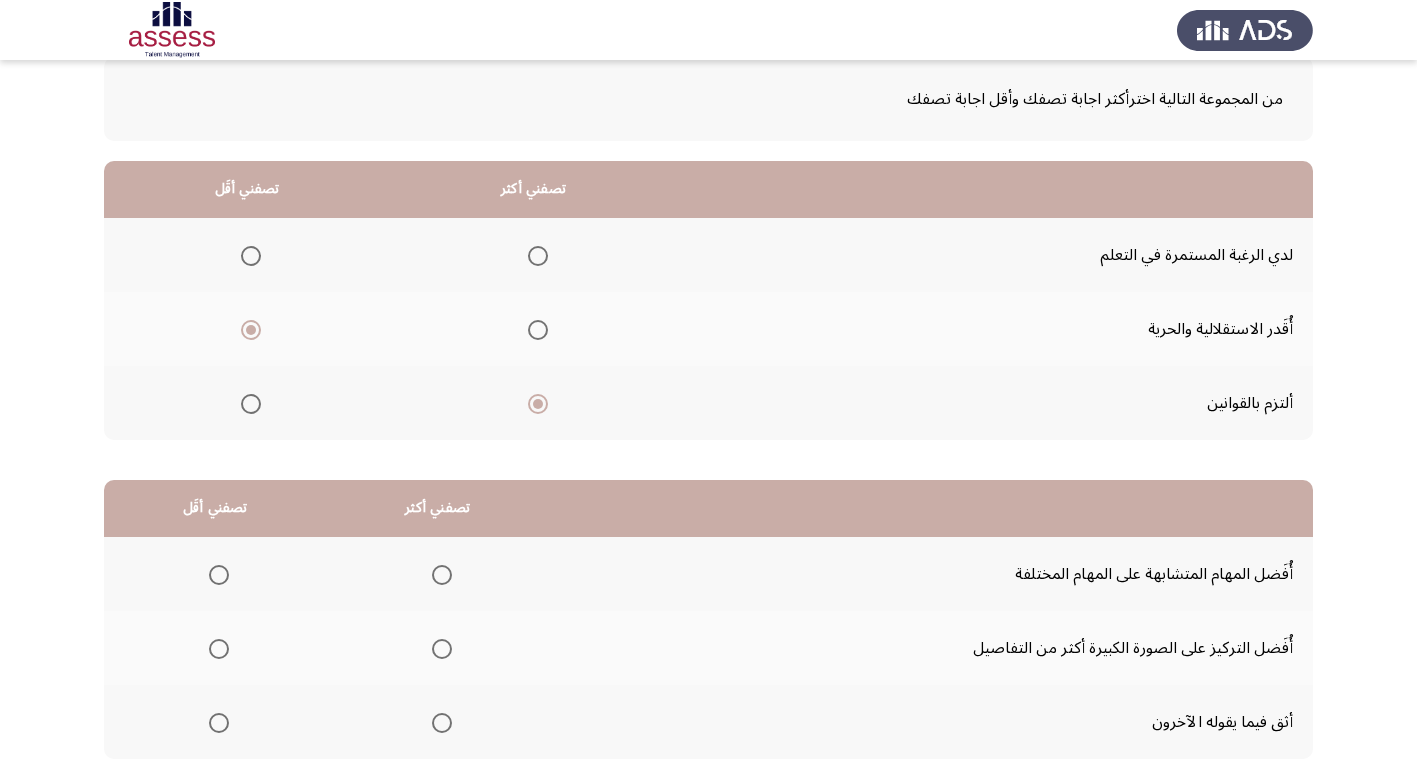 scroll, scrollTop: 200, scrollLeft: 0, axis: vertical 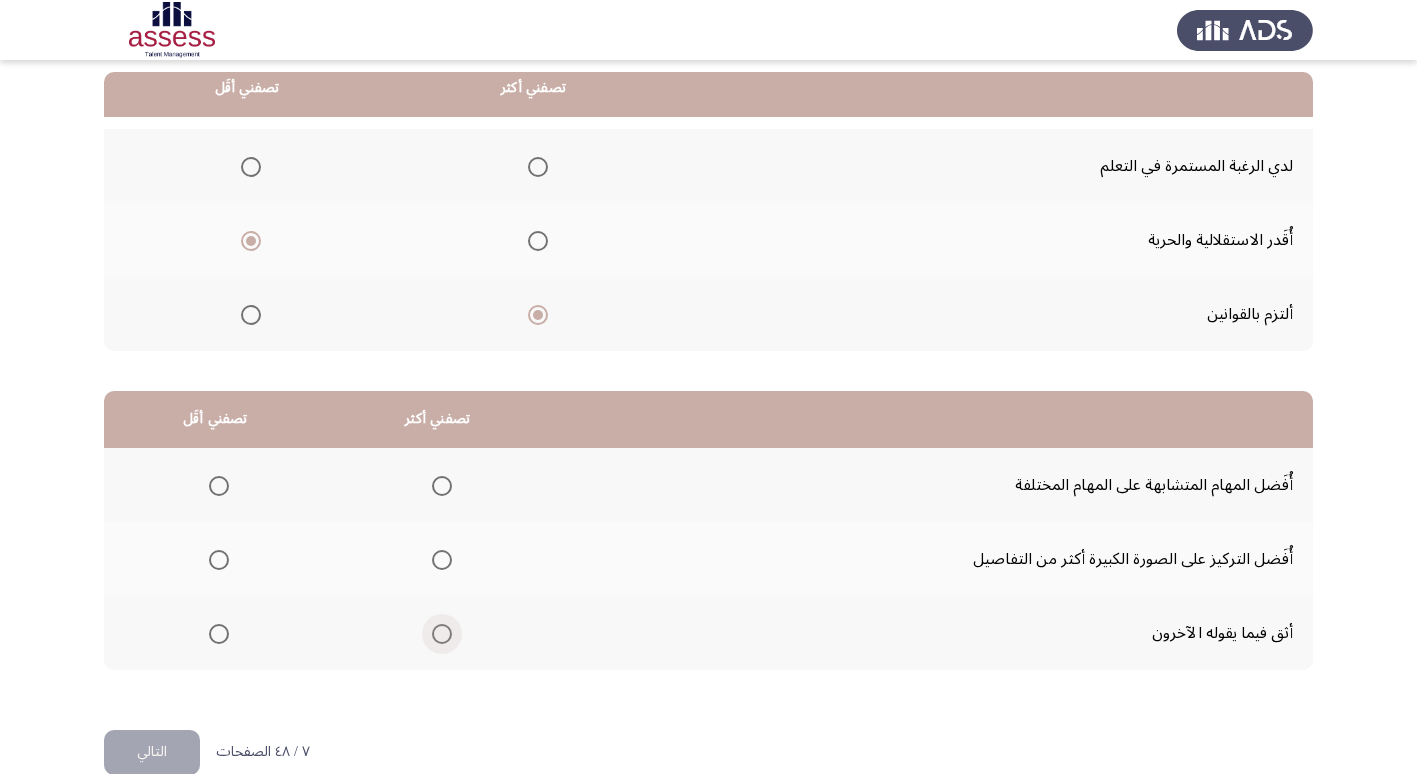 click at bounding box center [442, 634] 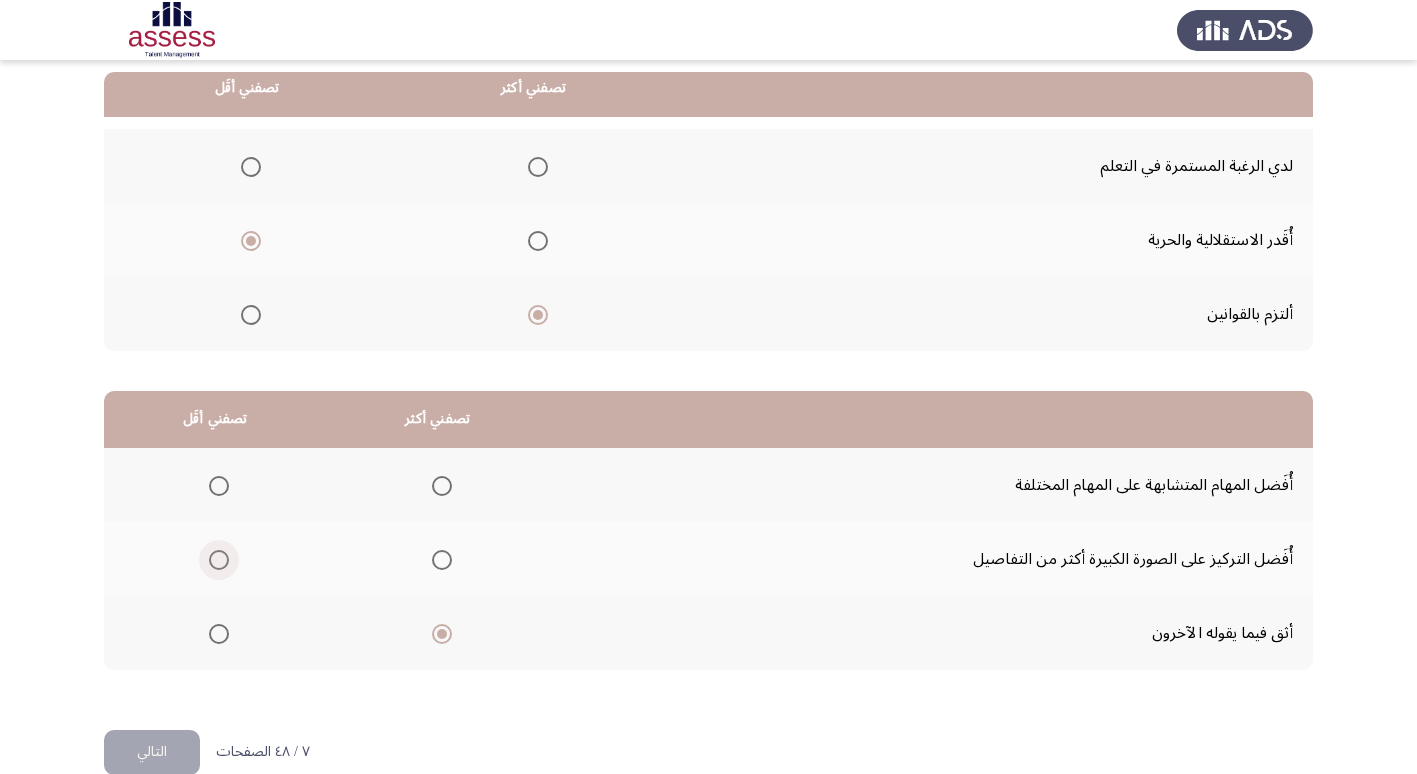 click at bounding box center [219, 560] 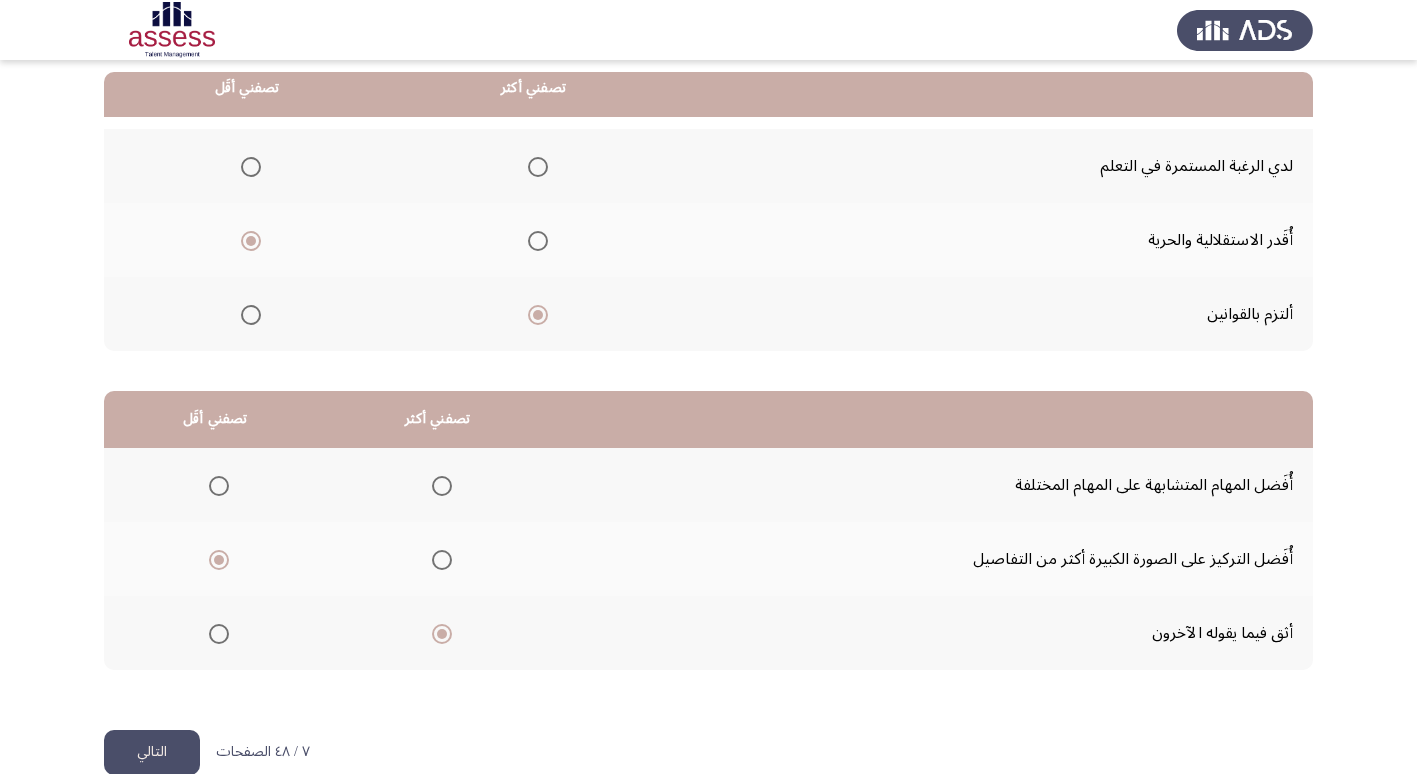 click on "التالي" 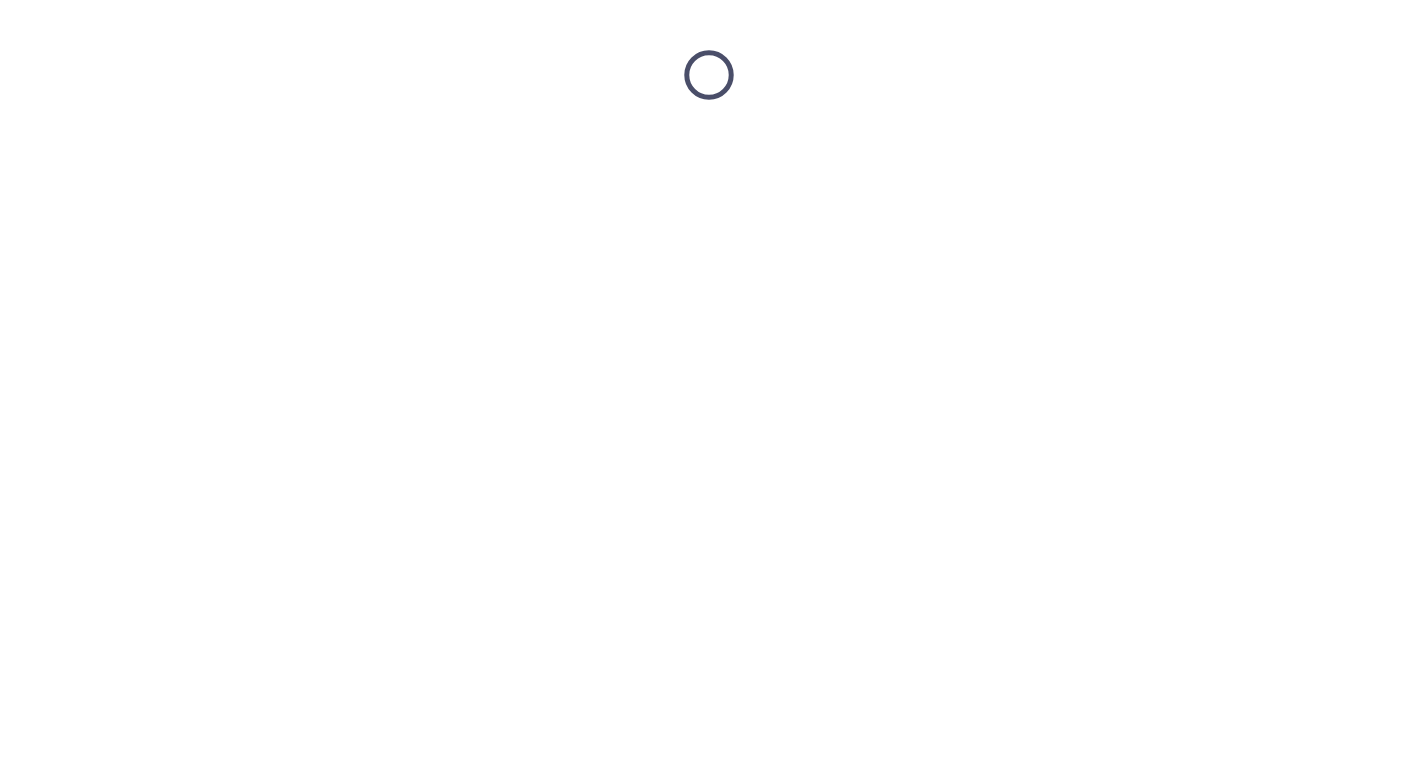 scroll, scrollTop: 0, scrollLeft: 0, axis: both 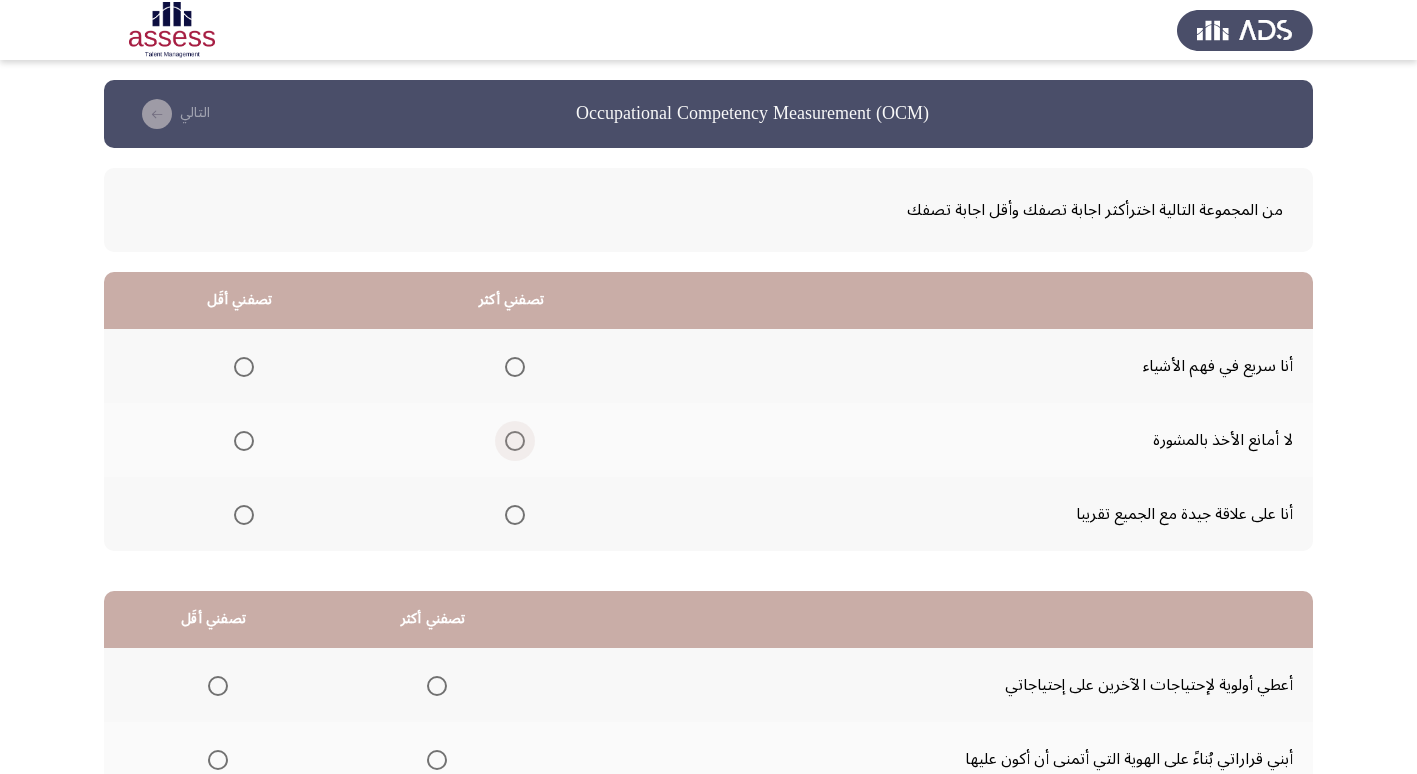 click at bounding box center [515, 441] 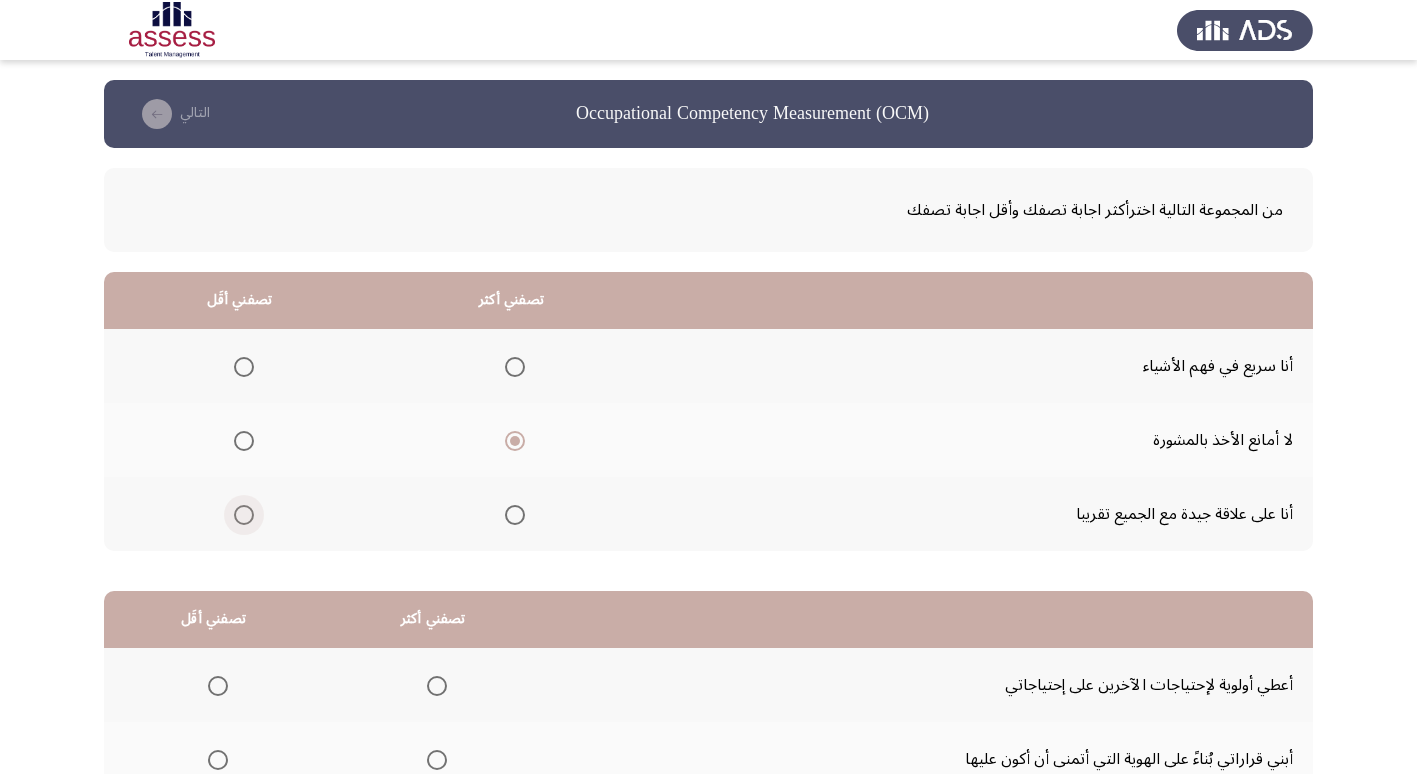 click at bounding box center (244, 515) 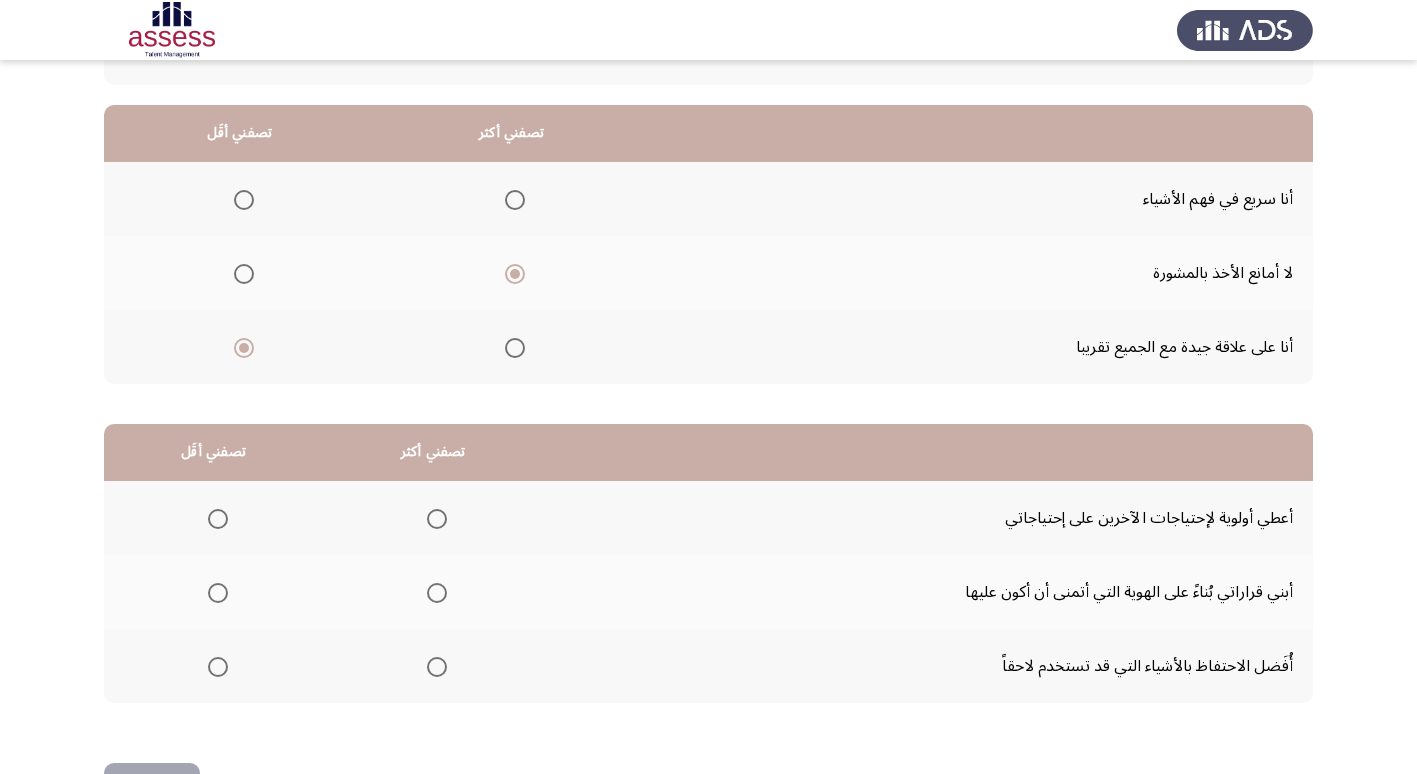 scroll, scrollTop: 200, scrollLeft: 0, axis: vertical 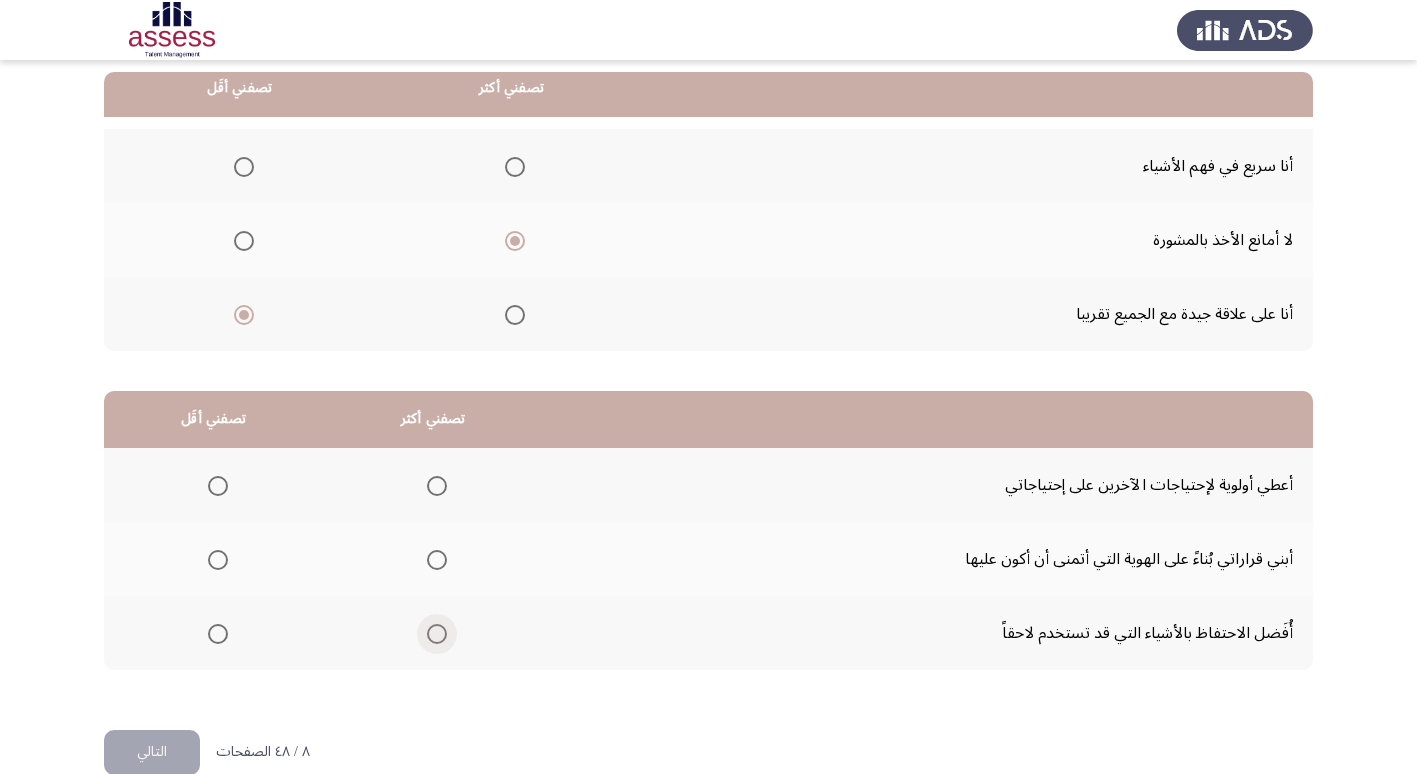 click at bounding box center (437, 634) 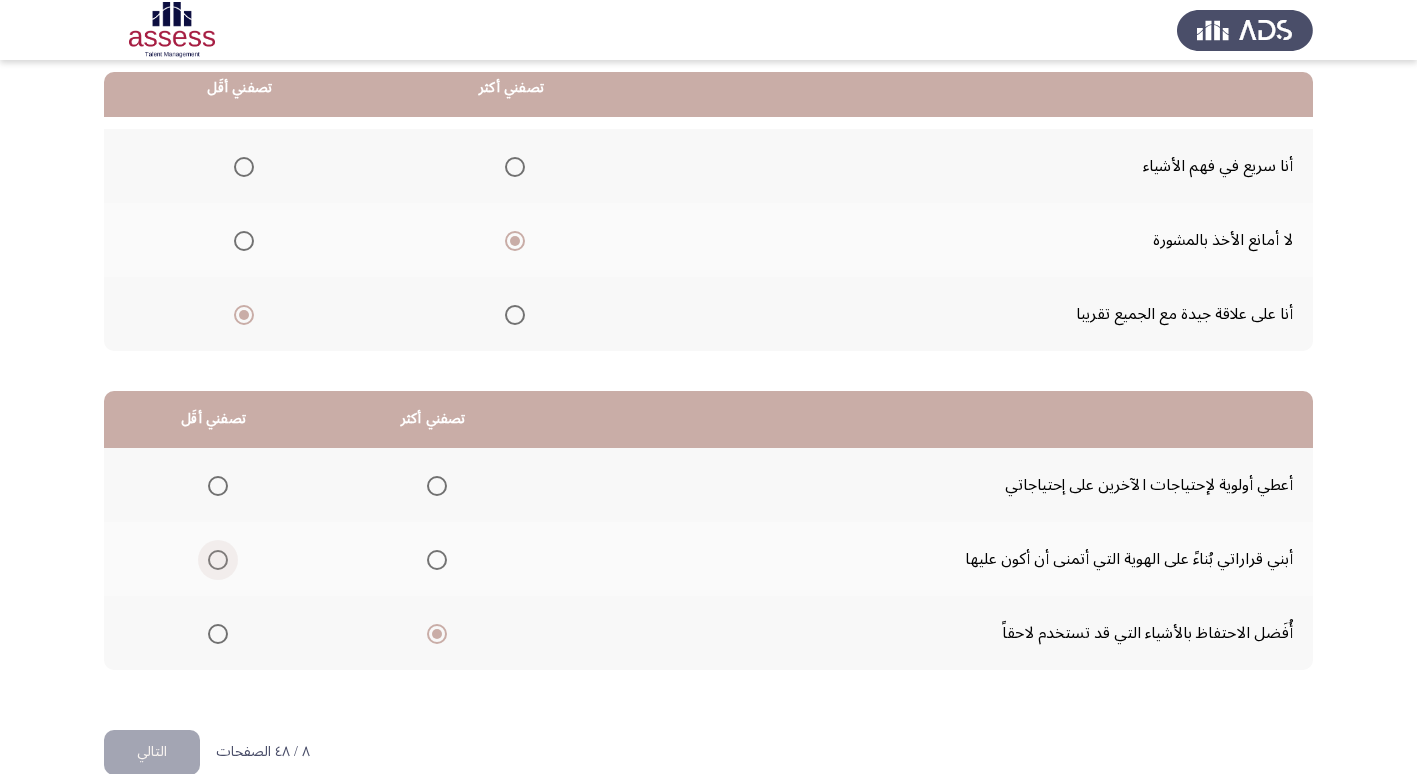 click at bounding box center (218, 560) 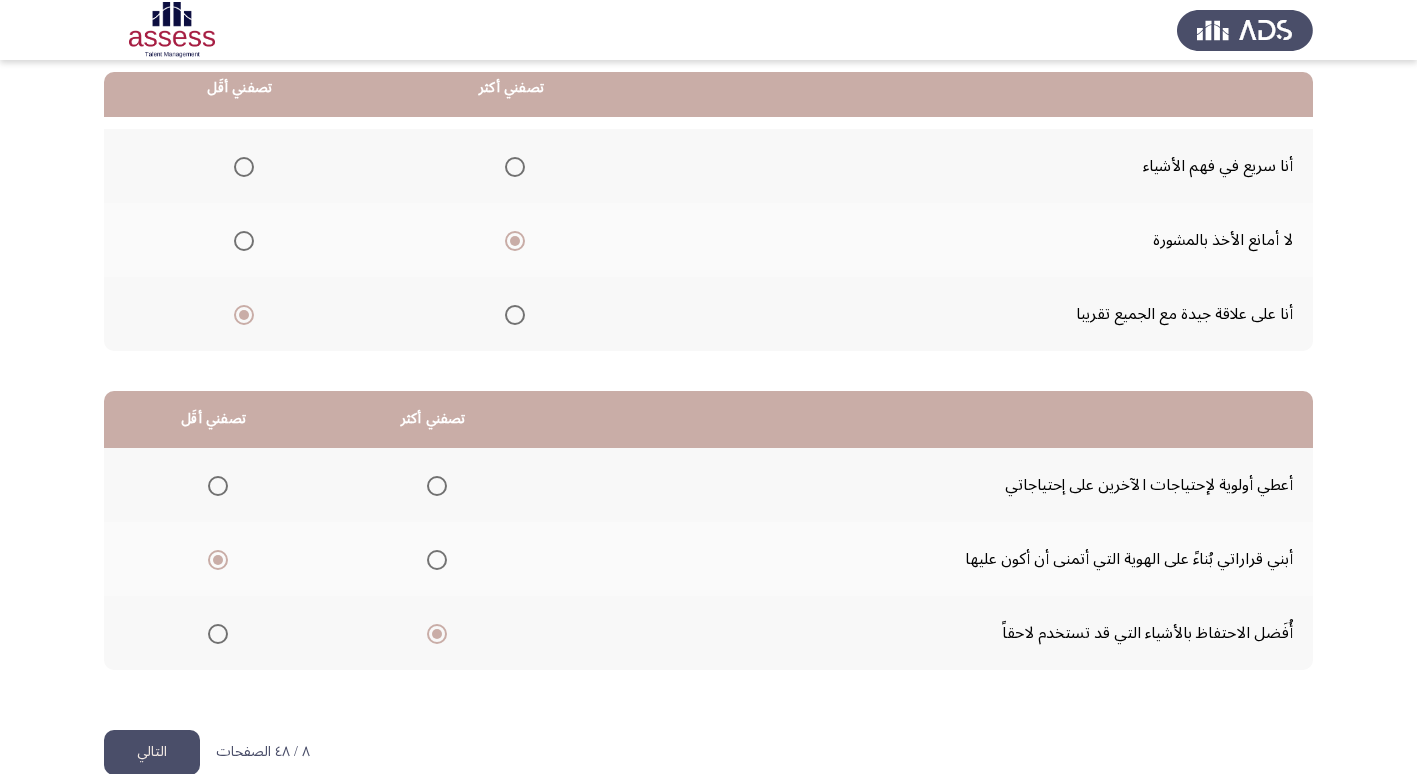 click on "التالي" 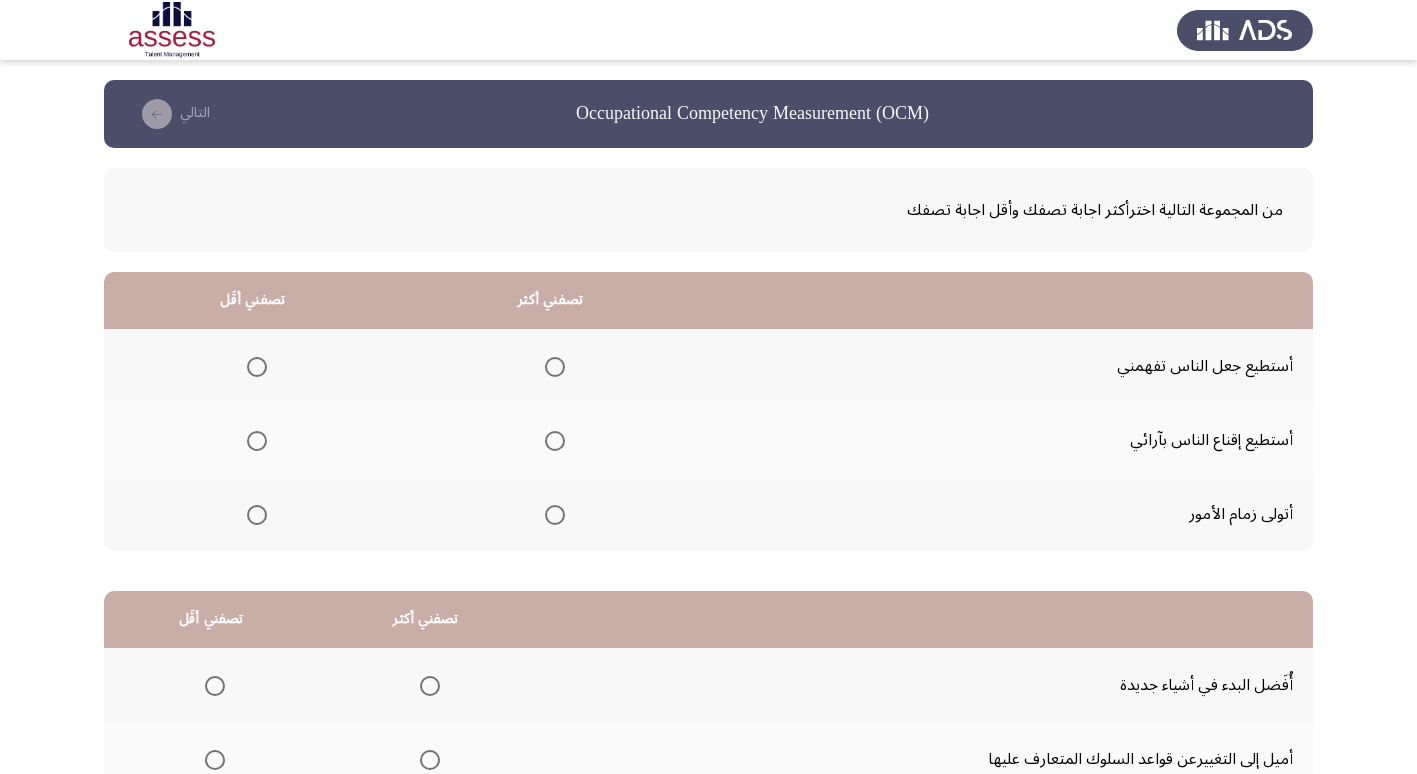 click at bounding box center (555, 515) 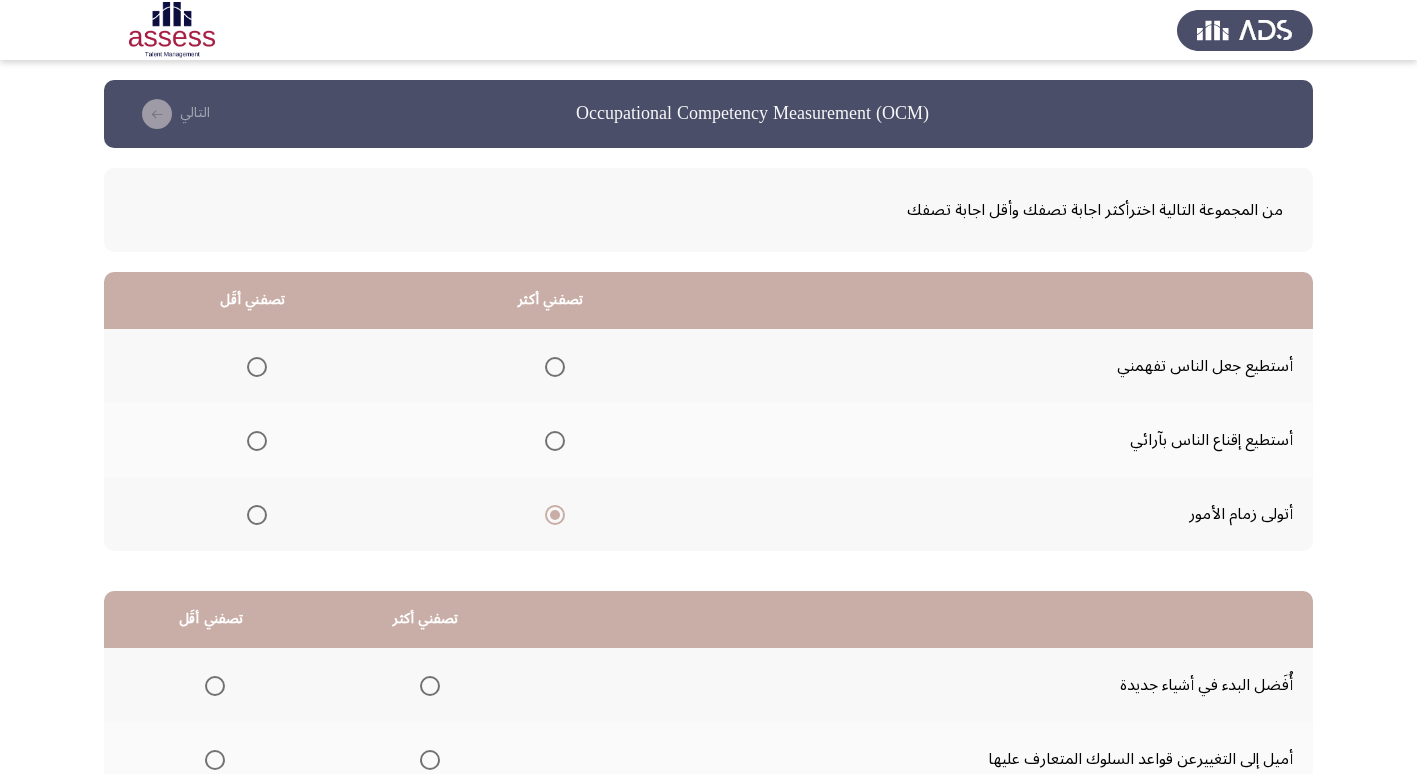click at bounding box center [257, 367] 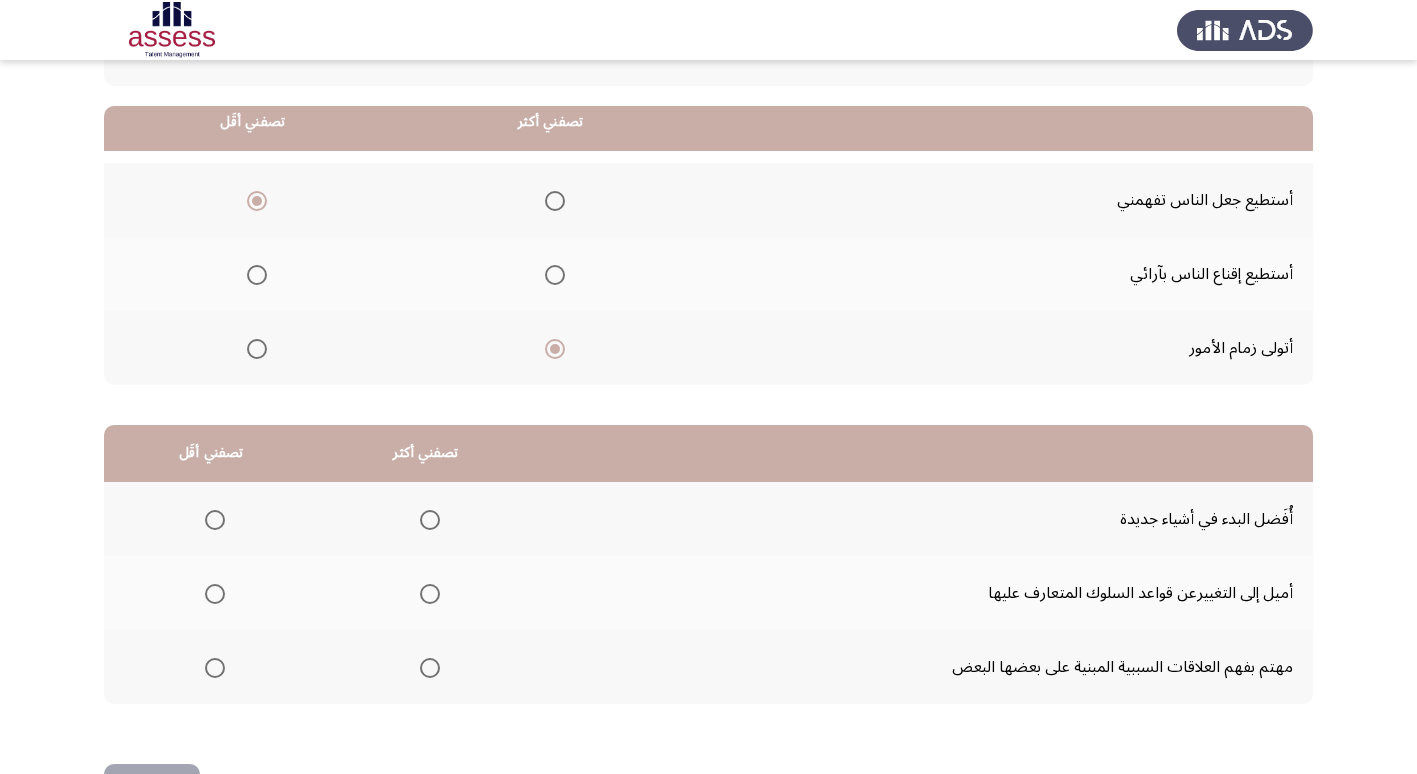 scroll, scrollTop: 200, scrollLeft: 0, axis: vertical 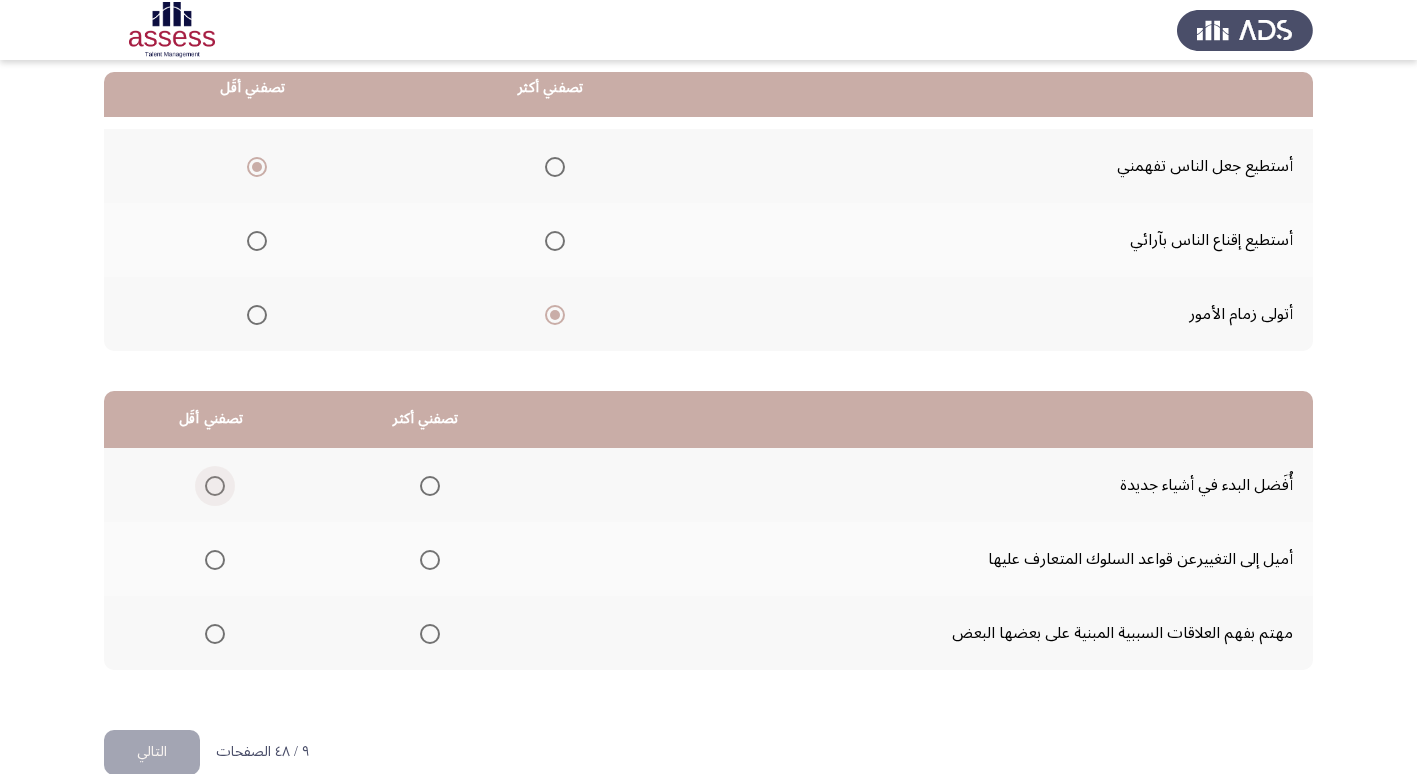 click at bounding box center (215, 486) 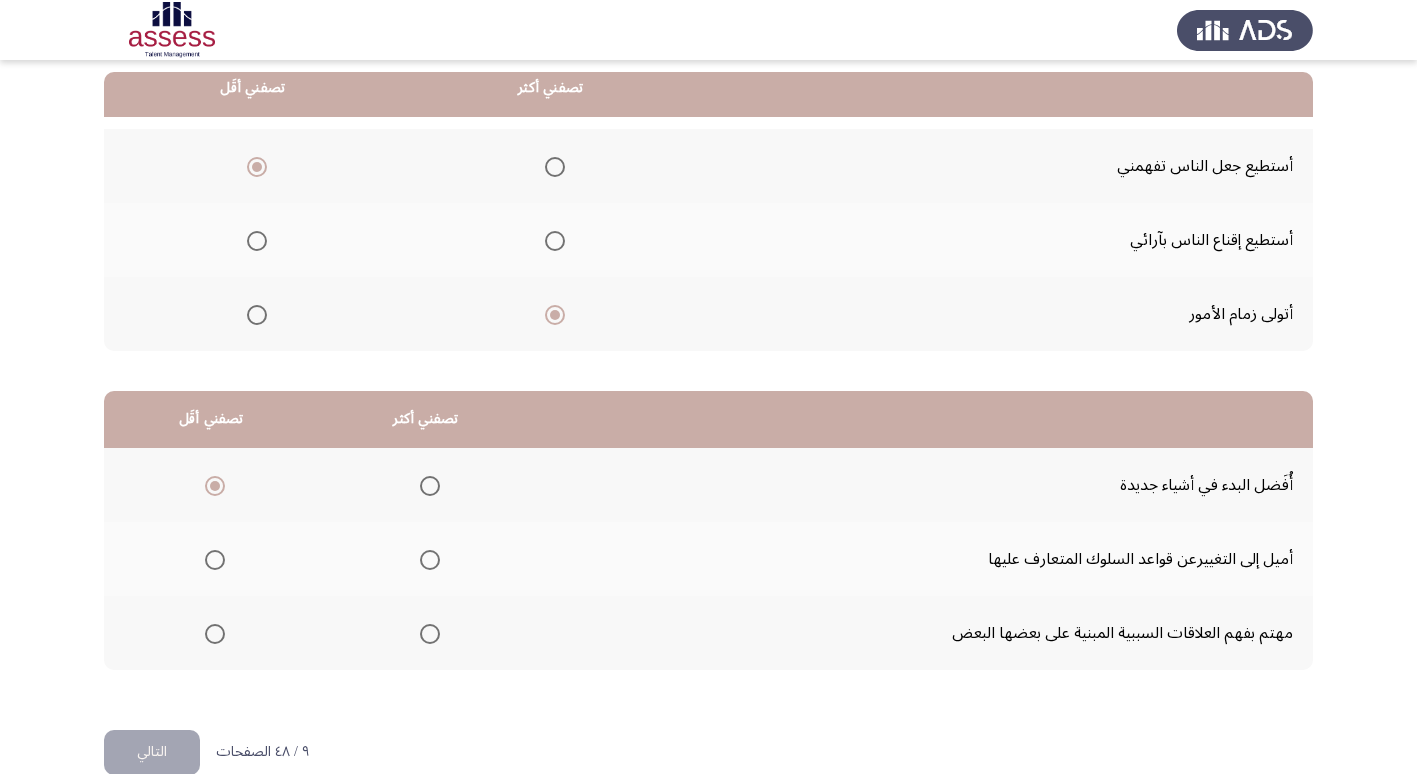 click 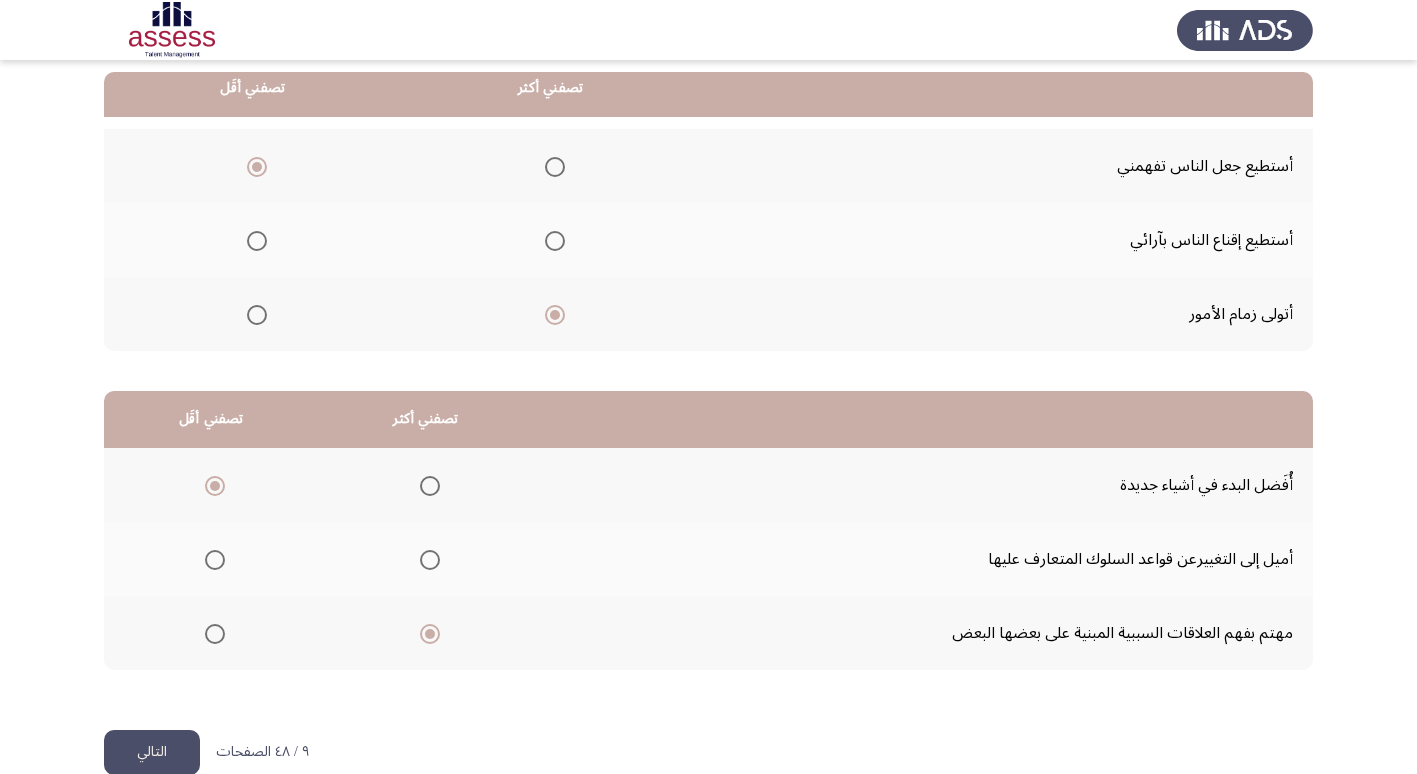 click on "التالي" 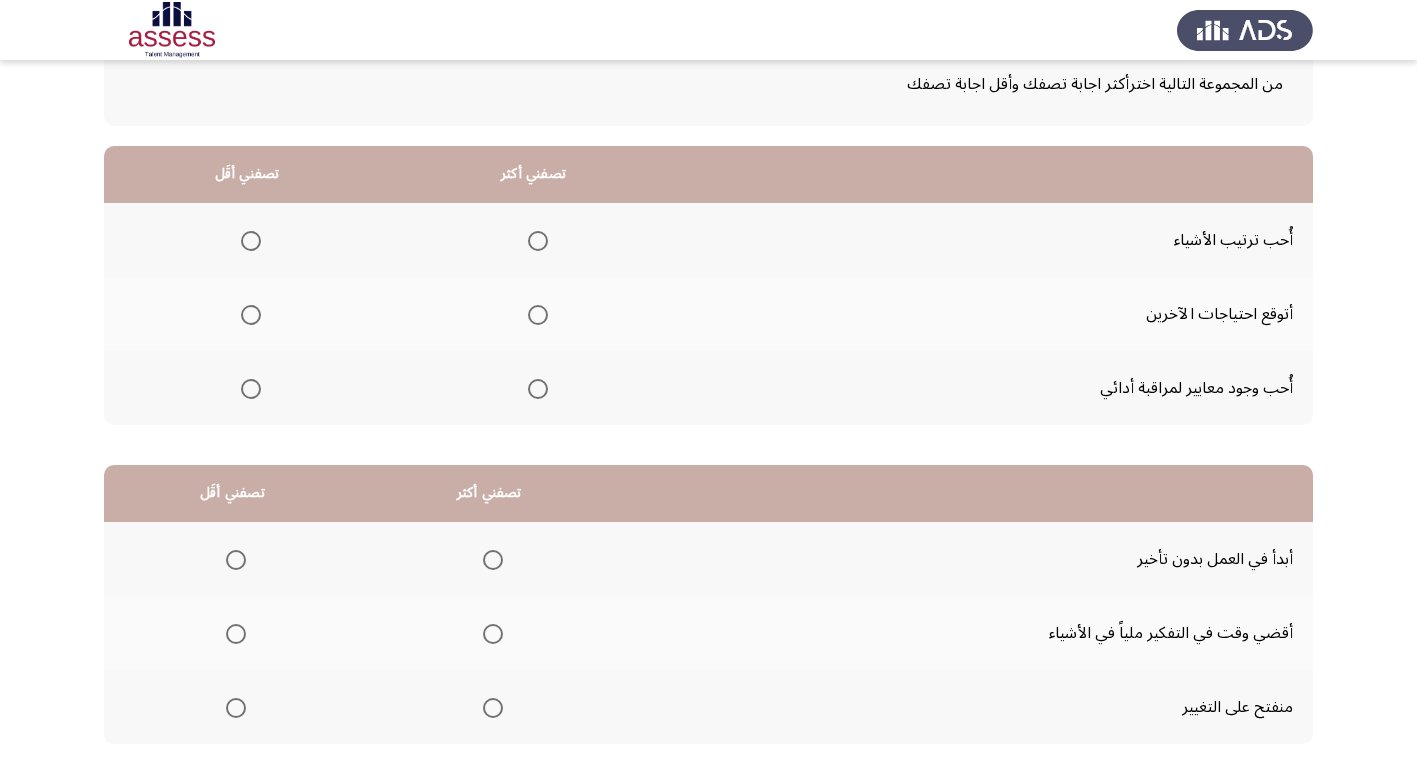scroll, scrollTop: 36, scrollLeft: 0, axis: vertical 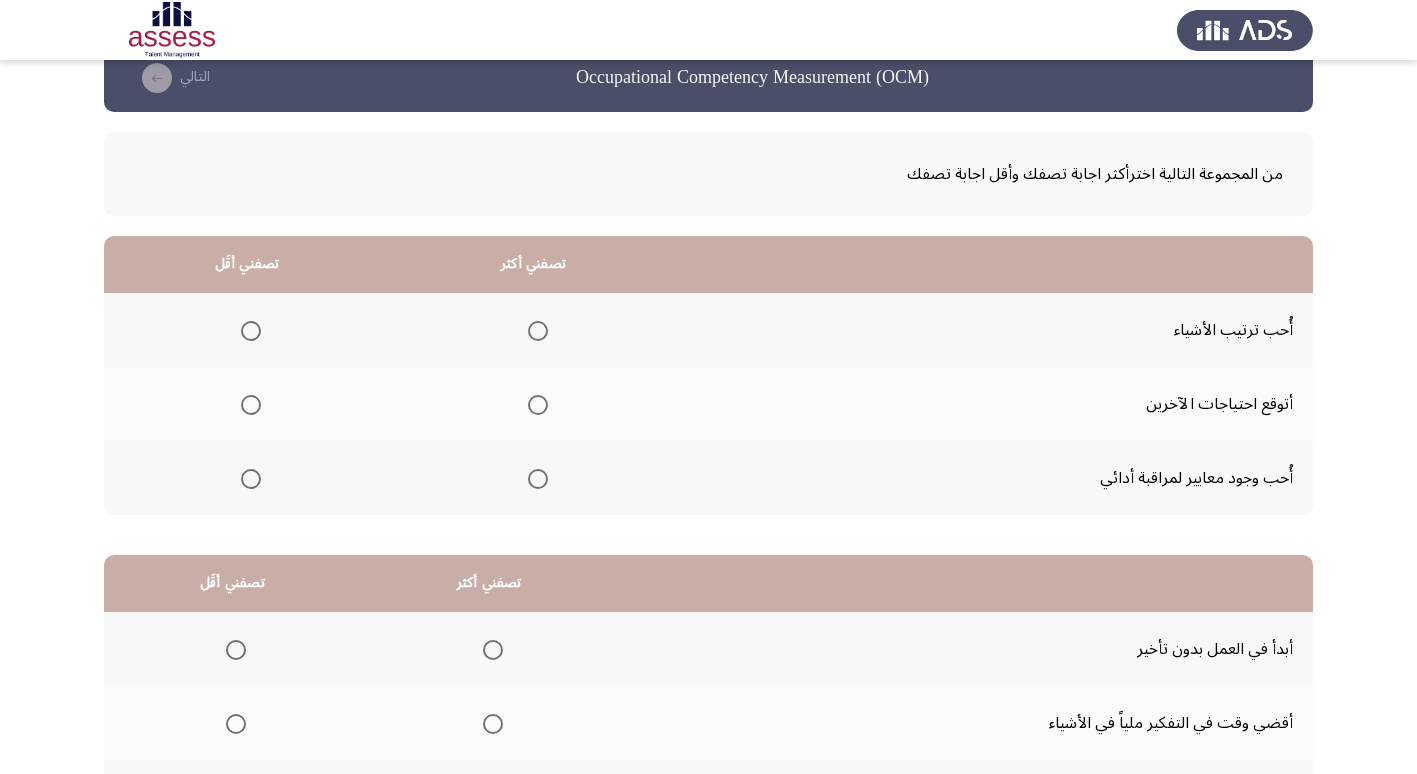 click at bounding box center [251, 331] 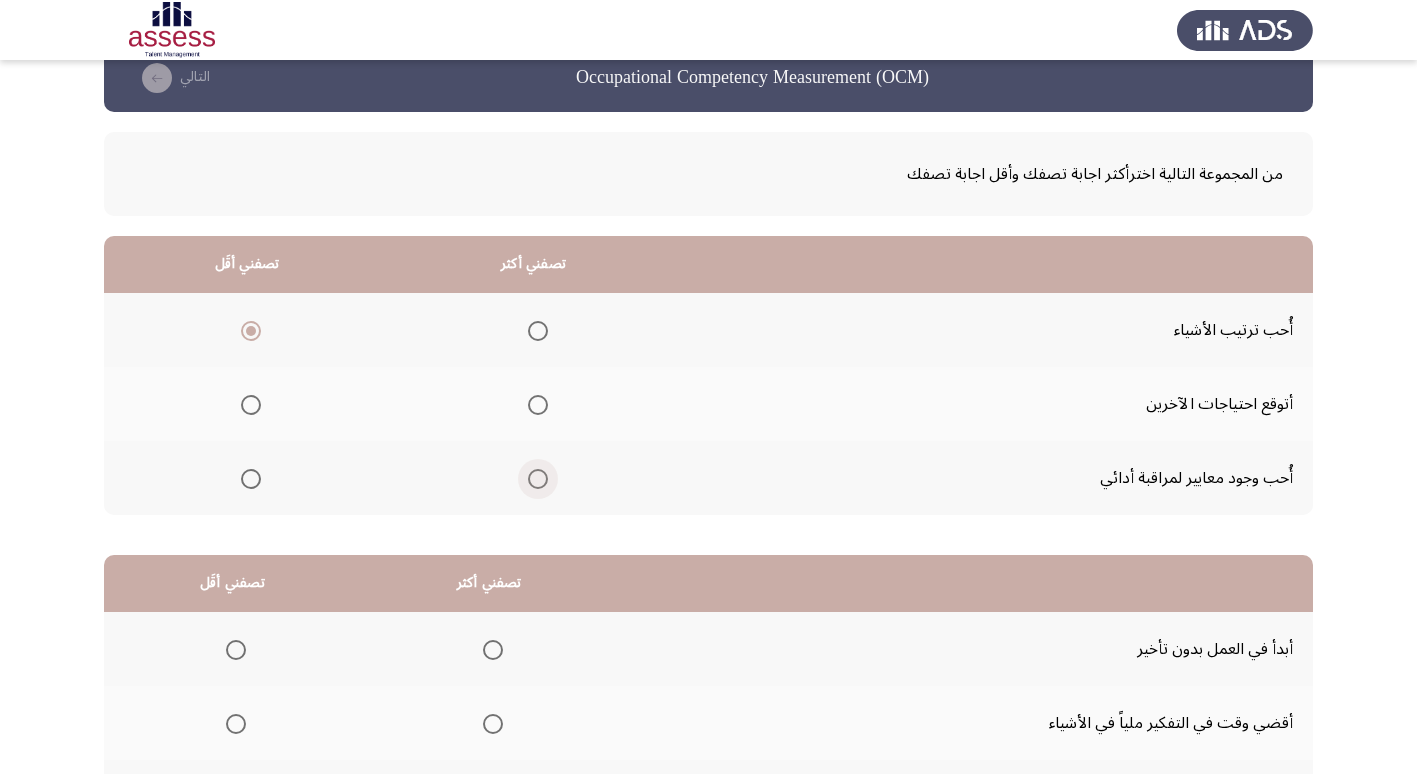 click at bounding box center (538, 479) 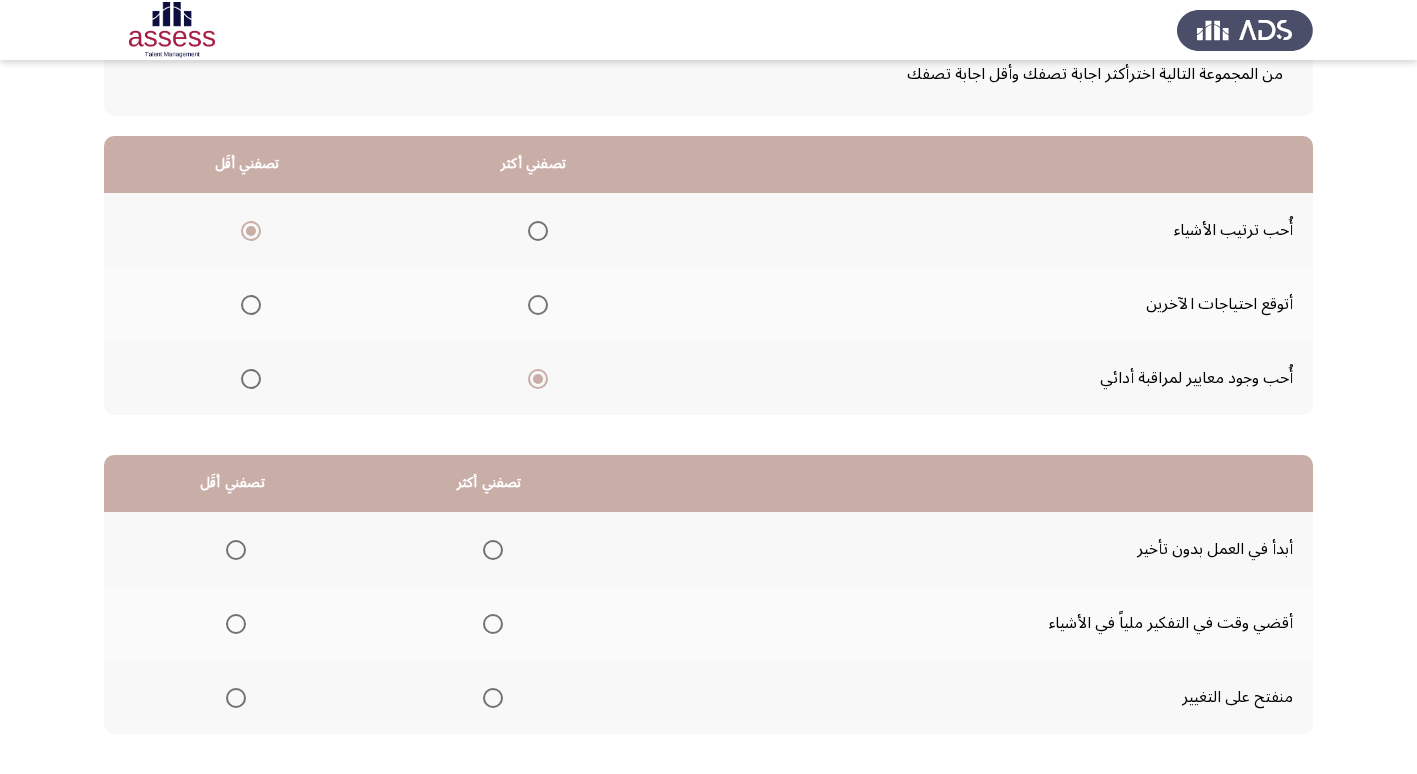 scroll, scrollTop: 236, scrollLeft: 0, axis: vertical 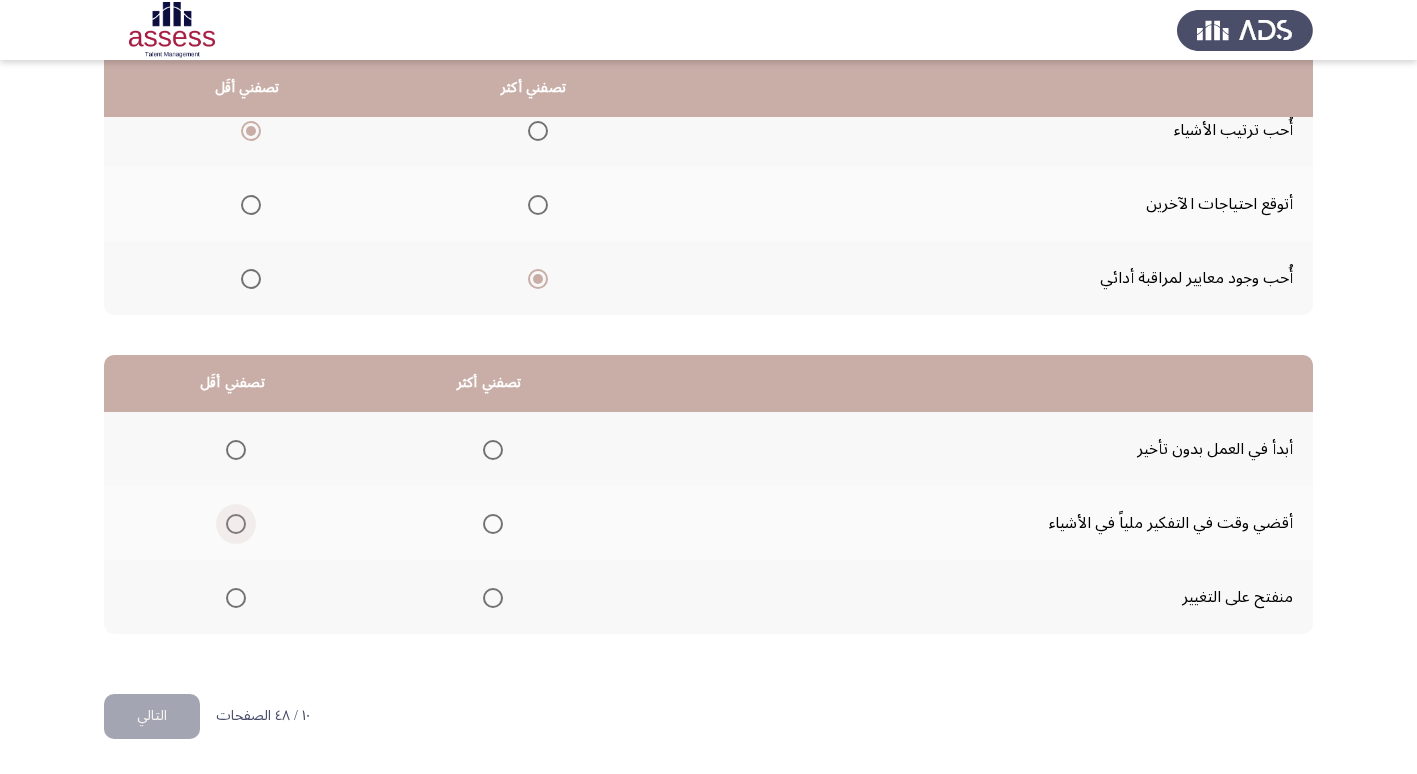 click at bounding box center (236, 524) 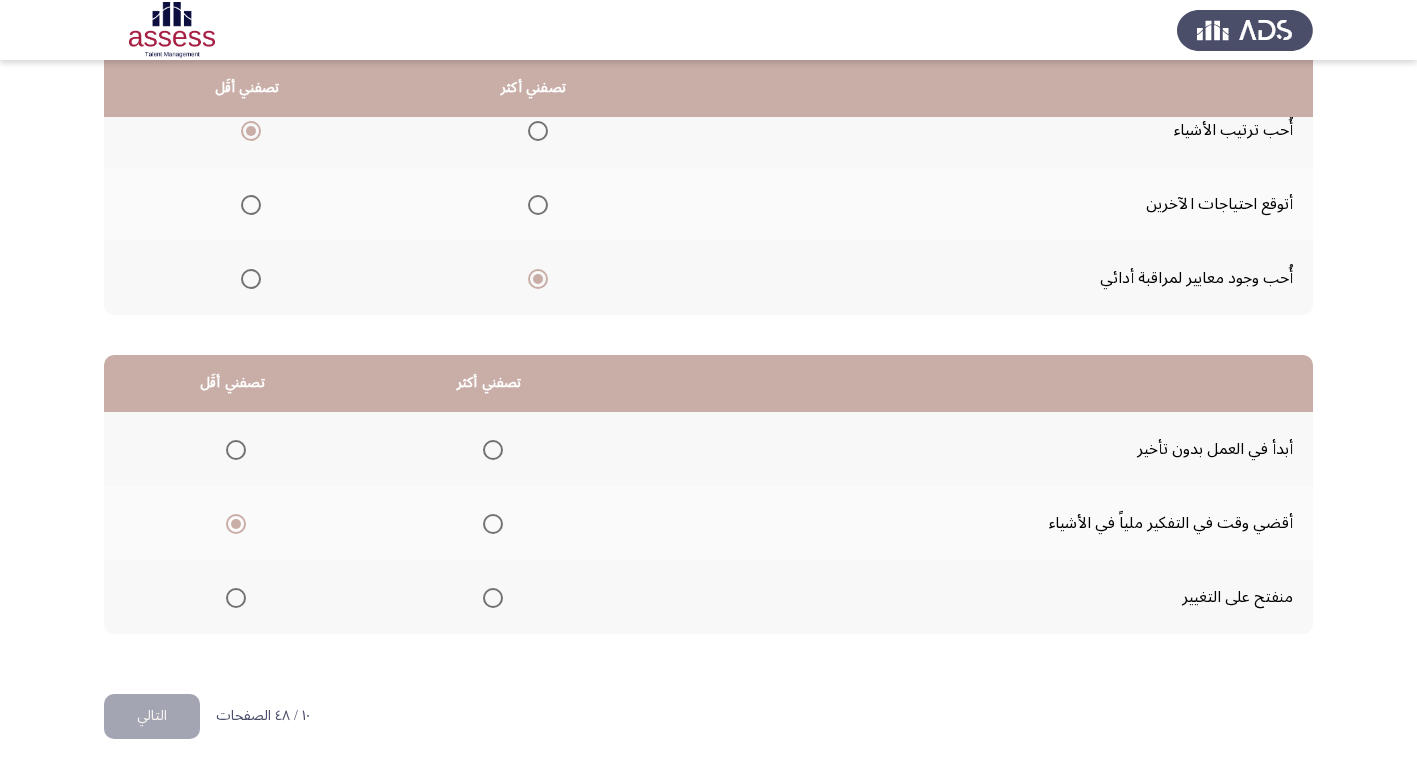 click 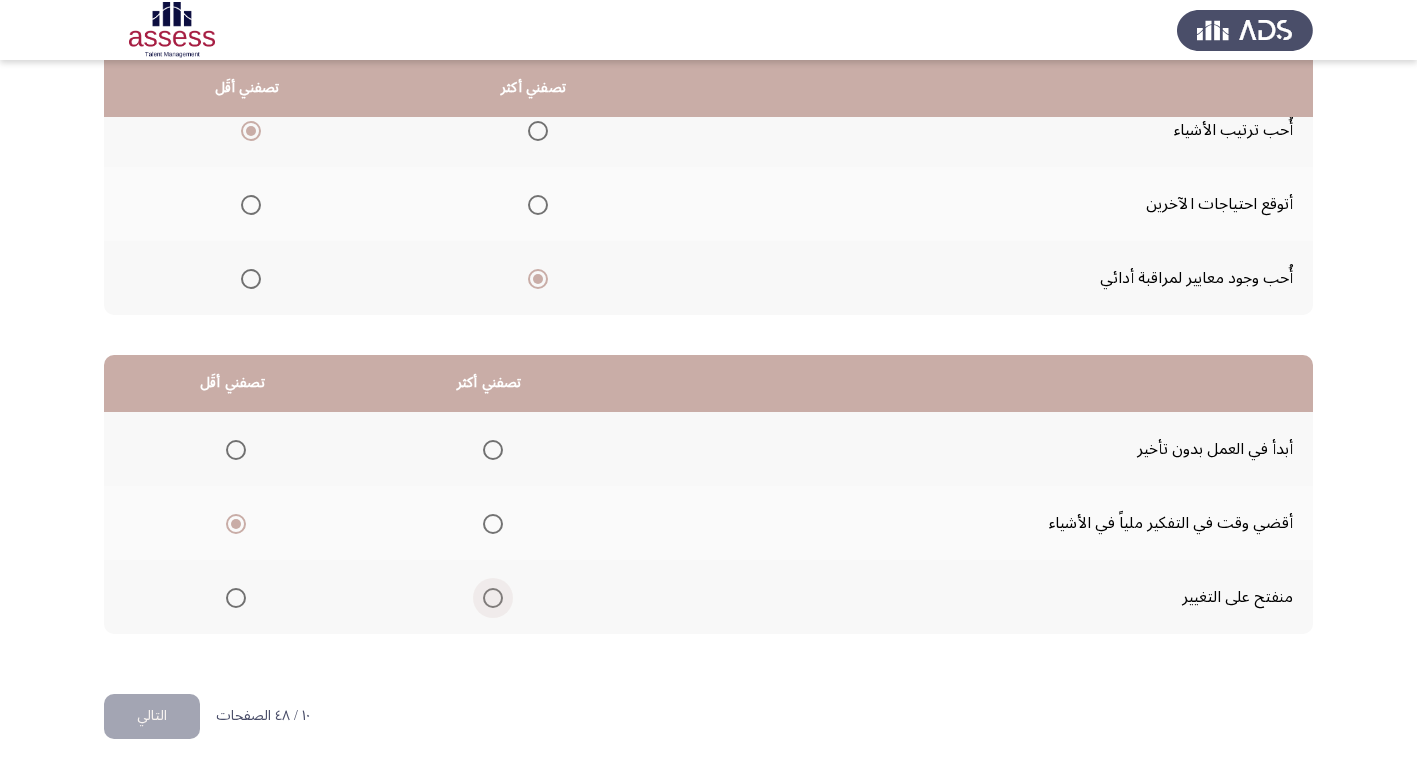 click at bounding box center [493, 598] 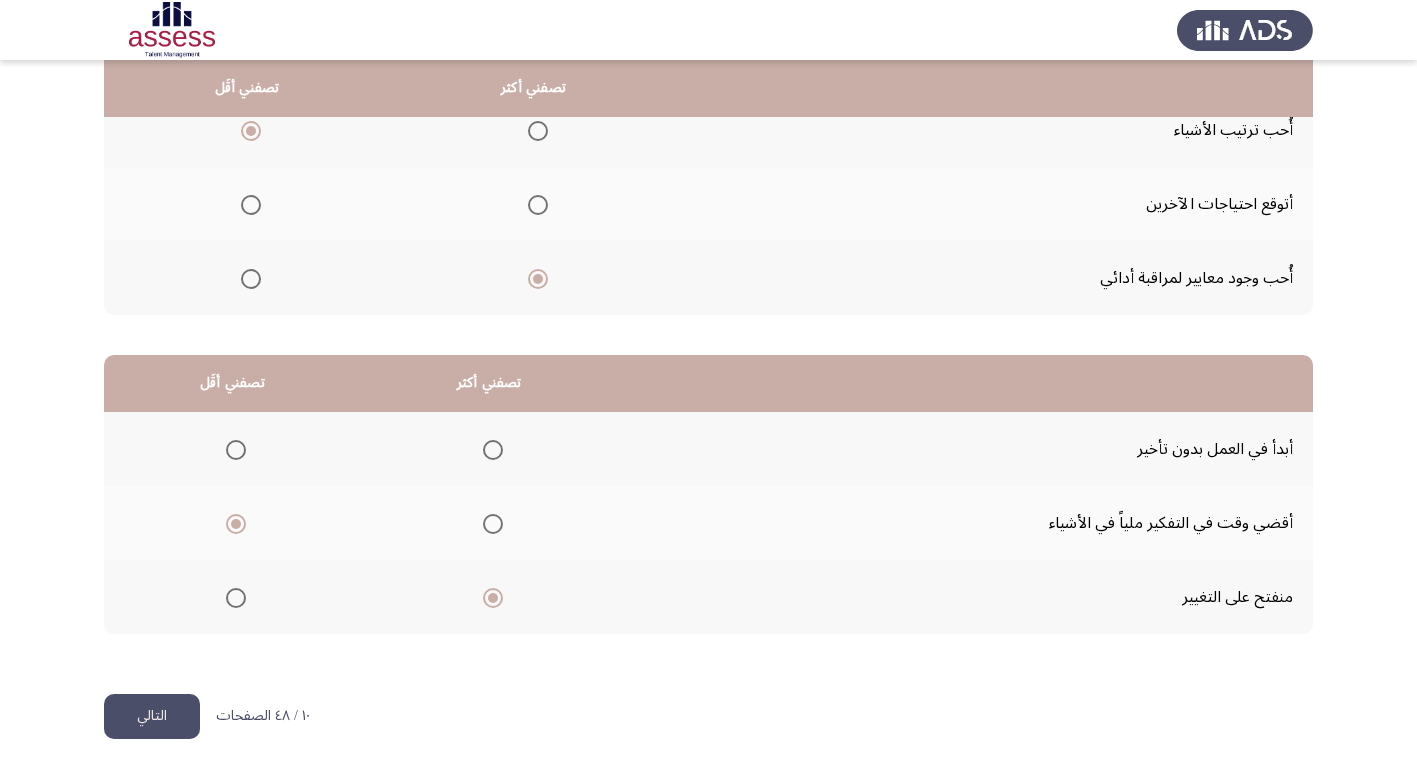 click on "التالي" 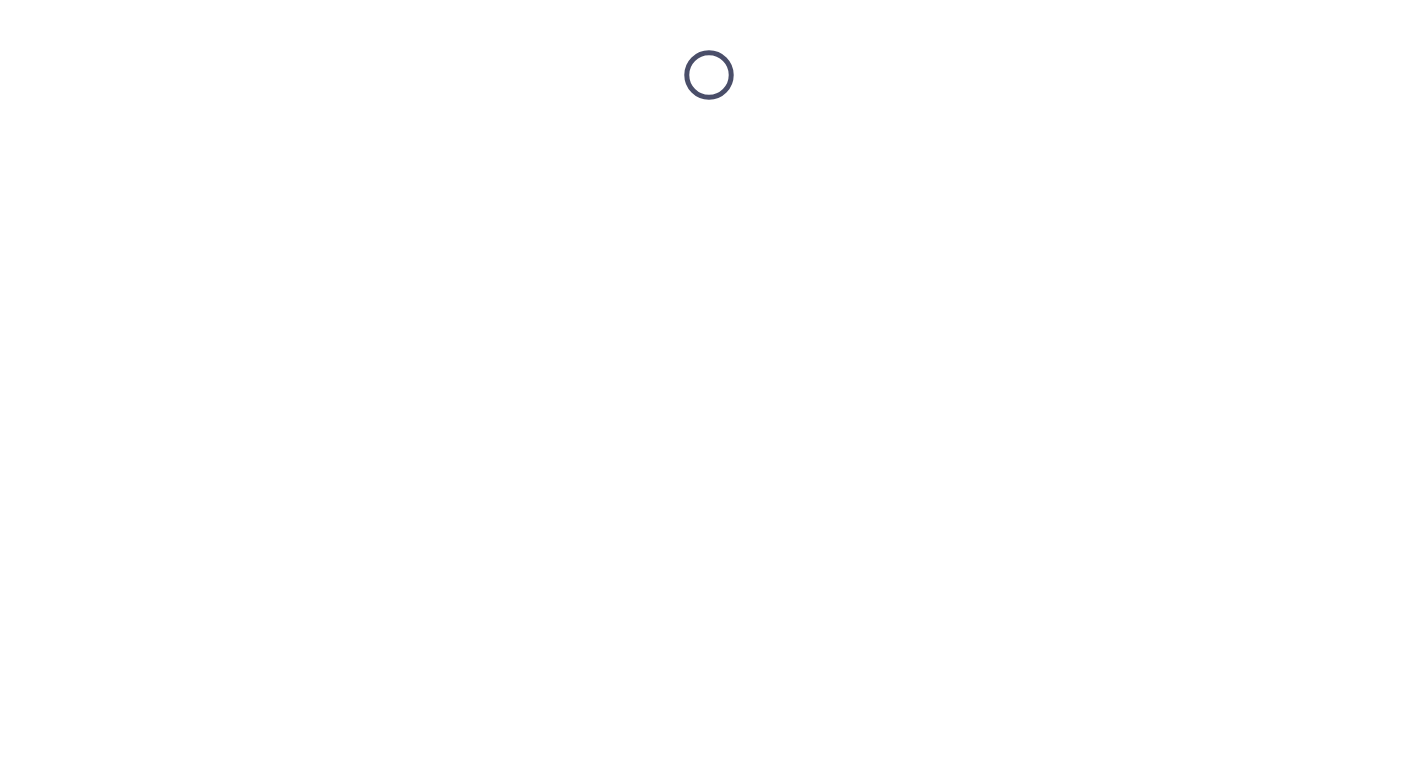 scroll, scrollTop: 0, scrollLeft: 0, axis: both 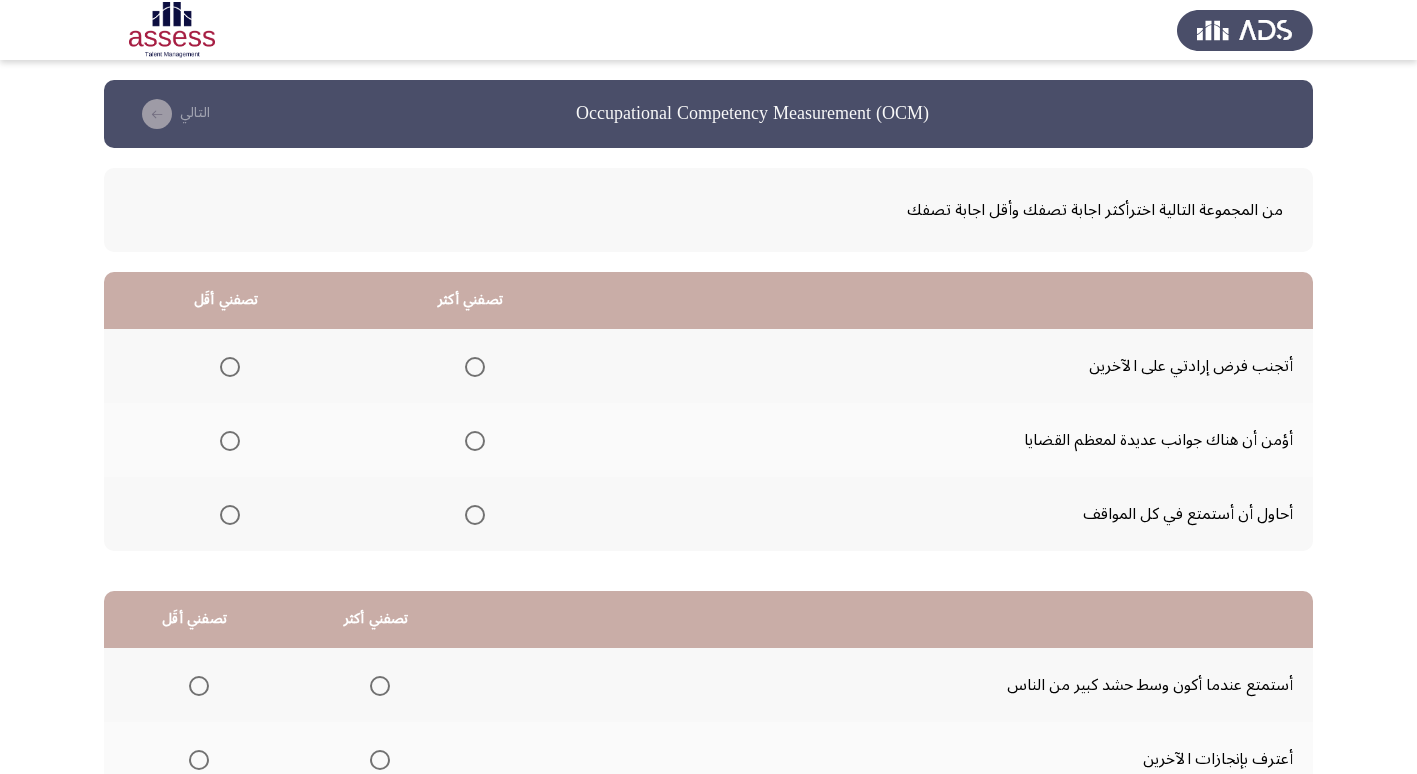 click at bounding box center (230, 515) 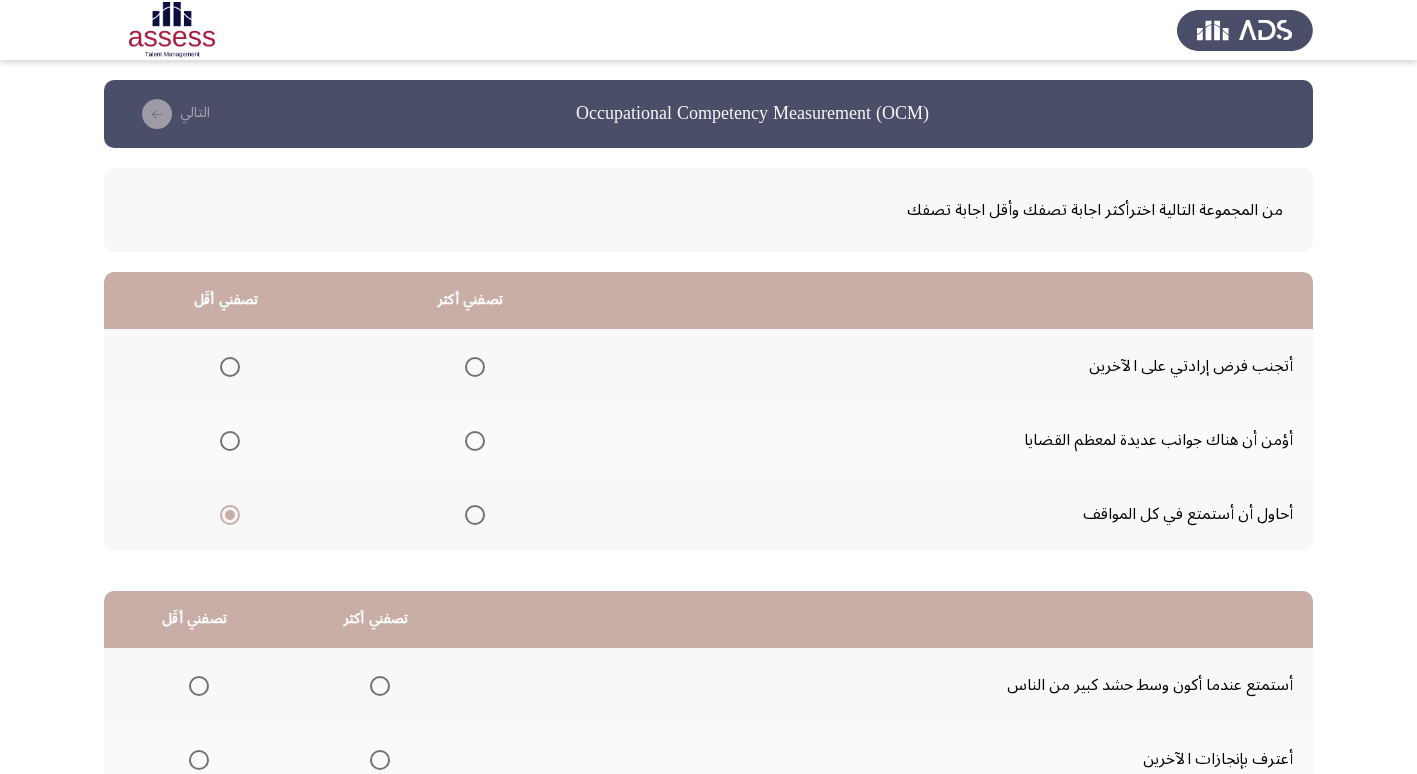 click at bounding box center (475, 441) 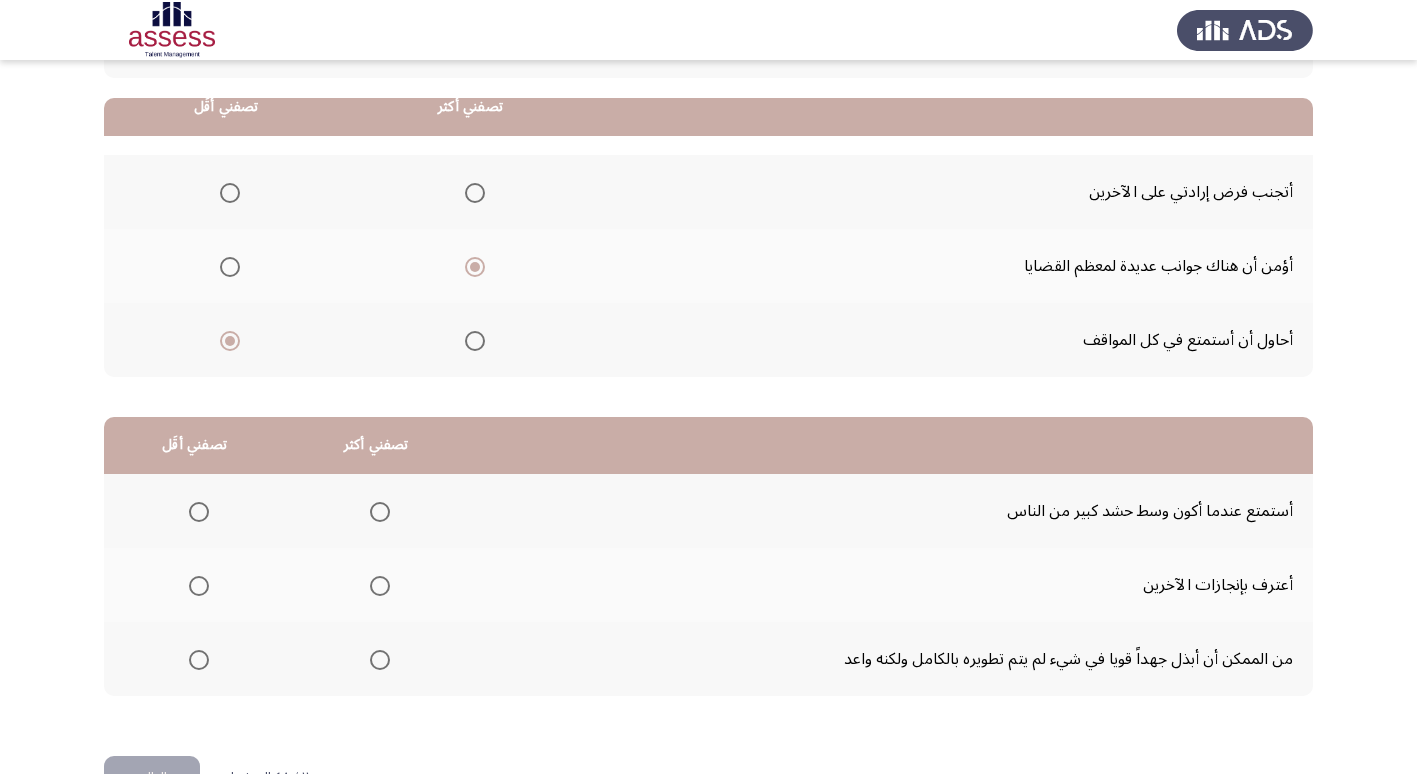 scroll, scrollTop: 200, scrollLeft: 0, axis: vertical 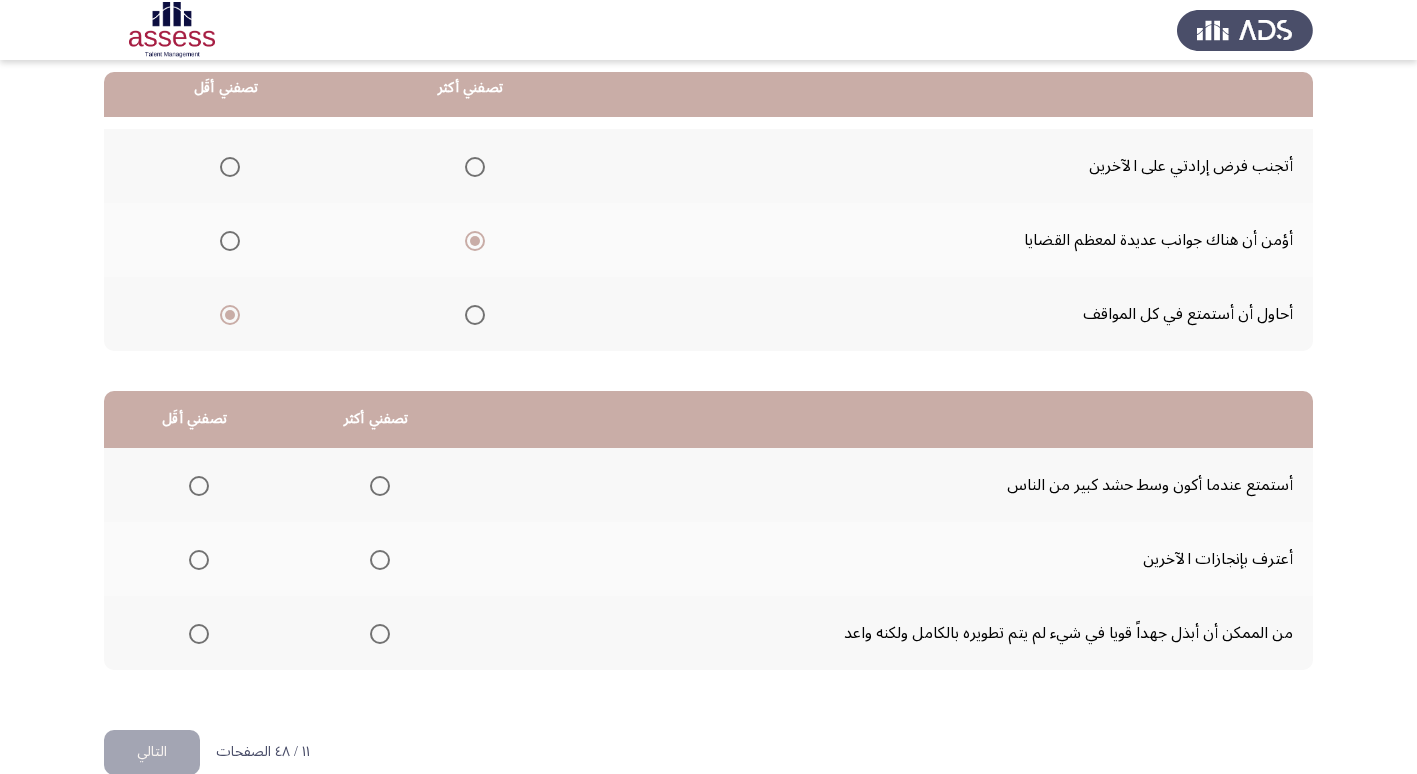 click at bounding box center [199, 486] 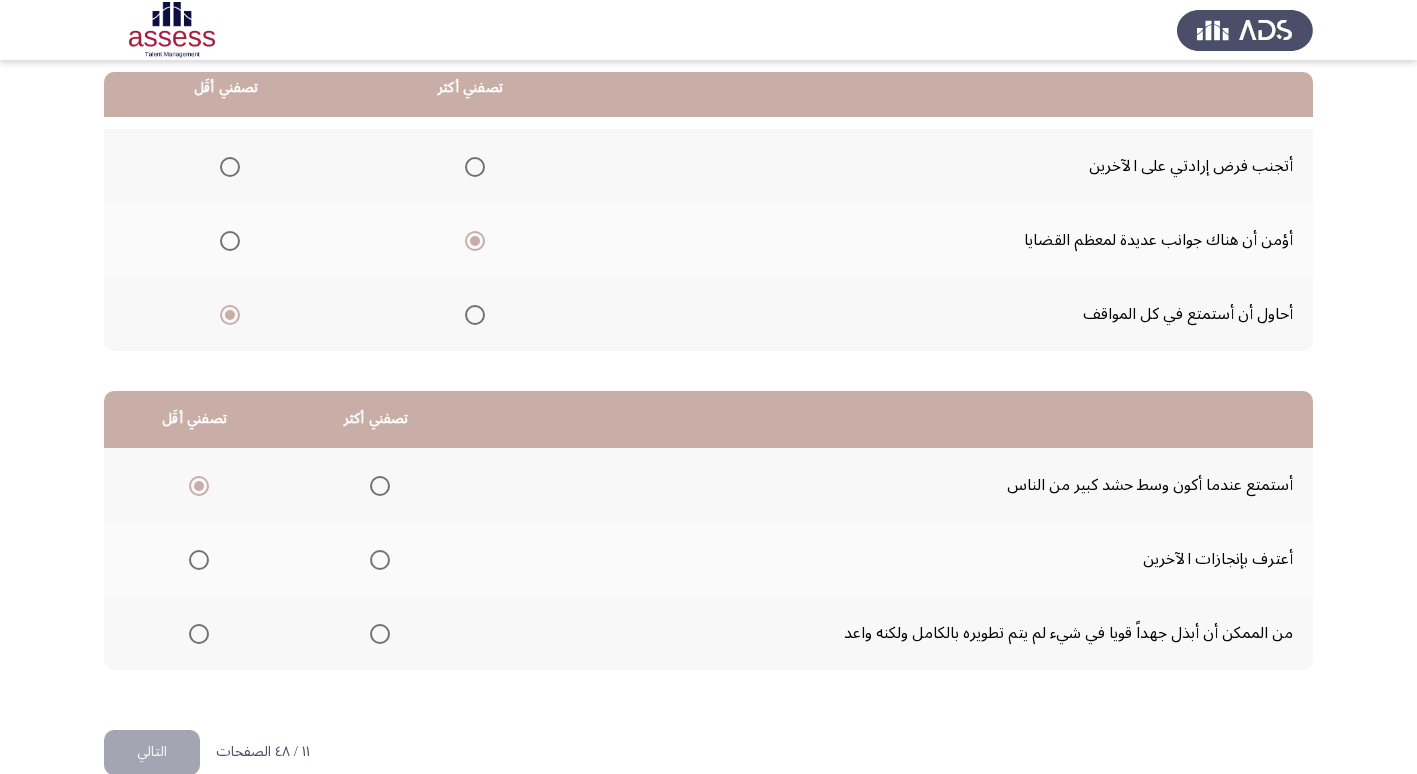 click at bounding box center (380, 634) 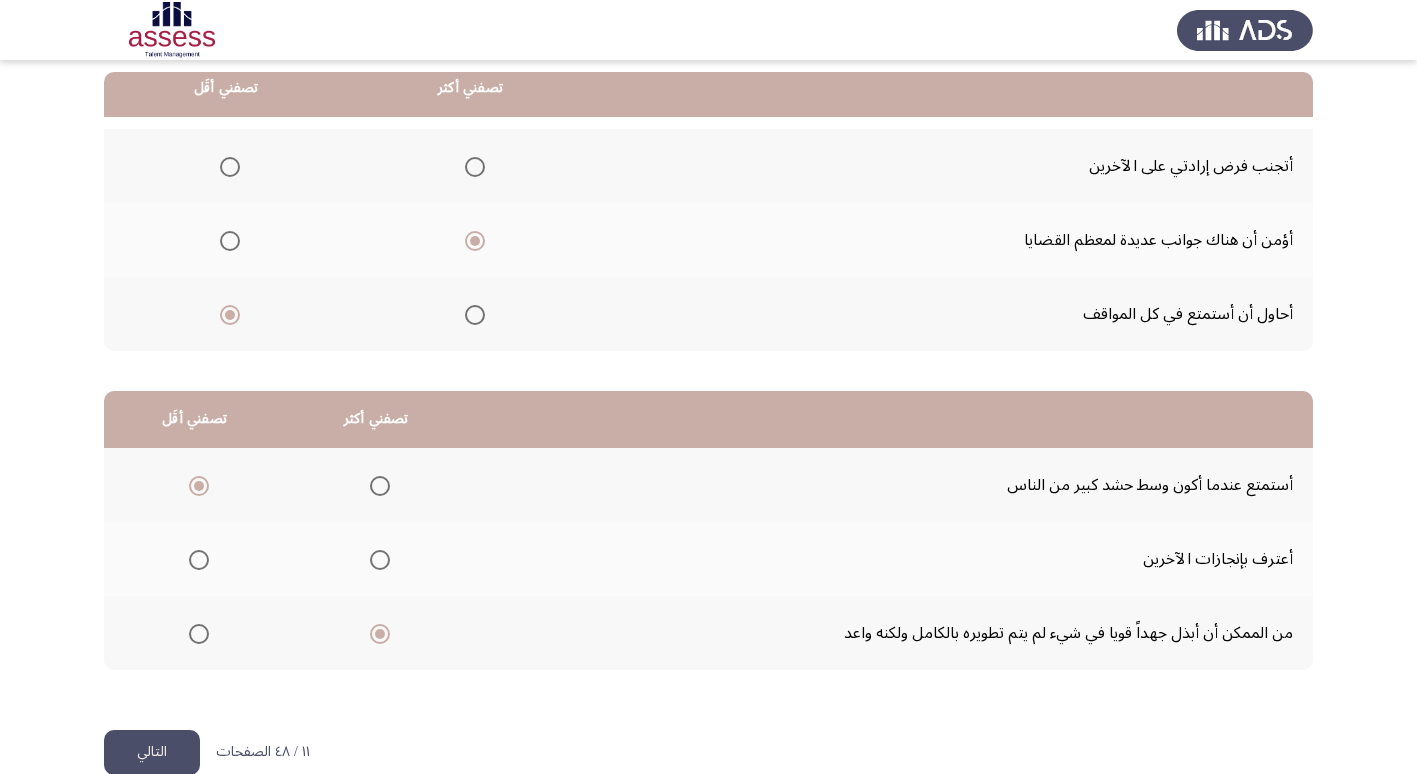 click on "التالي" 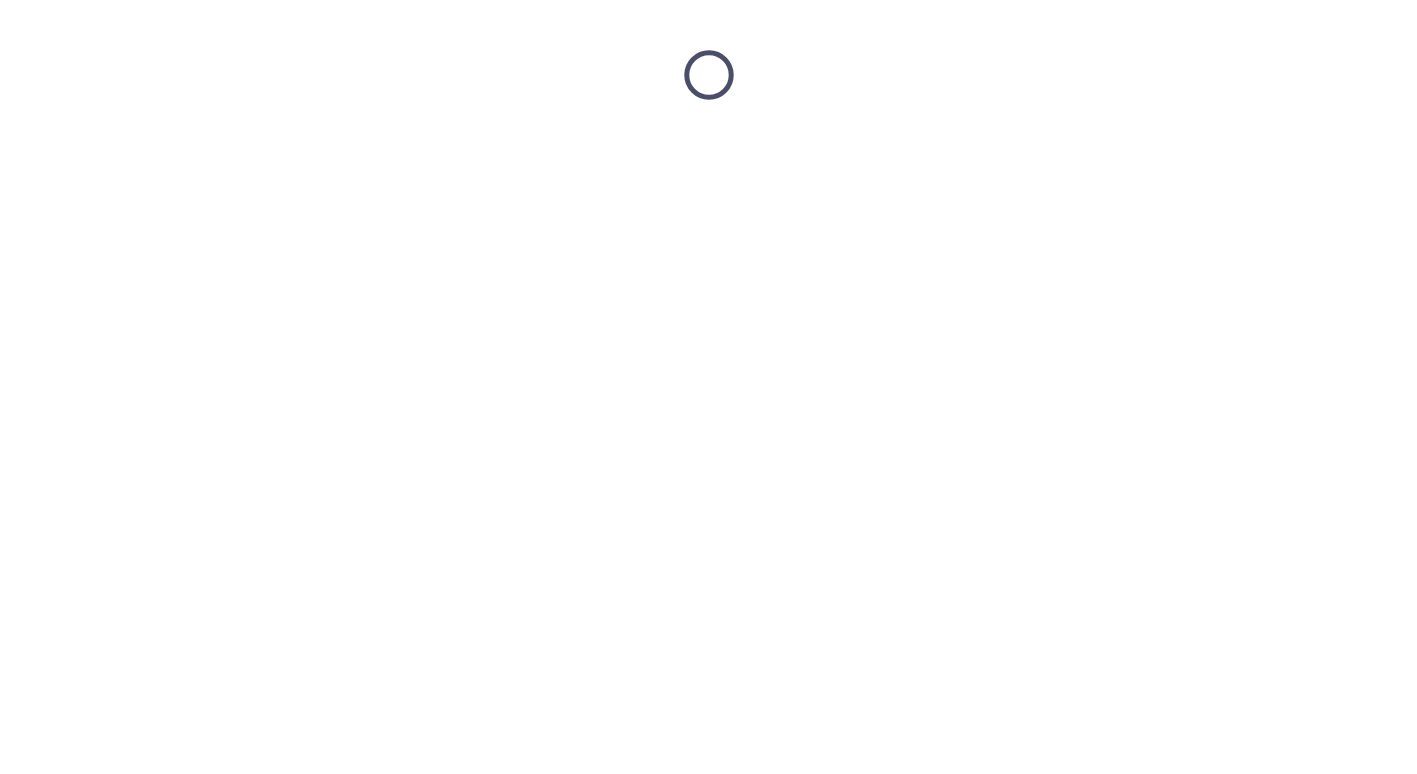 scroll, scrollTop: 0, scrollLeft: 0, axis: both 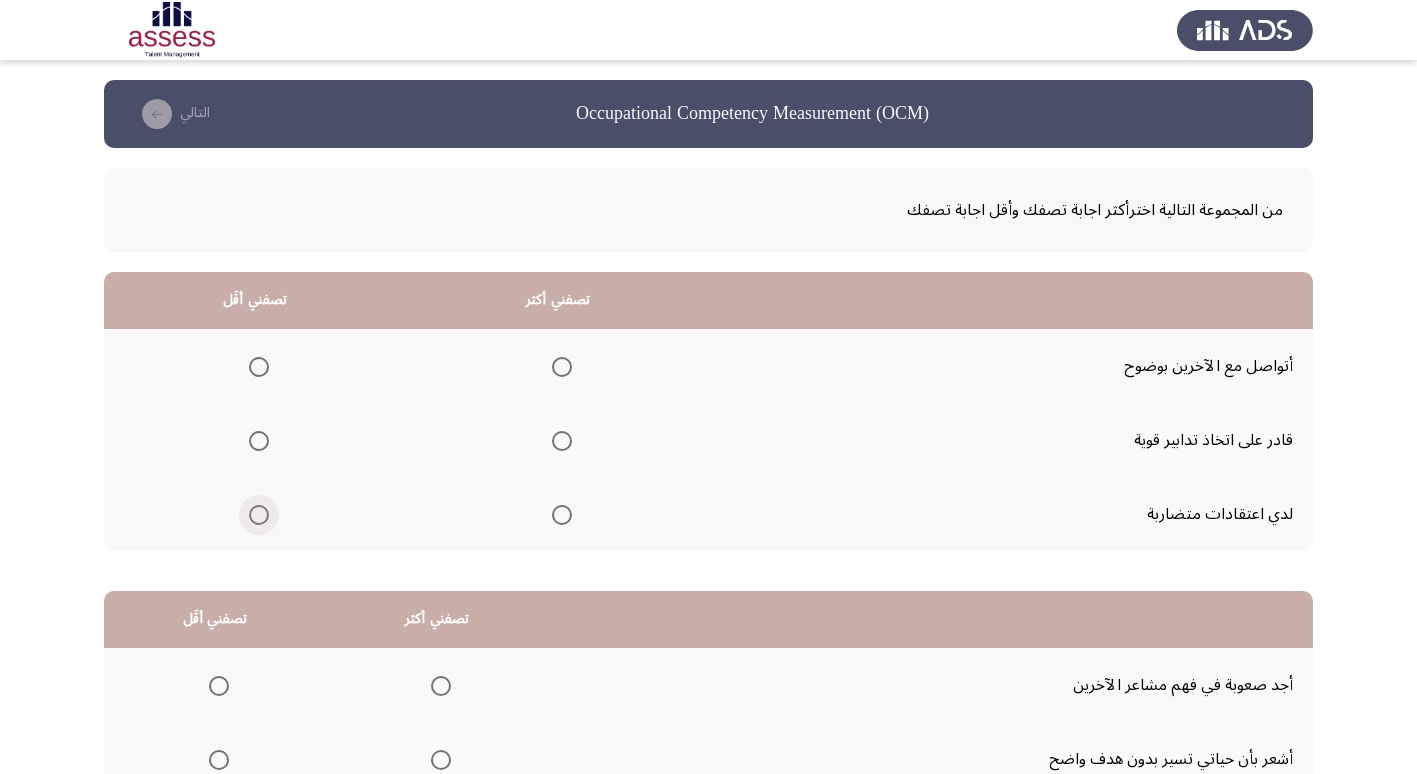 click at bounding box center [259, 515] 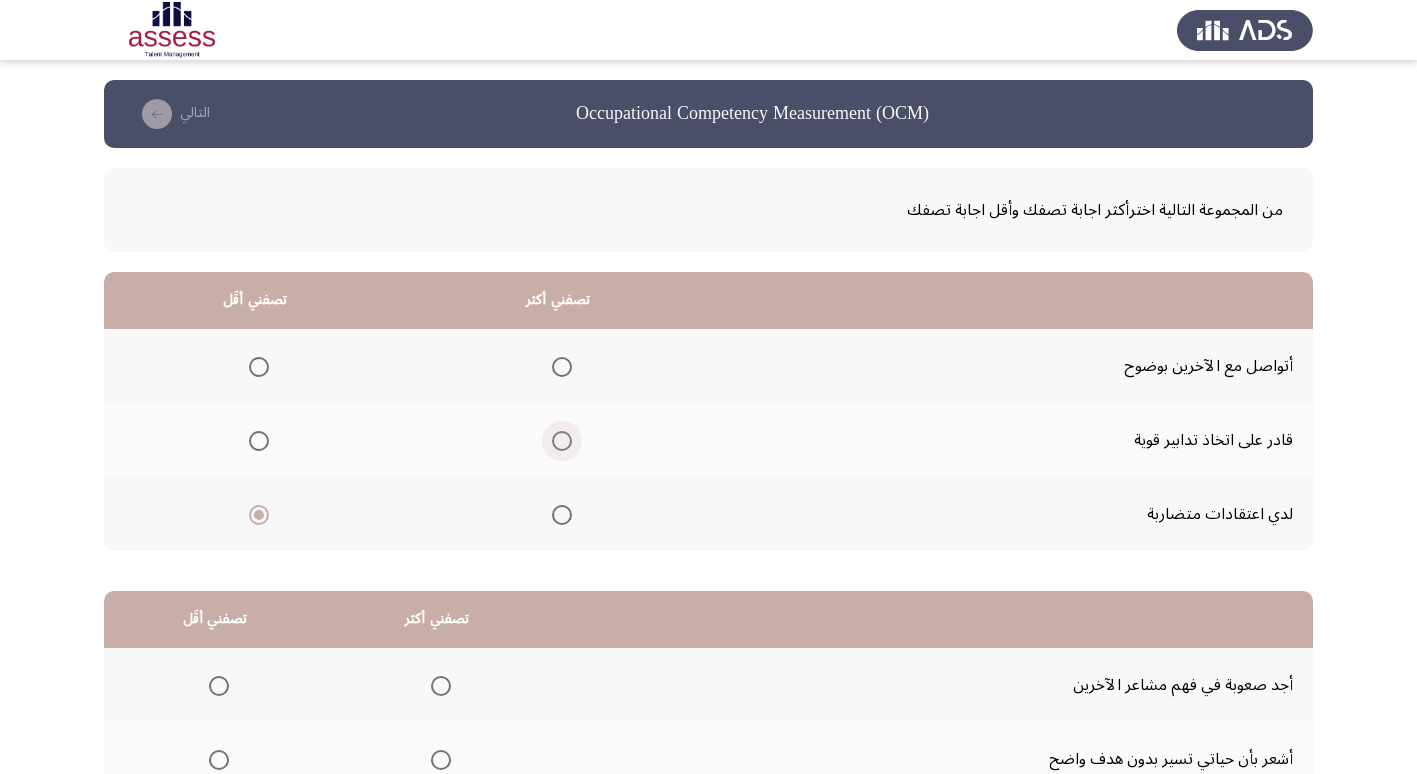 click at bounding box center [562, 441] 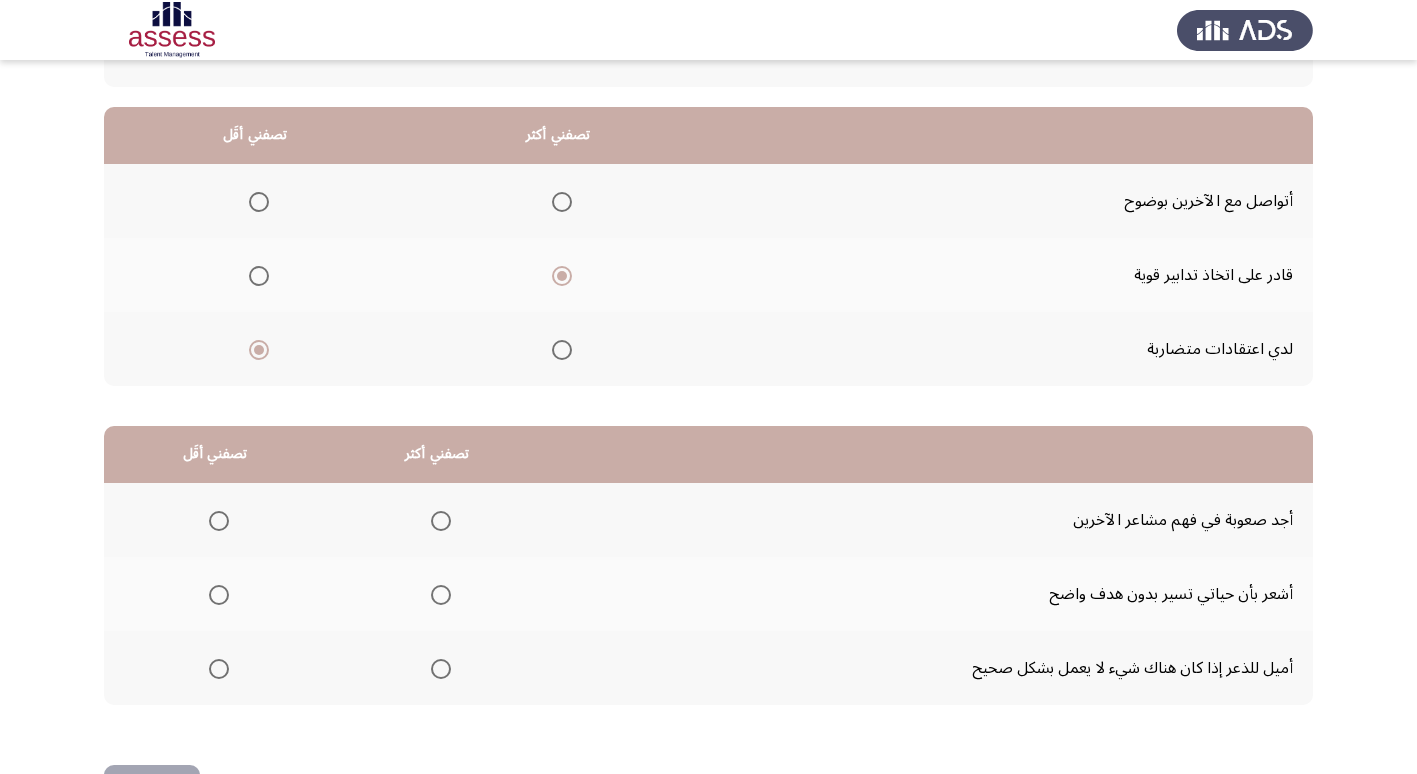 scroll, scrollTop: 200, scrollLeft: 0, axis: vertical 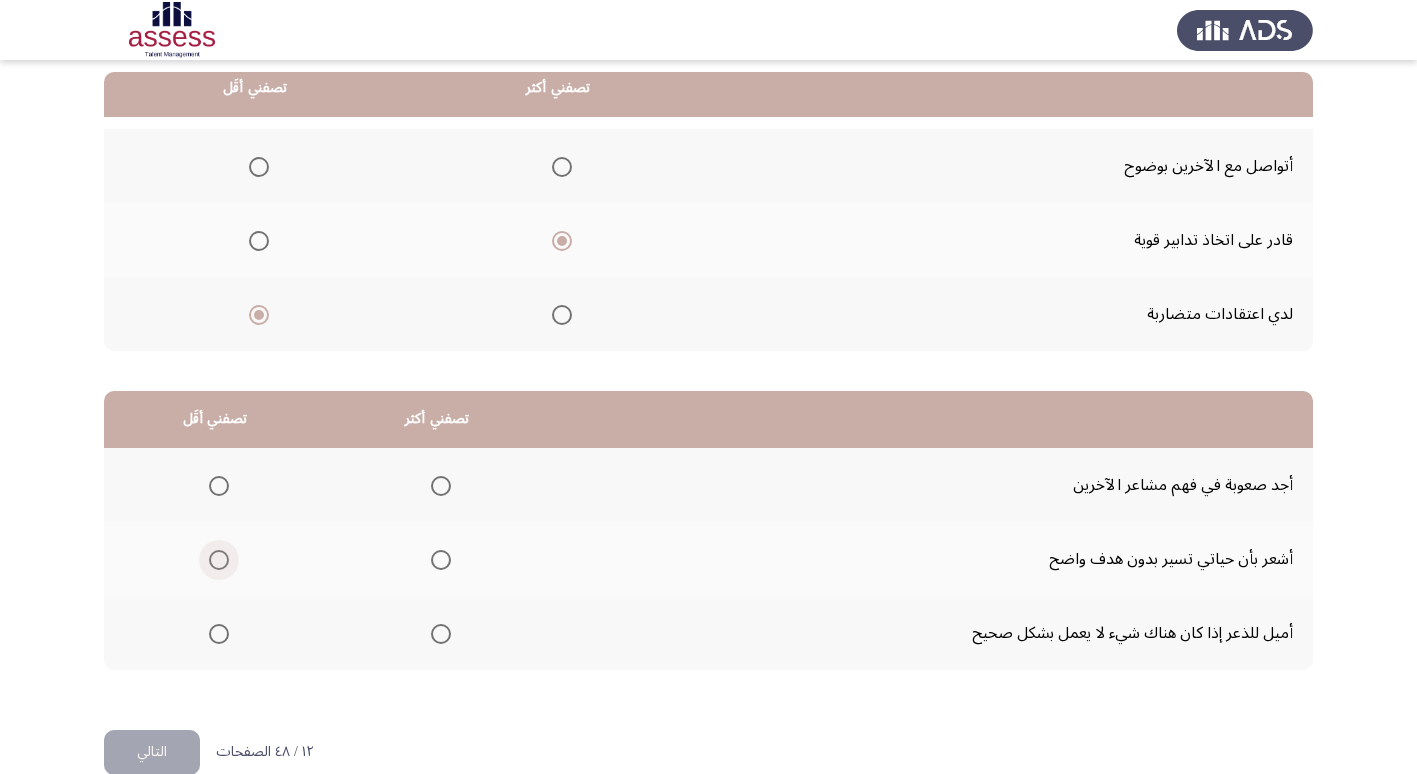 click at bounding box center (219, 560) 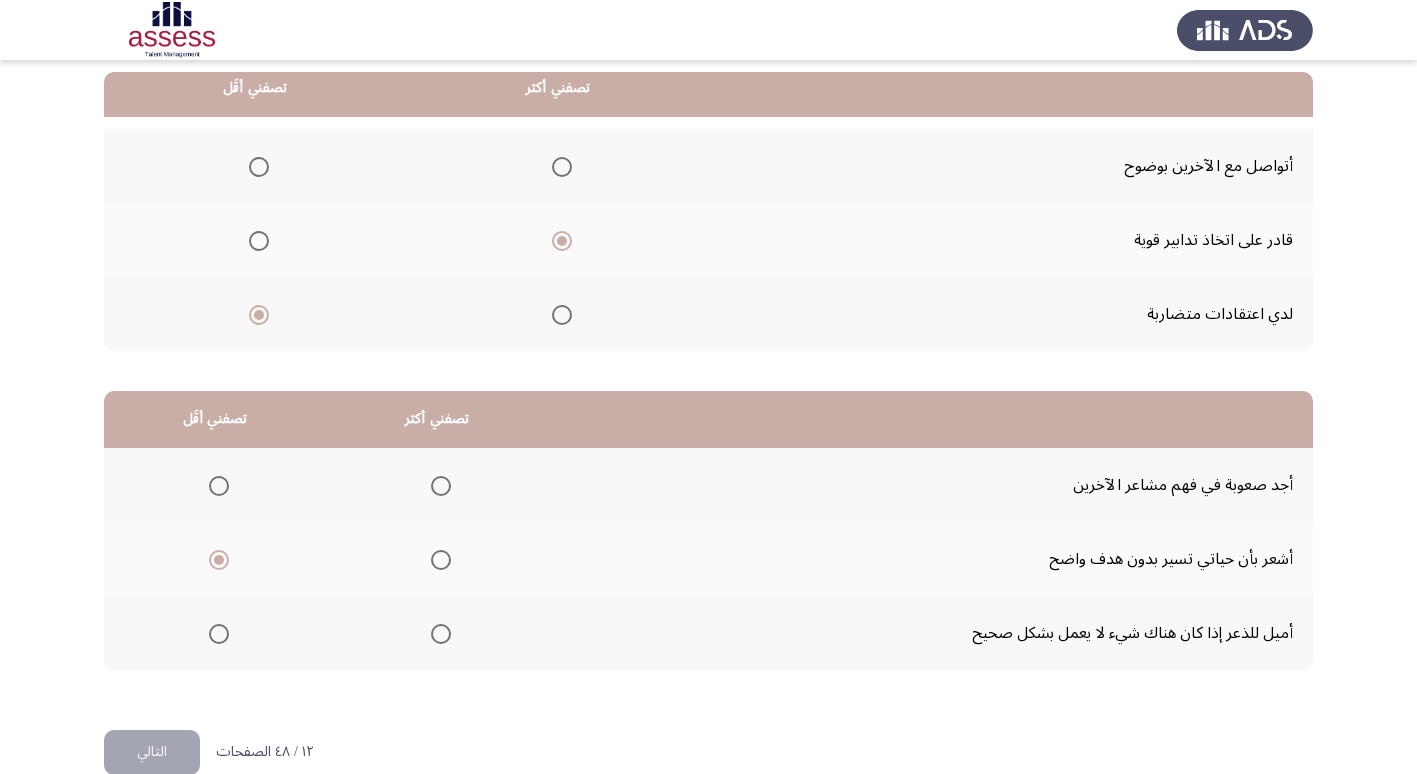 click 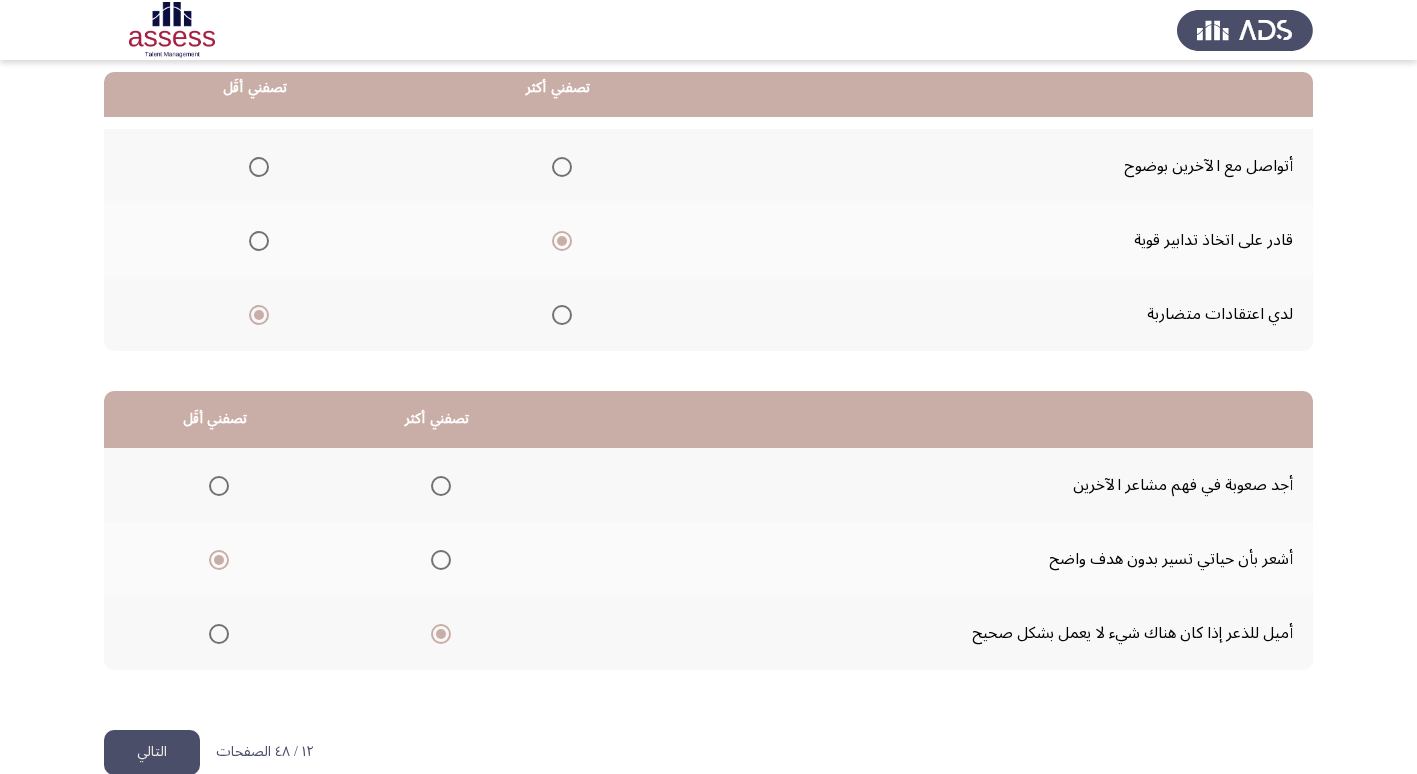 click on "التالي" 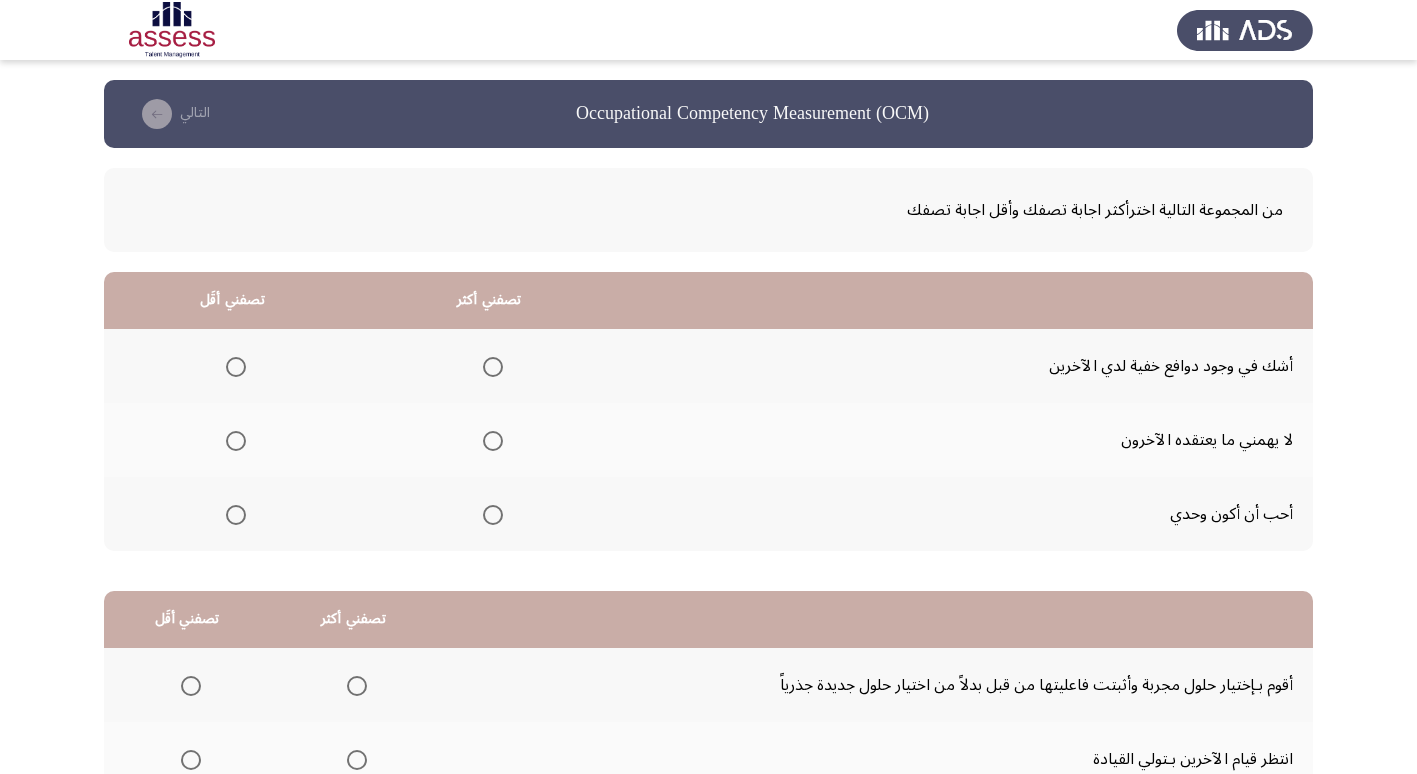 click at bounding box center [489, 441] 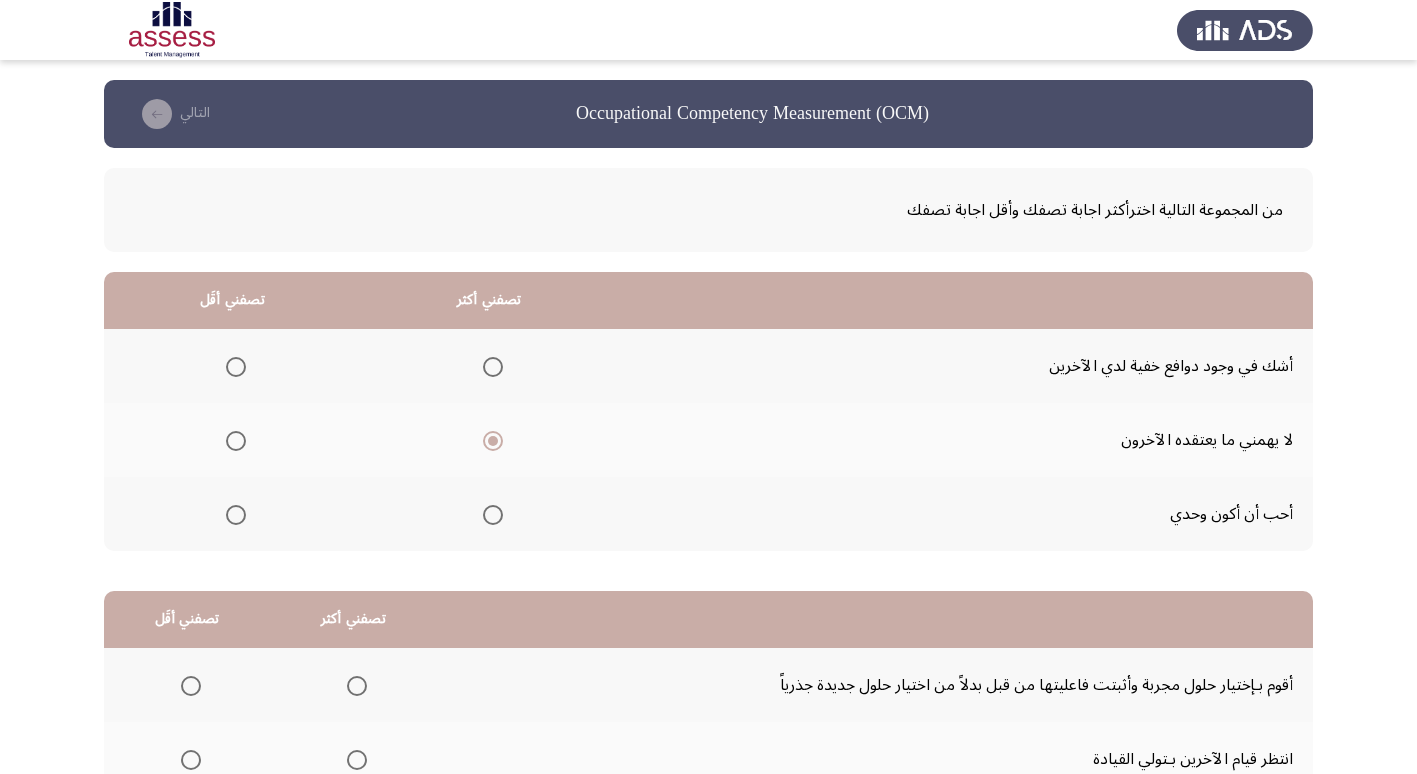 click 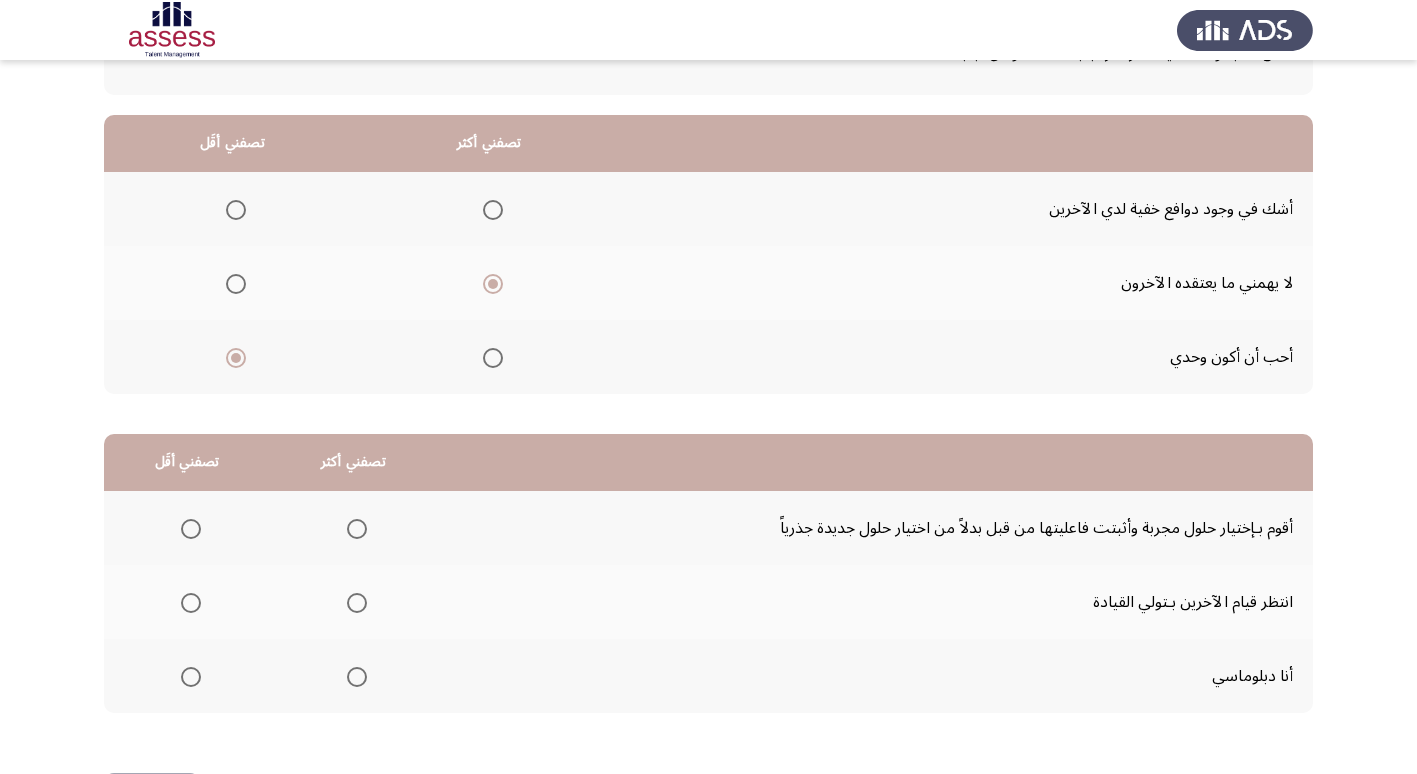 scroll, scrollTop: 200, scrollLeft: 0, axis: vertical 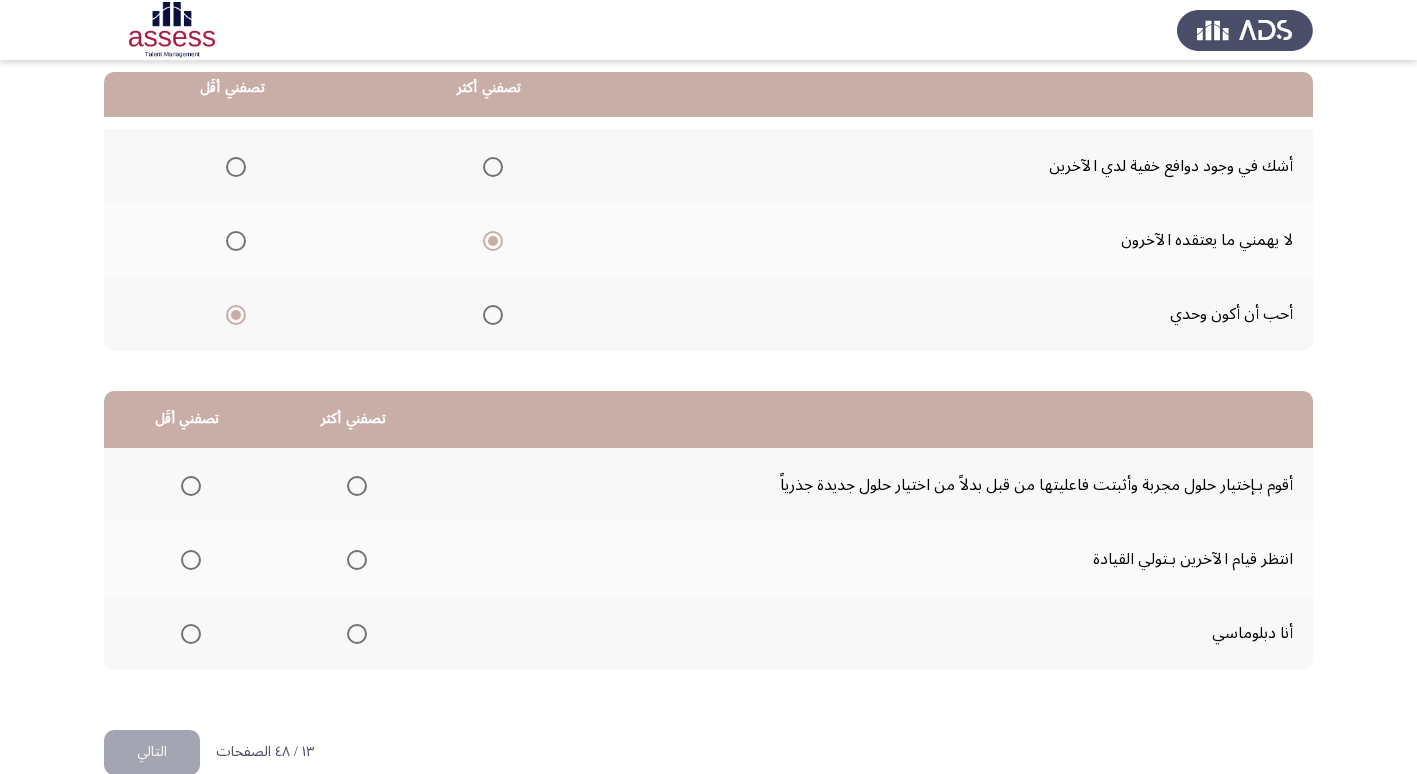 click at bounding box center [191, 560] 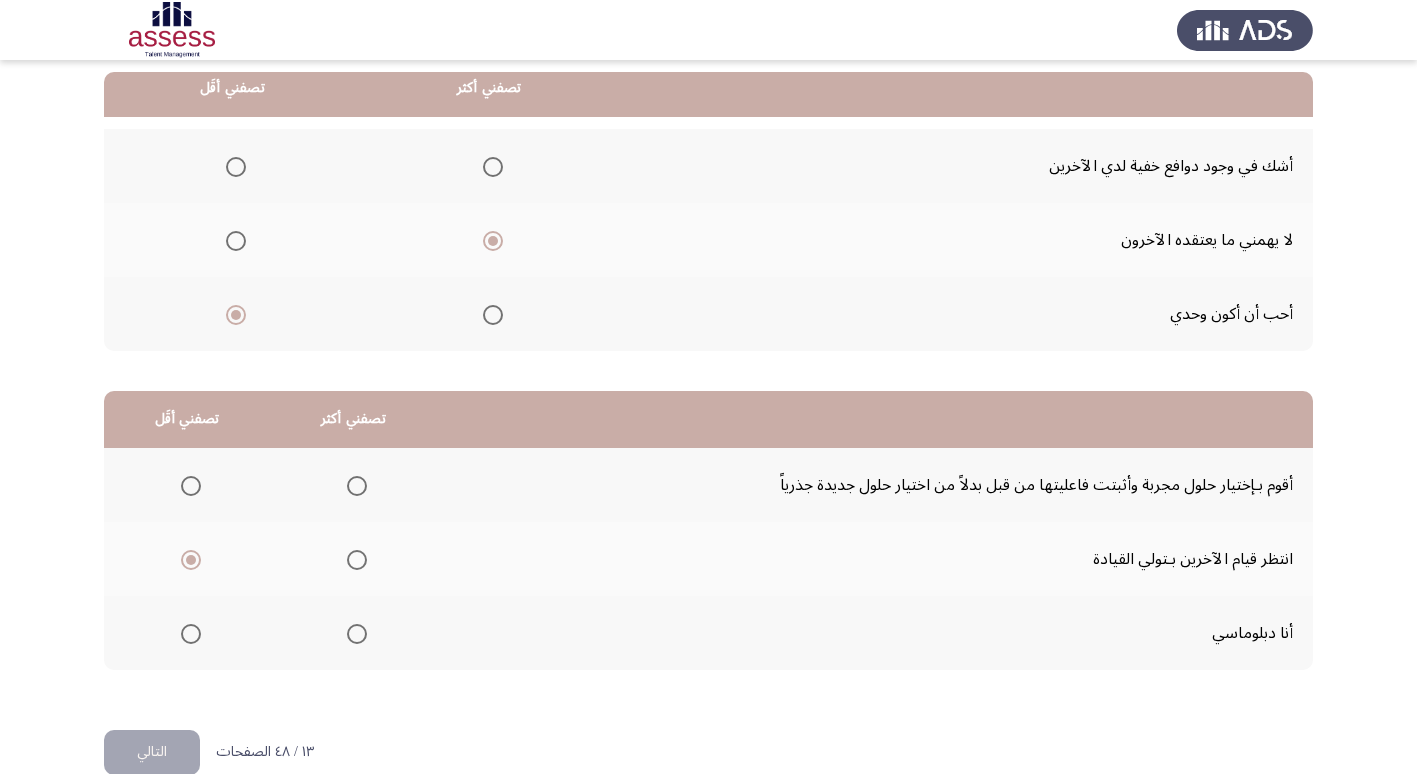 click at bounding box center [357, 486] 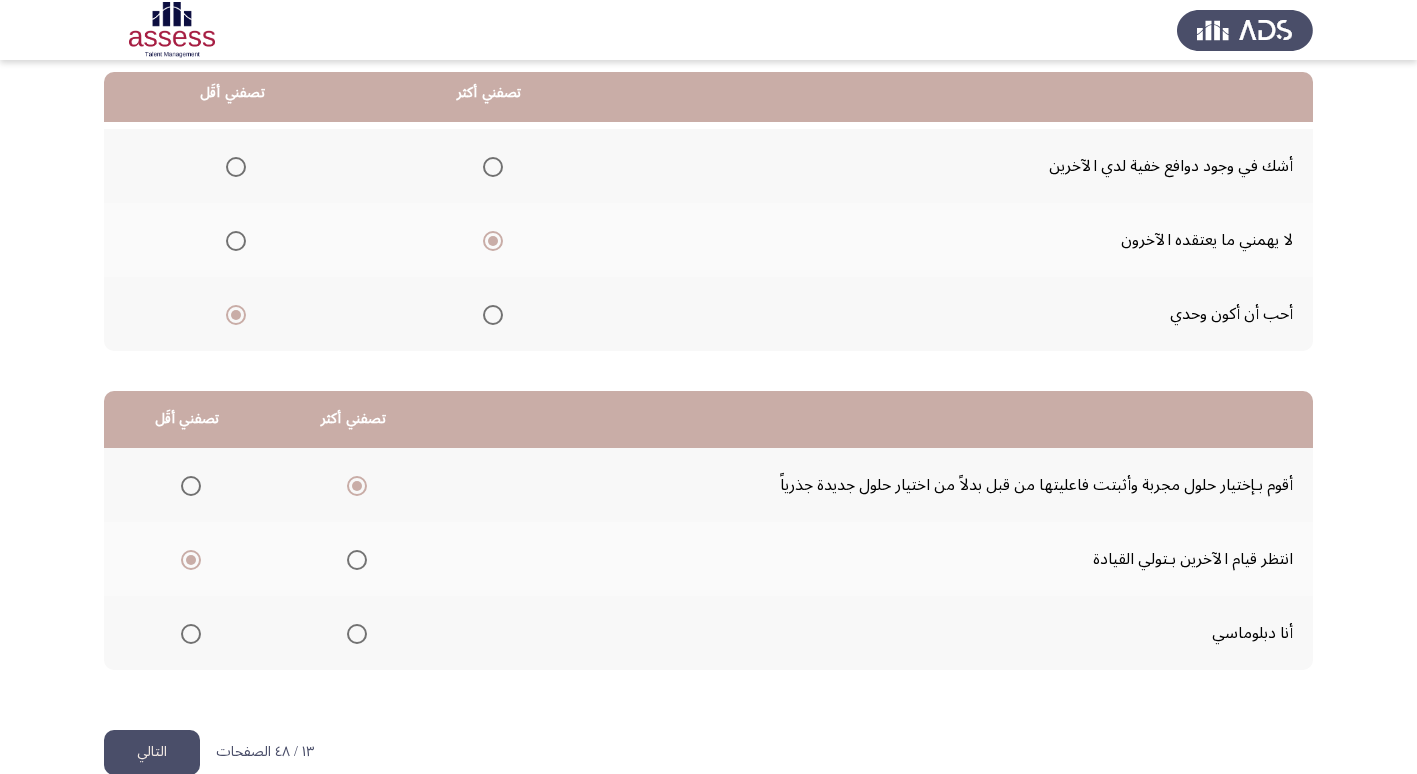 scroll, scrollTop: 236, scrollLeft: 0, axis: vertical 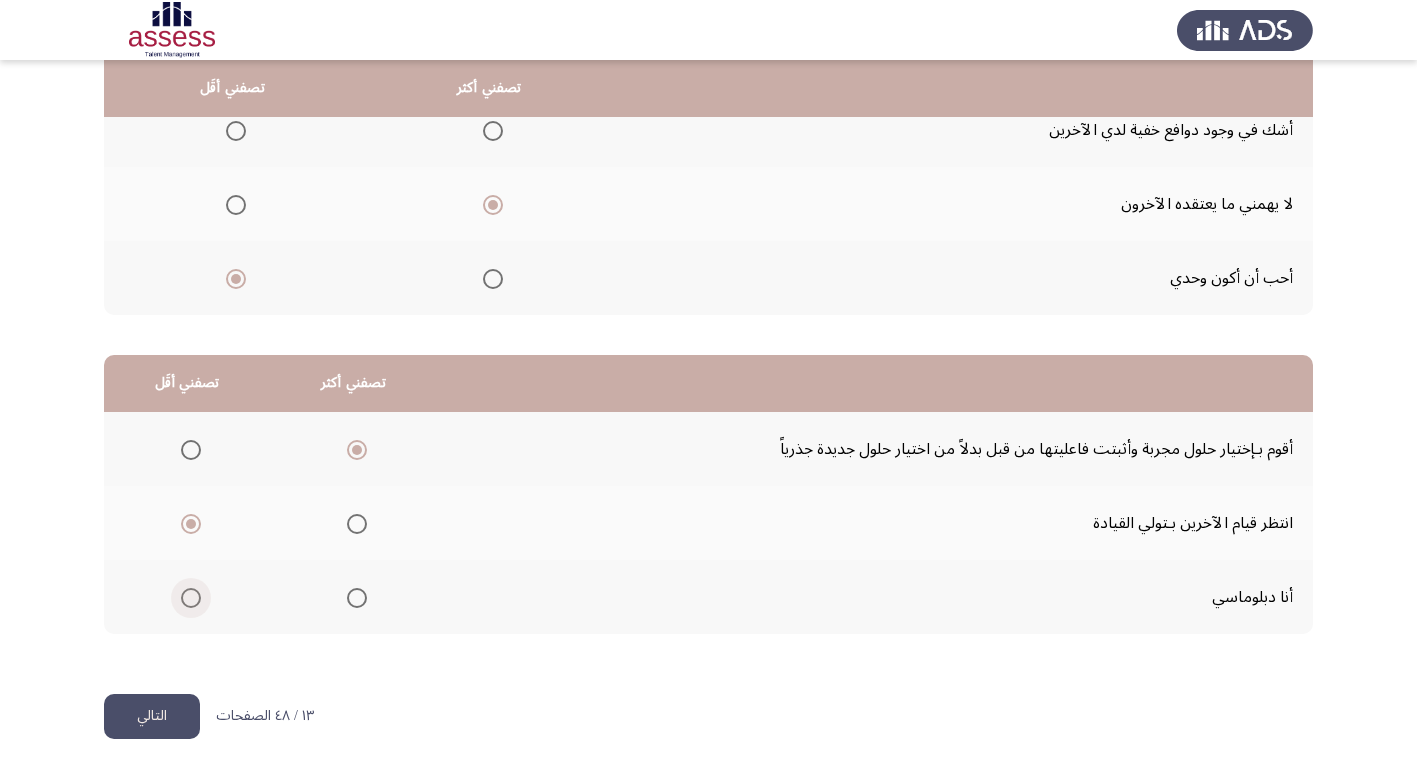 click at bounding box center (191, 598) 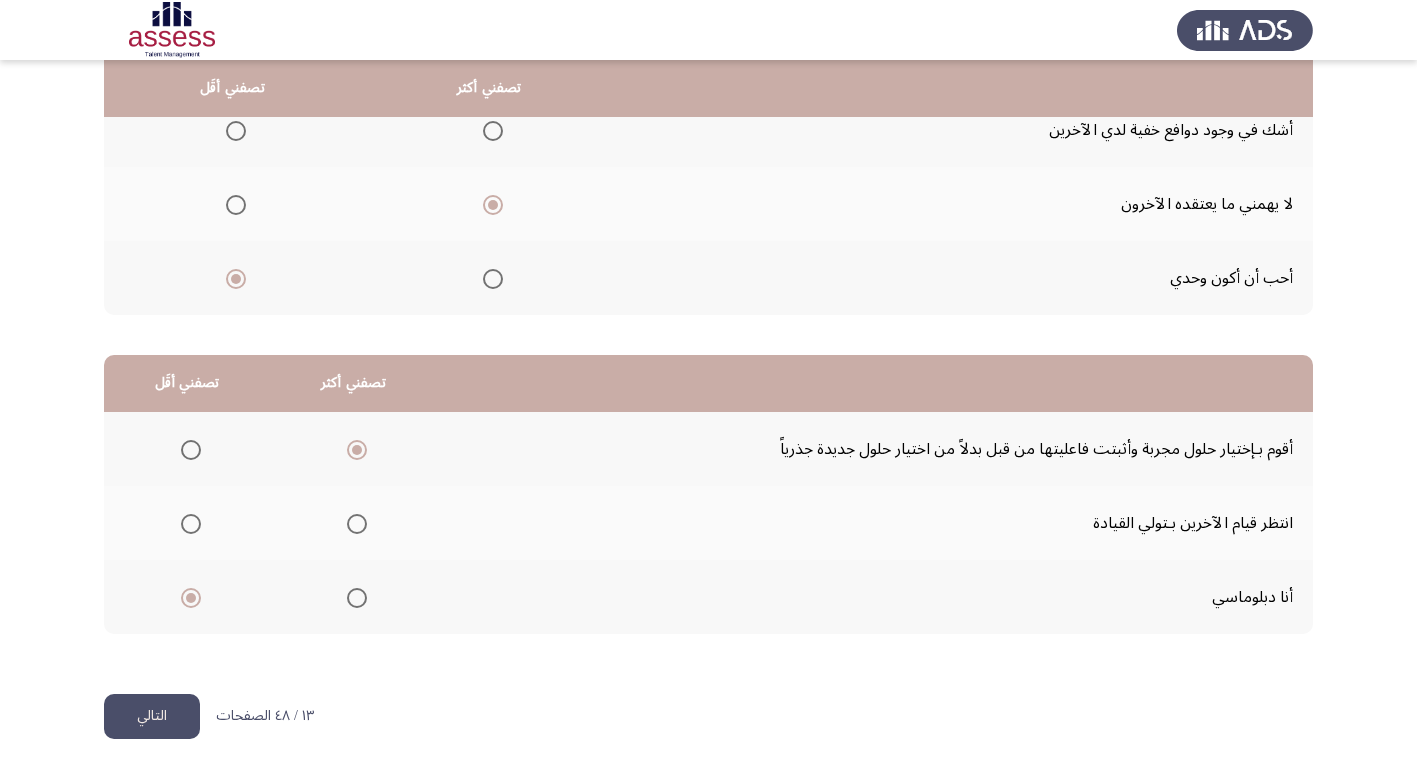 click at bounding box center [191, 524] 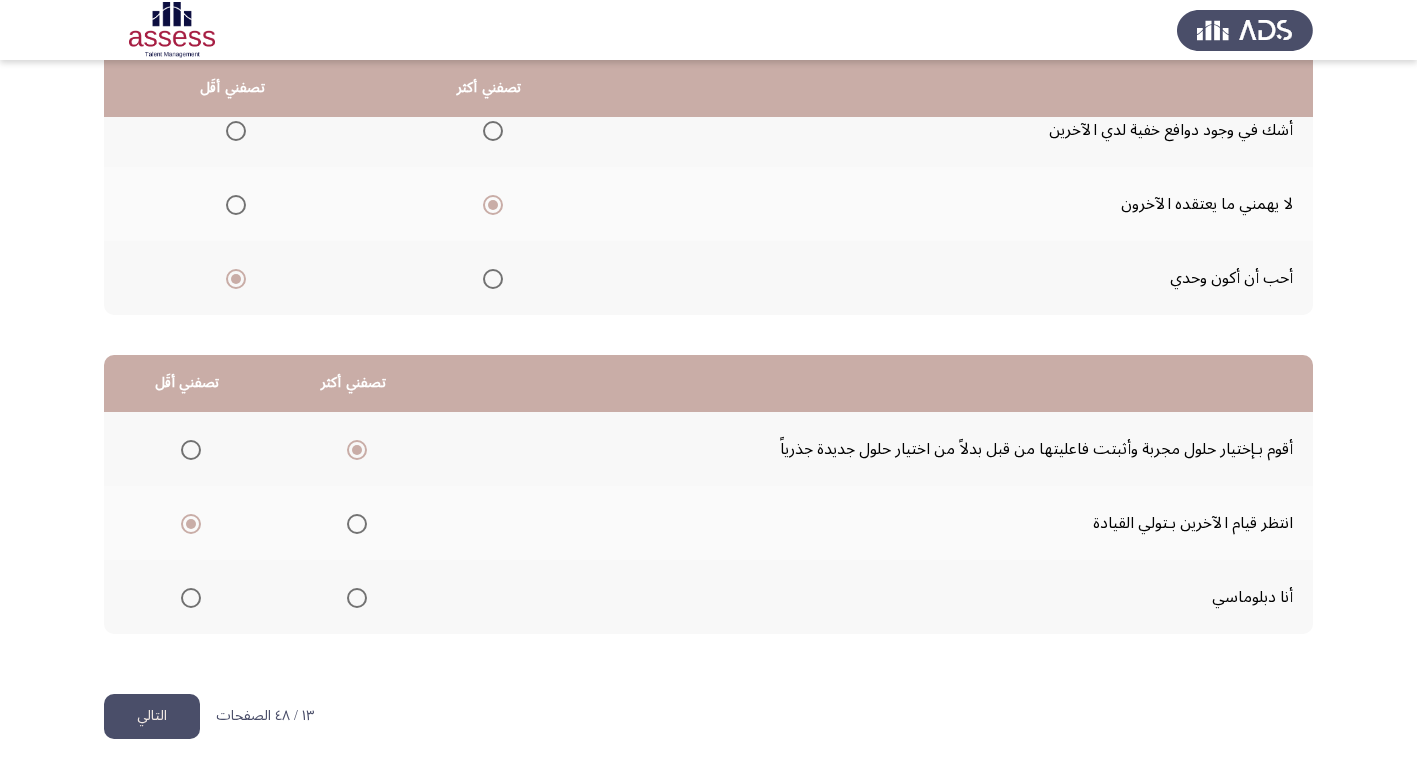 click on "التالي" 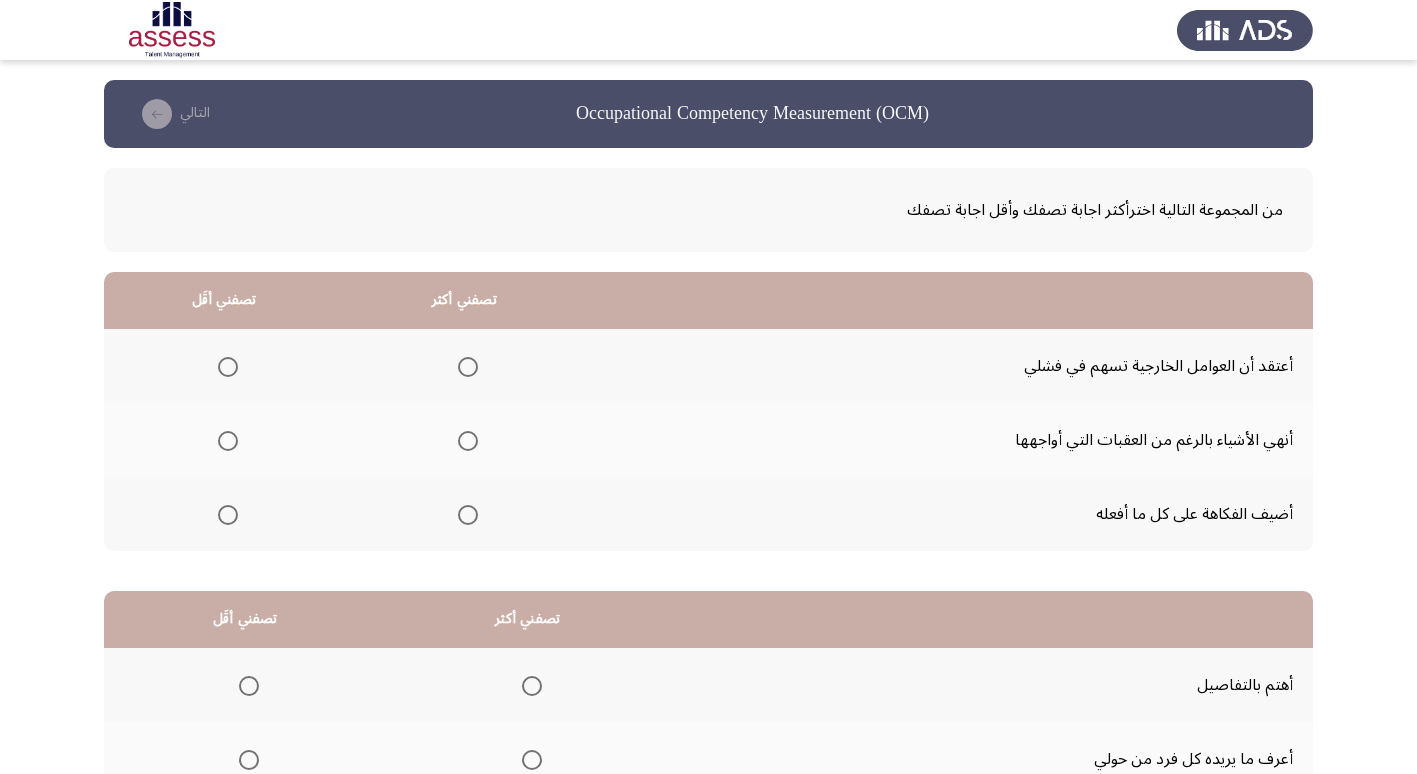 click 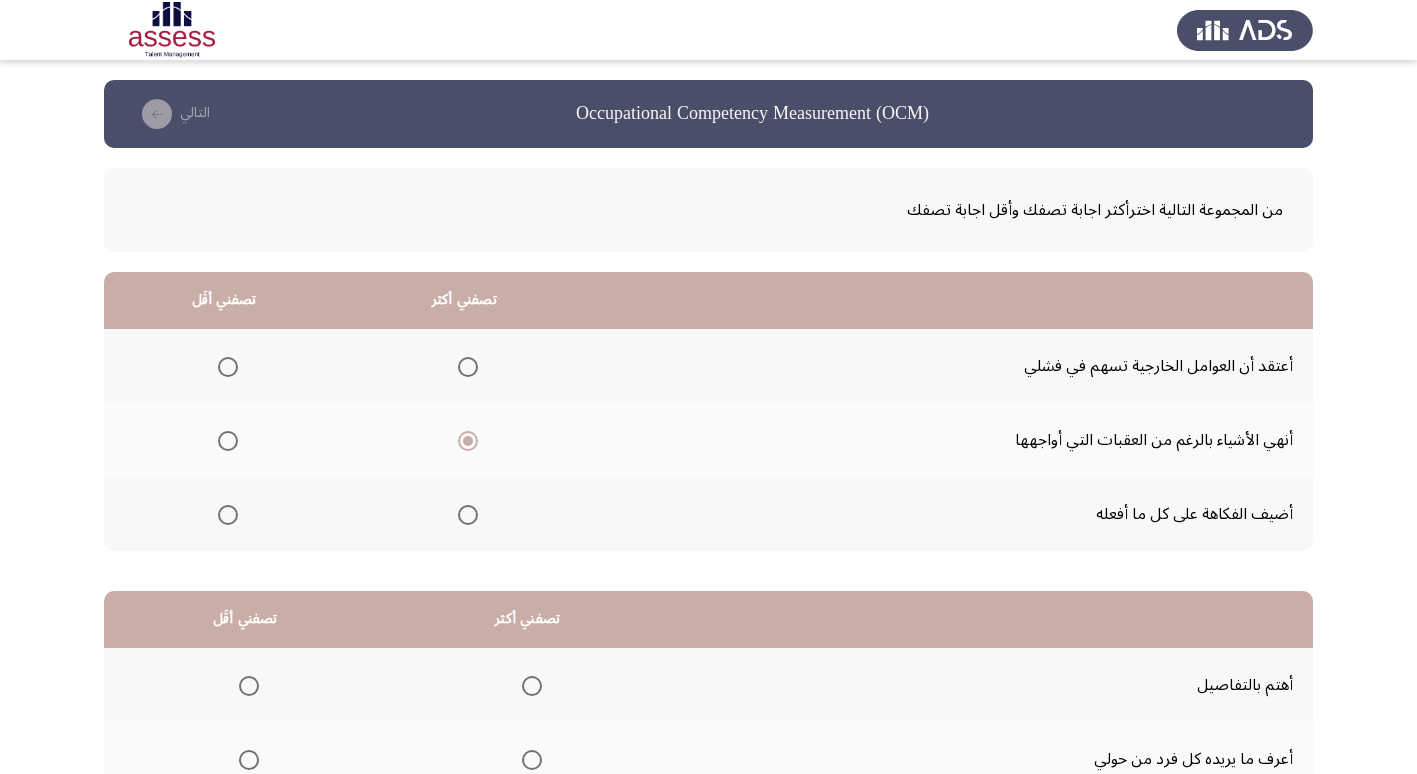 click at bounding box center (228, 515) 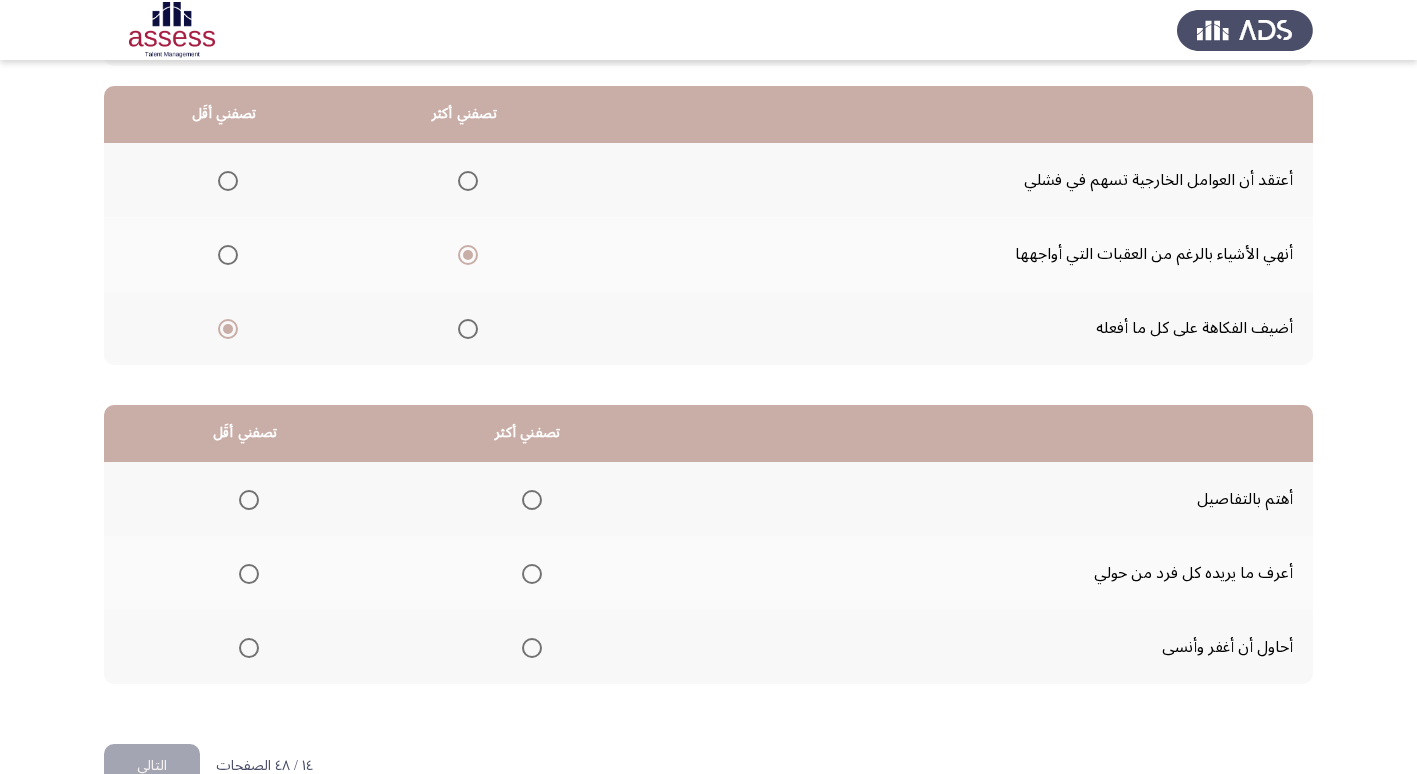 scroll, scrollTop: 200, scrollLeft: 0, axis: vertical 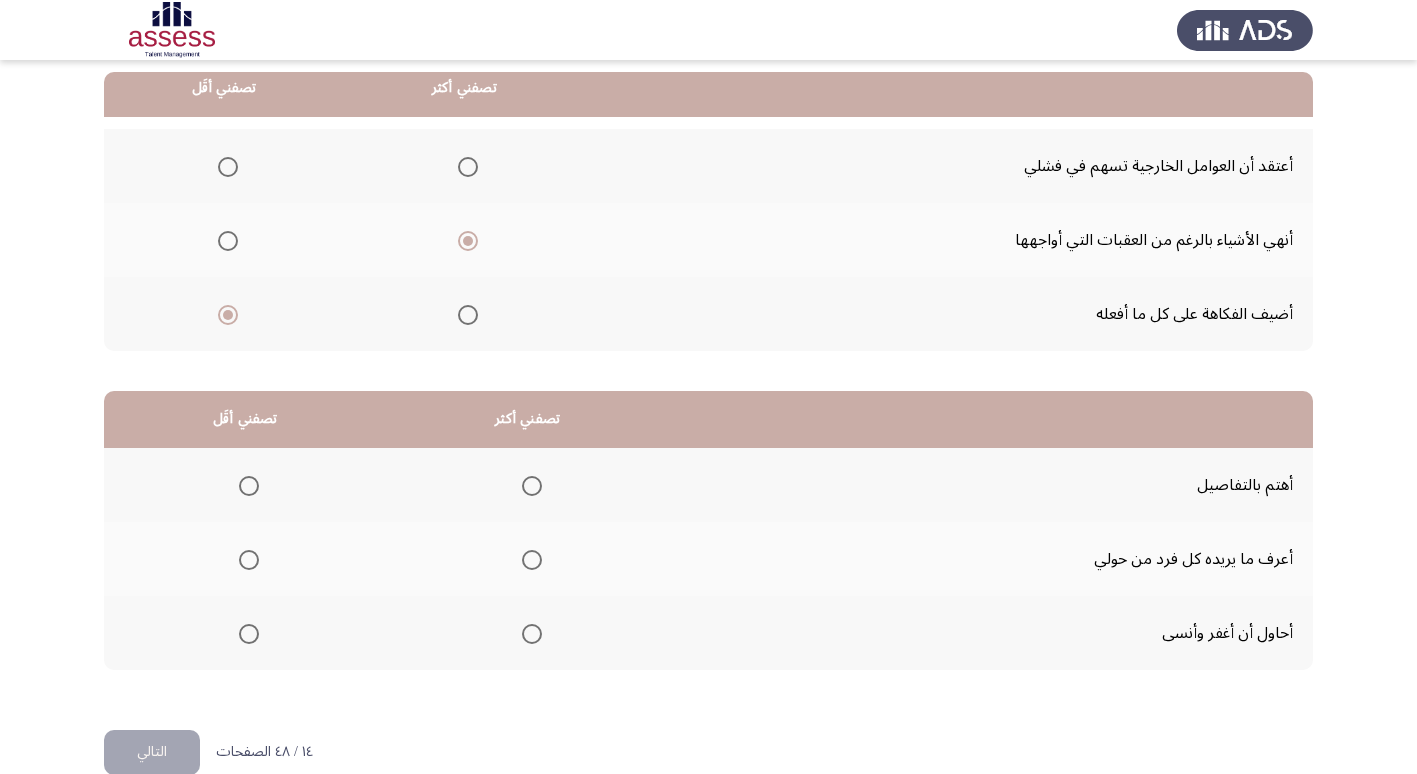 click at bounding box center (532, 486) 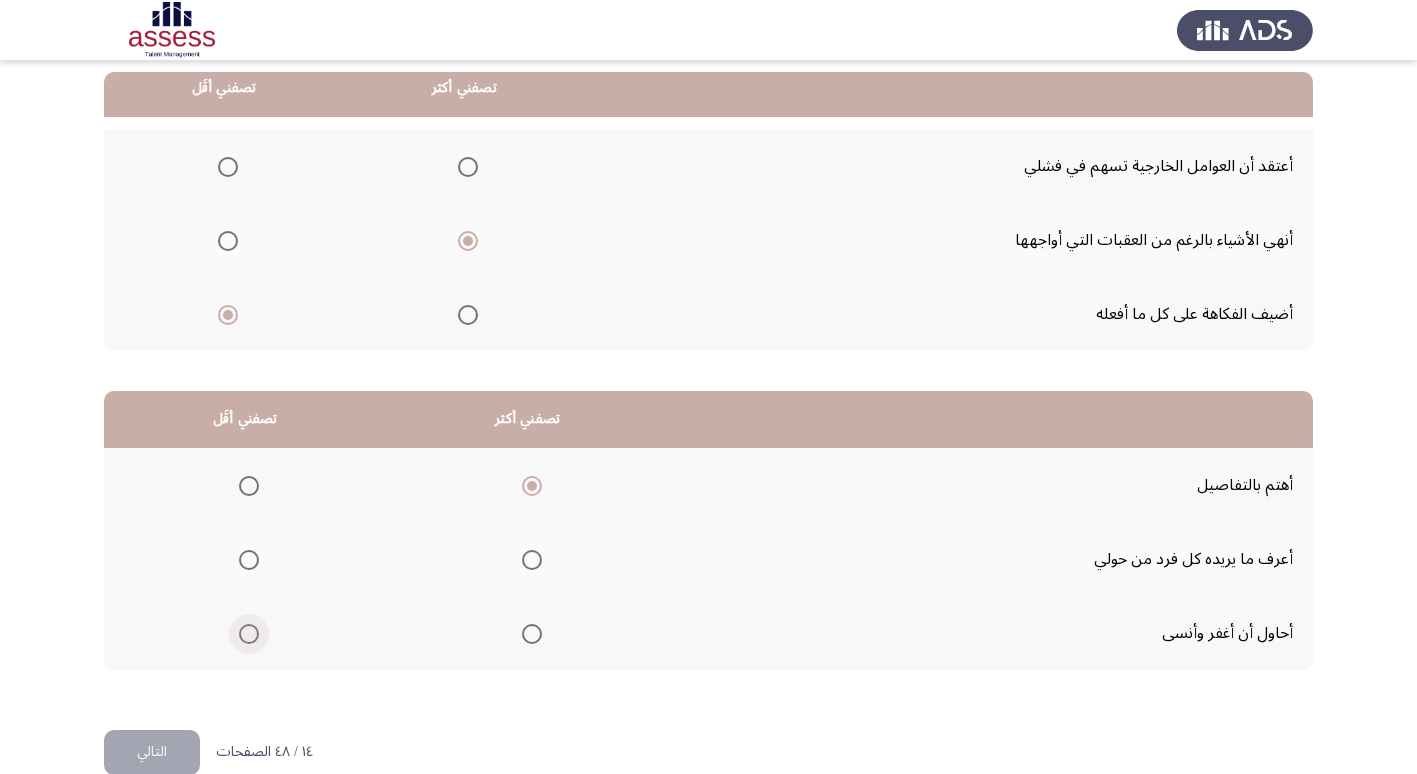 click at bounding box center (245, 634) 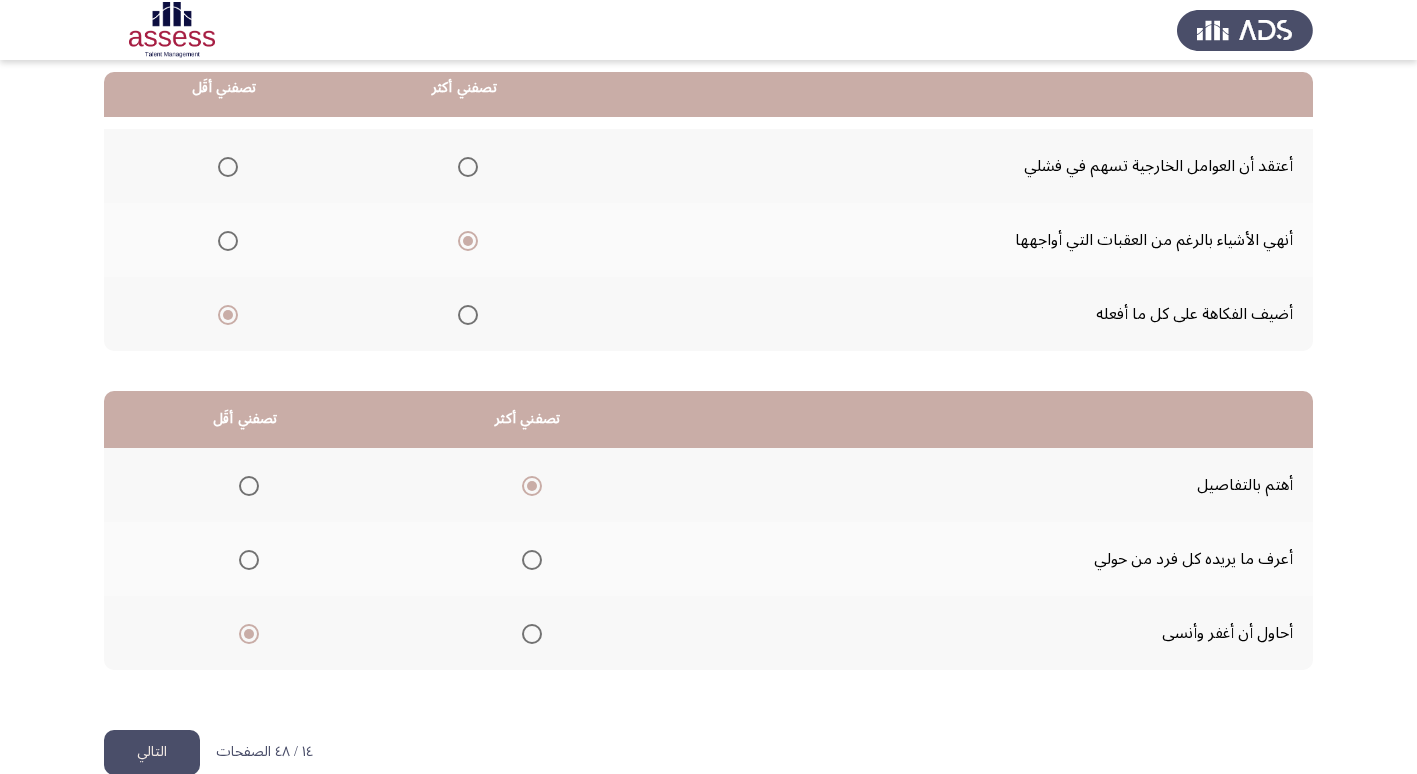 click on "التالي" 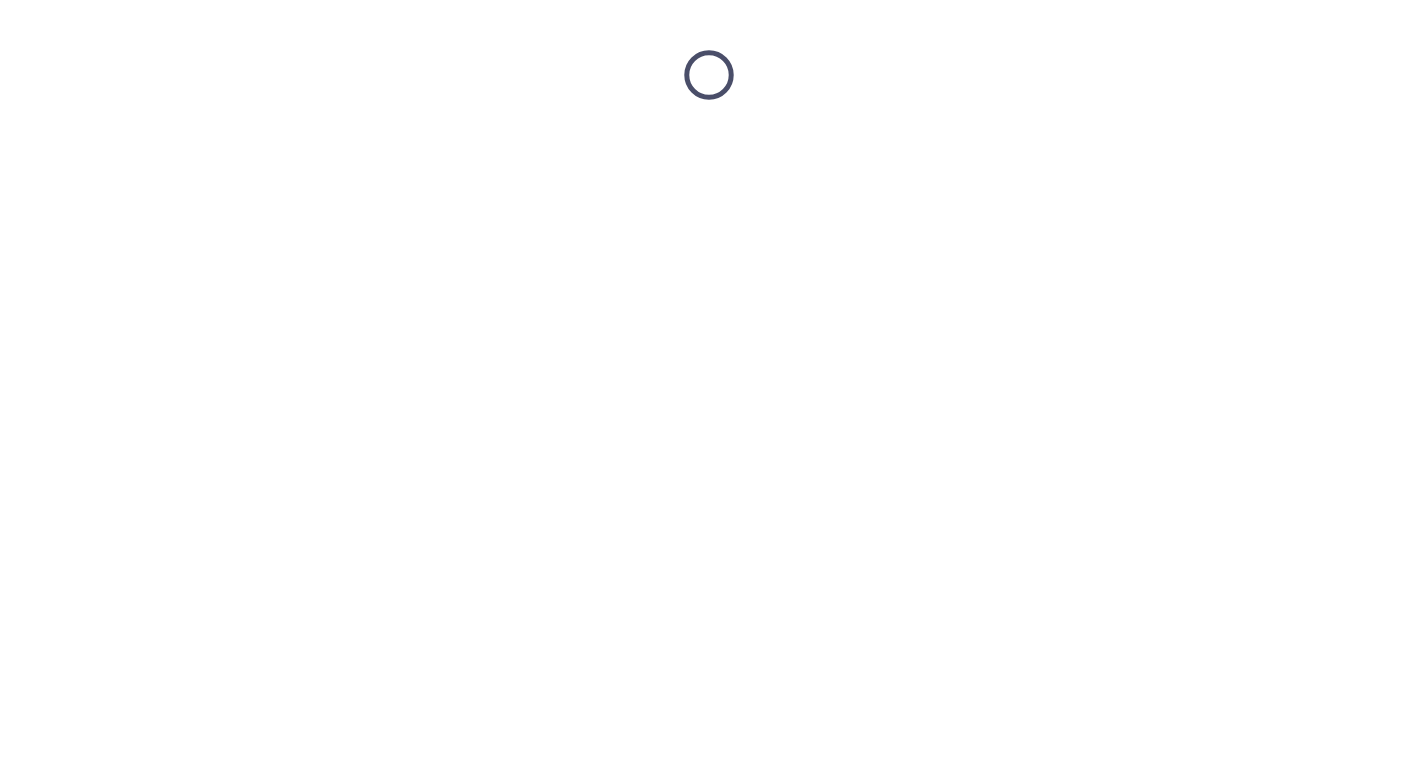 scroll, scrollTop: 0, scrollLeft: 0, axis: both 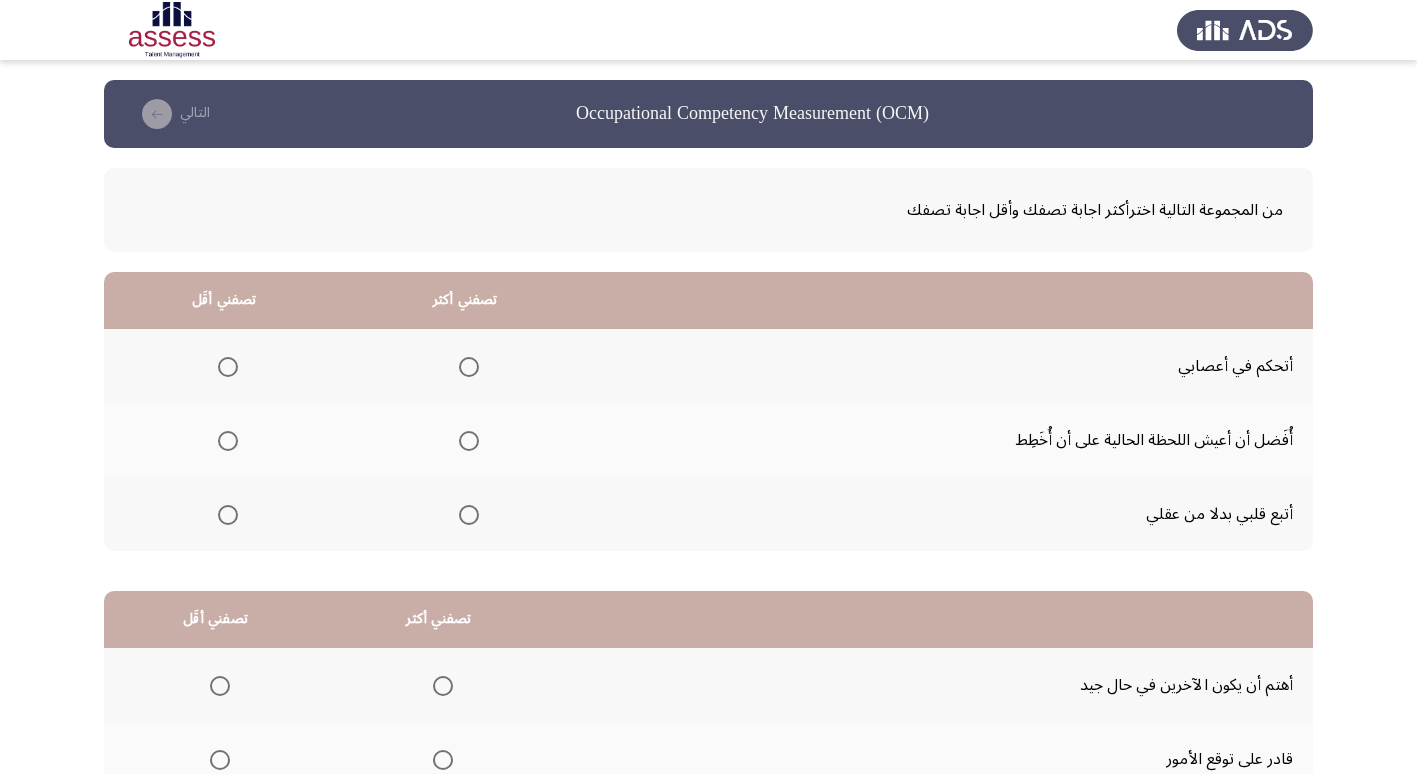 click 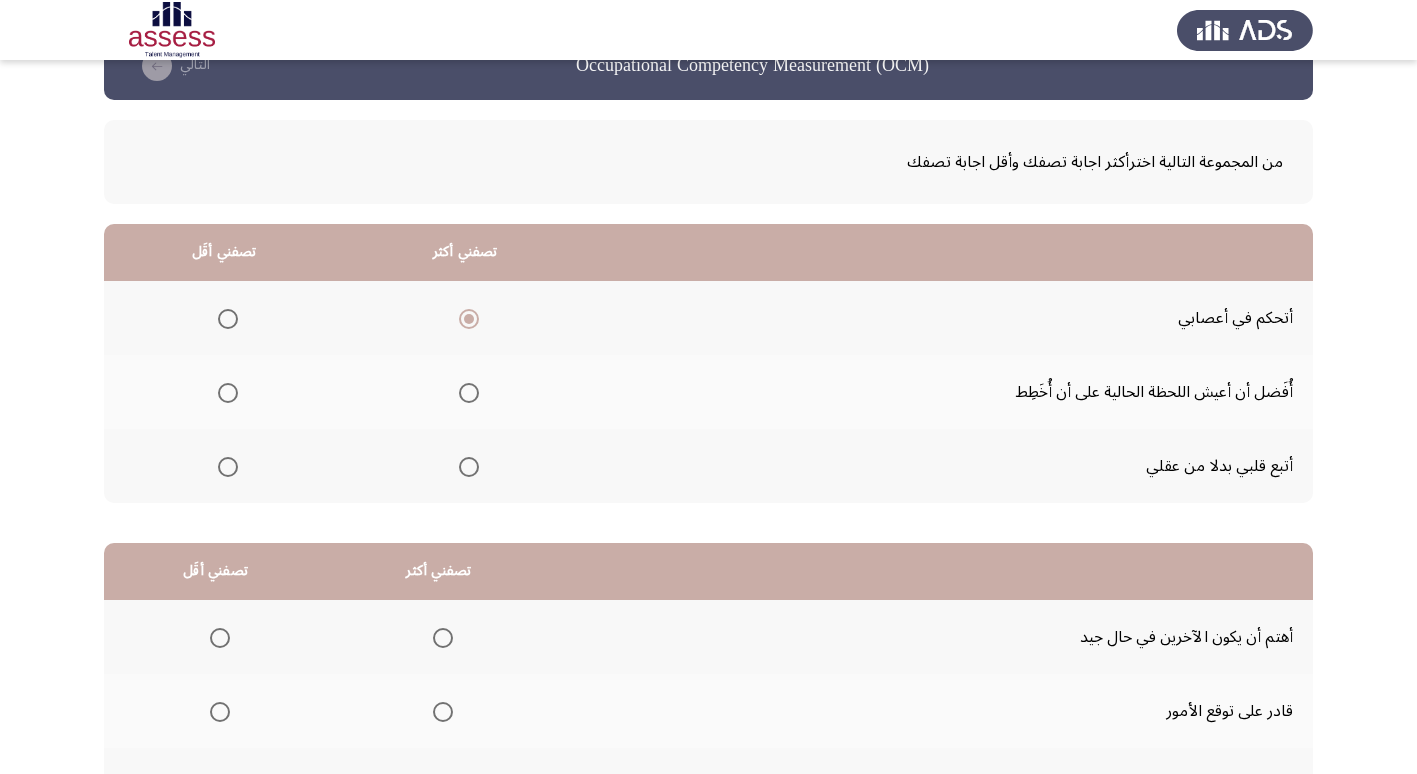 scroll, scrollTop: 36, scrollLeft: 0, axis: vertical 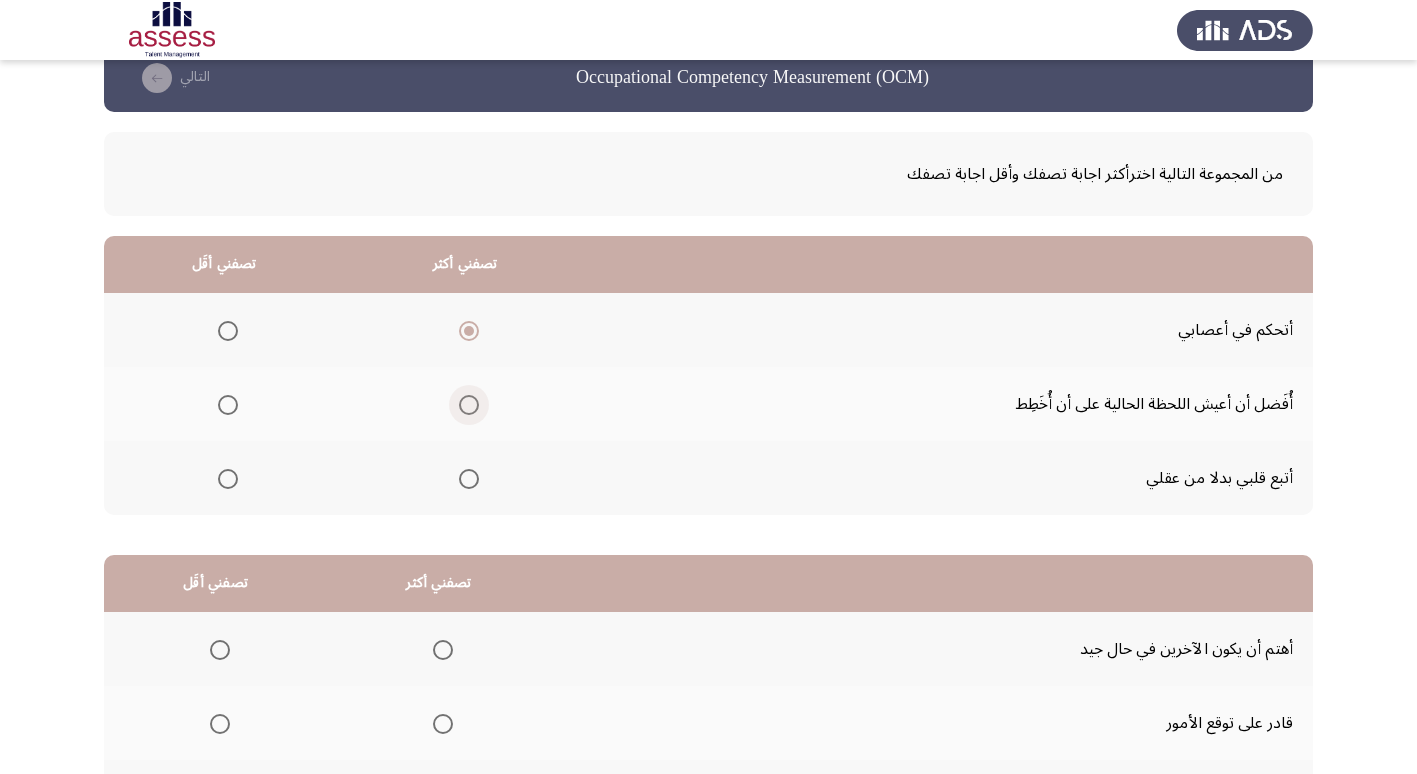 click at bounding box center [469, 405] 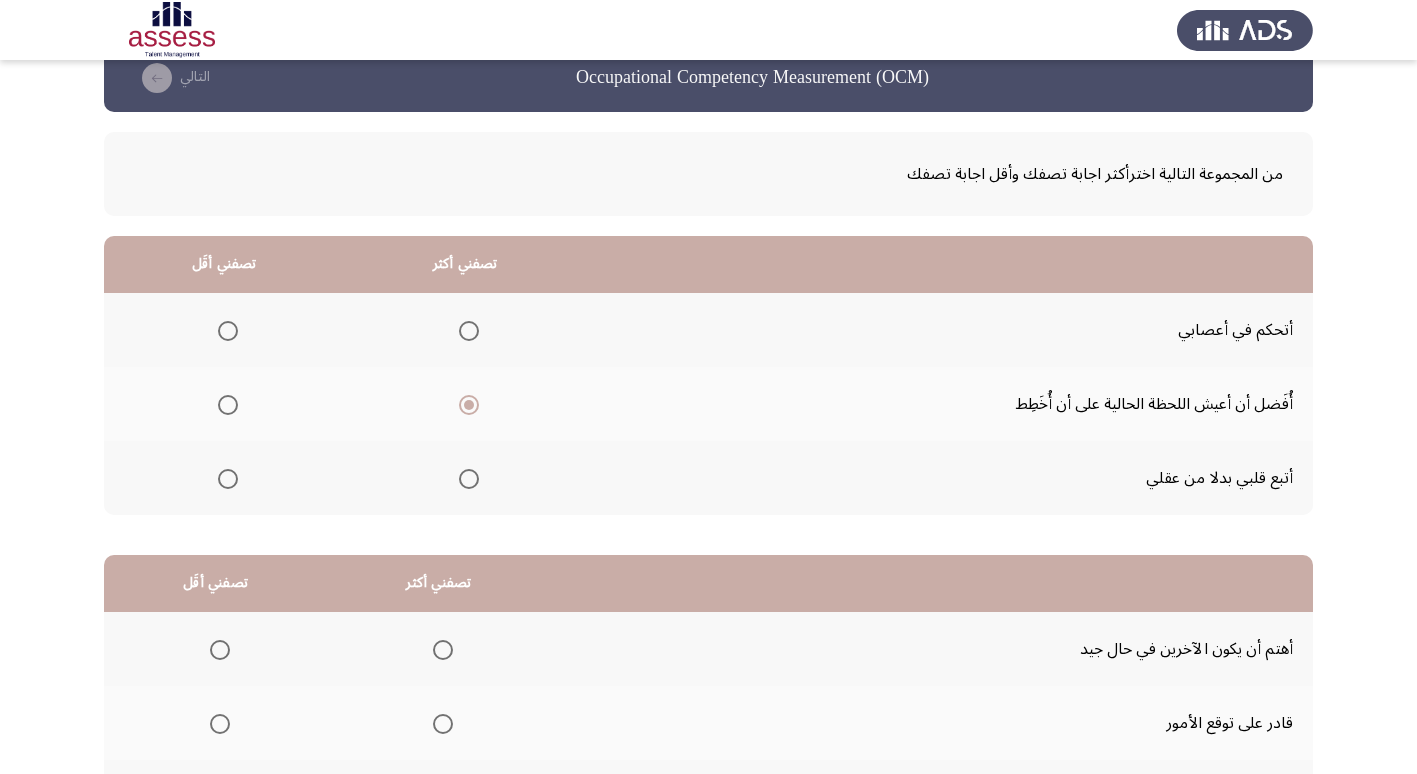 click at bounding box center [228, 331] 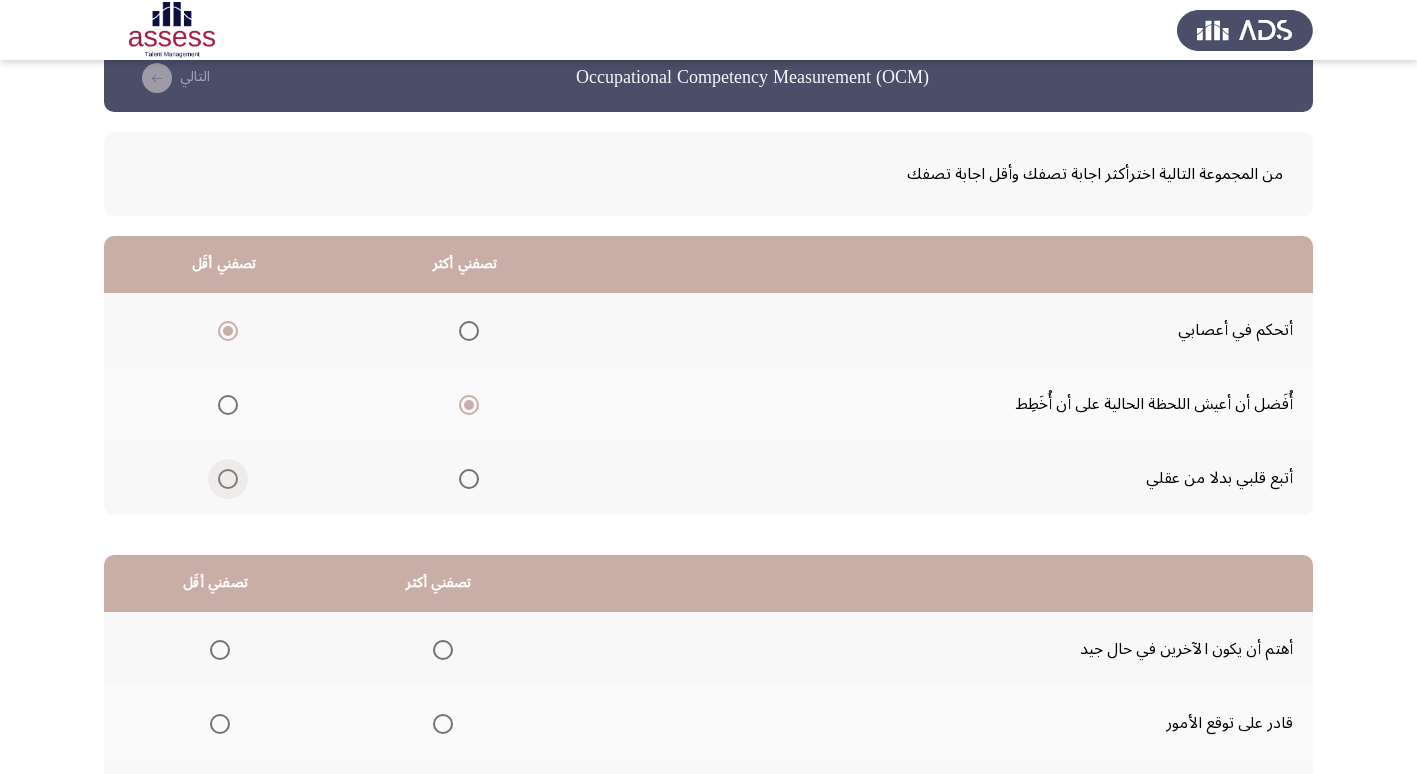 click at bounding box center [228, 479] 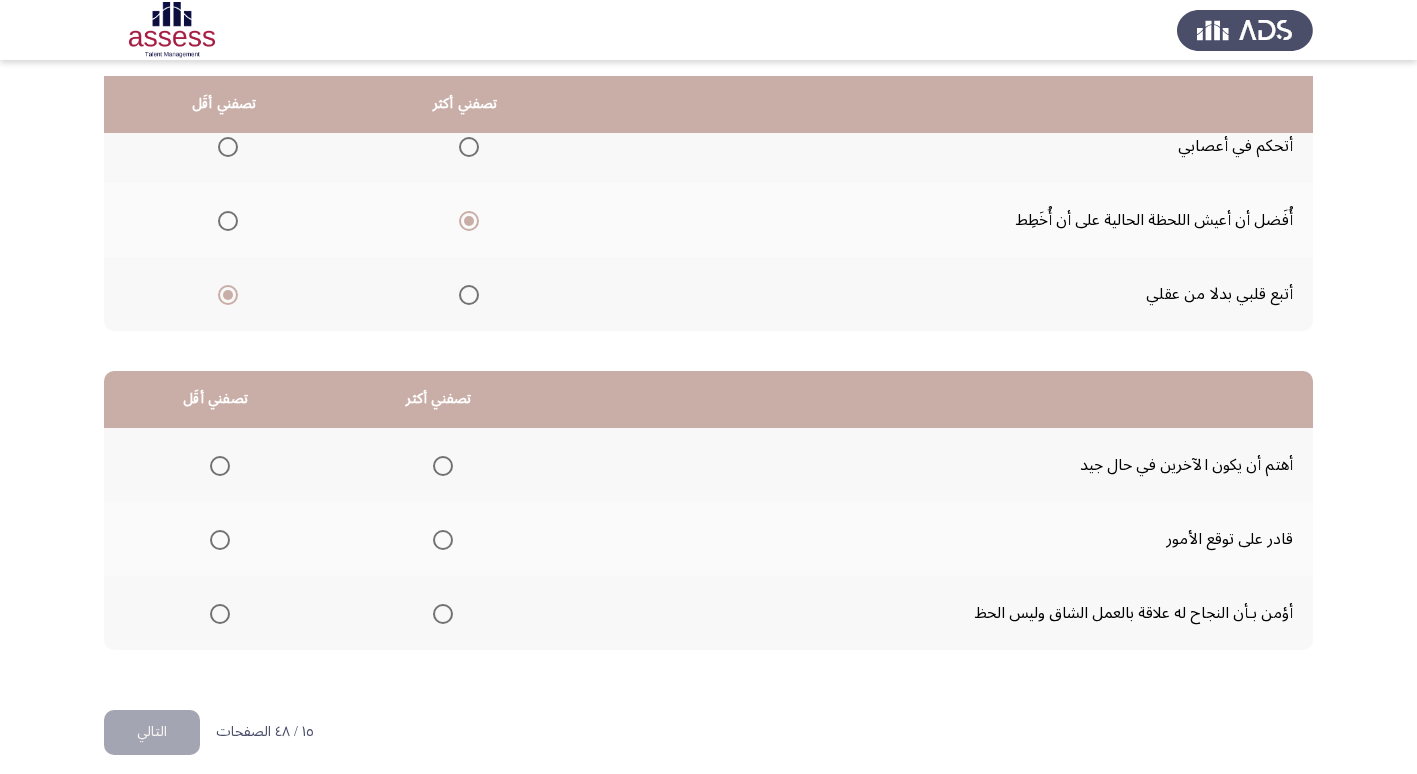scroll, scrollTop: 236, scrollLeft: 0, axis: vertical 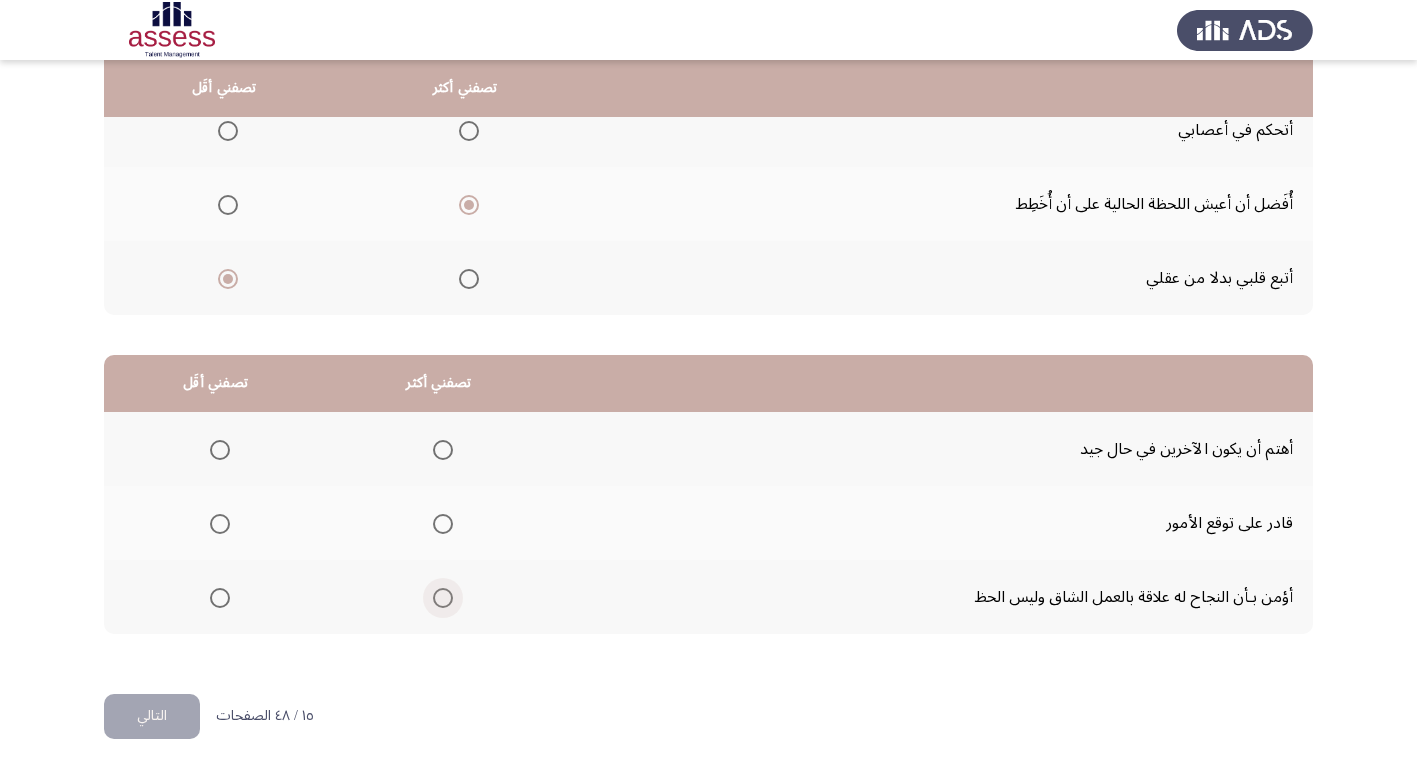 click at bounding box center (439, 598) 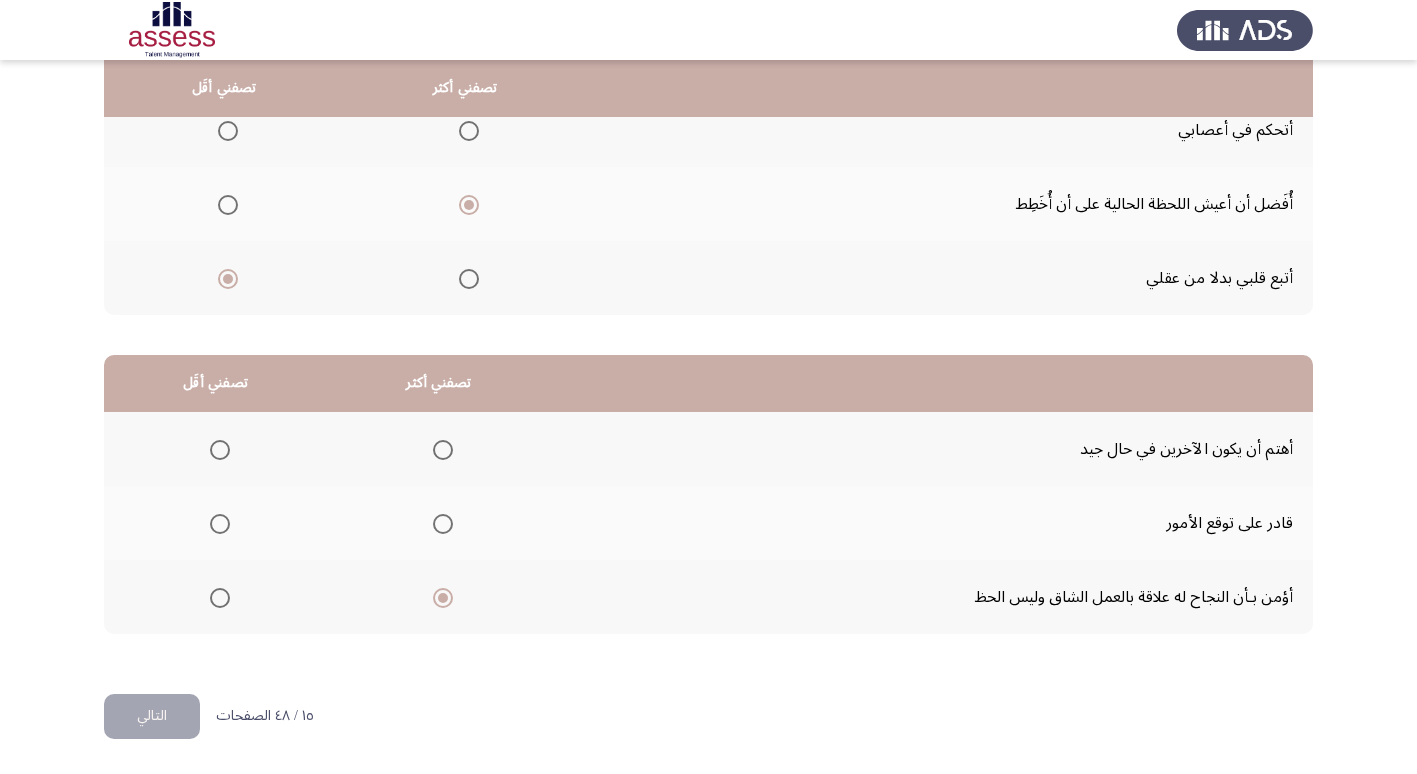 click at bounding box center [220, 524] 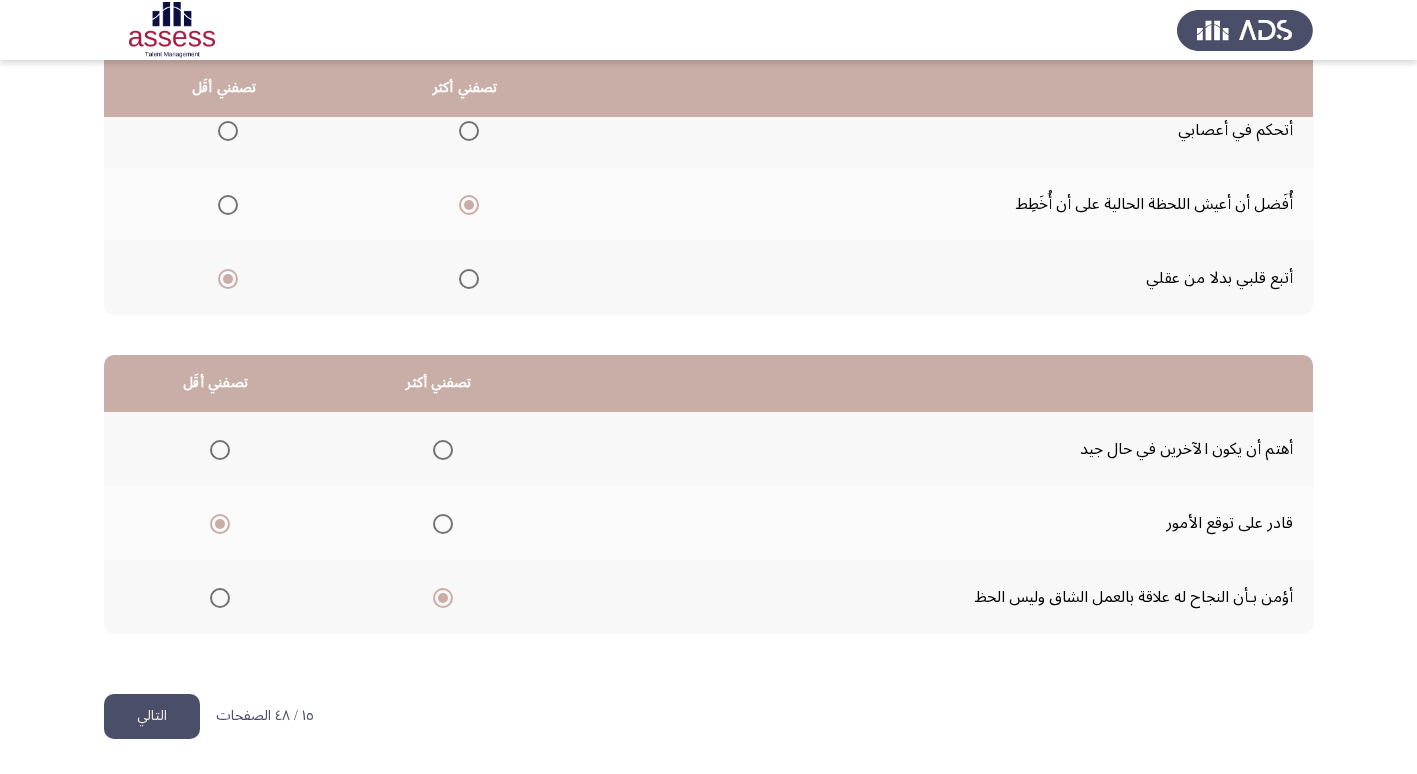 click on "التالي" 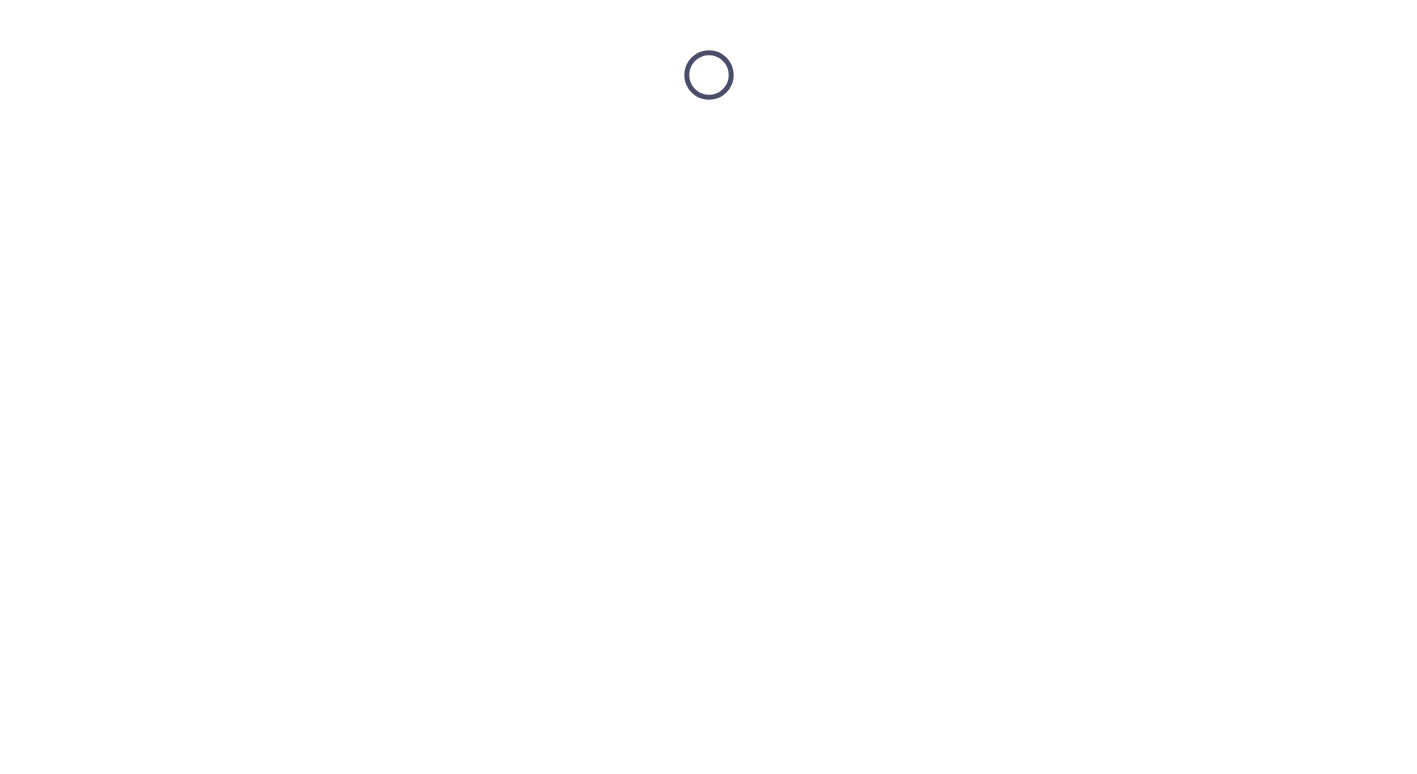 scroll, scrollTop: 0, scrollLeft: 0, axis: both 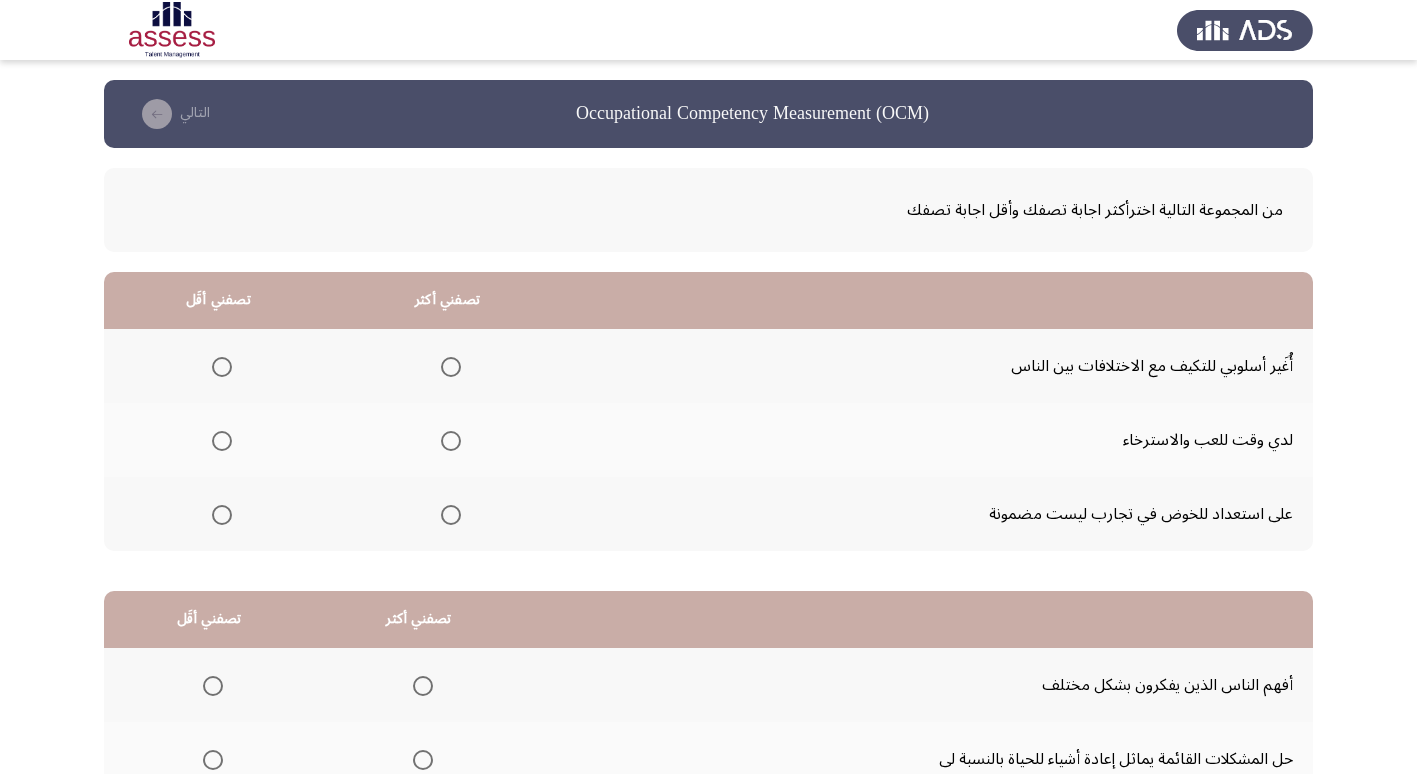 click at bounding box center (451, 367) 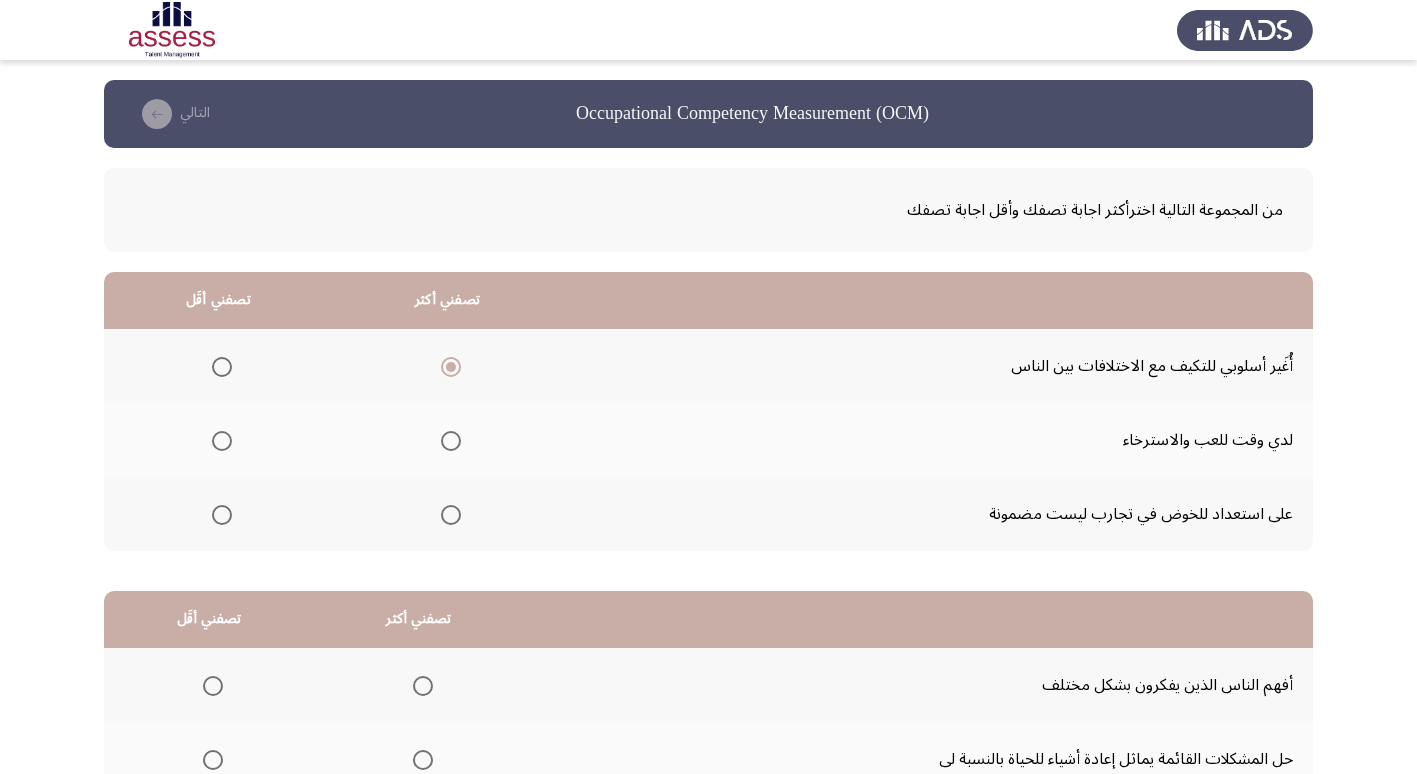 click at bounding box center (222, 441) 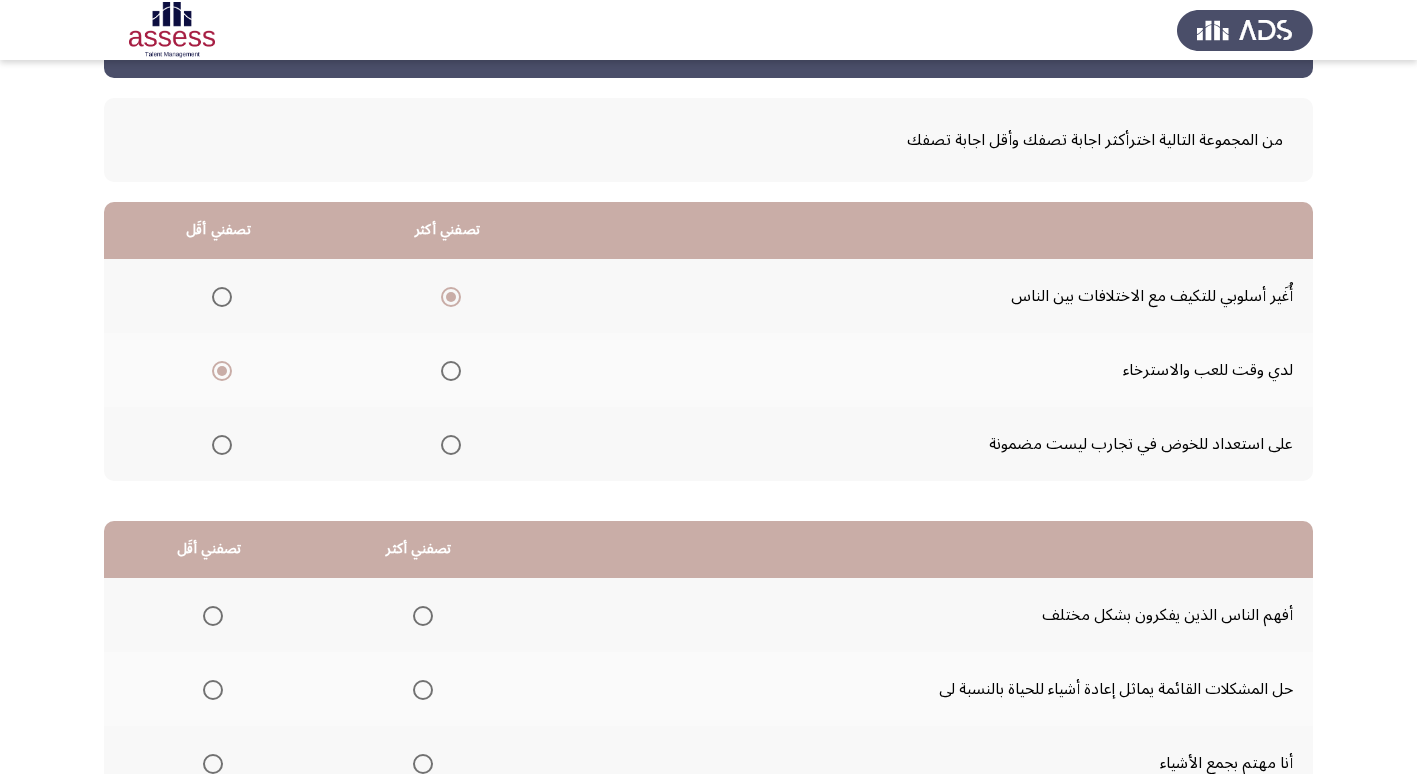 scroll, scrollTop: 200, scrollLeft: 0, axis: vertical 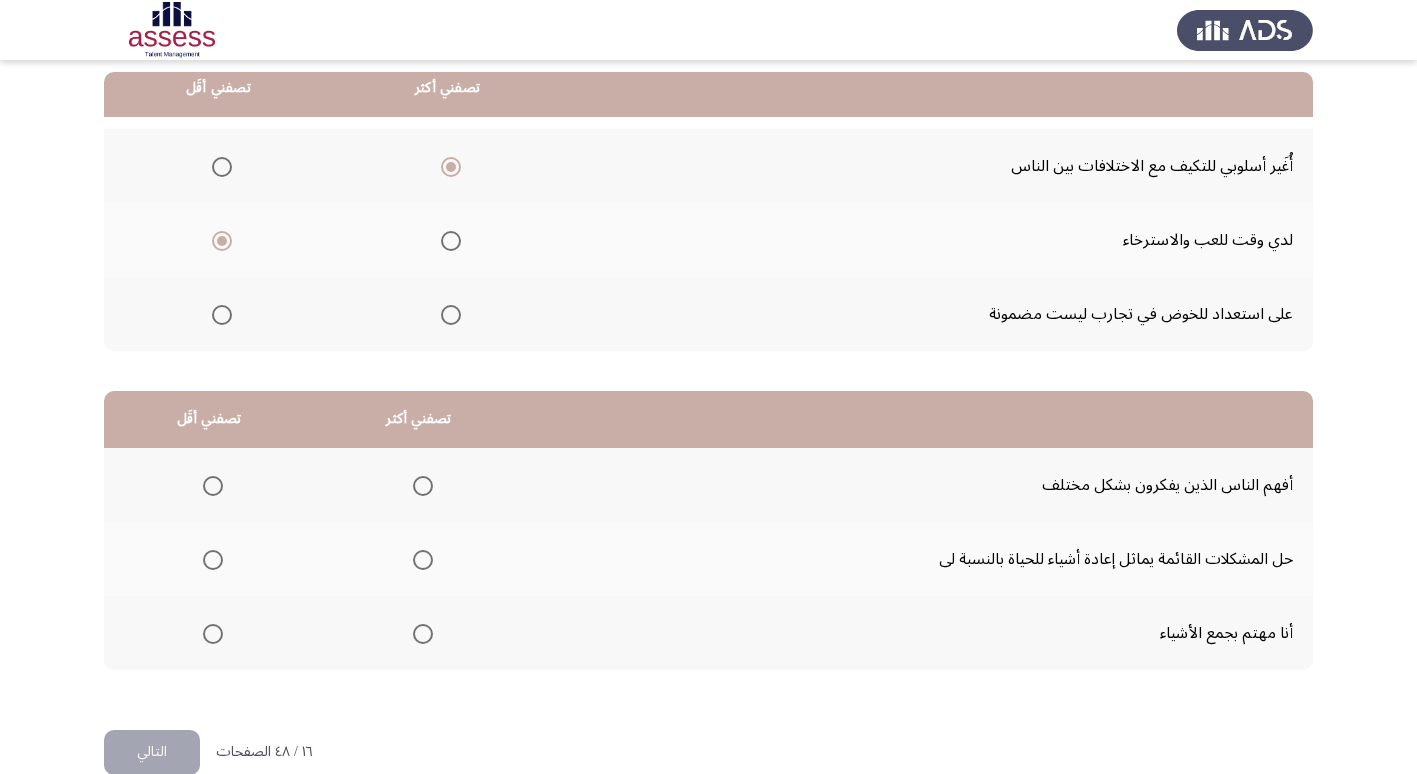 click at bounding box center (423, 560) 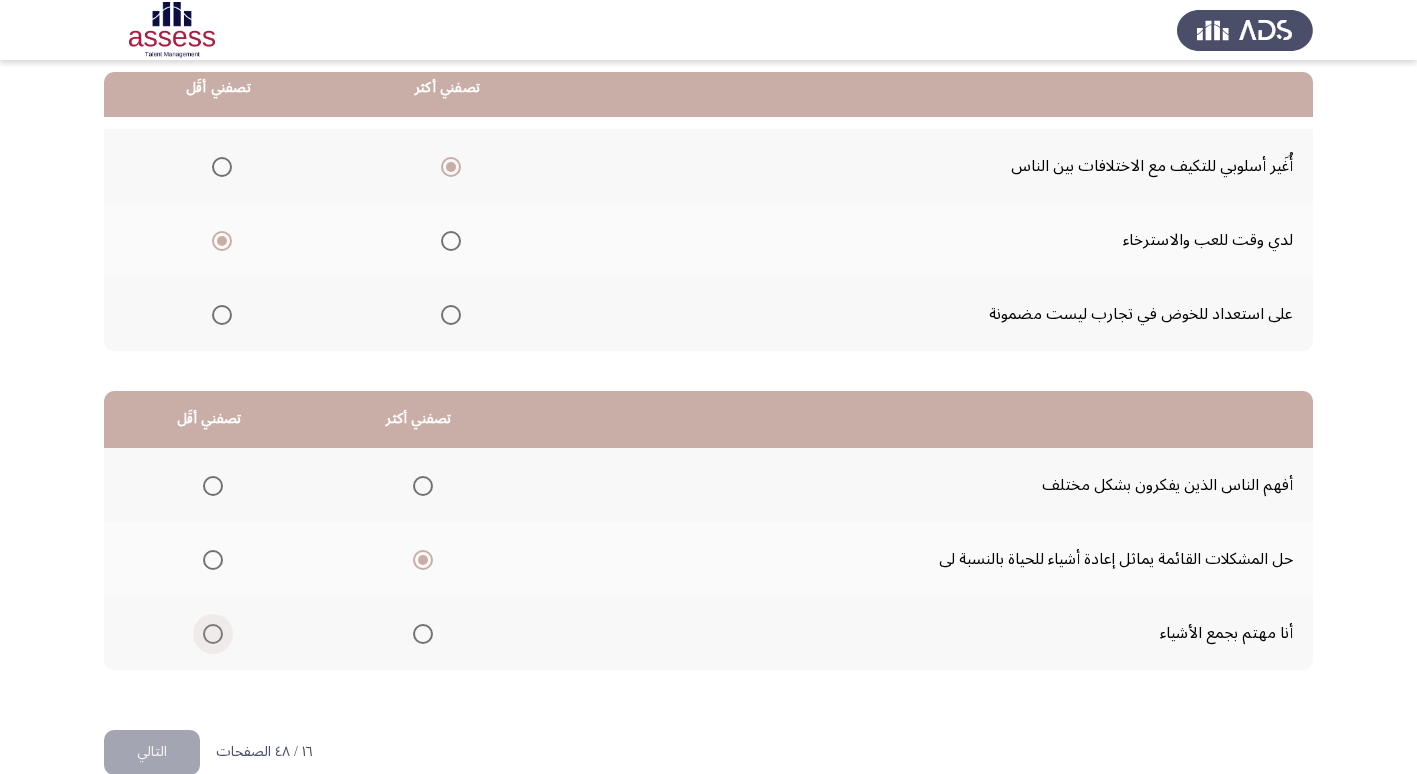 click at bounding box center [213, 634] 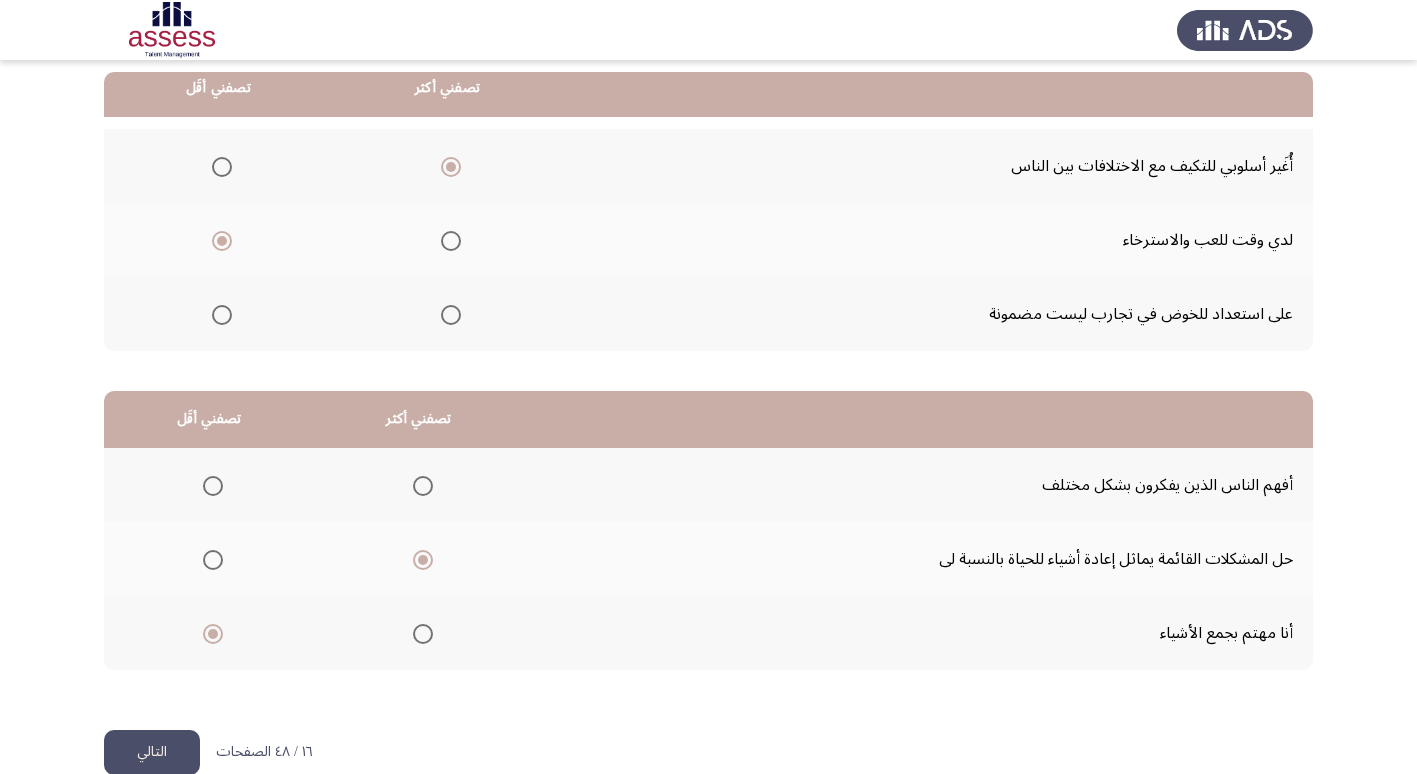 click on "التالي" 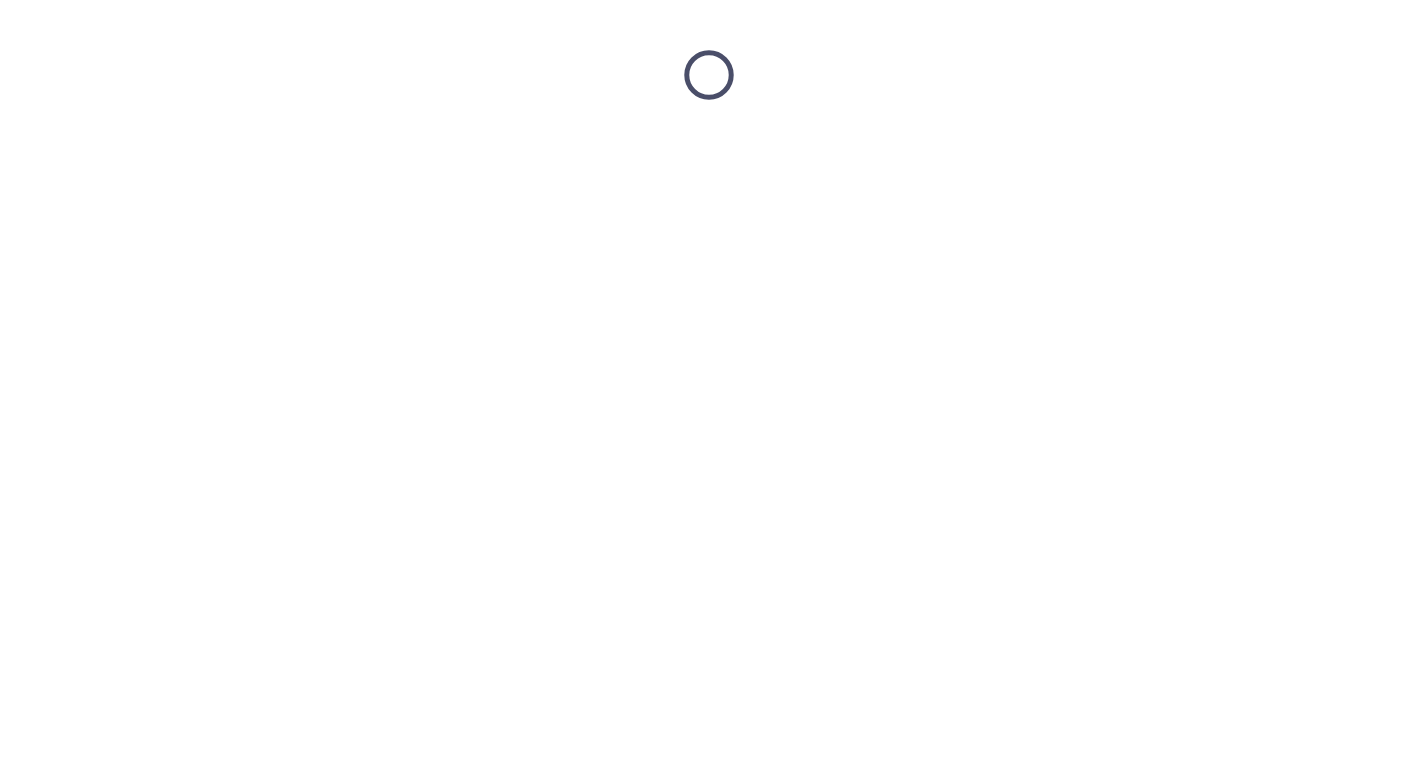 scroll, scrollTop: 0, scrollLeft: 0, axis: both 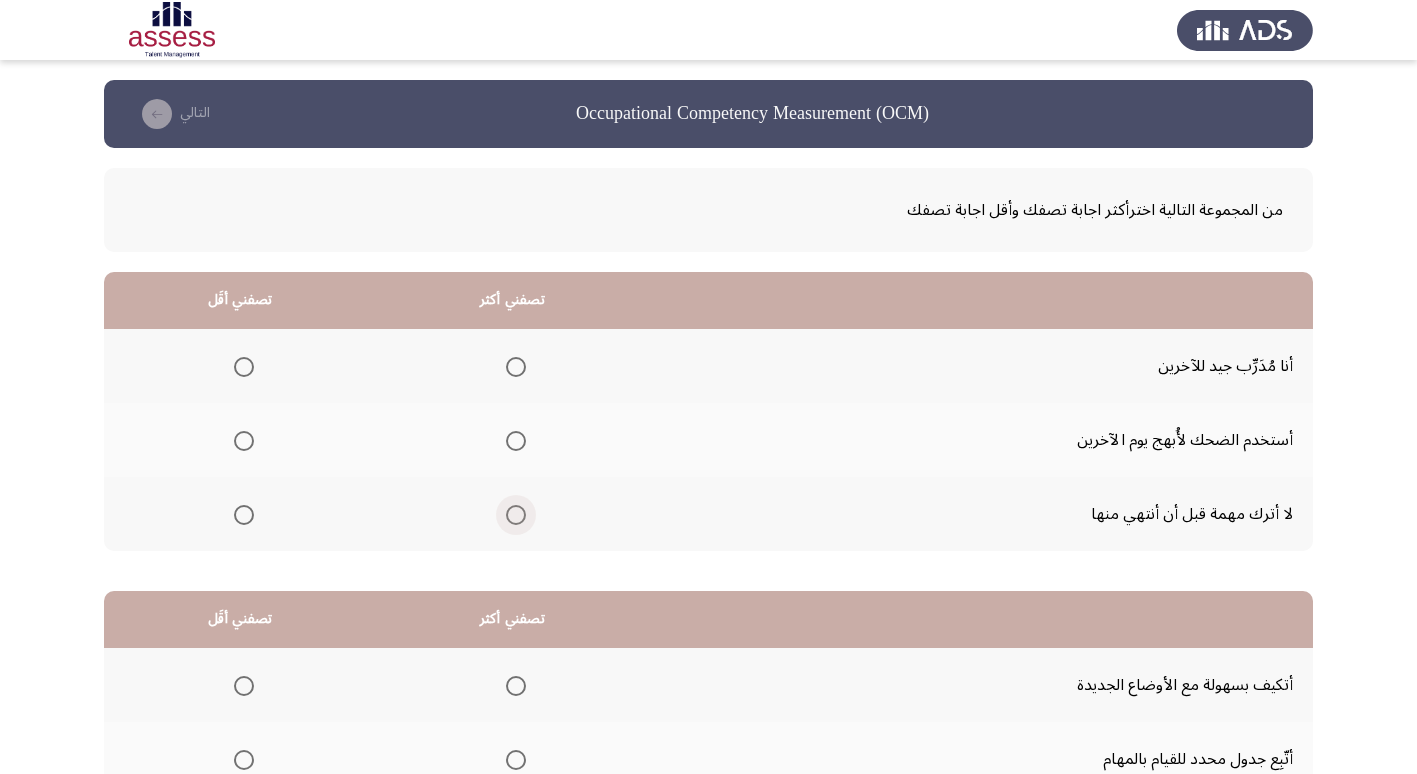 click at bounding box center (516, 515) 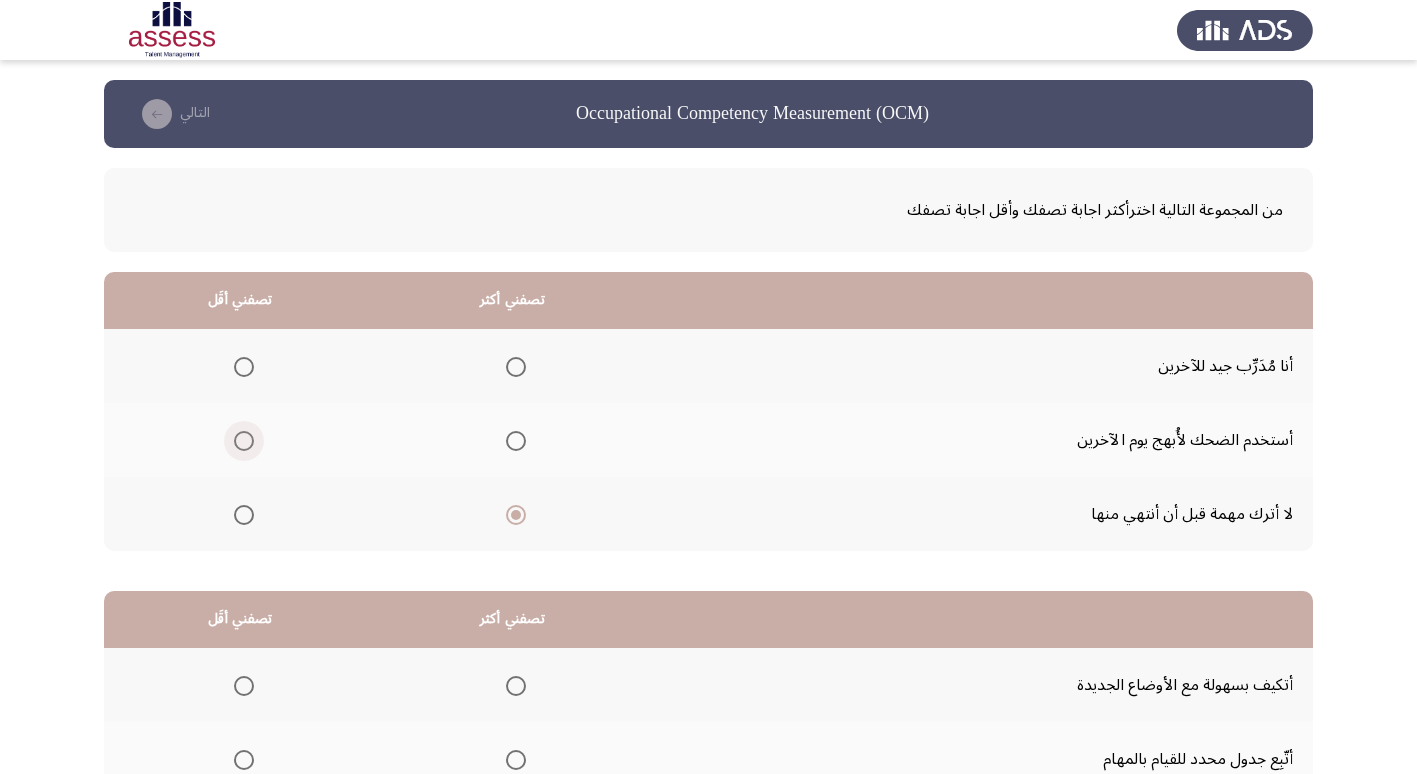 click at bounding box center (244, 441) 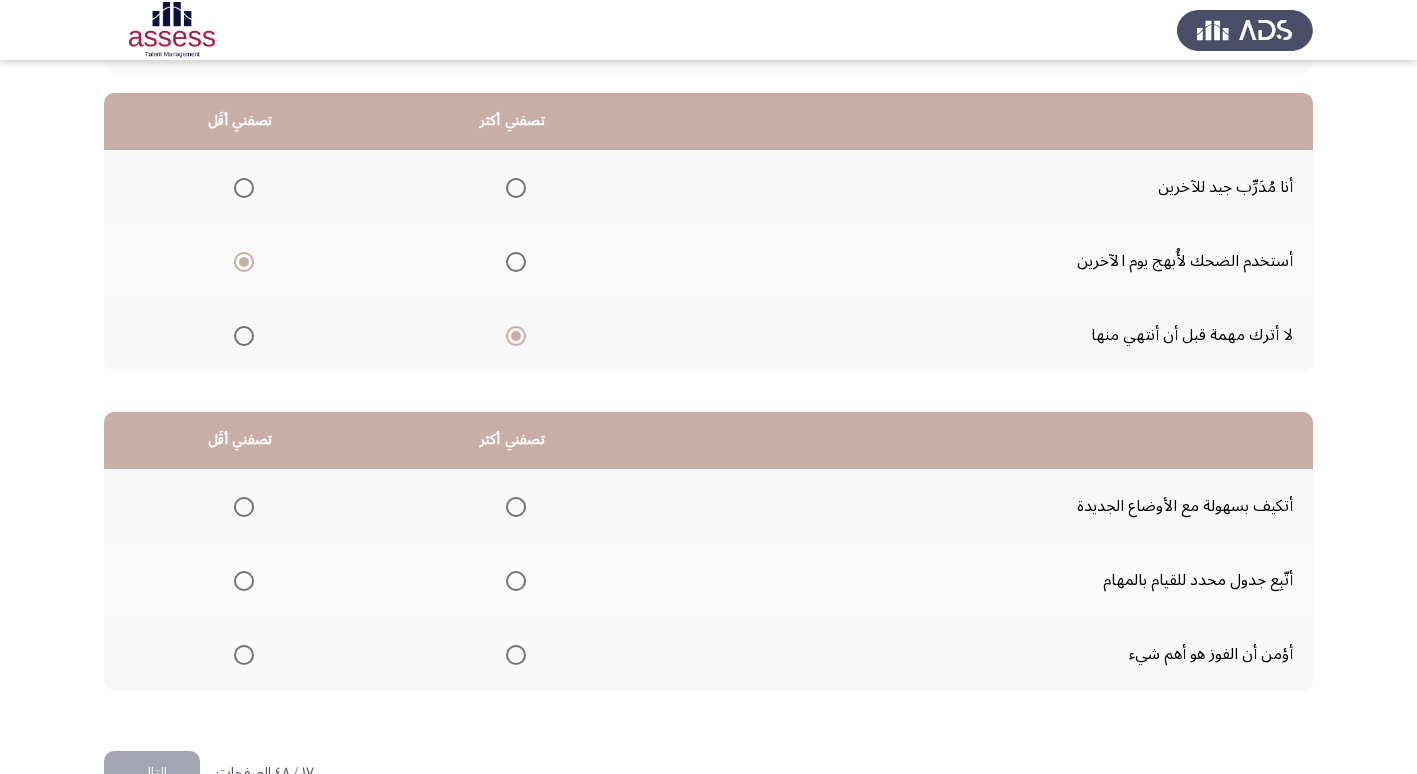 scroll, scrollTop: 200, scrollLeft: 0, axis: vertical 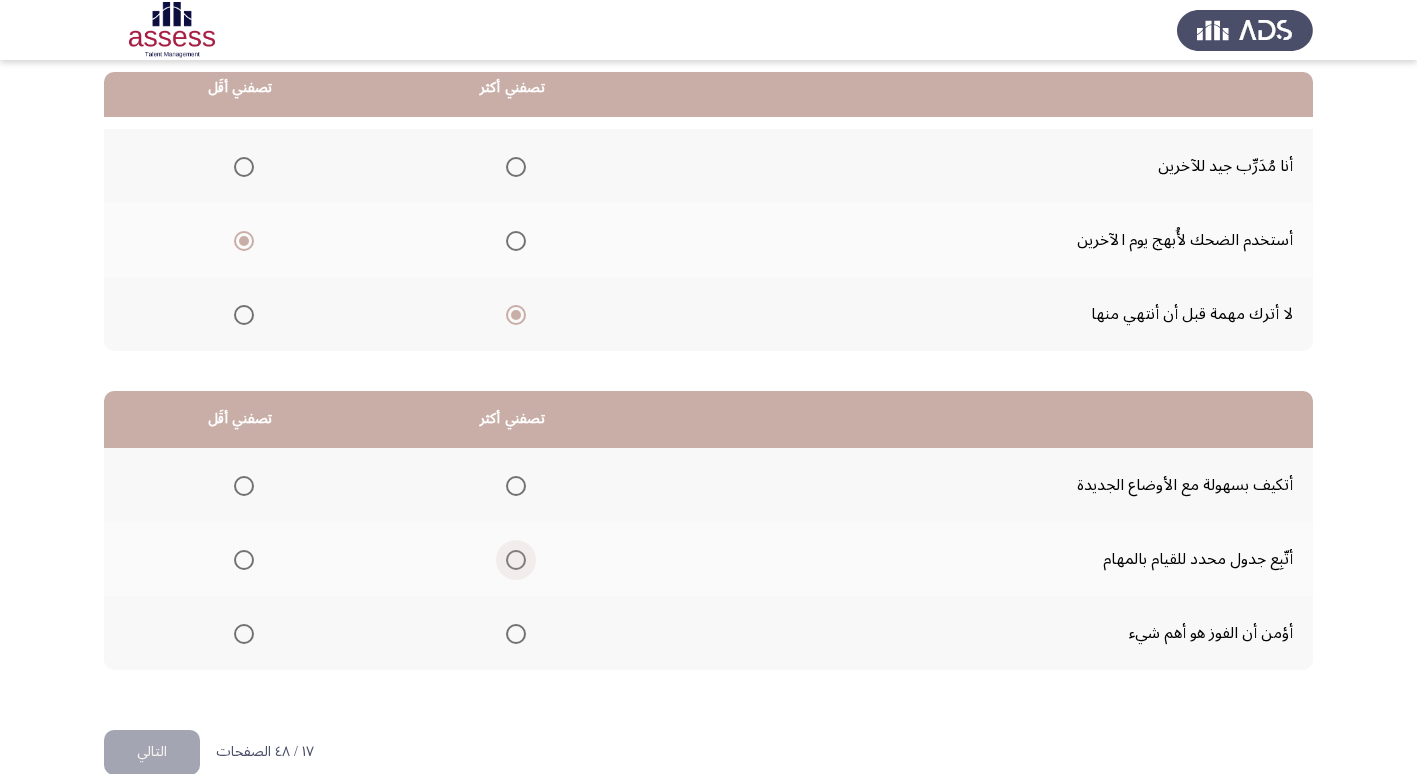 click at bounding box center [516, 560] 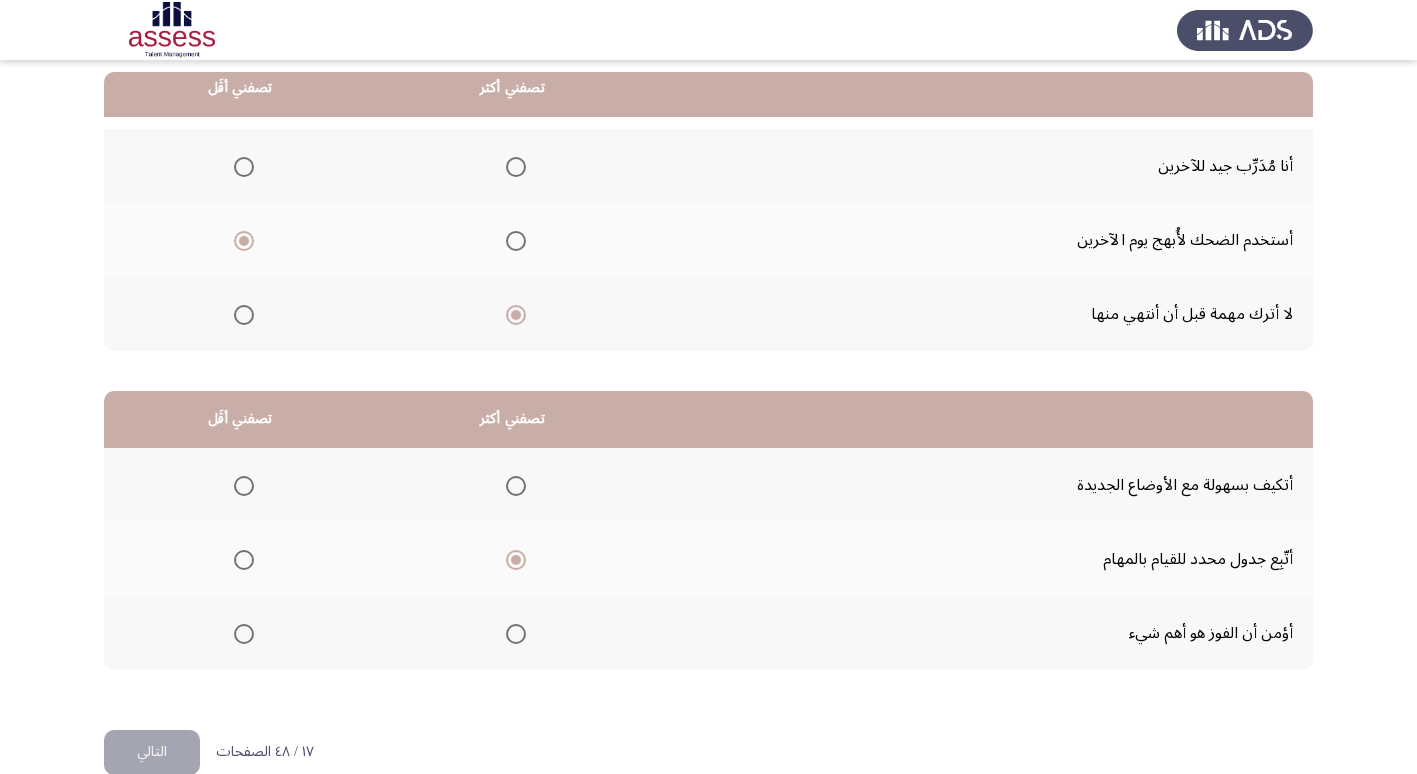 click 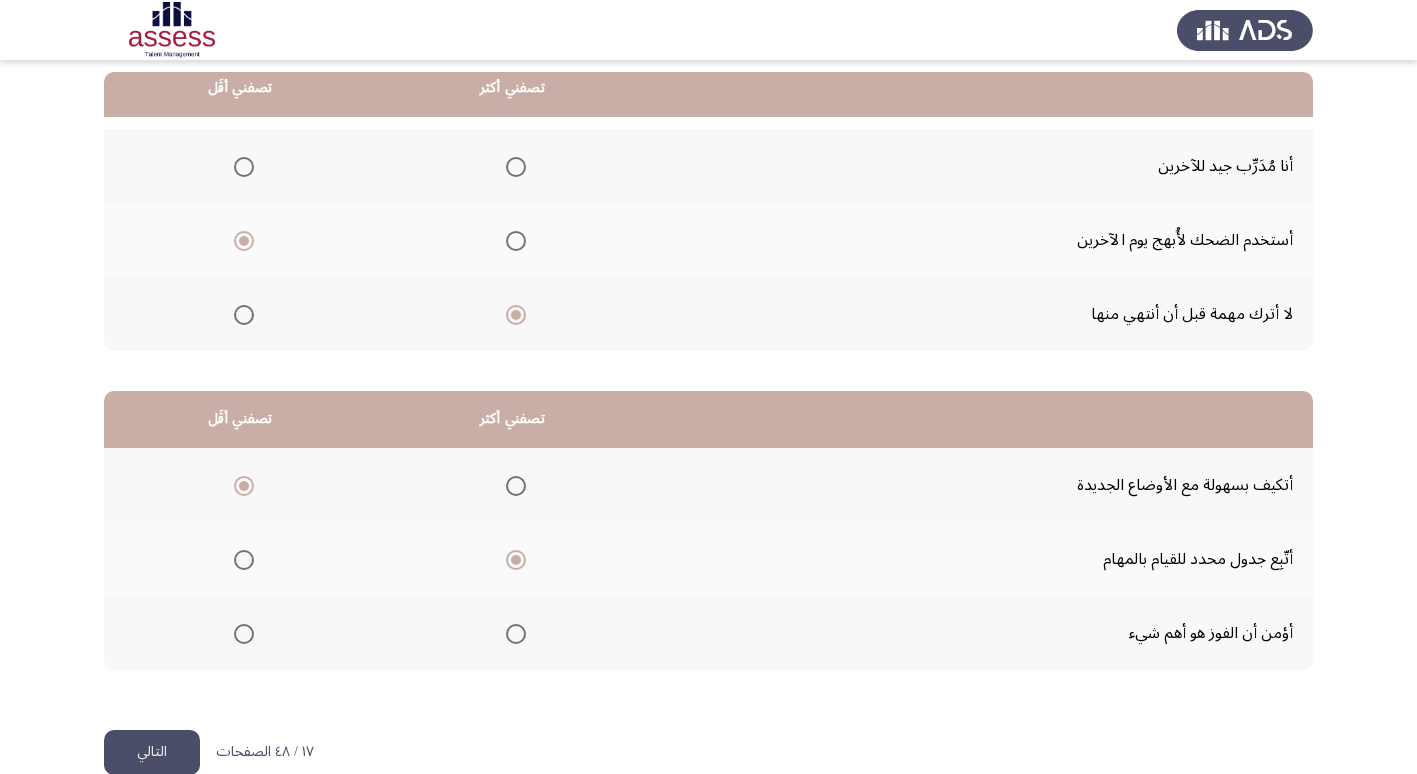 click at bounding box center [244, 634] 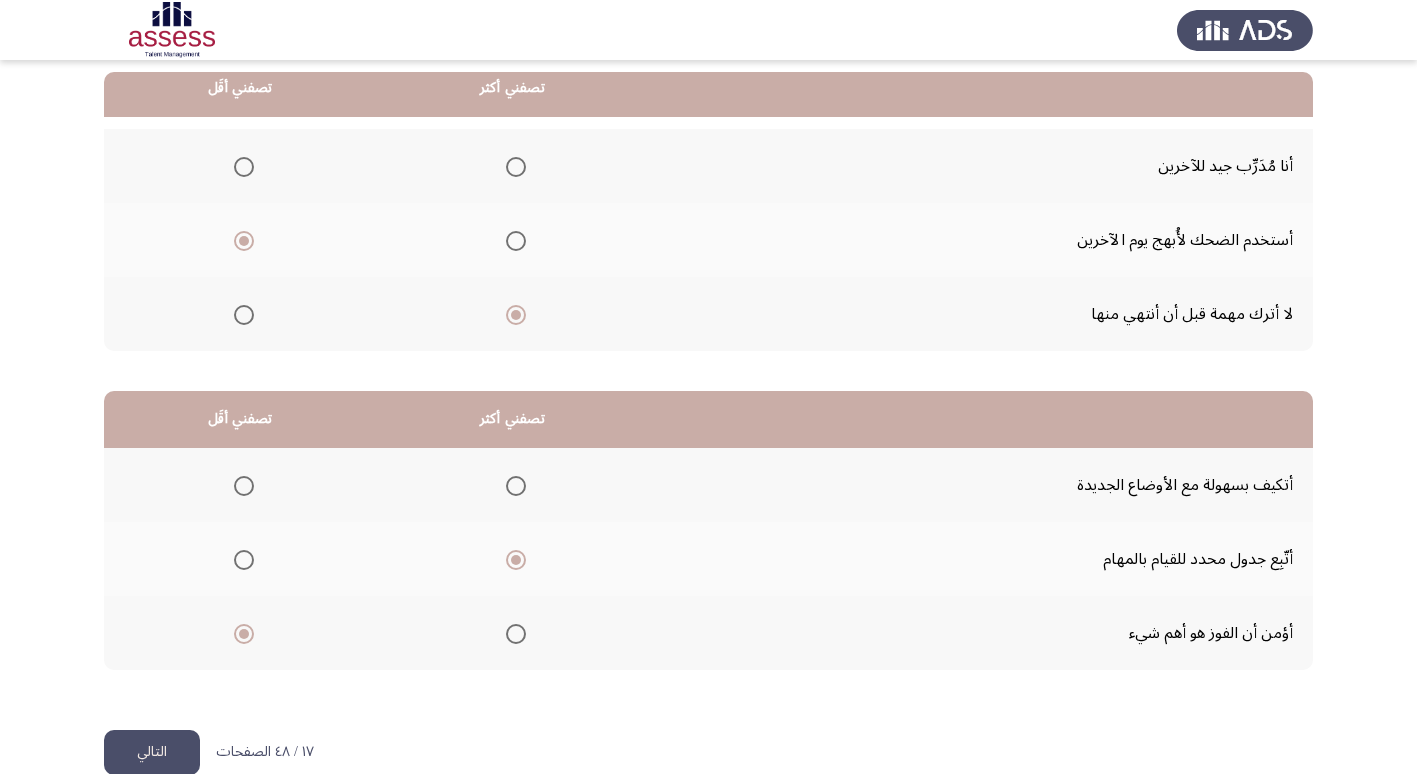 click on "التالي" 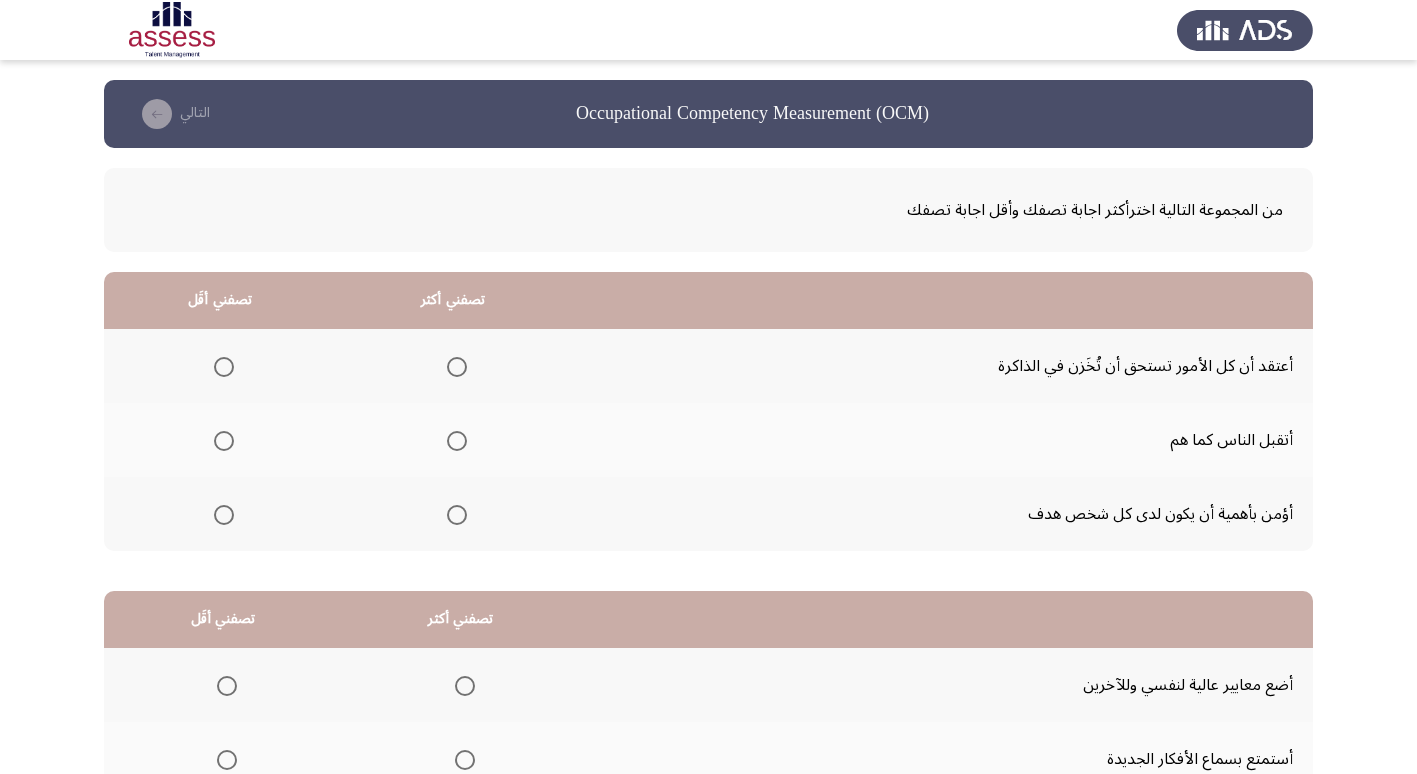 click at bounding box center [224, 367] 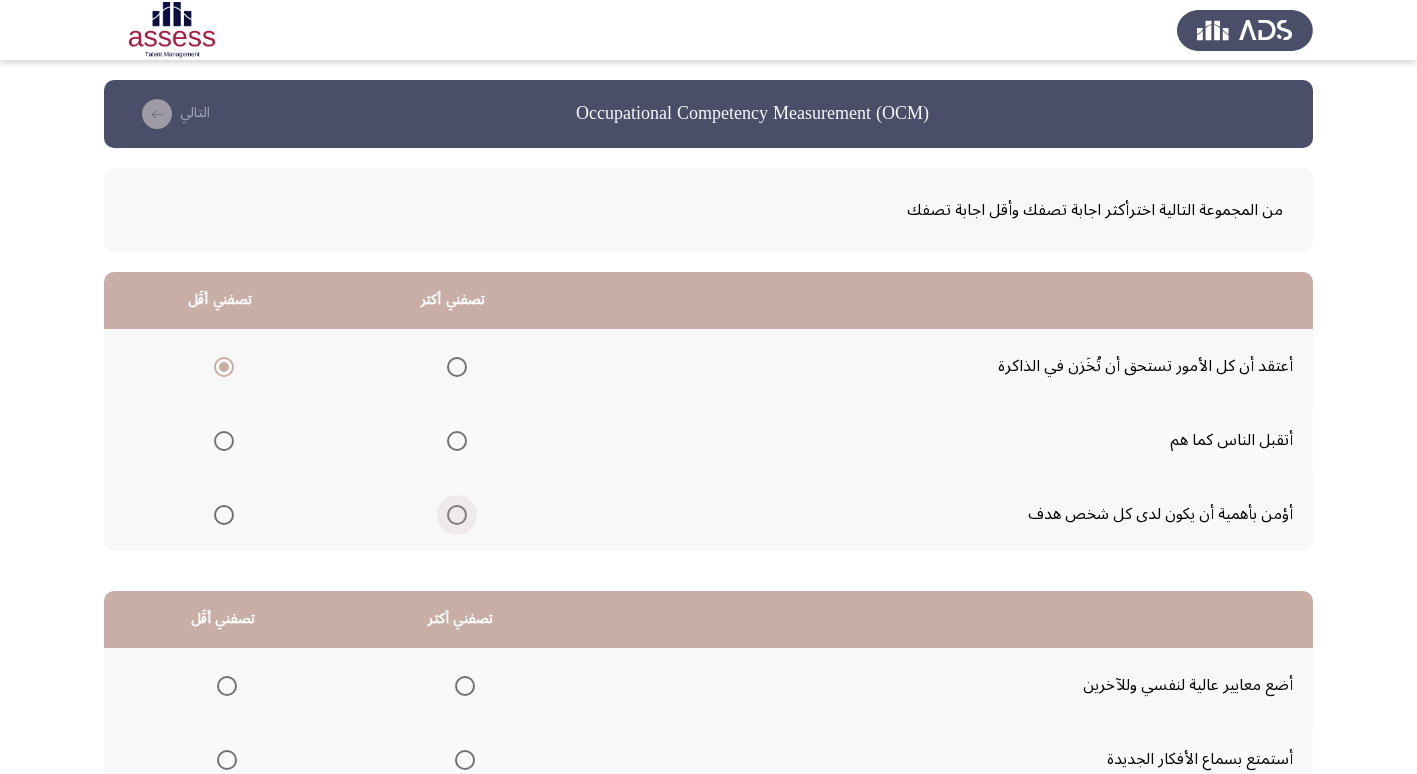 click at bounding box center (457, 515) 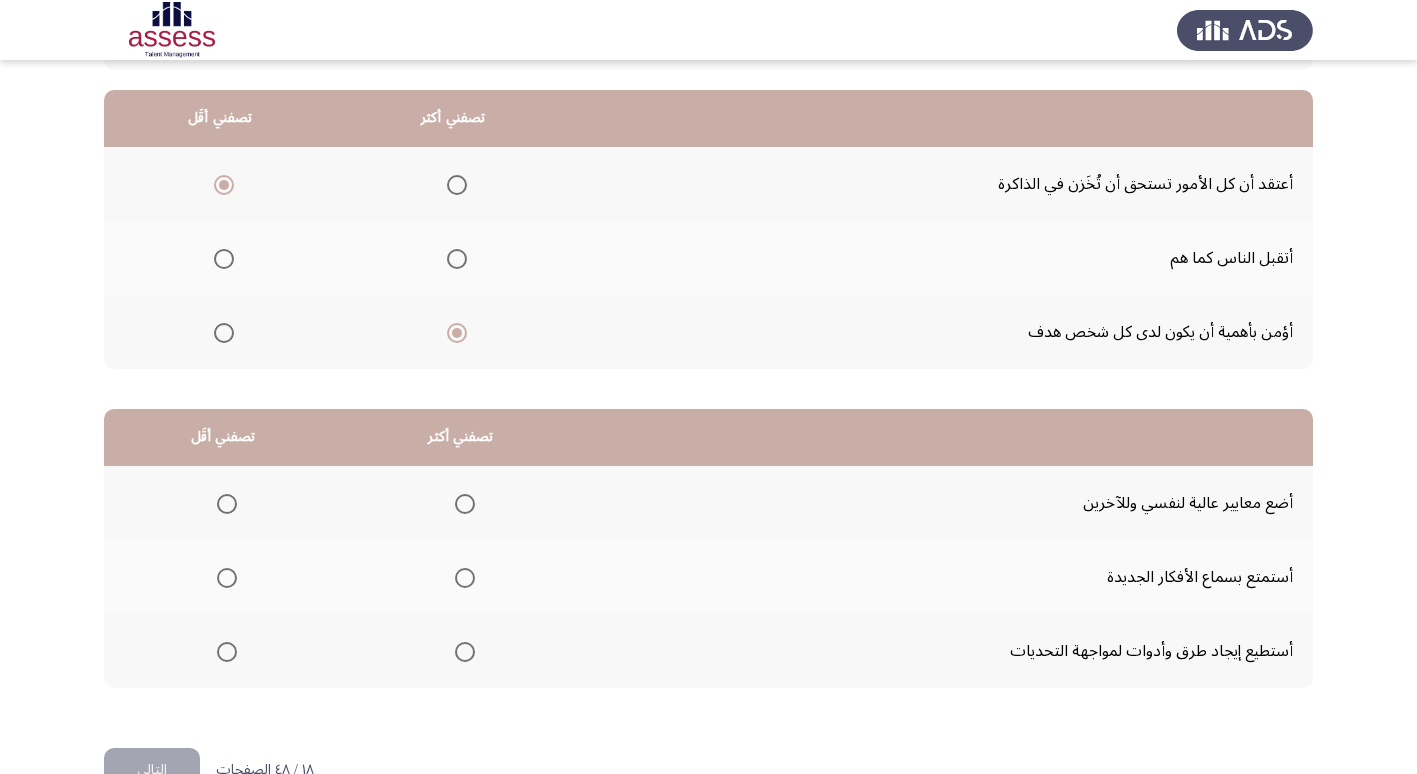 scroll, scrollTop: 200, scrollLeft: 0, axis: vertical 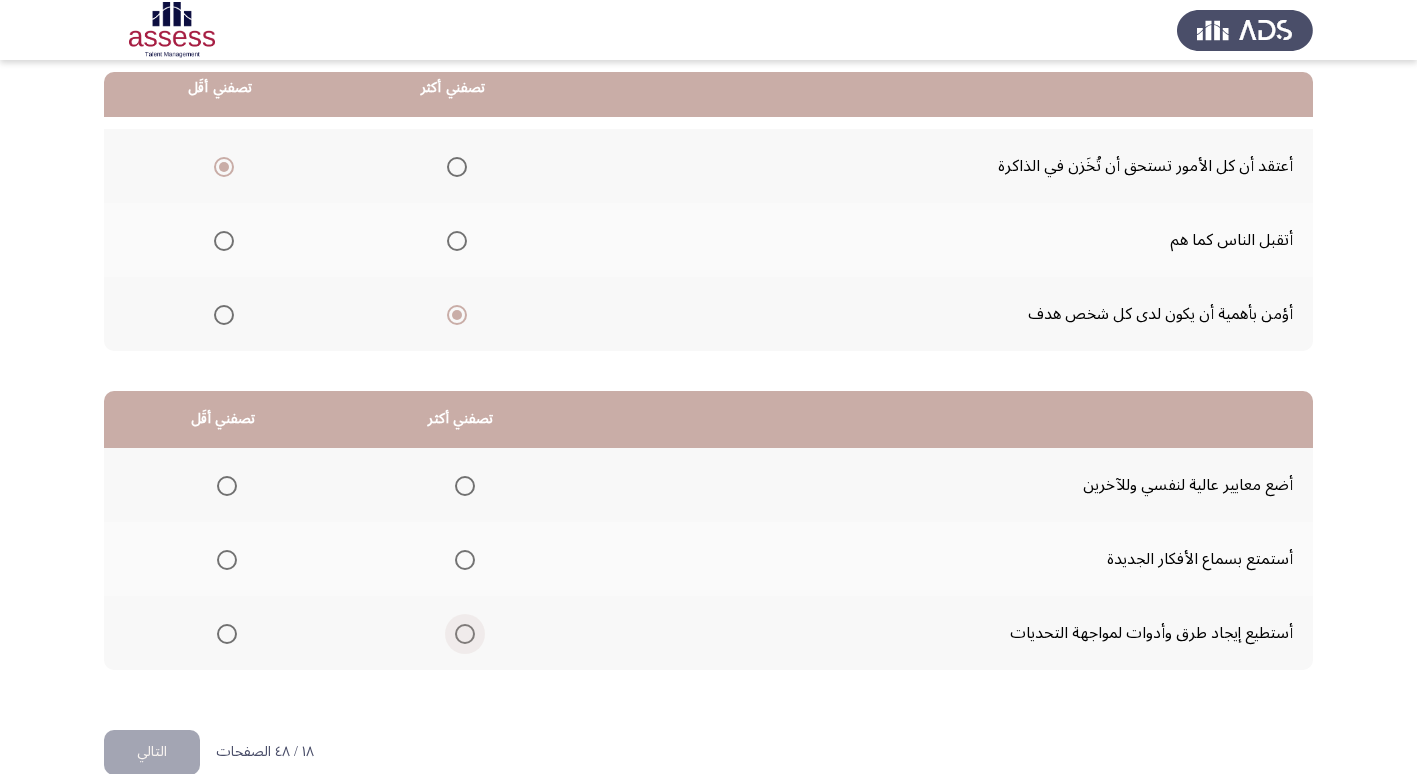 click at bounding box center [465, 634] 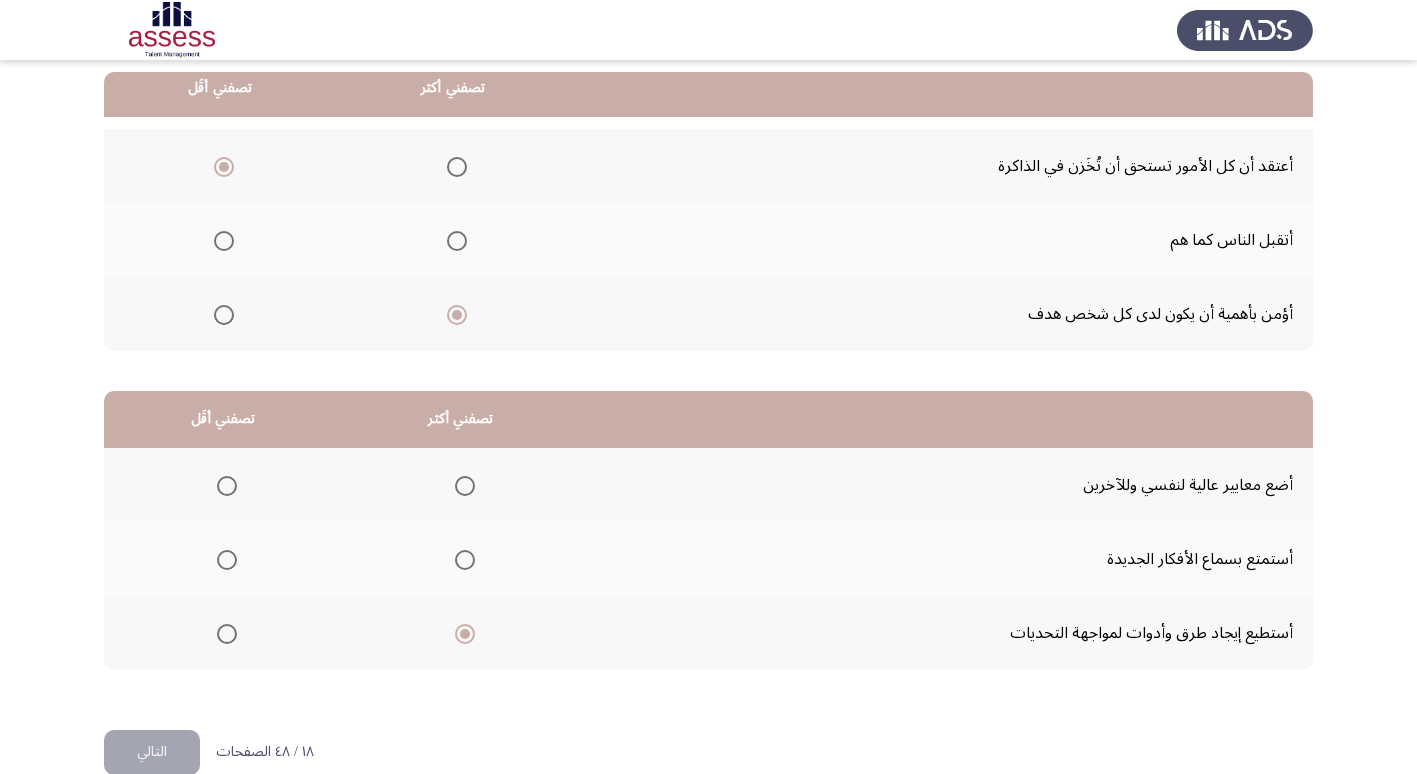 click at bounding box center [227, 486] 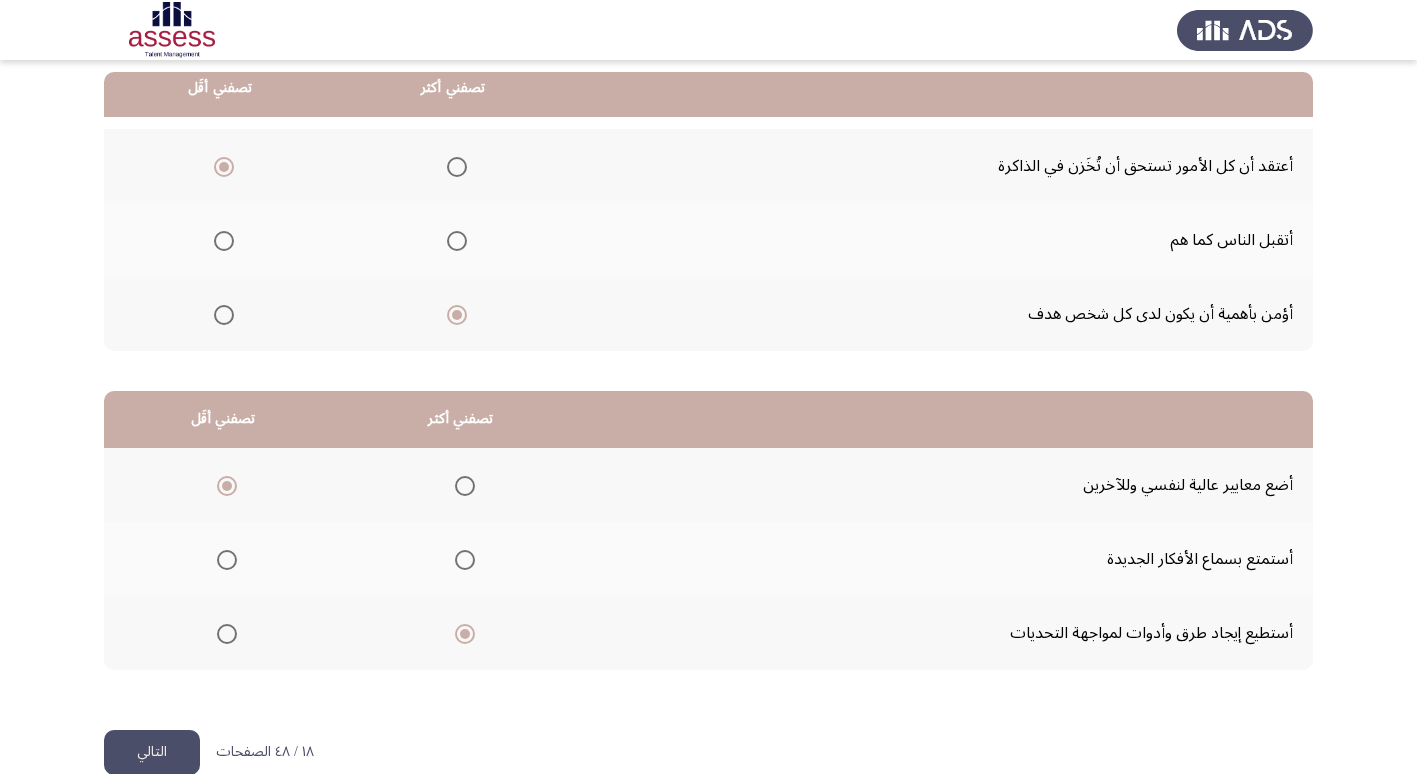 click on "التالي" 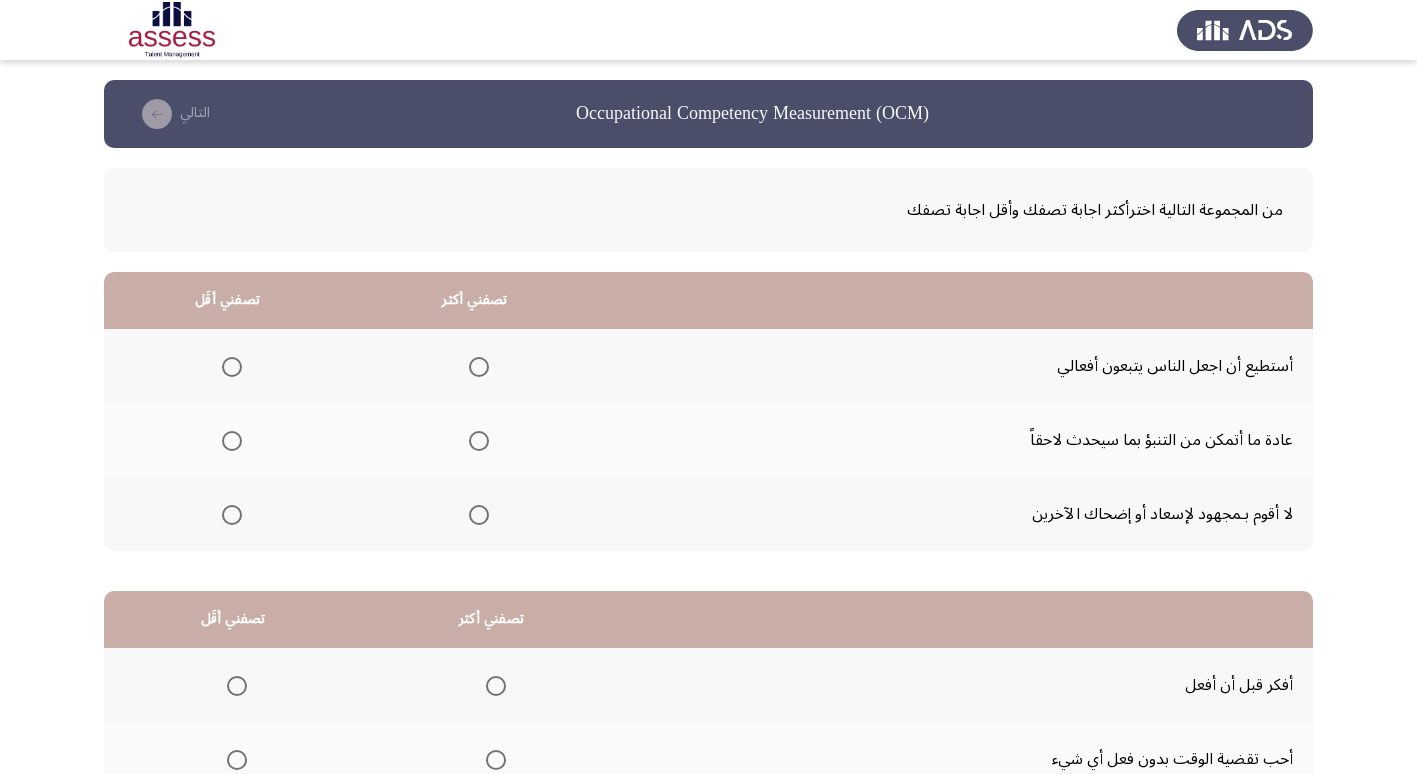 click at bounding box center (232, 515) 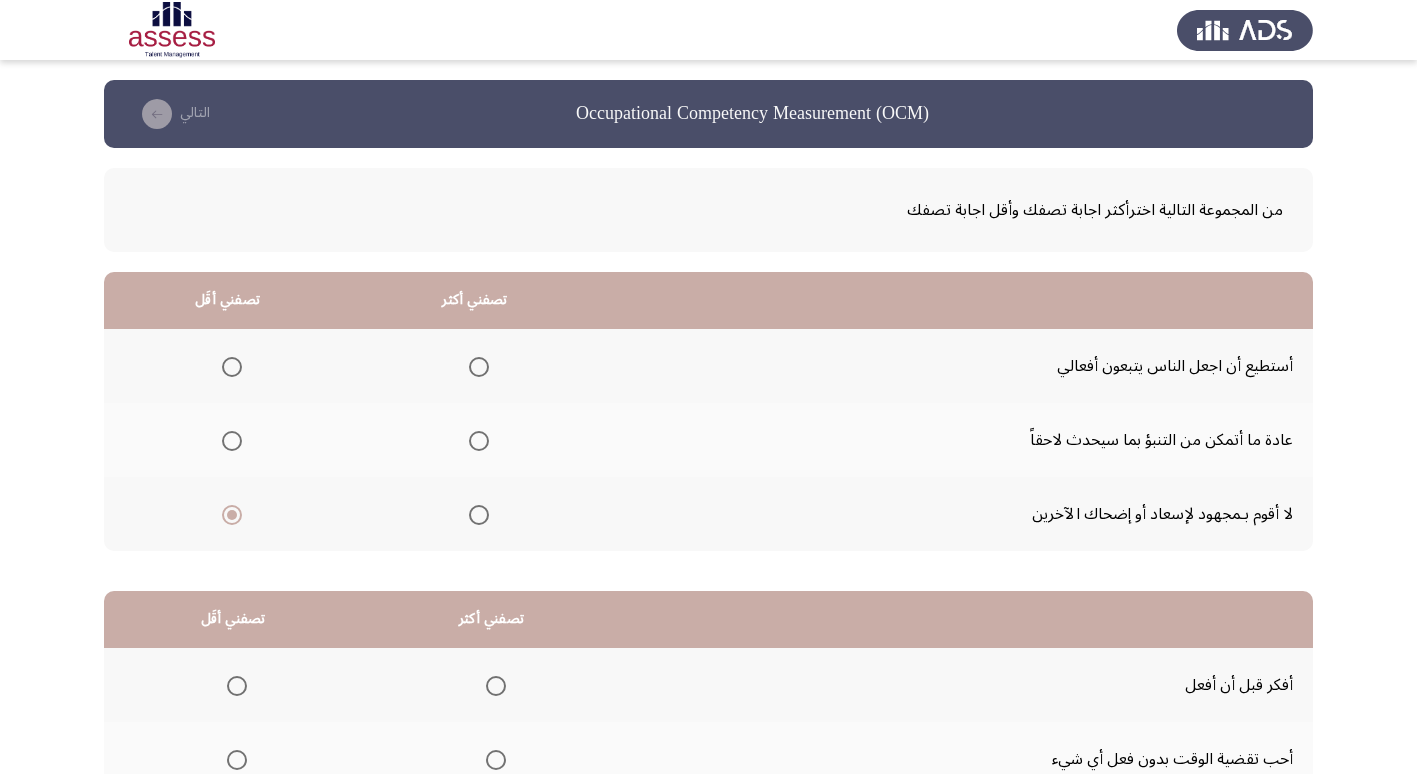 click 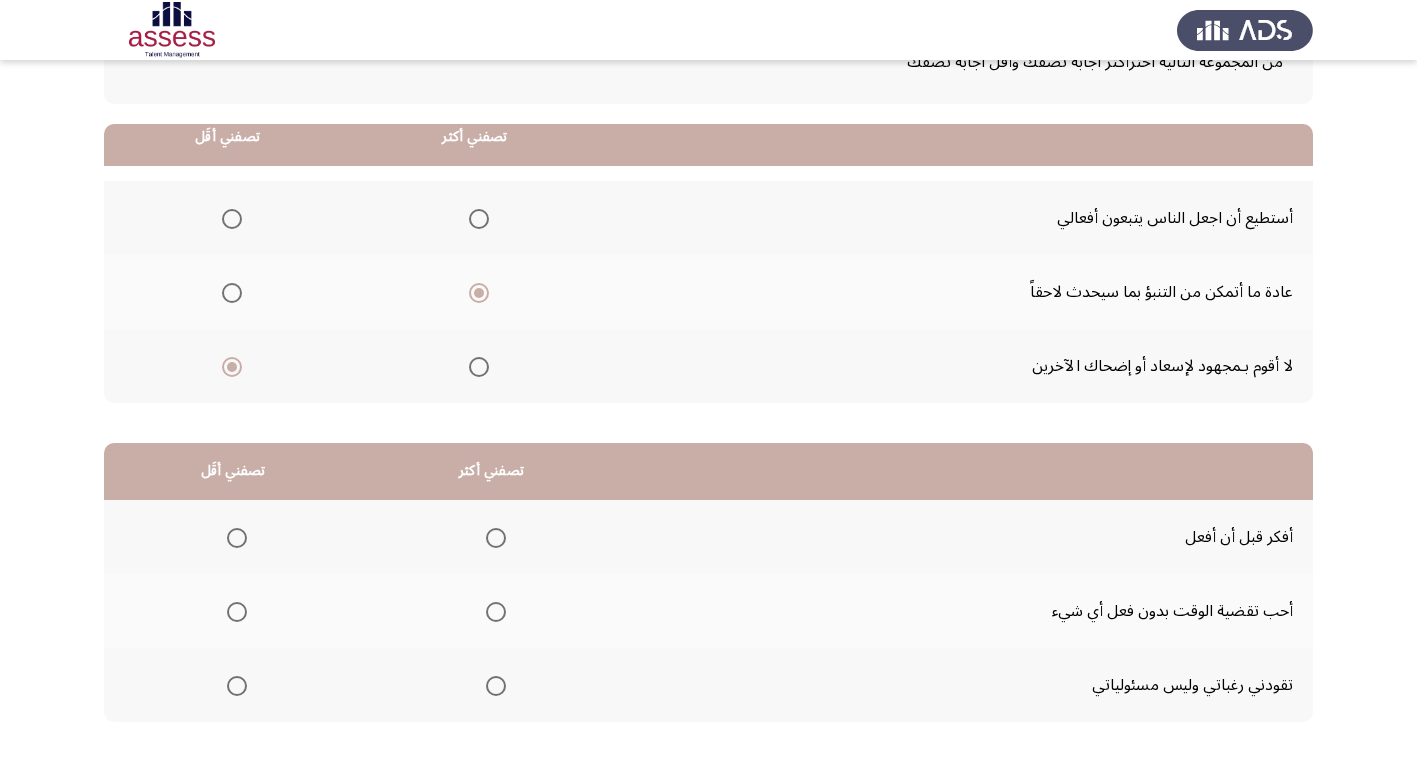 scroll, scrollTop: 200, scrollLeft: 0, axis: vertical 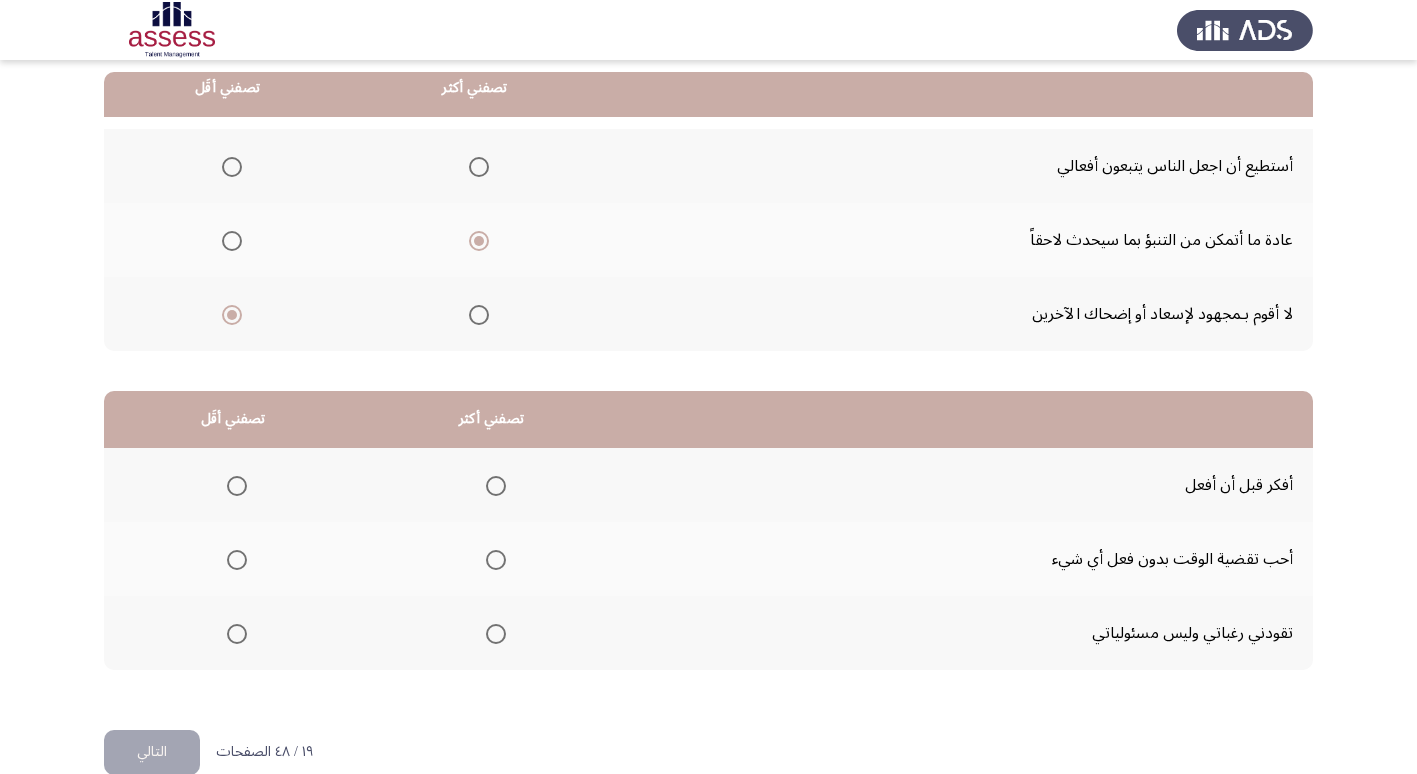 click at bounding box center (496, 486) 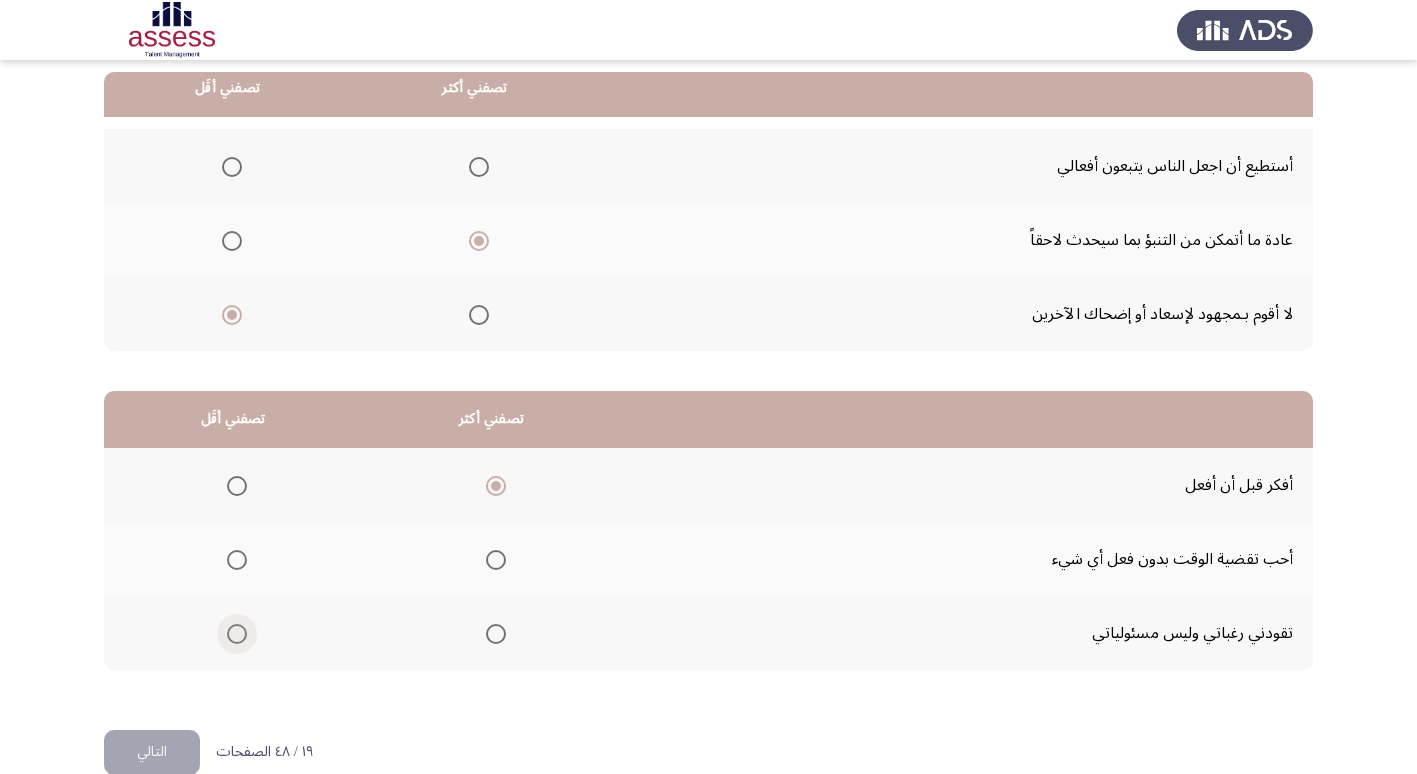 click at bounding box center [233, 634] 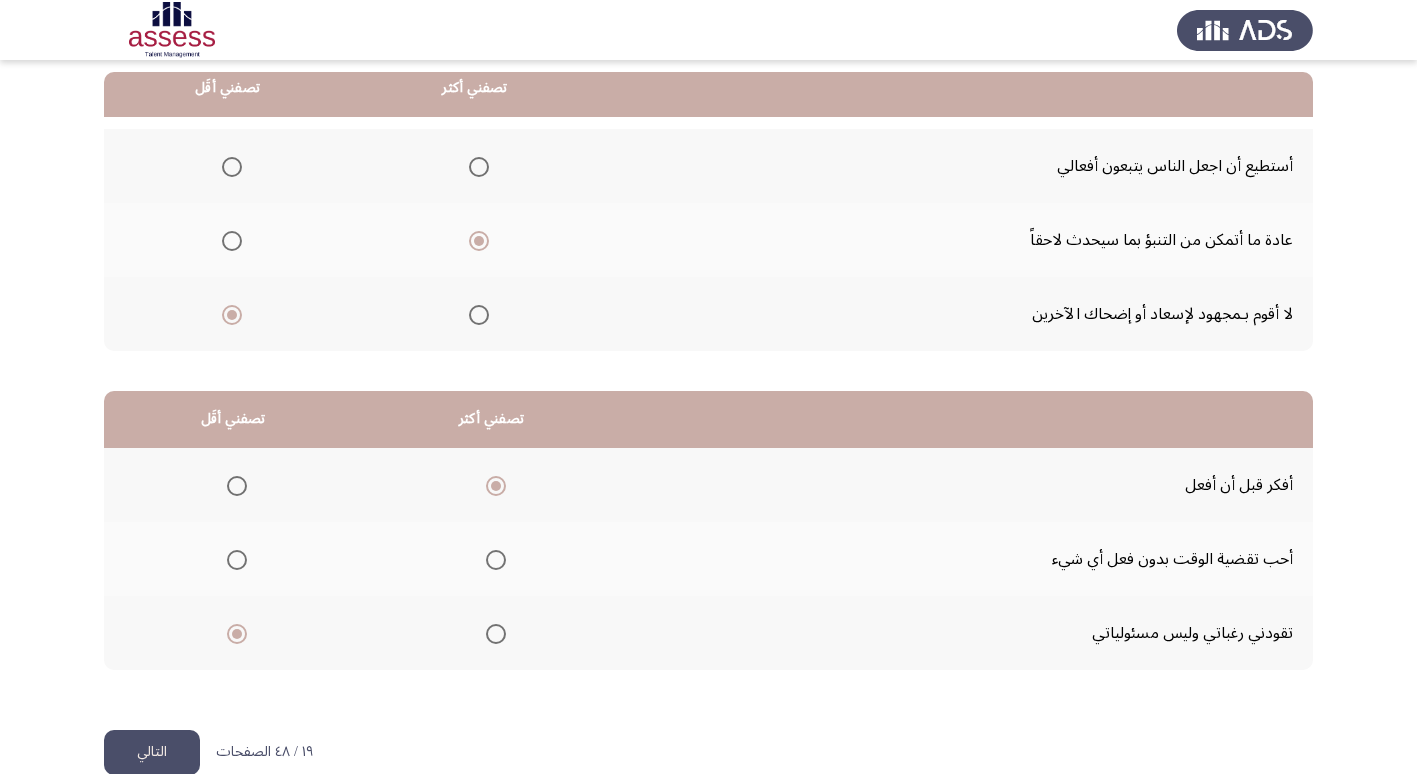 click on "التالي" 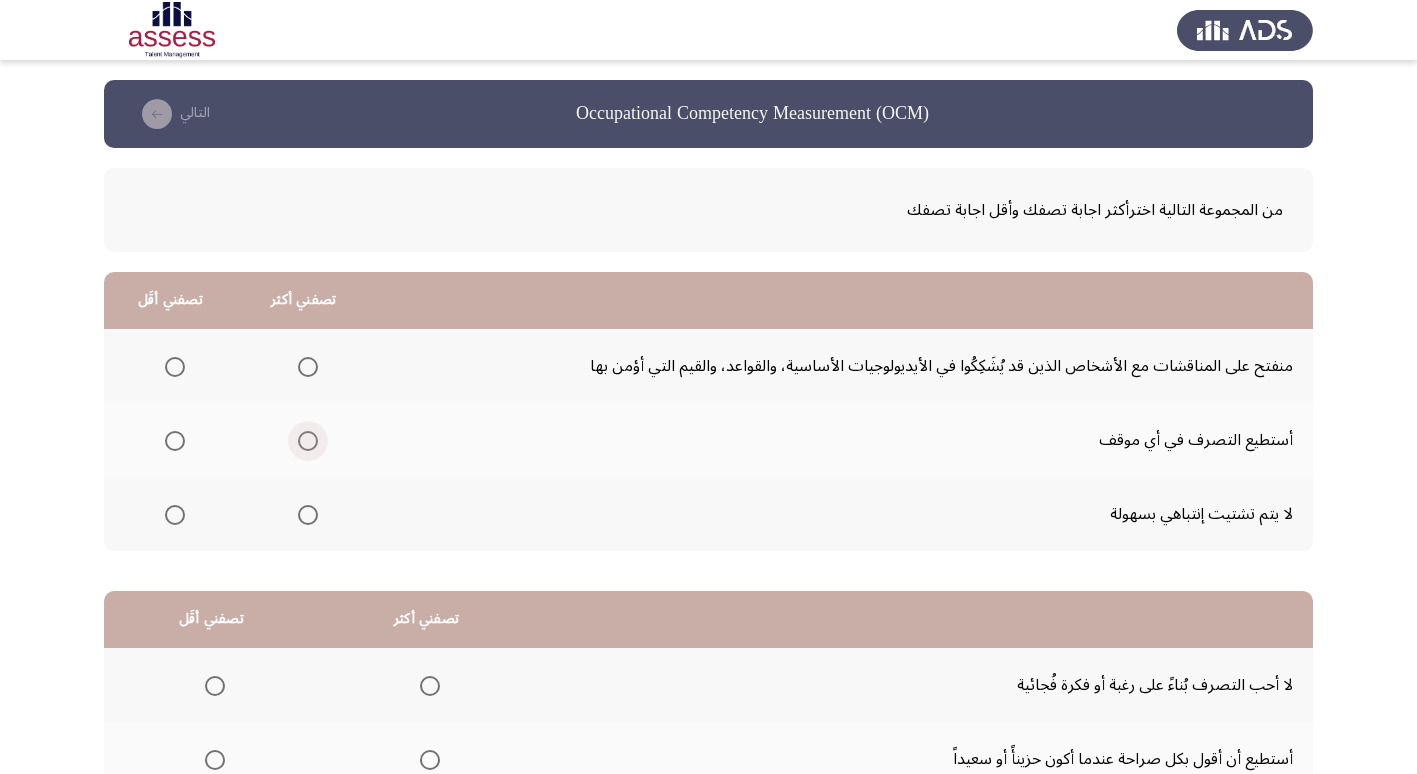 click at bounding box center [308, 441] 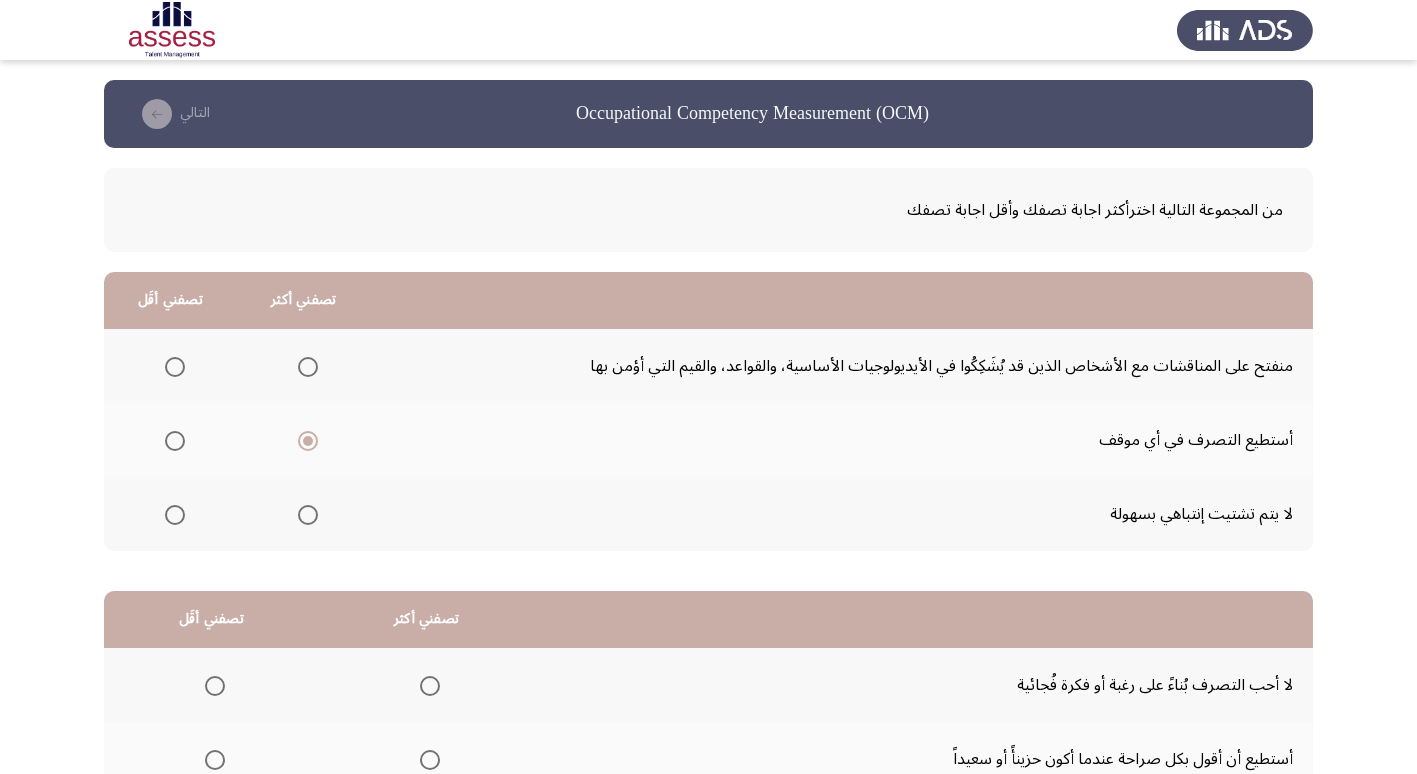 click at bounding box center (175, 515) 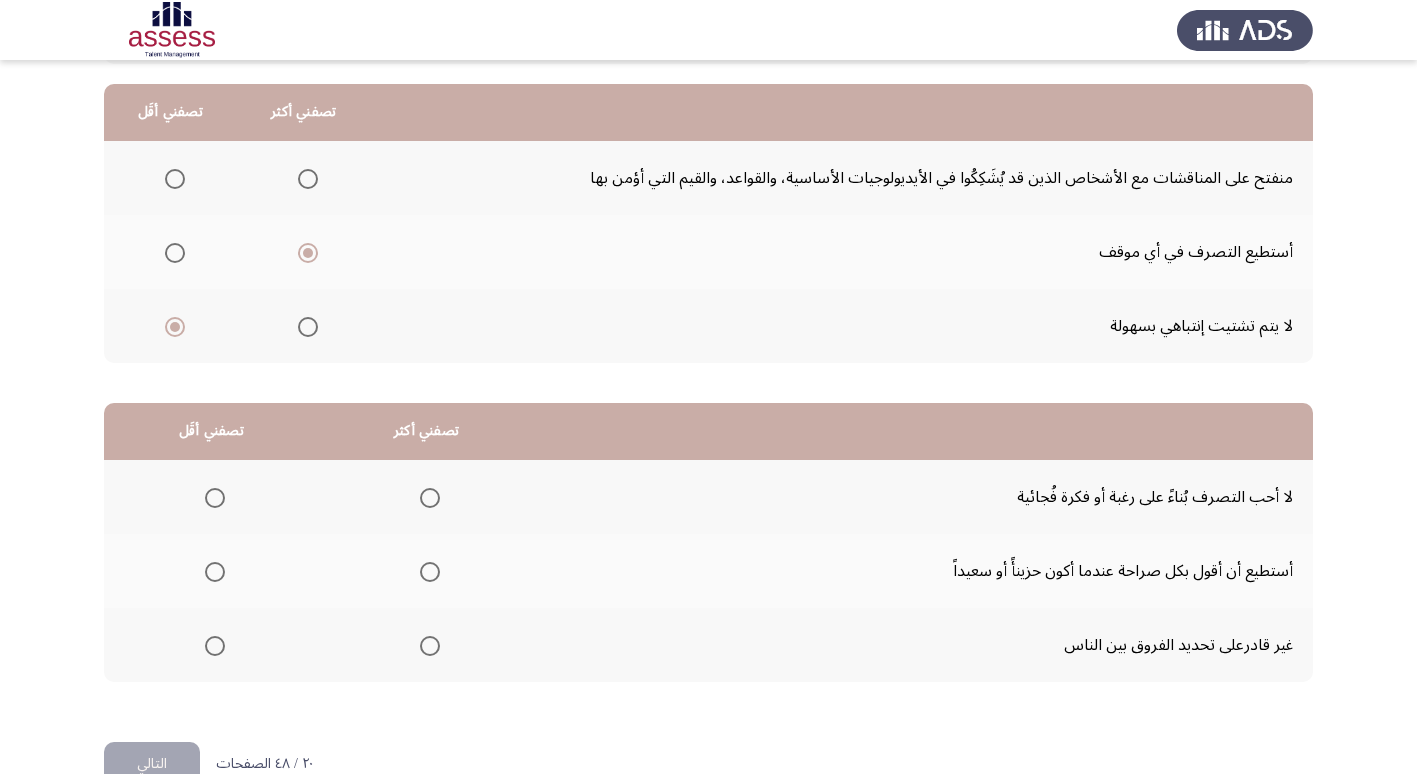 scroll, scrollTop: 200, scrollLeft: 0, axis: vertical 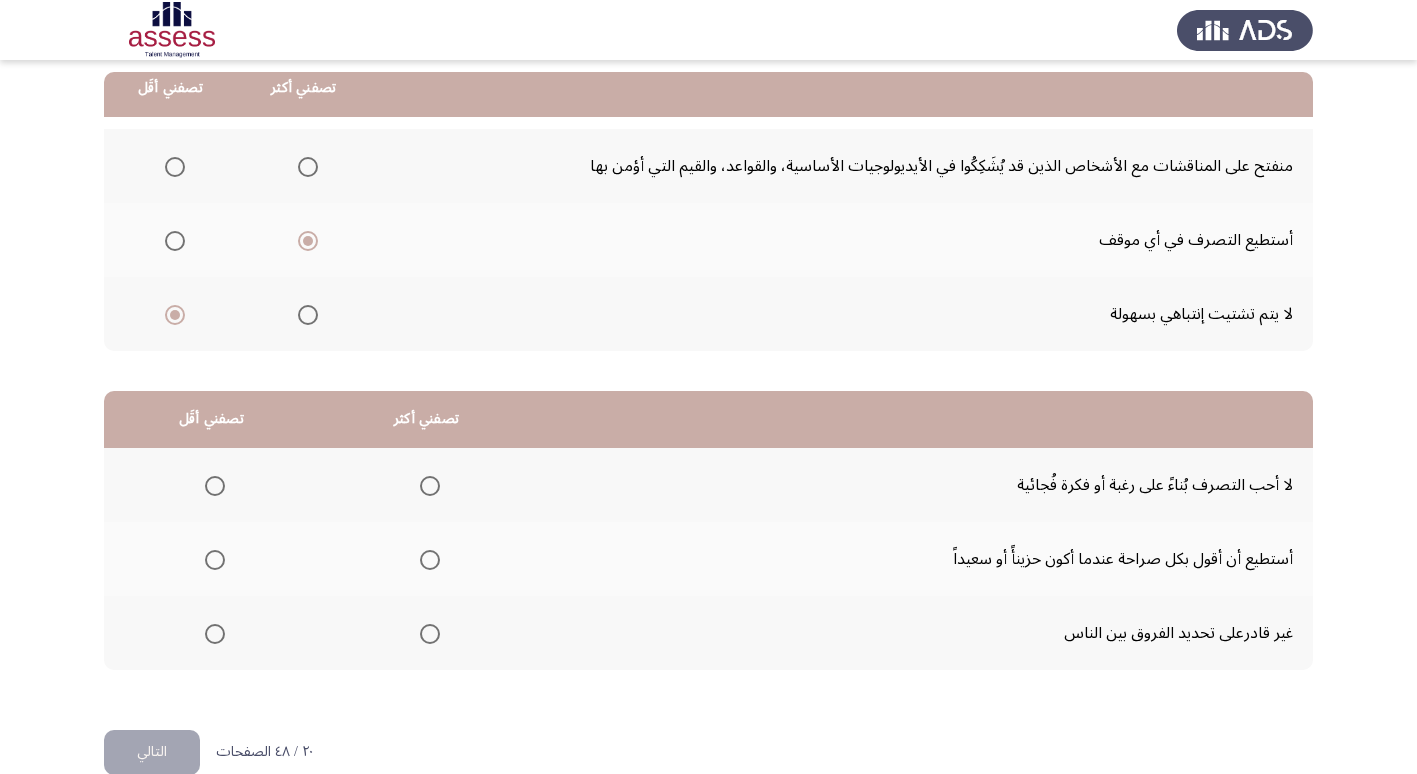 click 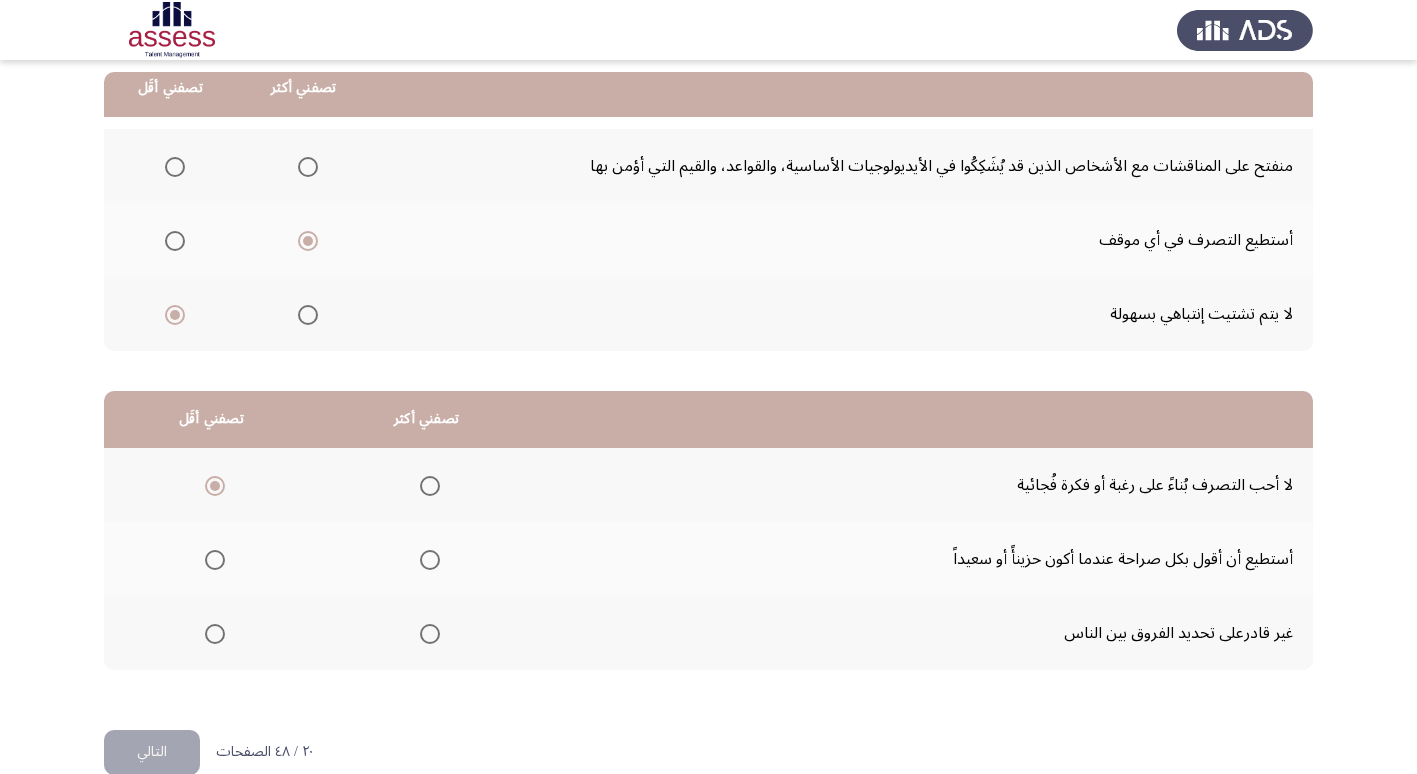 click at bounding box center [430, 560] 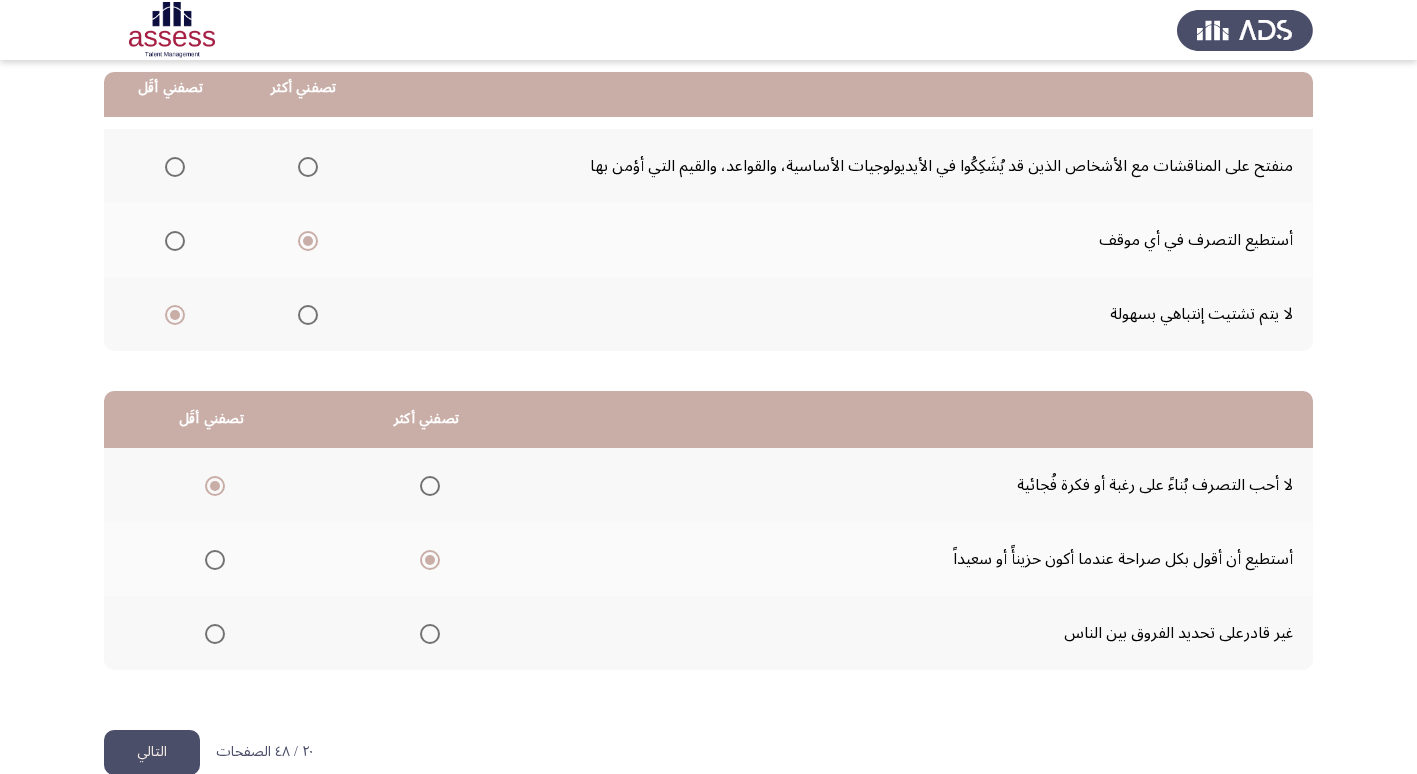 click on "التالي" 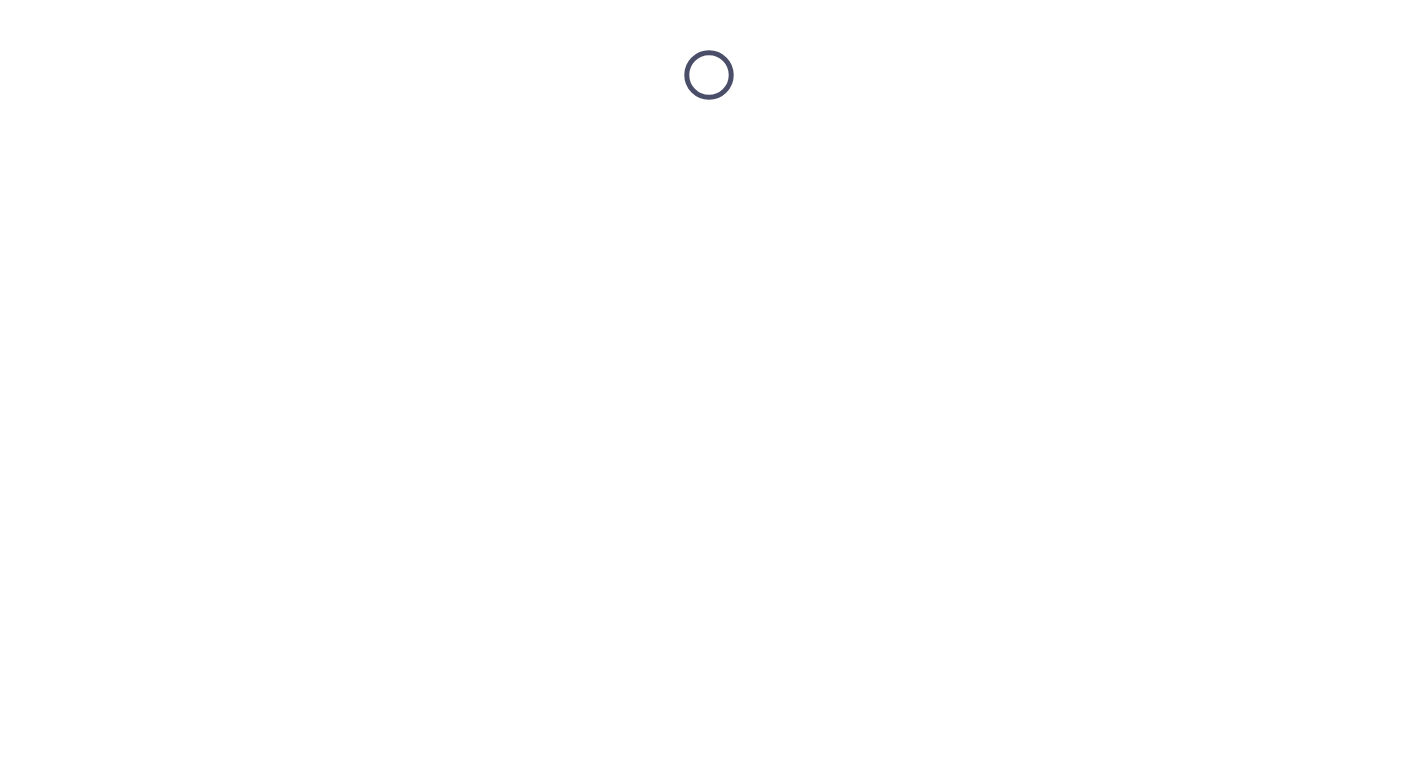 scroll, scrollTop: 0, scrollLeft: 0, axis: both 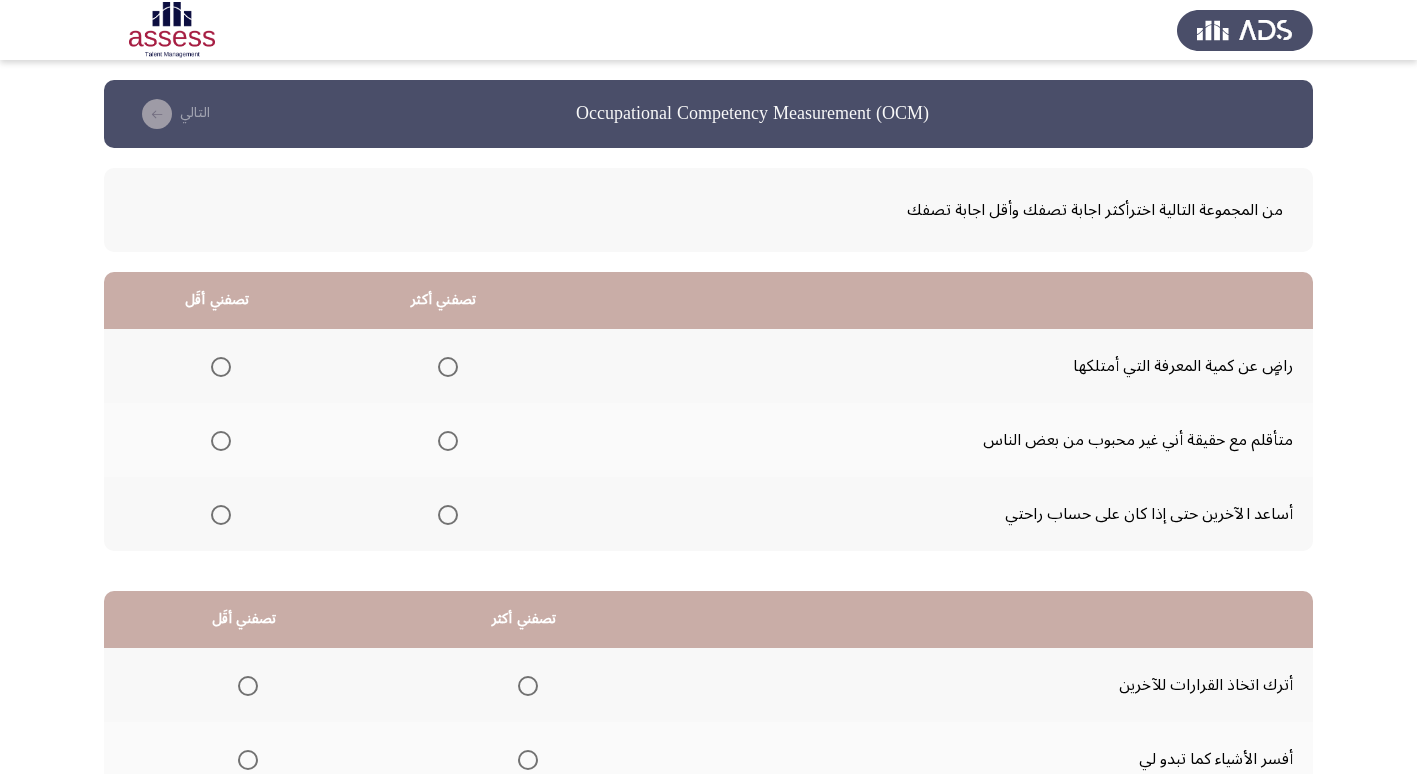 click at bounding box center (448, 515) 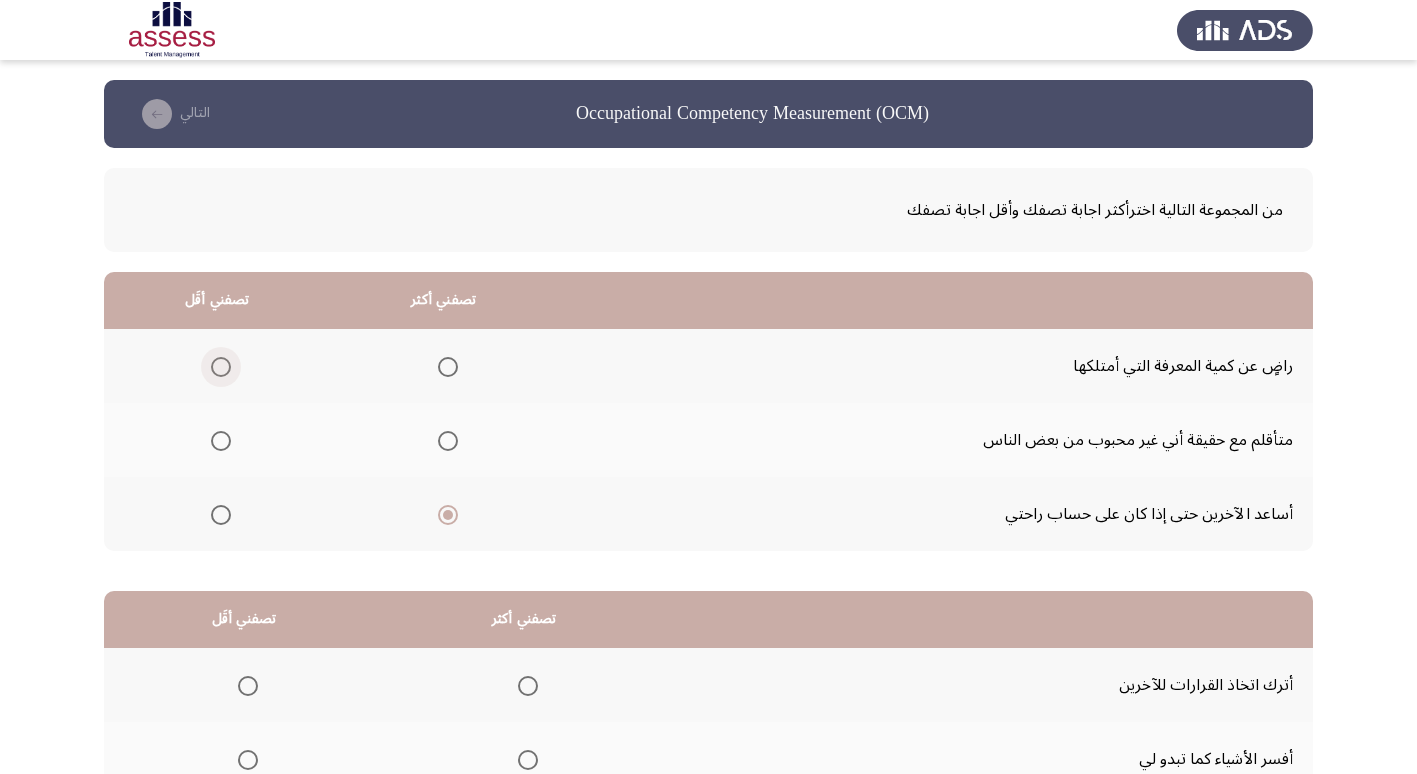click at bounding box center [221, 367] 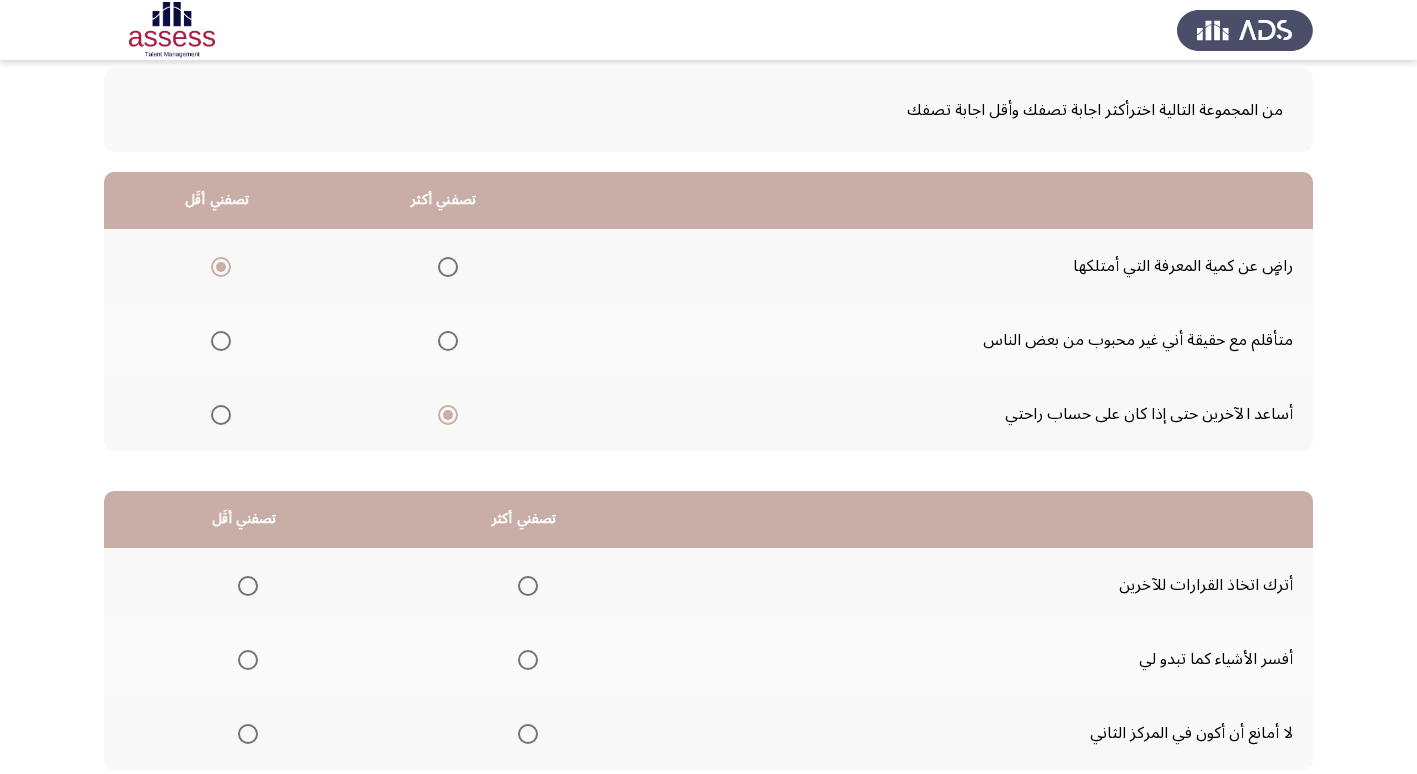 scroll, scrollTop: 200, scrollLeft: 0, axis: vertical 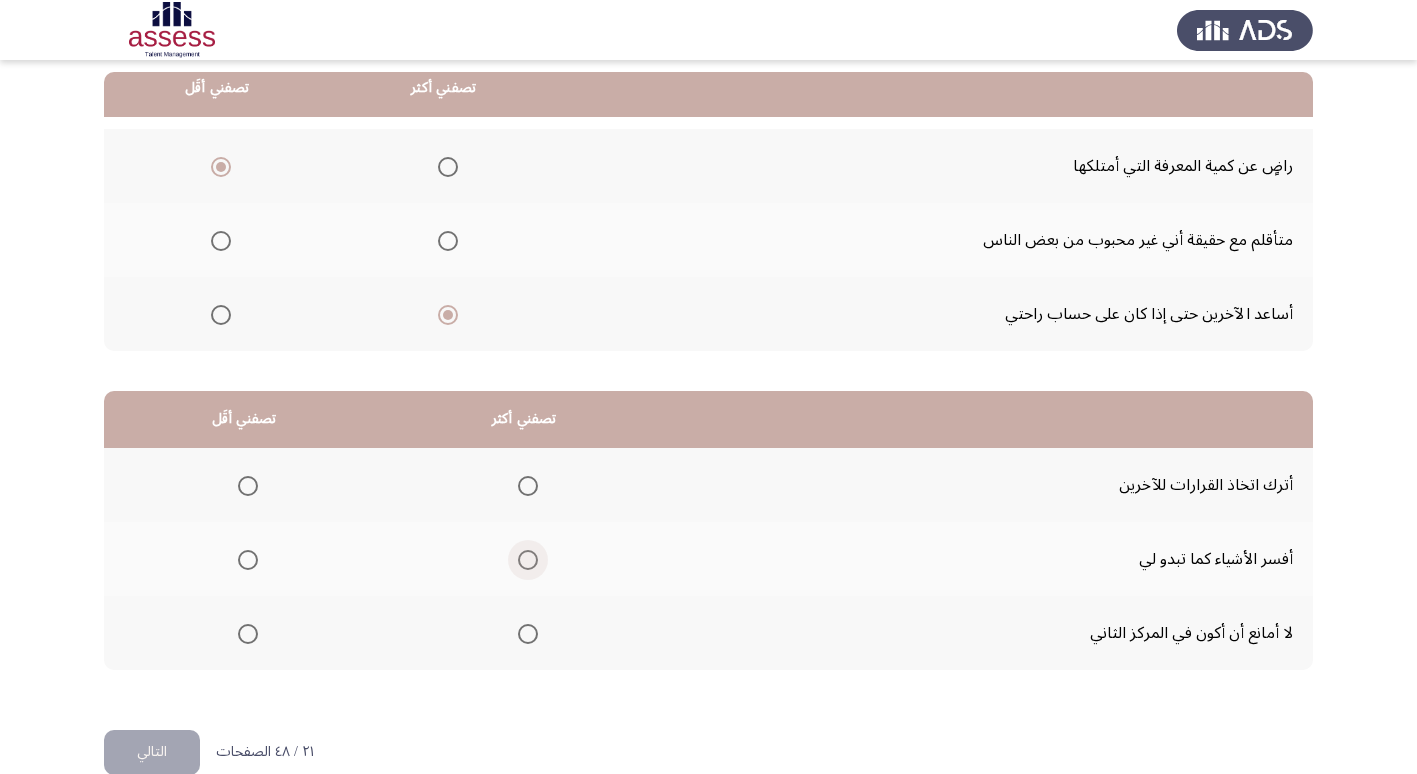 click at bounding box center [528, 560] 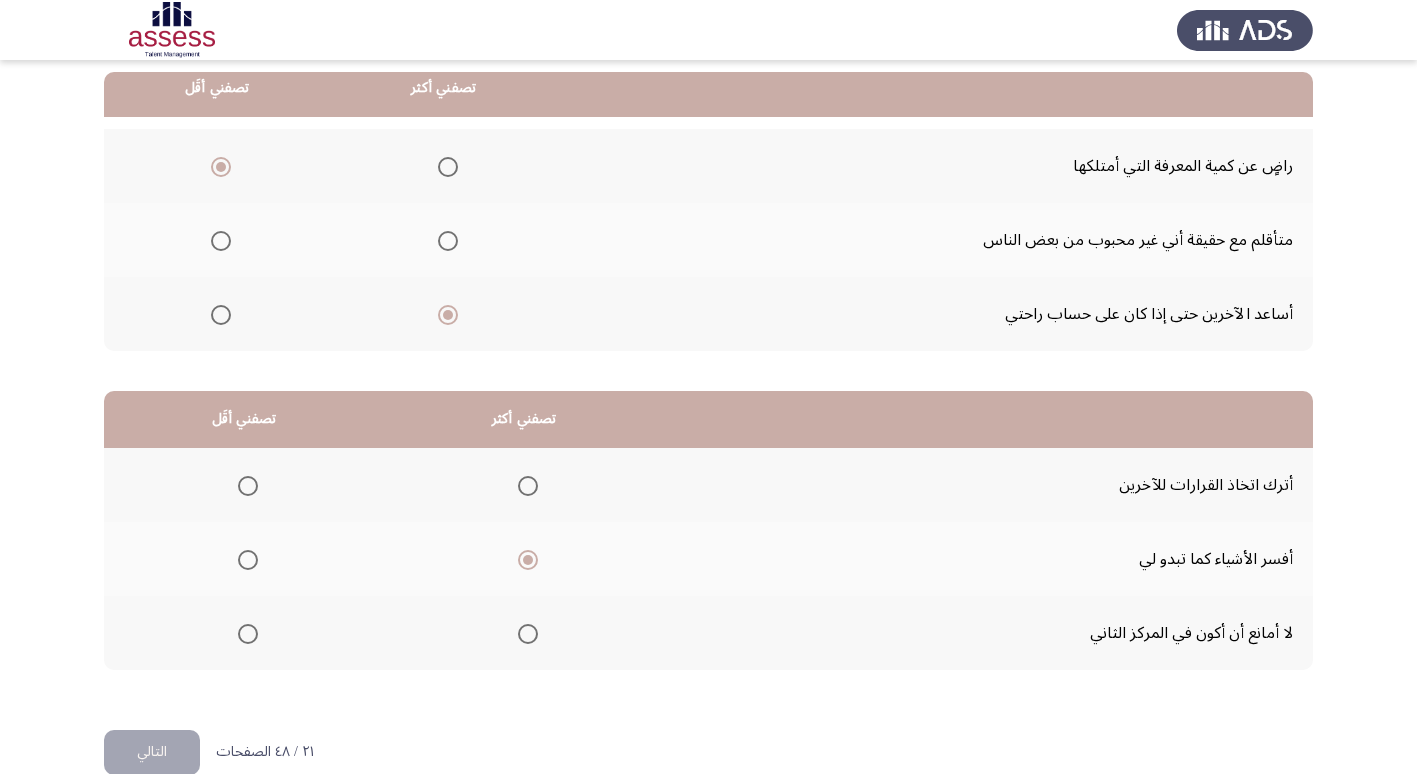 click at bounding box center [248, 486] 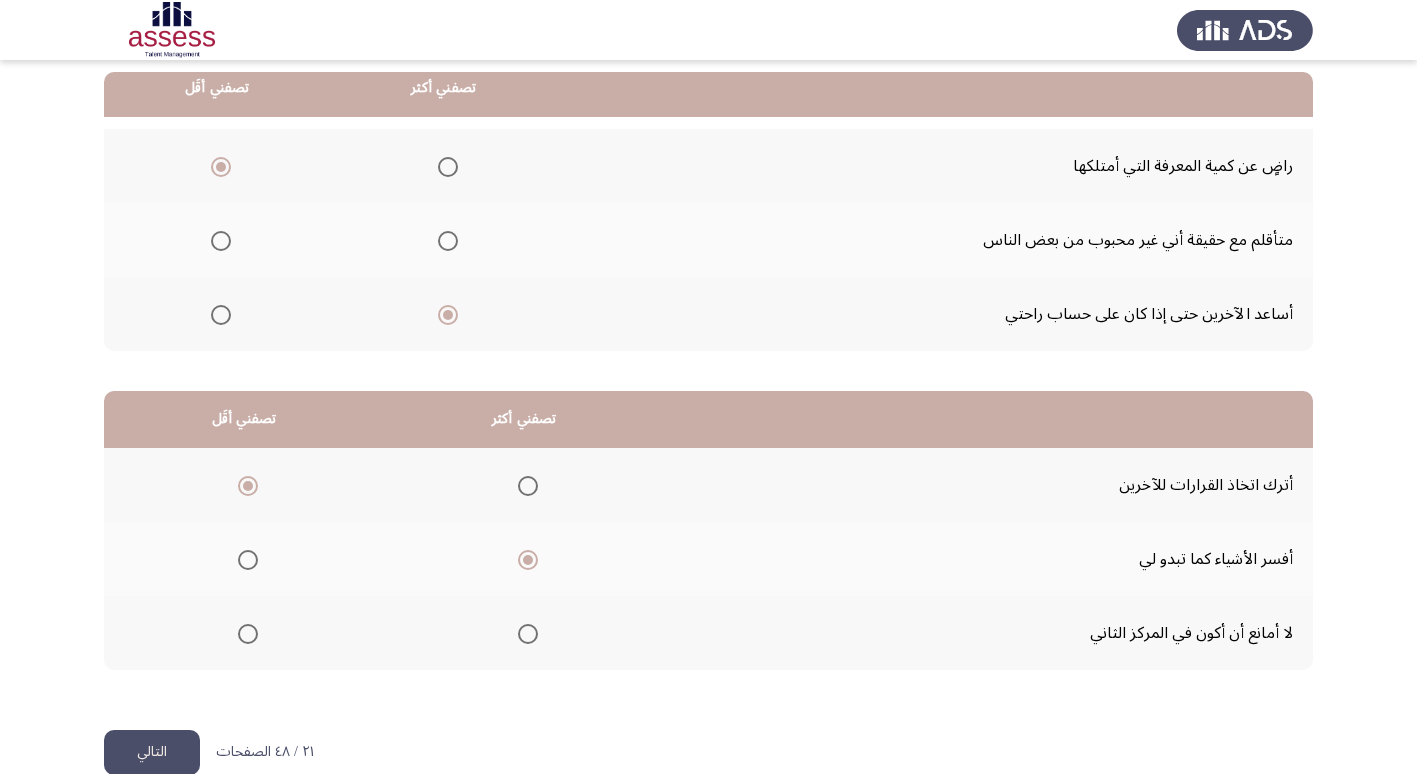 click on "التالي" 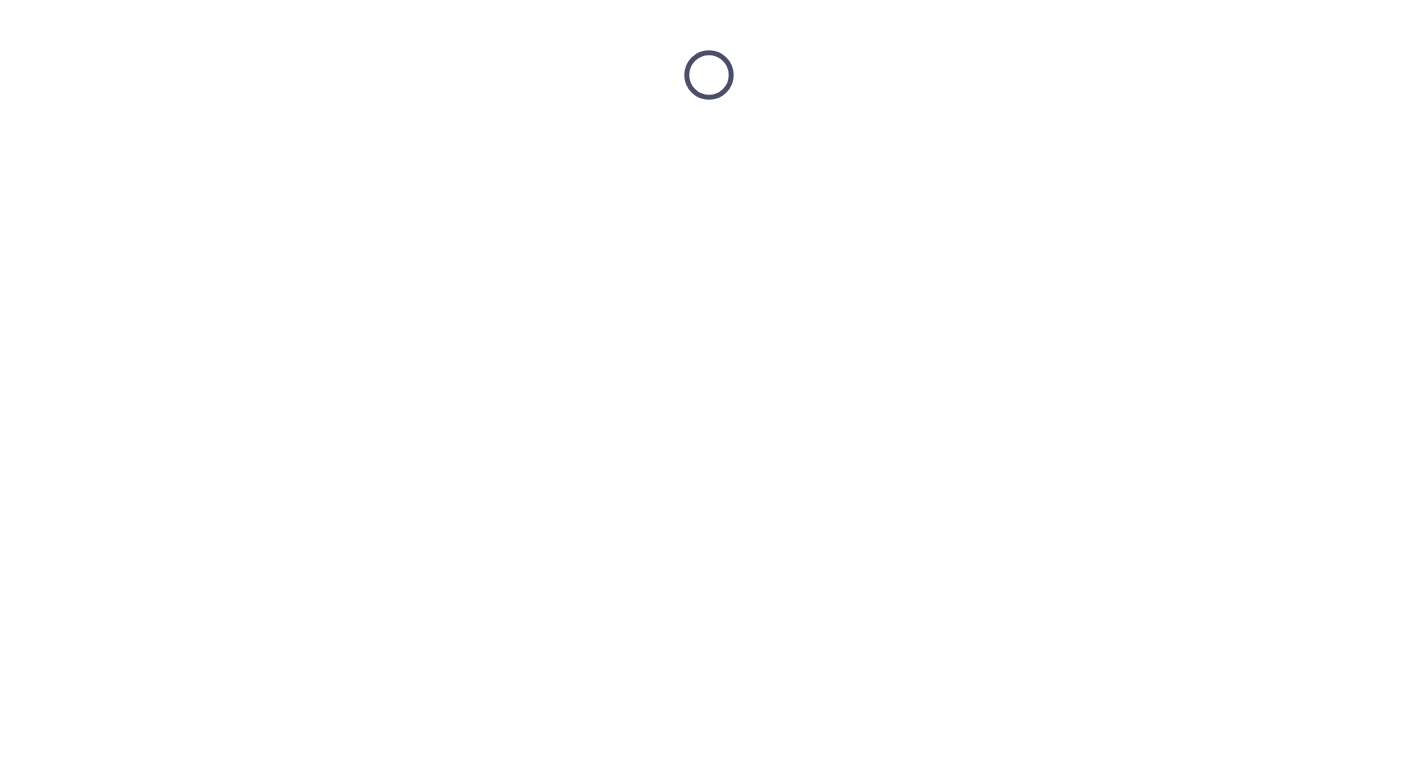 scroll, scrollTop: 0, scrollLeft: 0, axis: both 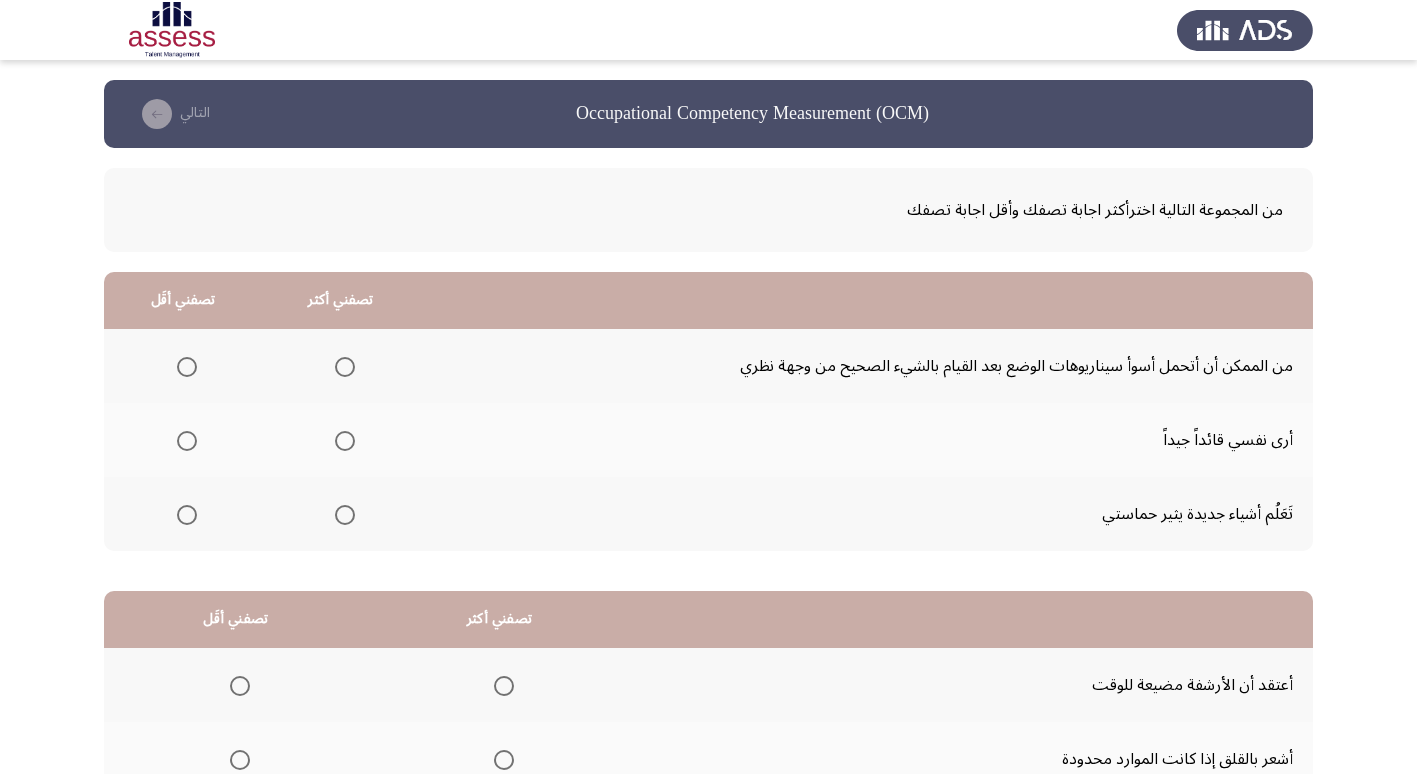 click at bounding box center (187, 515) 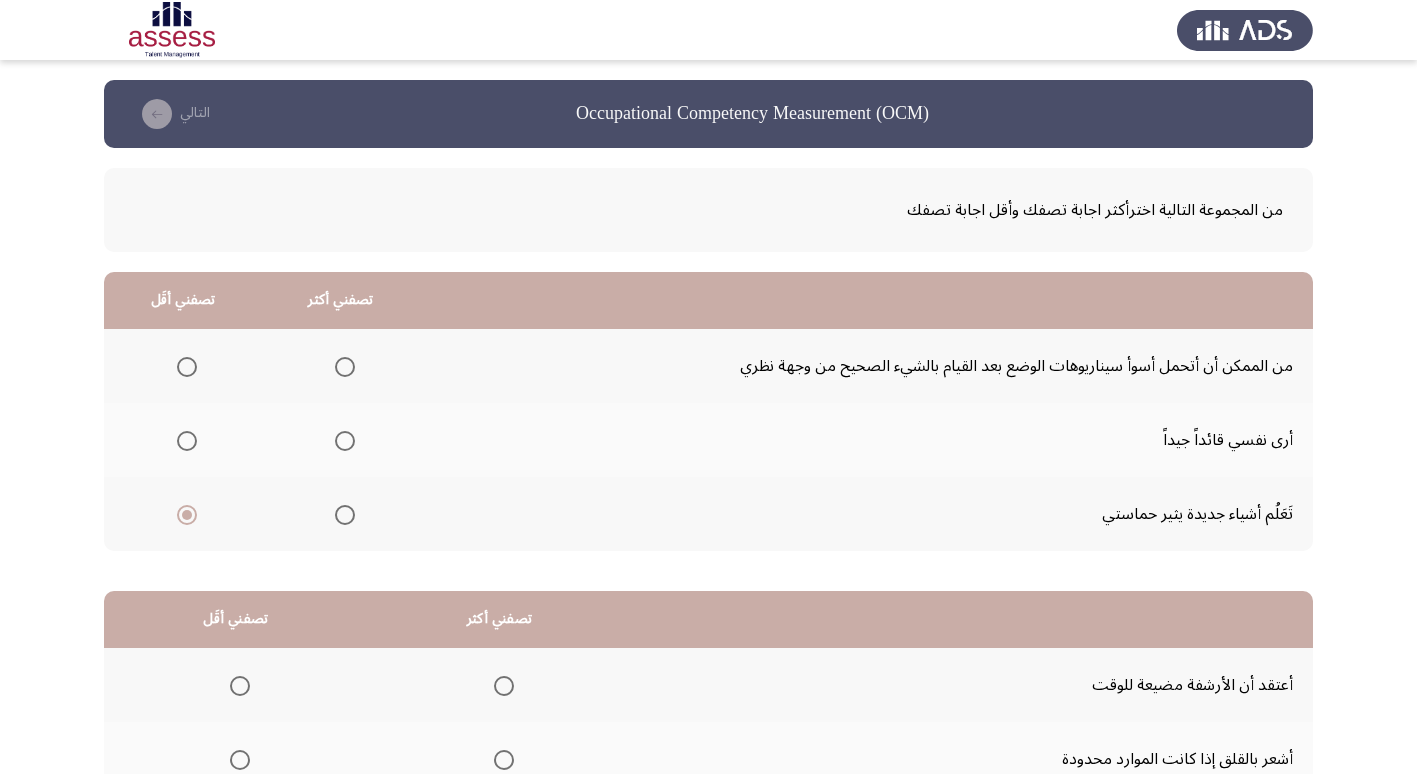click 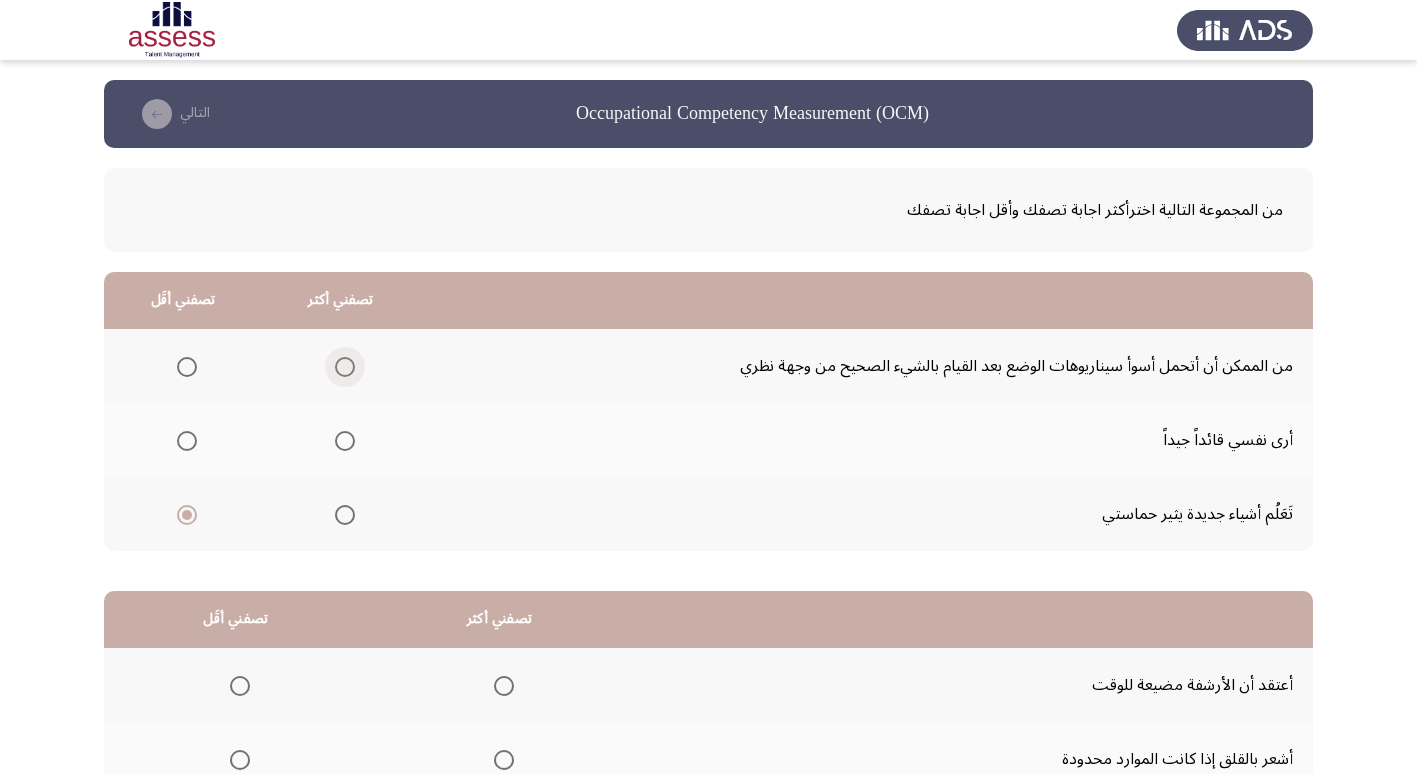 click at bounding box center [345, 367] 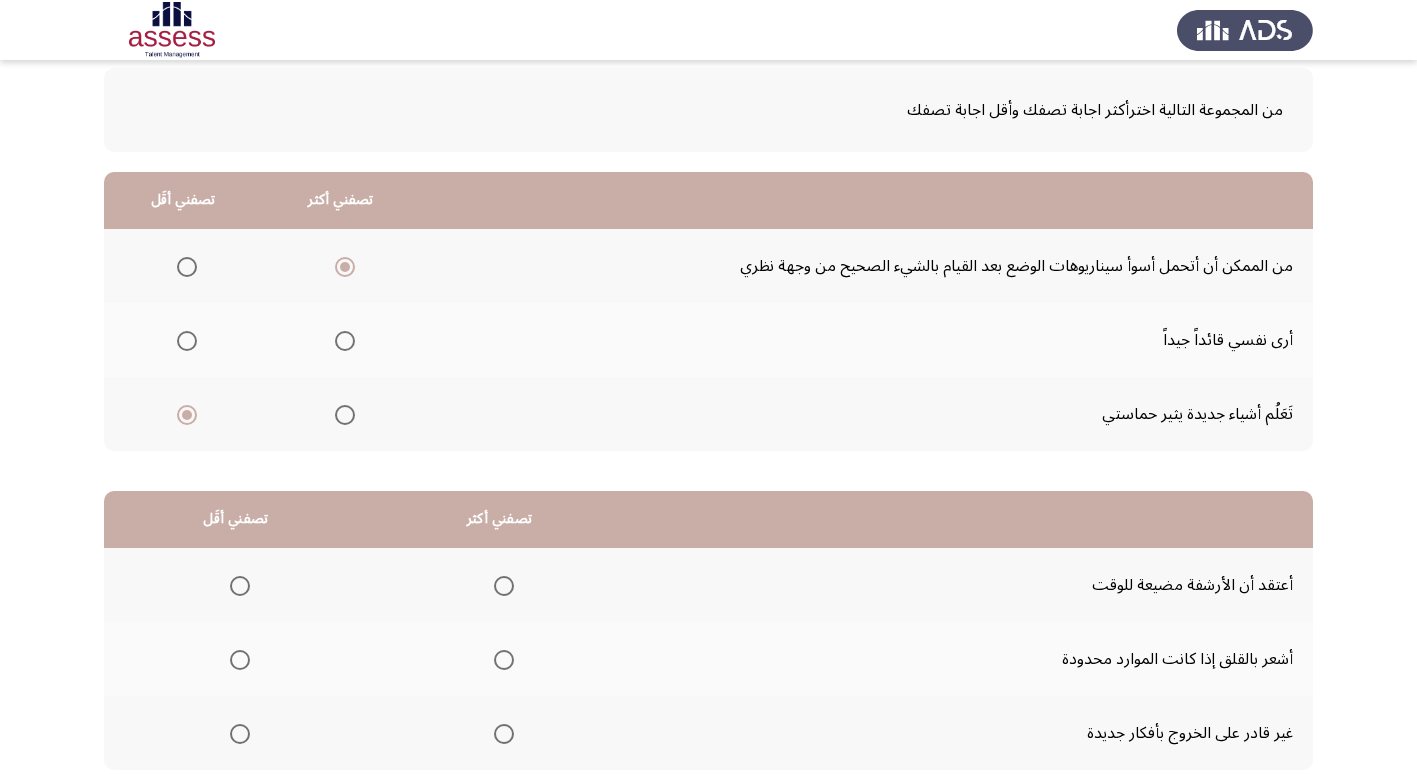 scroll, scrollTop: 200, scrollLeft: 0, axis: vertical 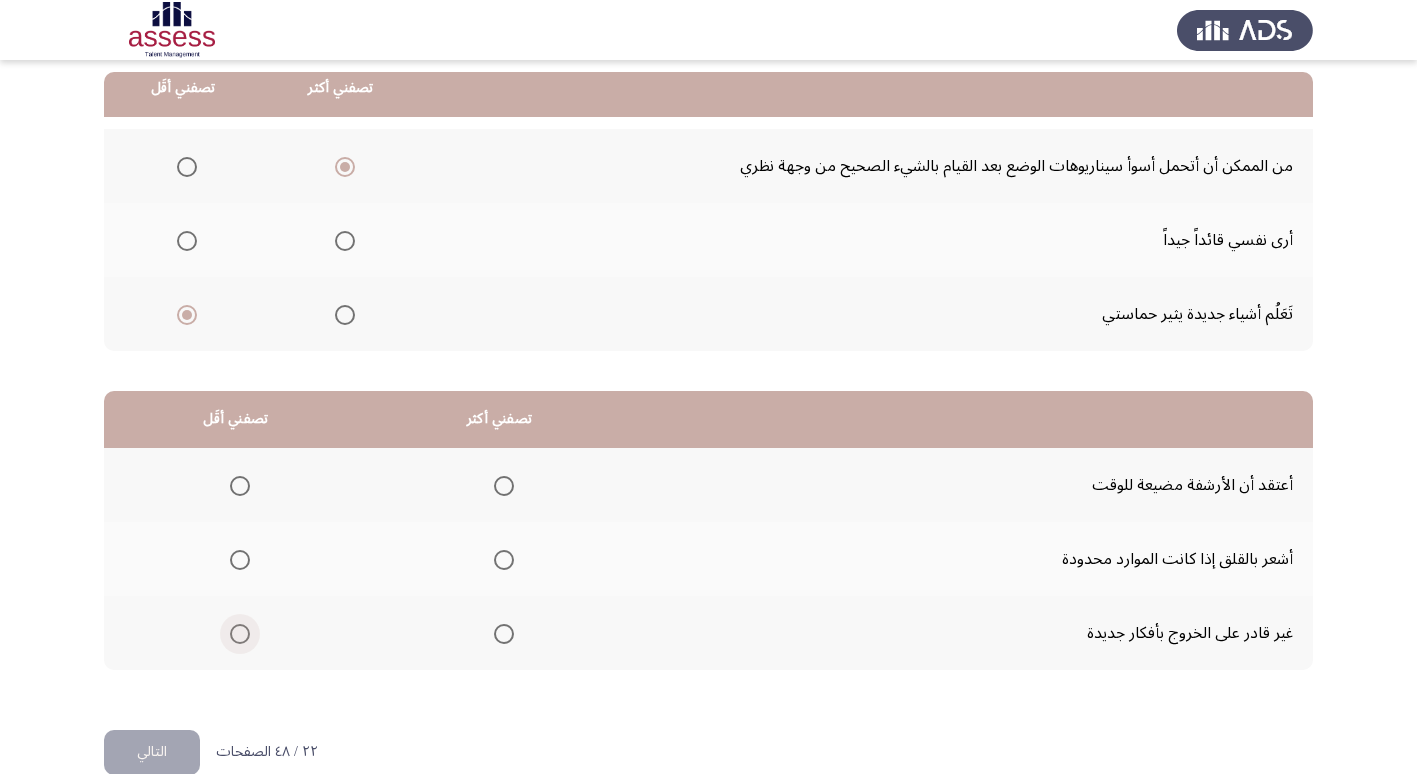 click at bounding box center (240, 634) 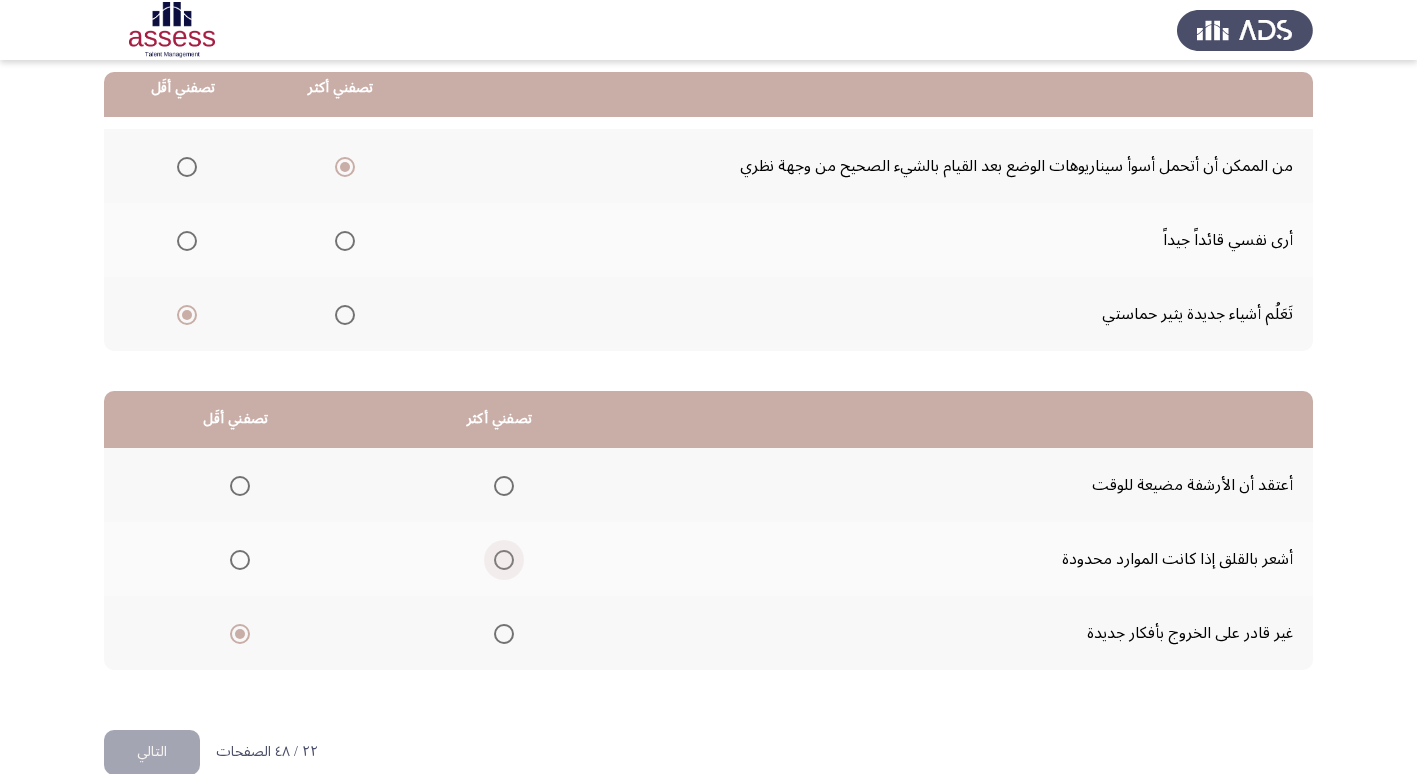 click at bounding box center [504, 560] 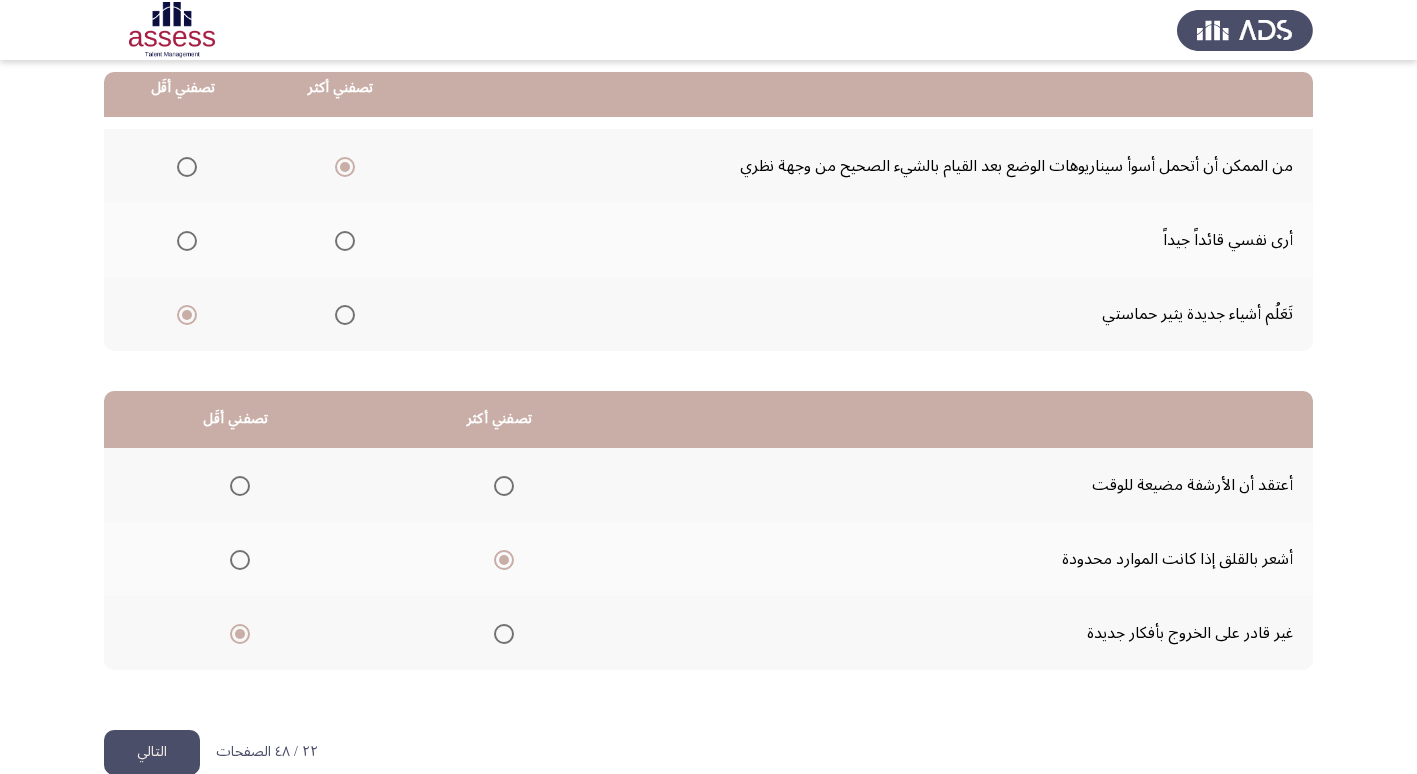 click on "التالي" 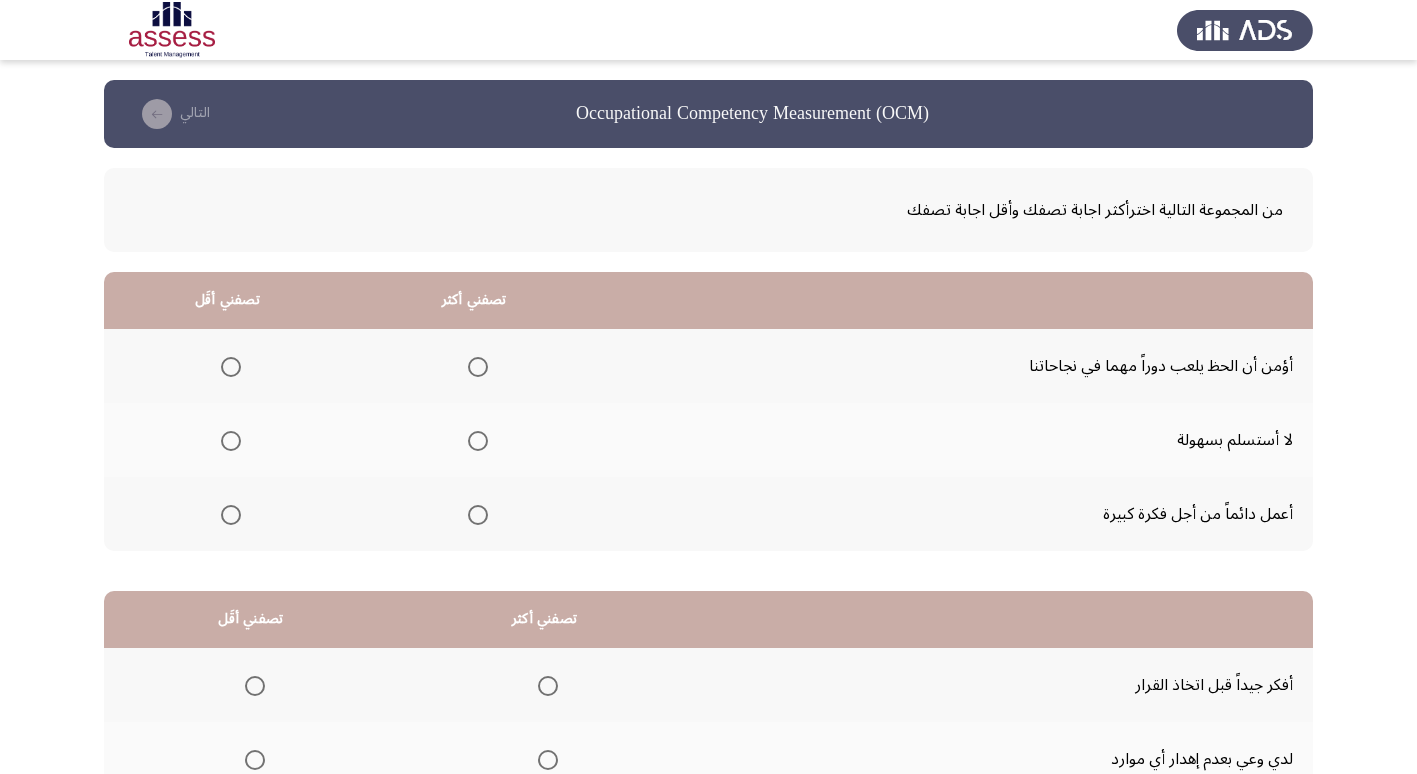 click at bounding box center [227, 367] 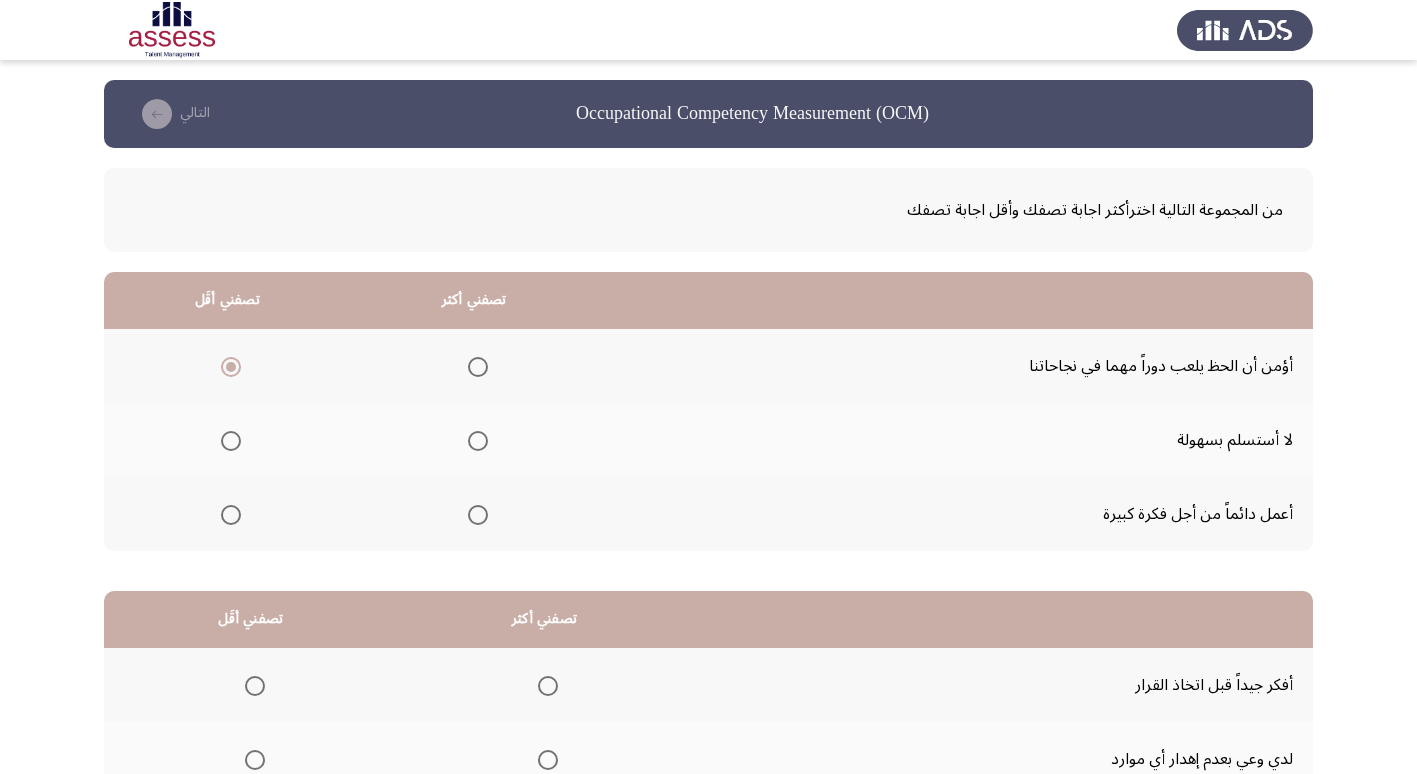 click at bounding box center (478, 515) 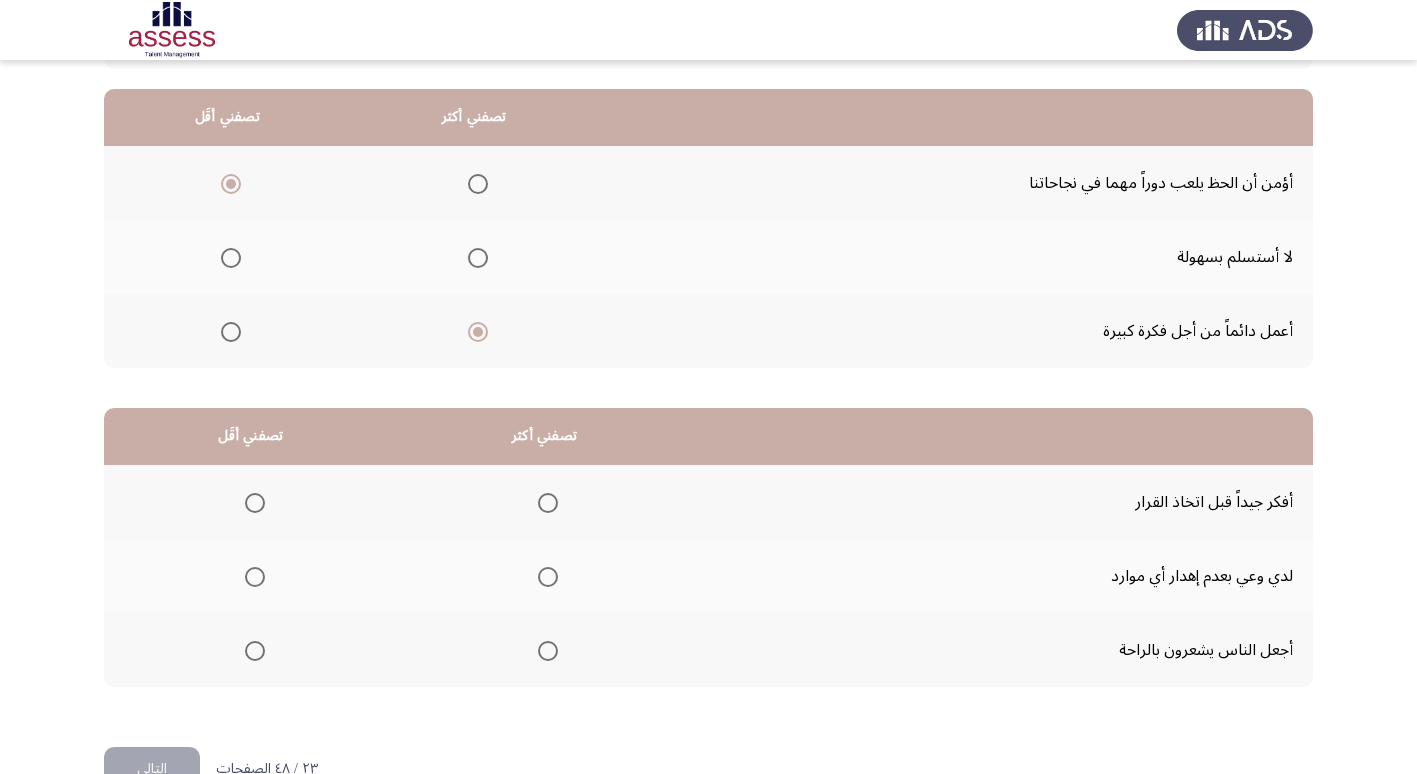 scroll, scrollTop: 200, scrollLeft: 0, axis: vertical 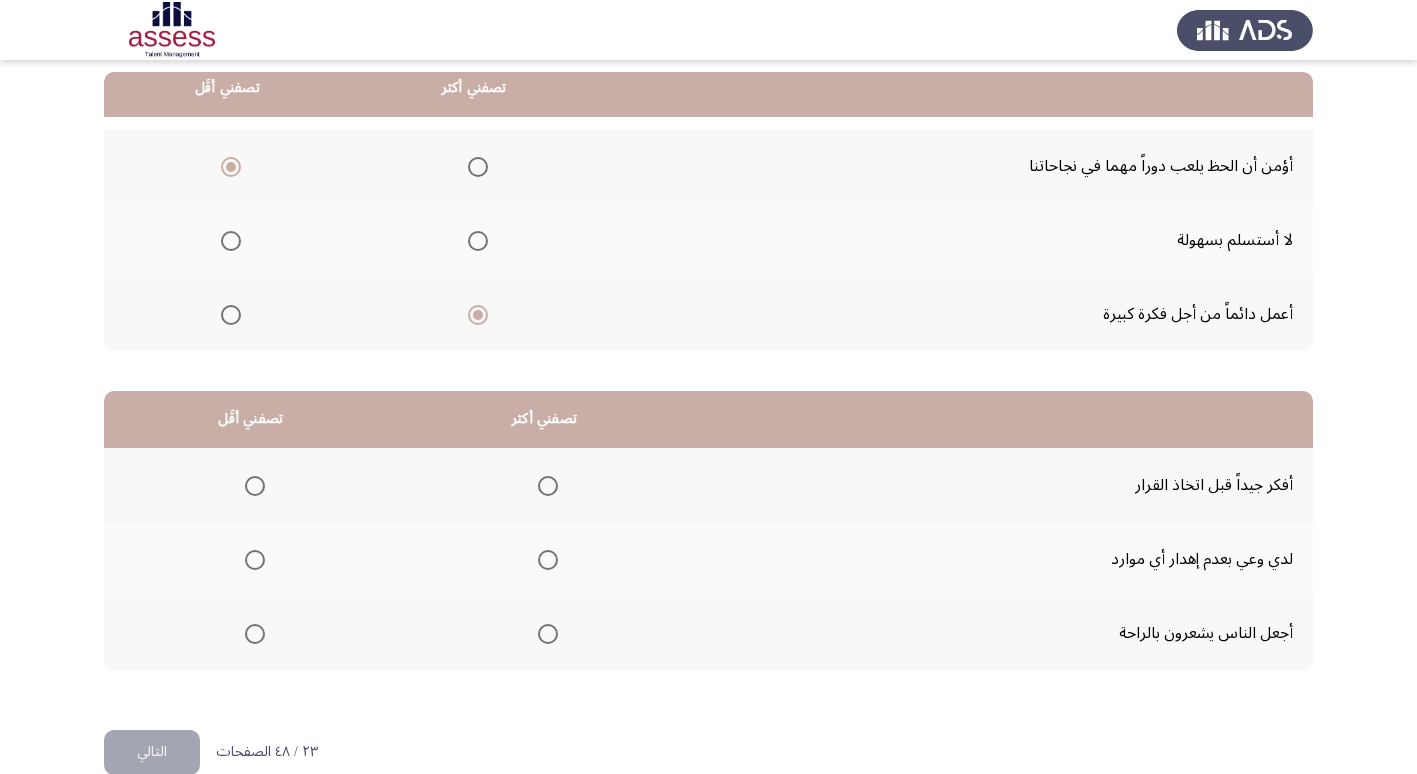 click at bounding box center (548, 486) 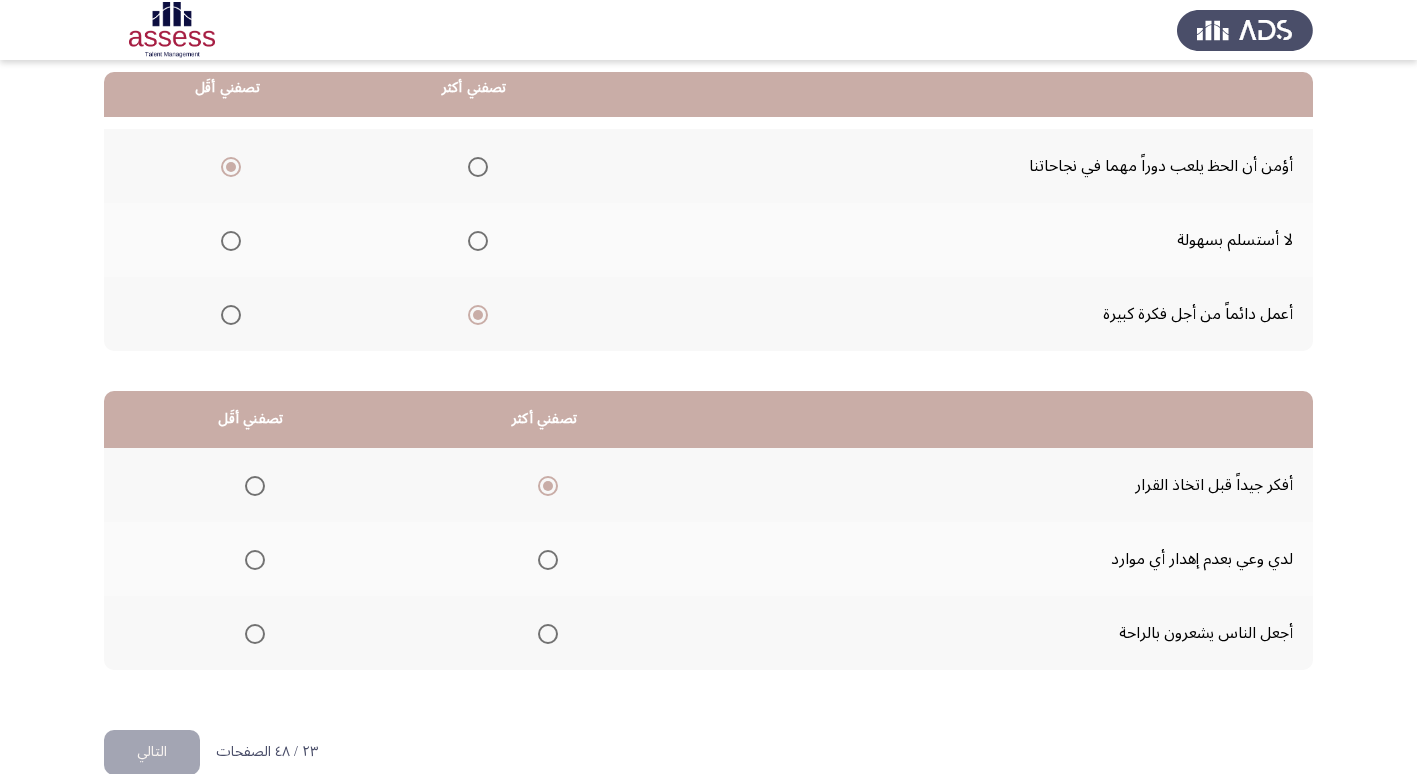 click 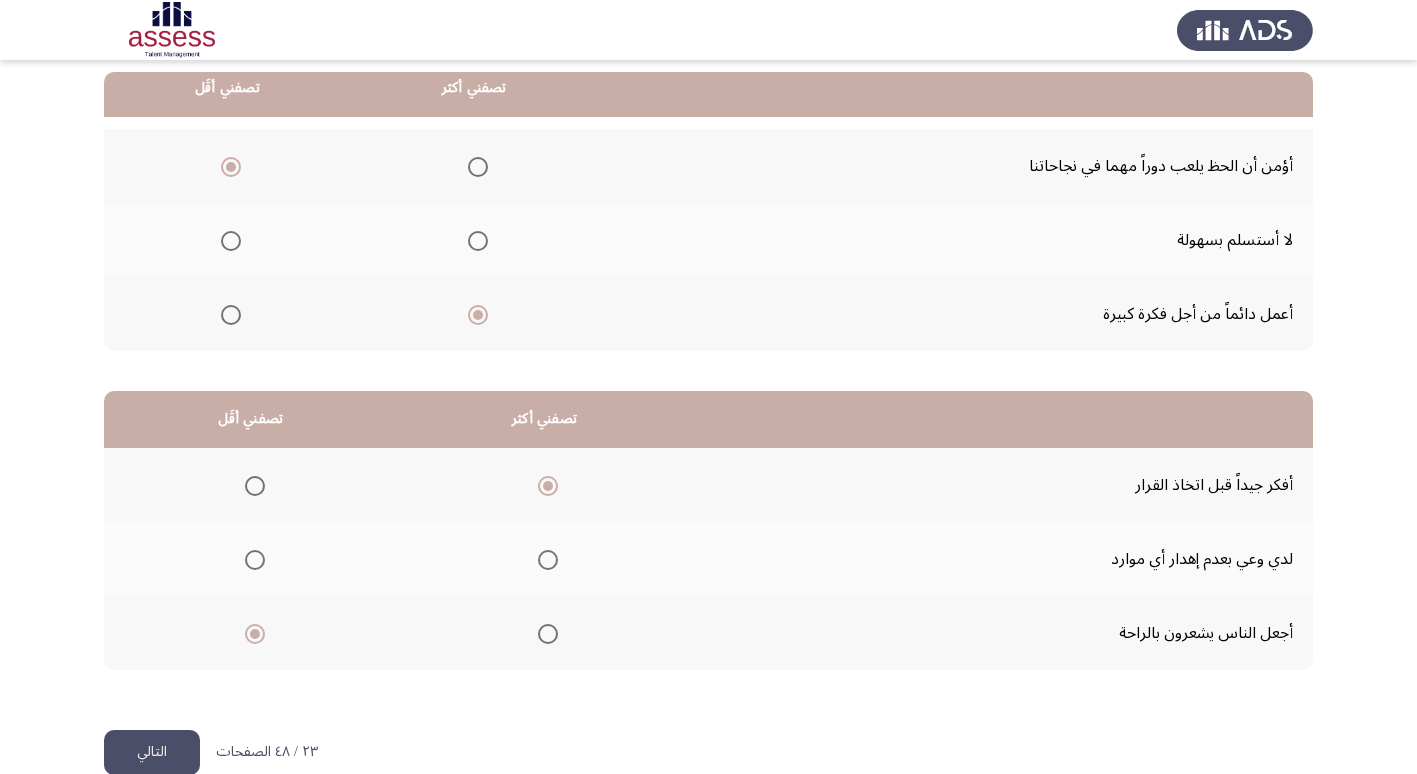 click on "التالي" 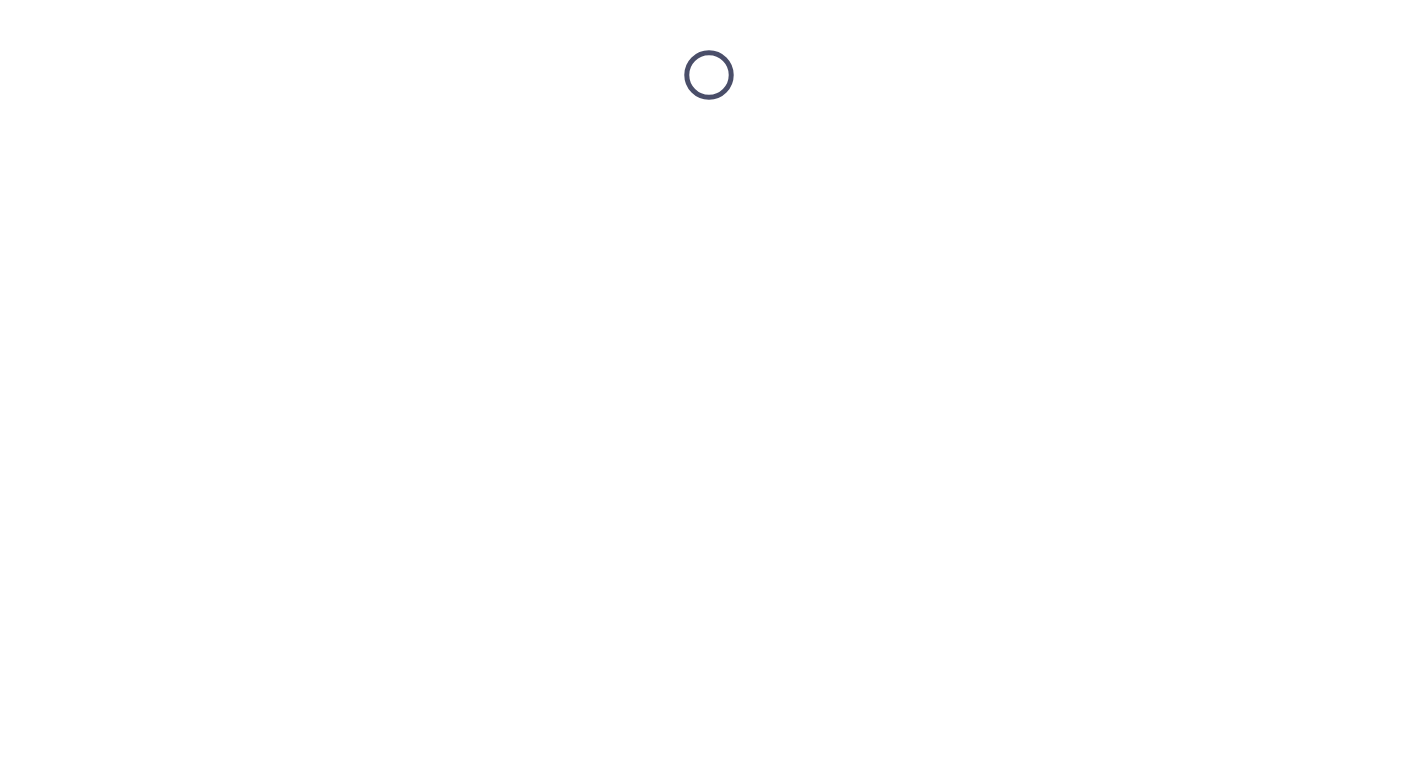 scroll, scrollTop: 0, scrollLeft: 0, axis: both 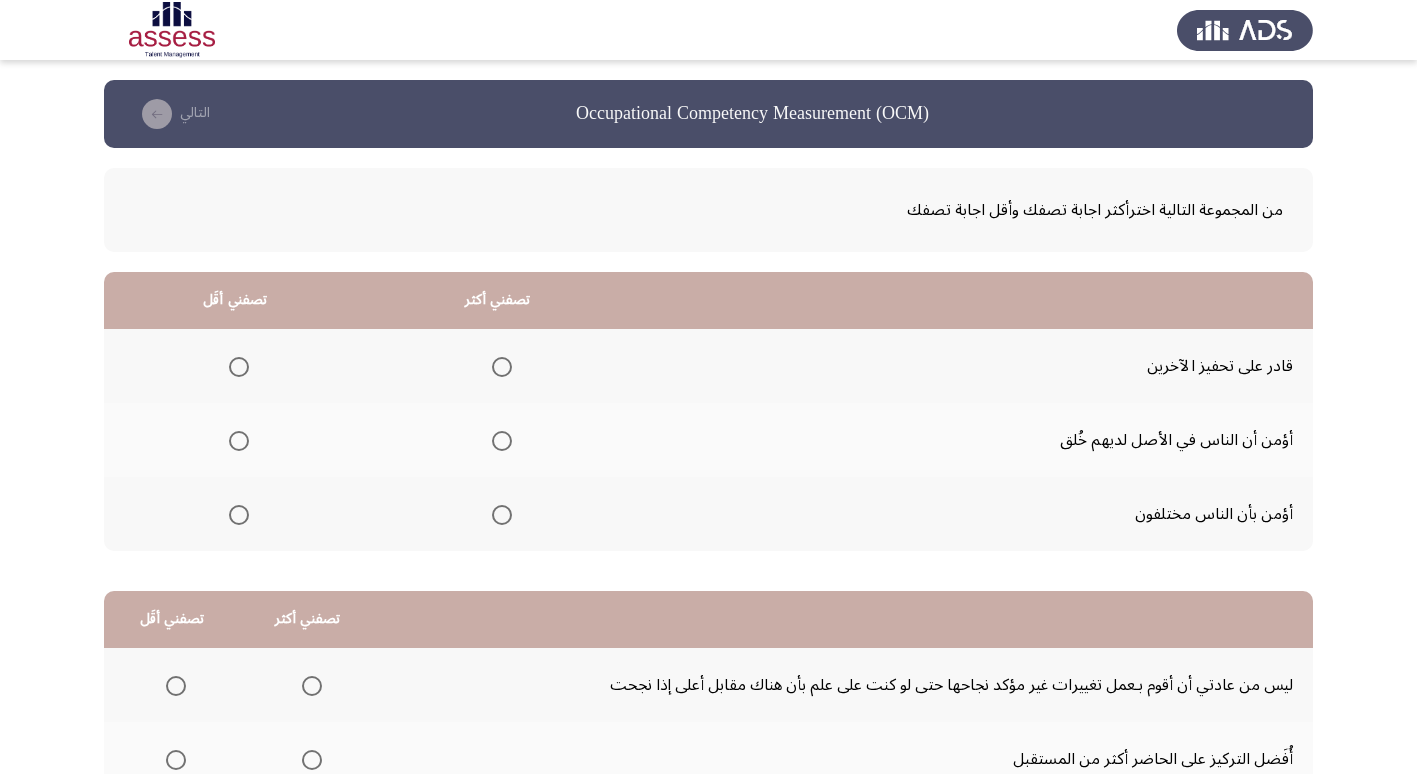 click at bounding box center (239, 441) 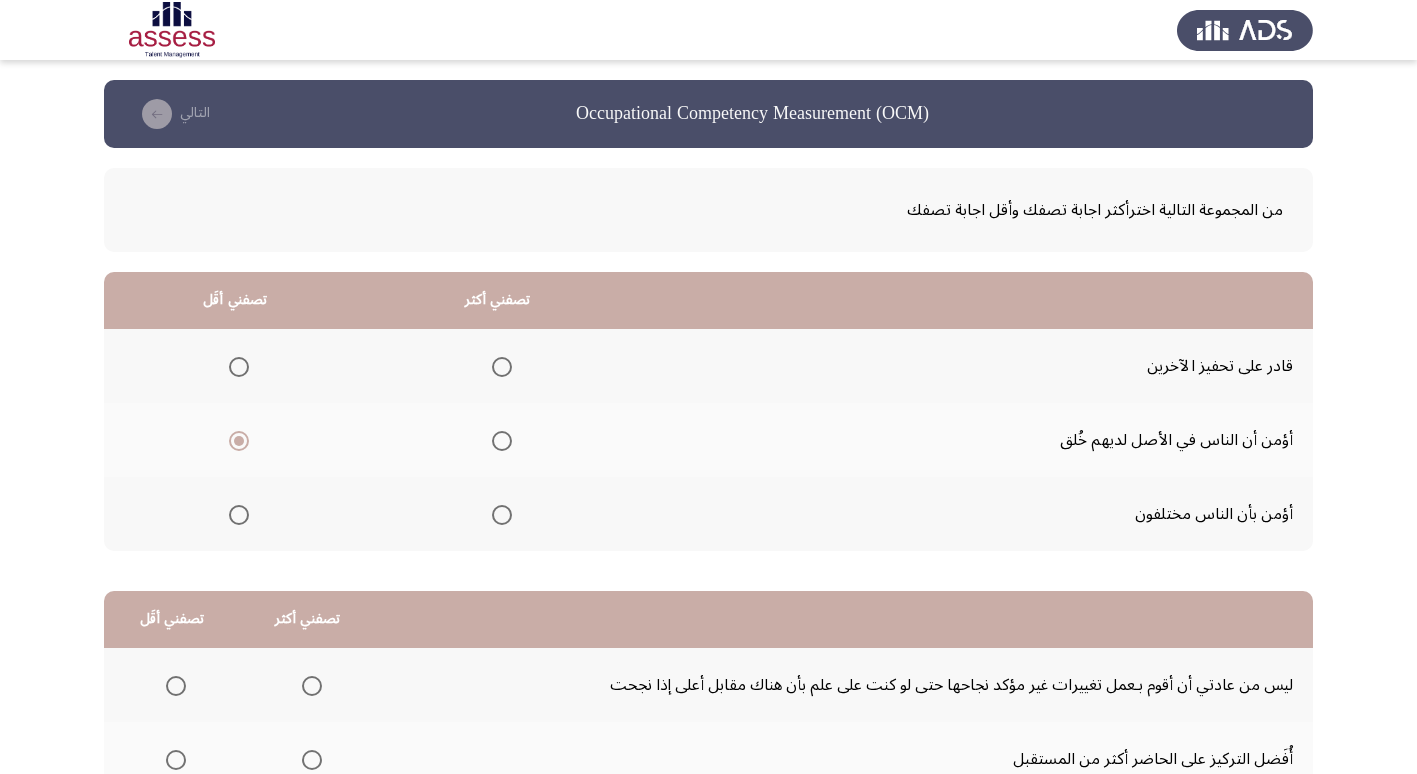 click 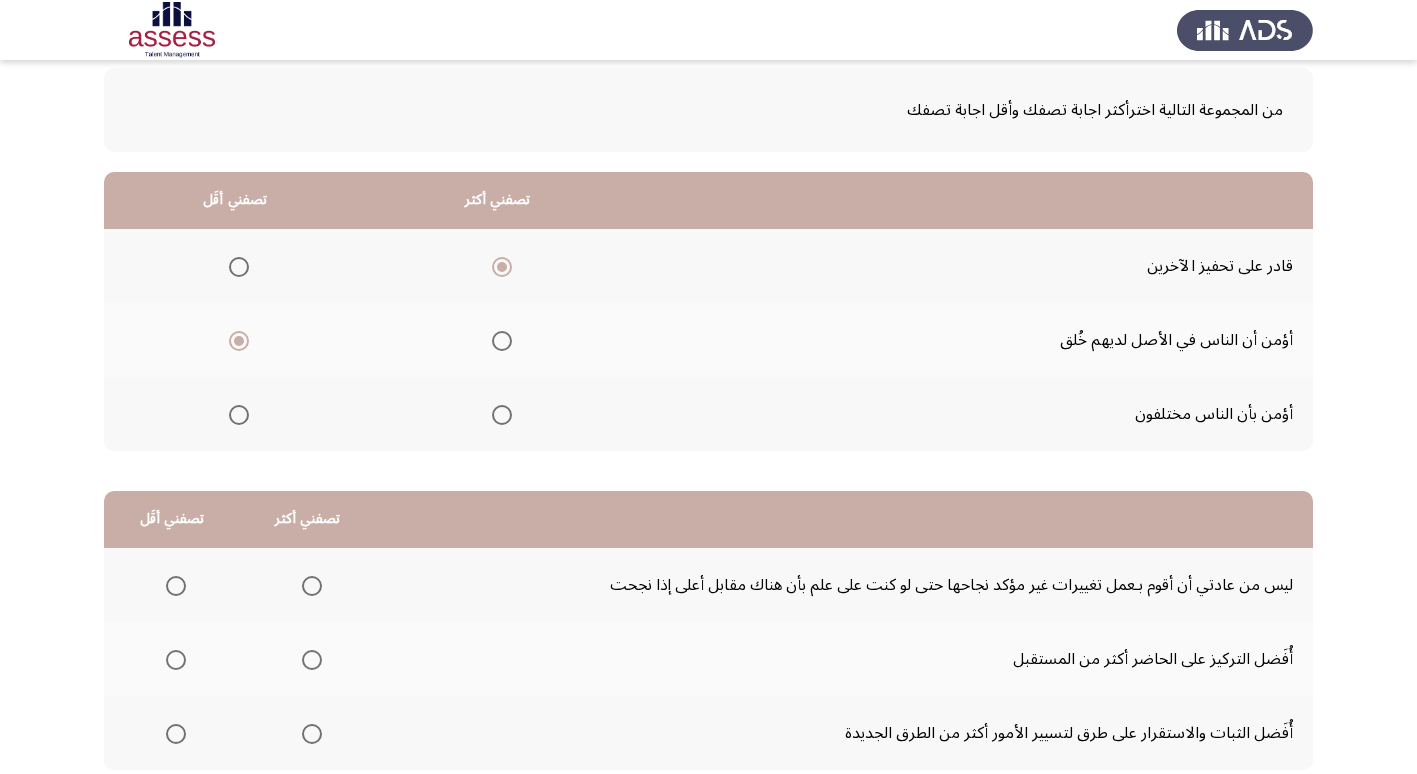 scroll, scrollTop: 200, scrollLeft: 0, axis: vertical 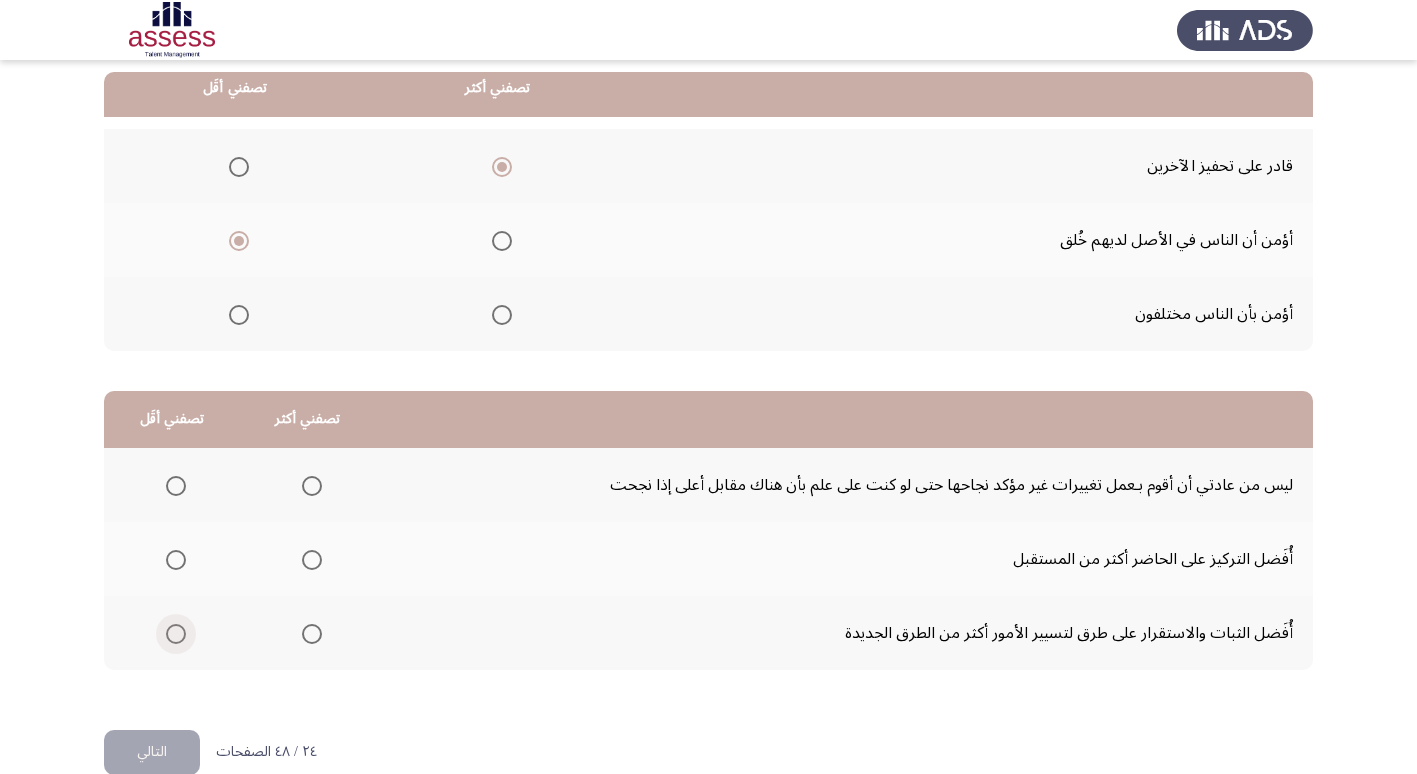 click at bounding box center (176, 634) 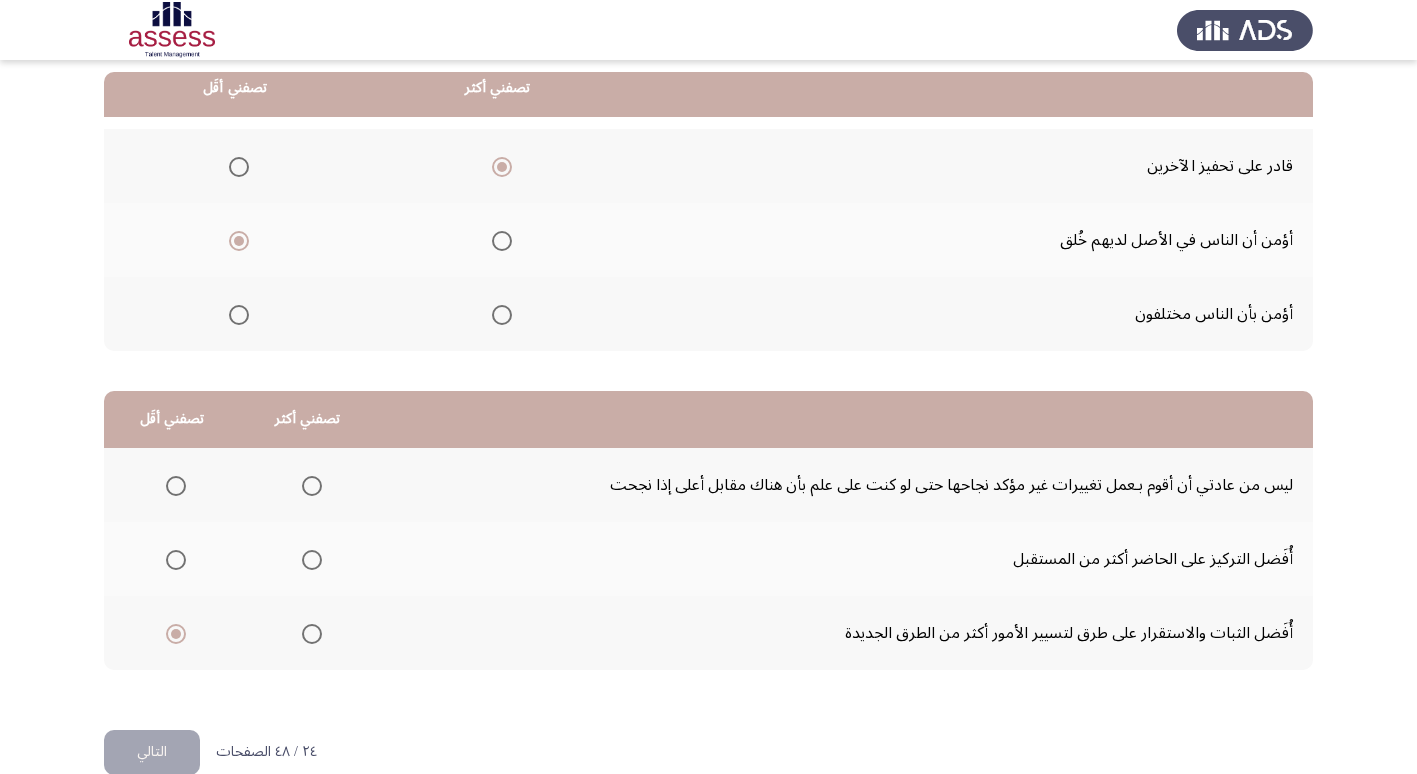 click at bounding box center (176, 560) 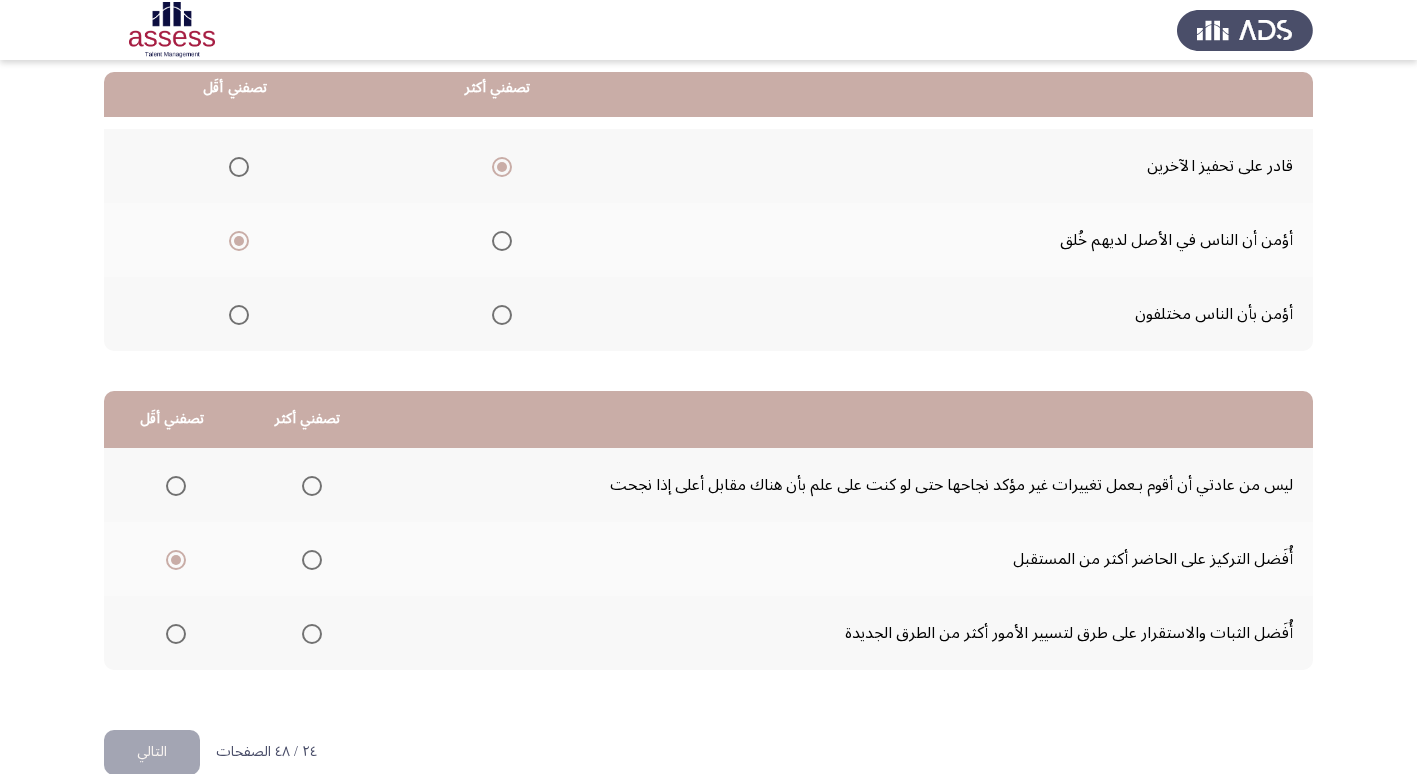 click at bounding box center (312, 486) 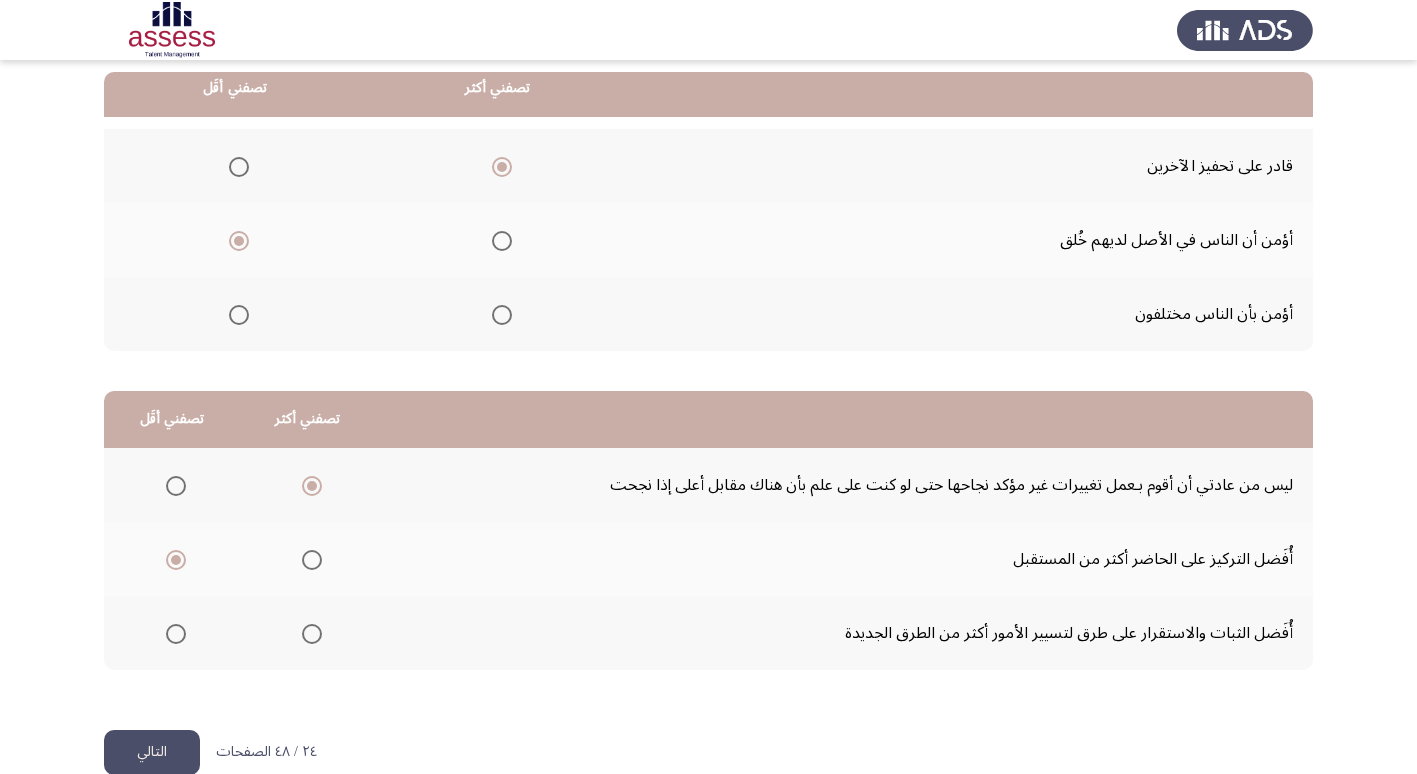 click on "التالي" 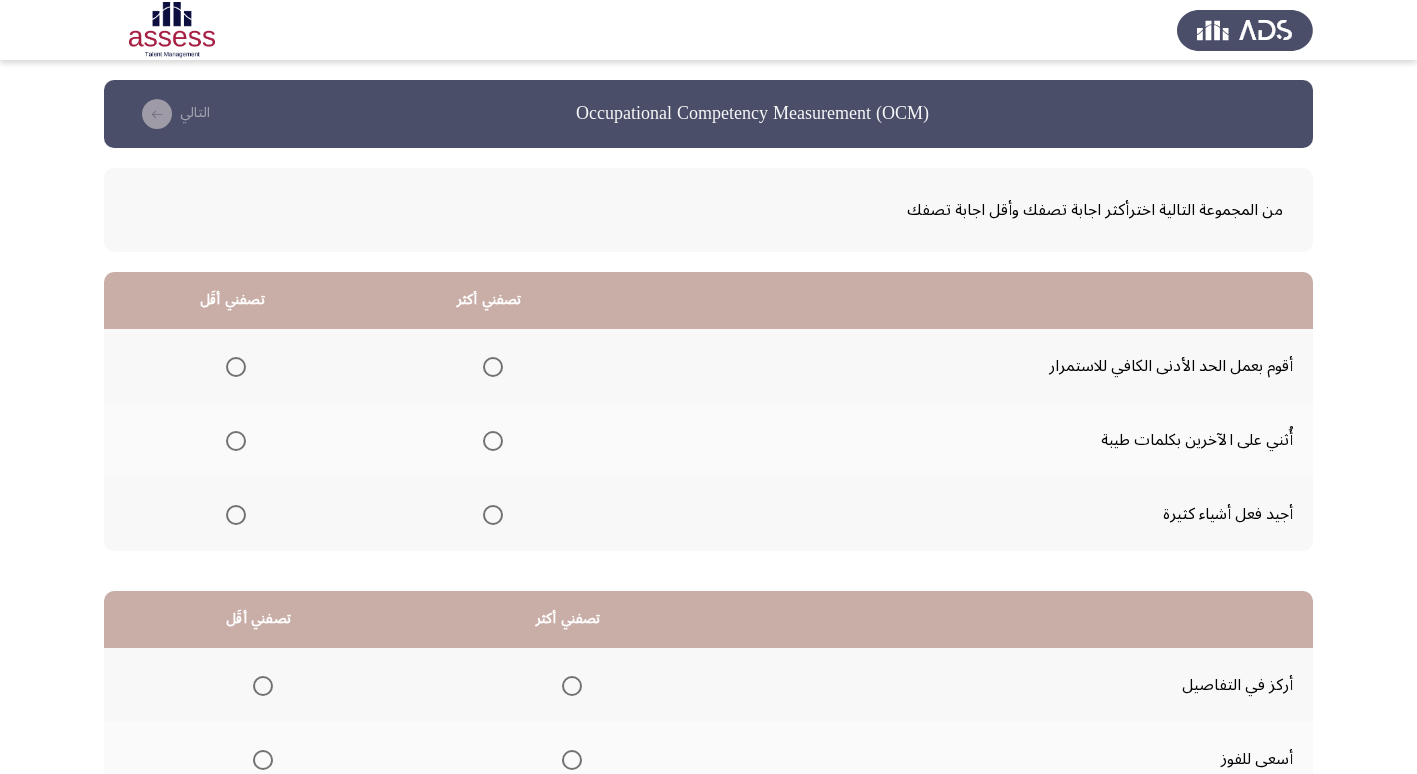 click at bounding box center (493, 441) 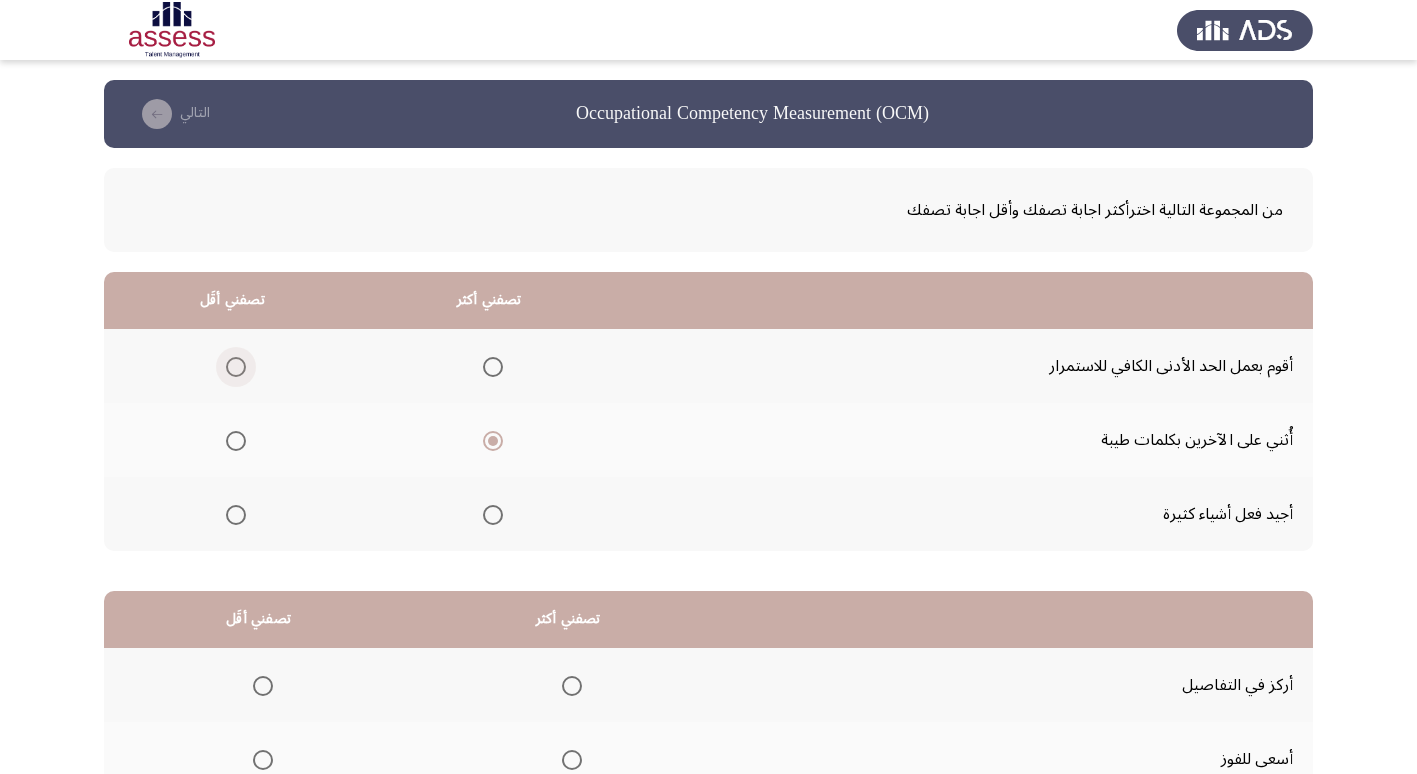 click at bounding box center (236, 367) 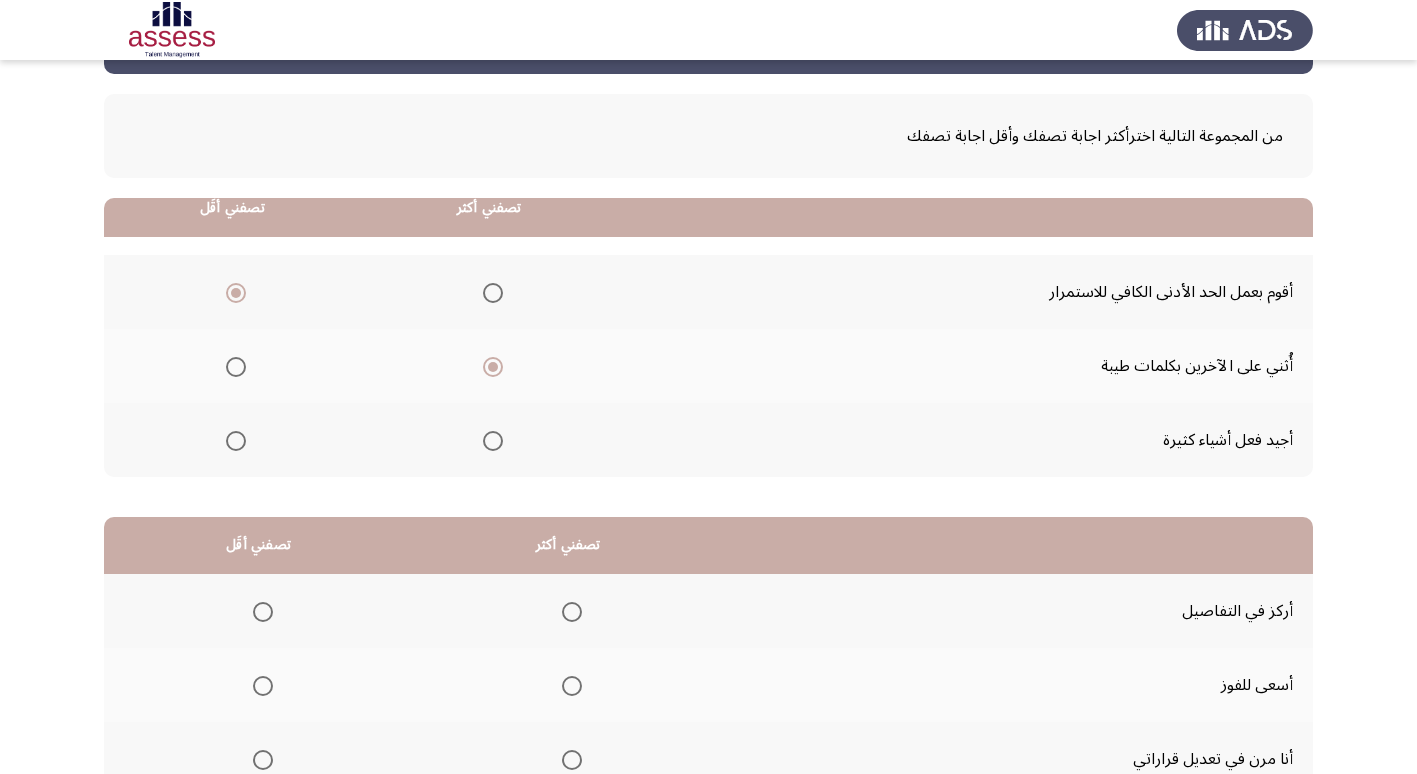 scroll, scrollTop: 236, scrollLeft: 0, axis: vertical 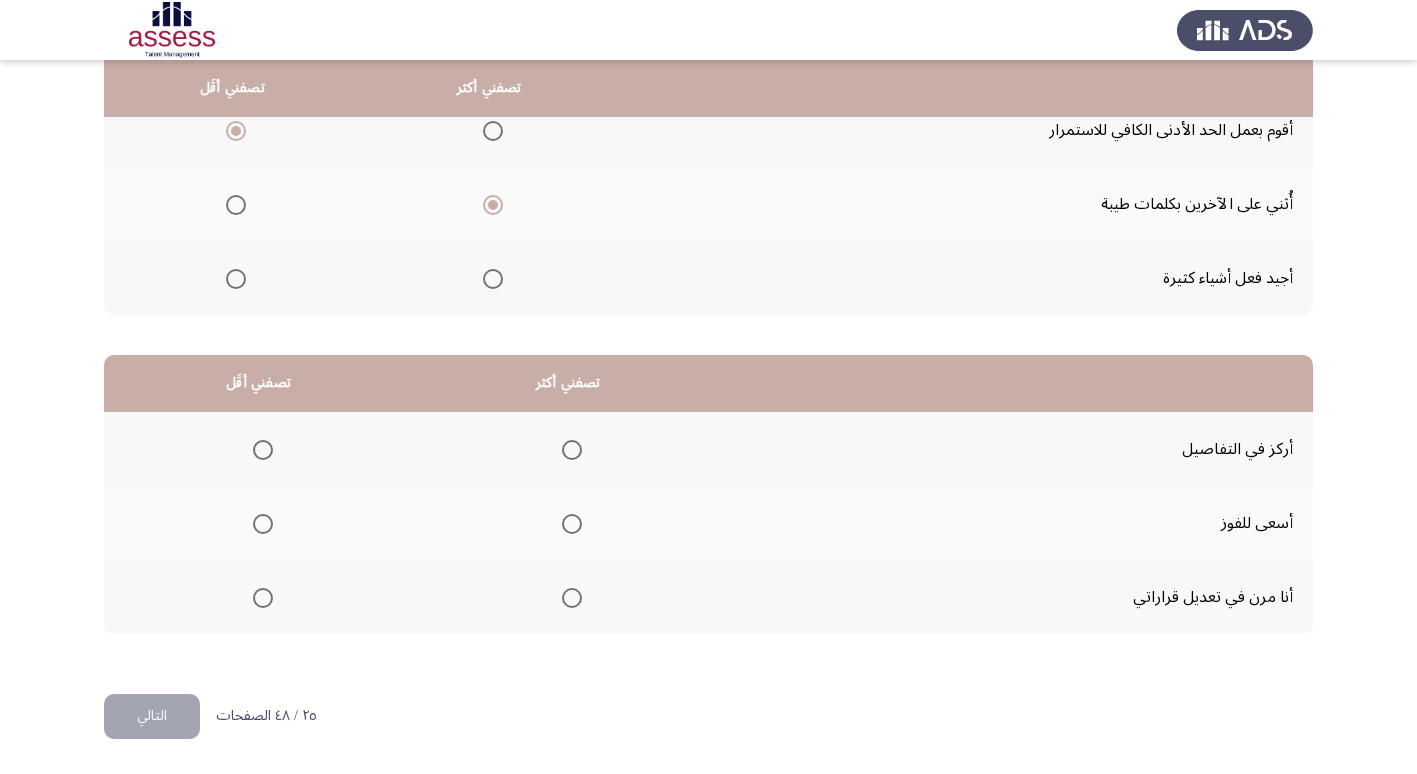 click at bounding box center [572, 598] 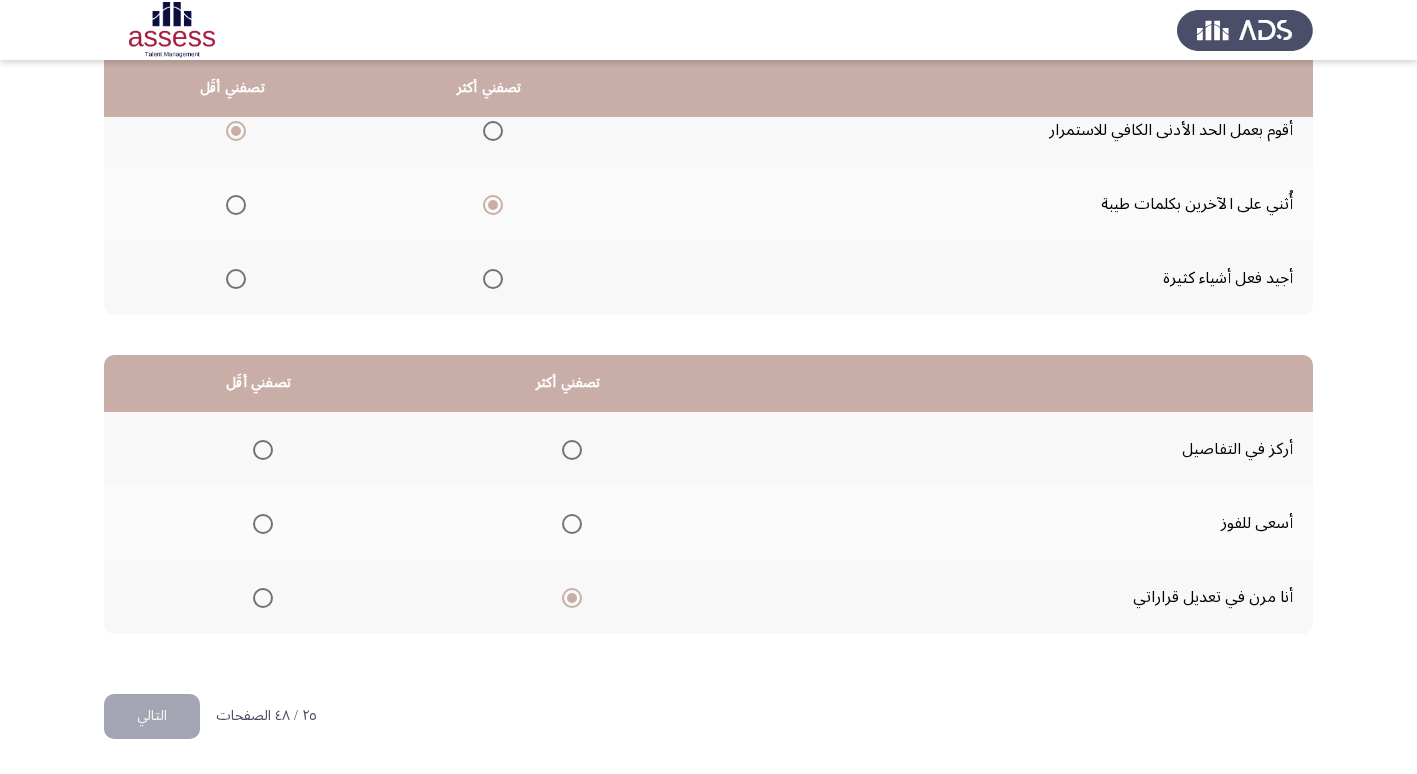 click at bounding box center (263, 524) 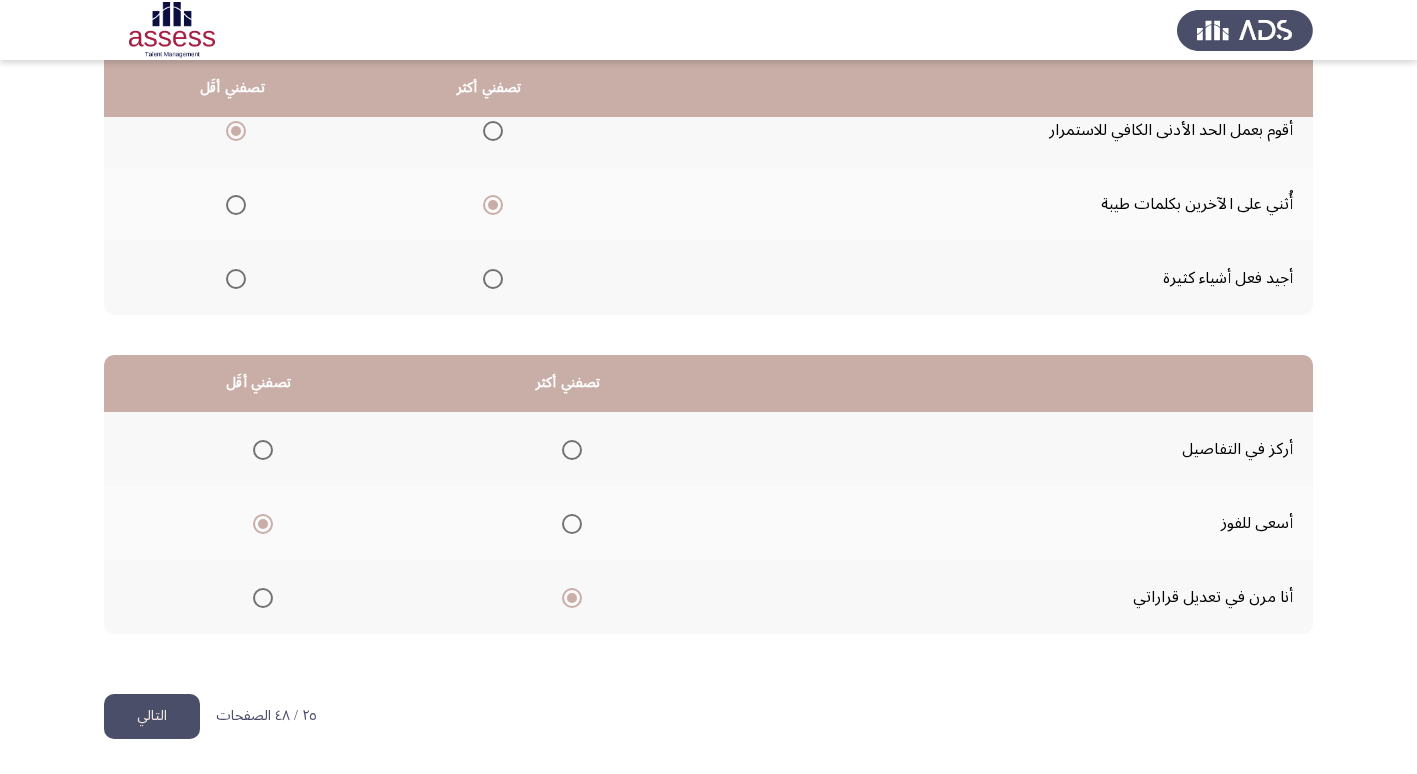 click at bounding box center (572, 450) 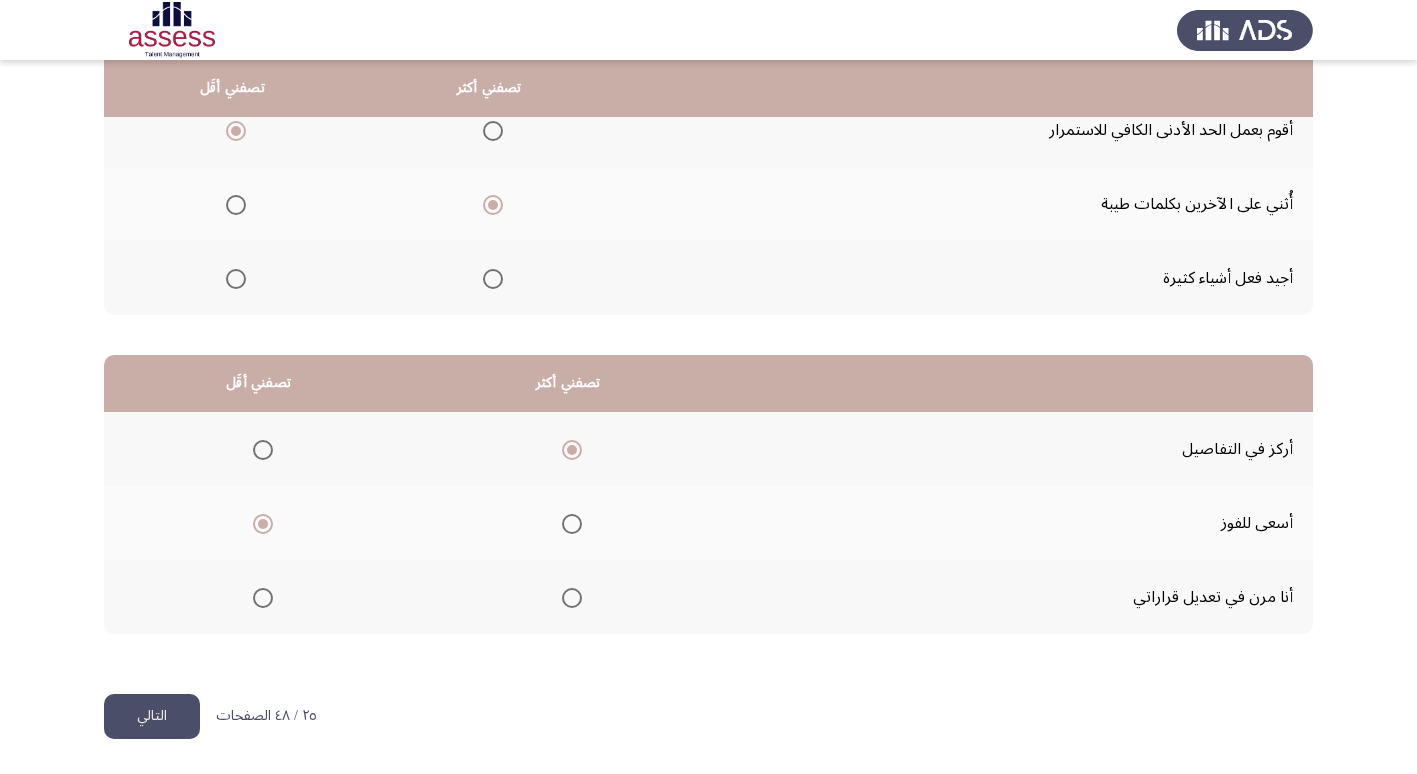 click on "التالي" 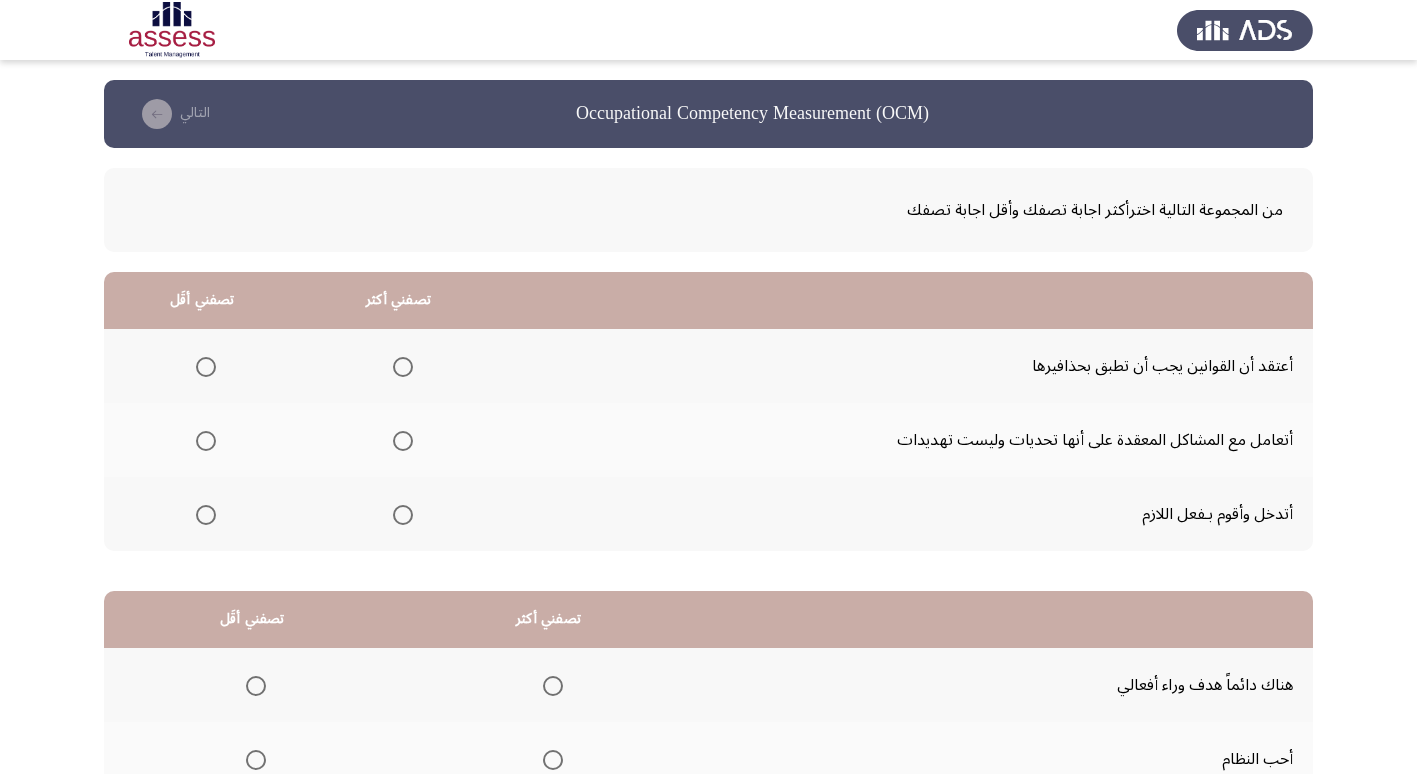 click at bounding box center [403, 441] 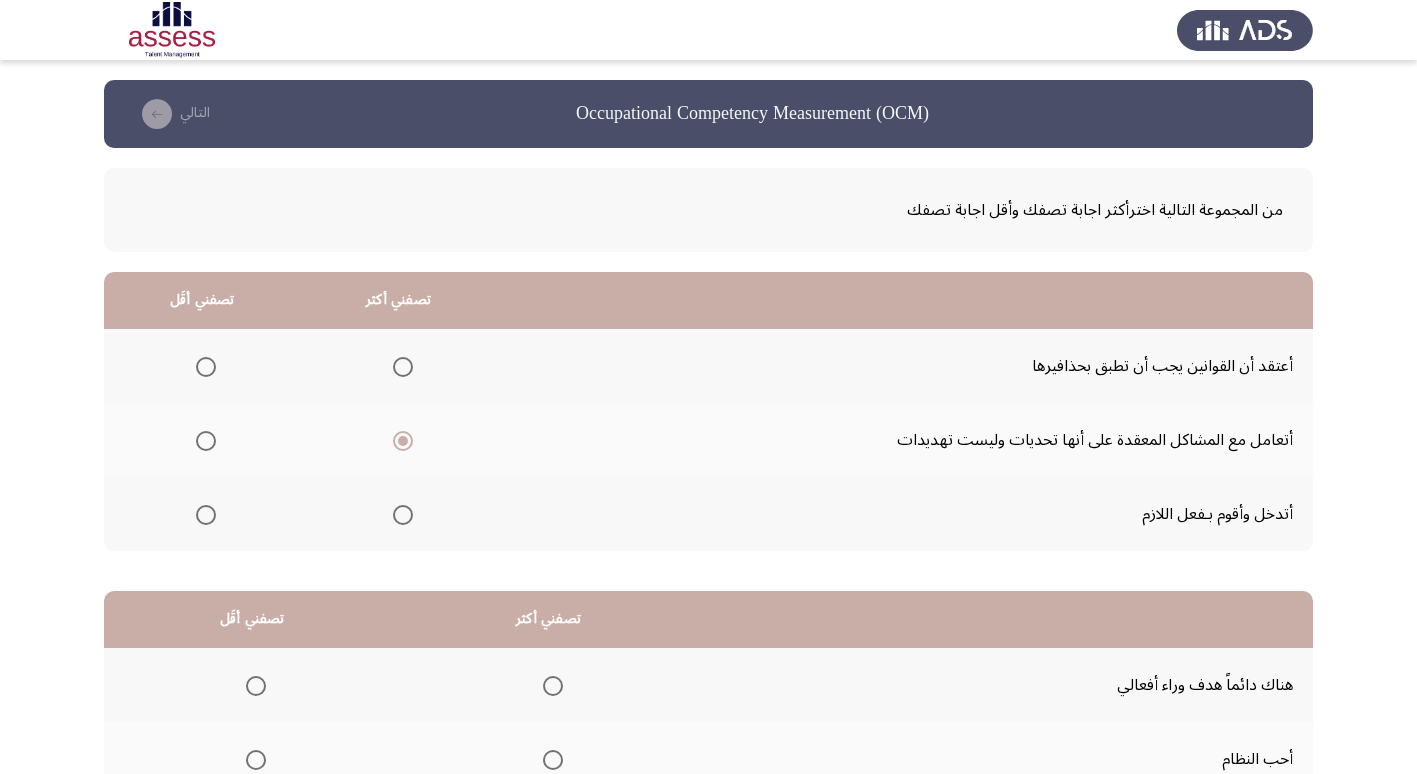 click at bounding box center [206, 515] 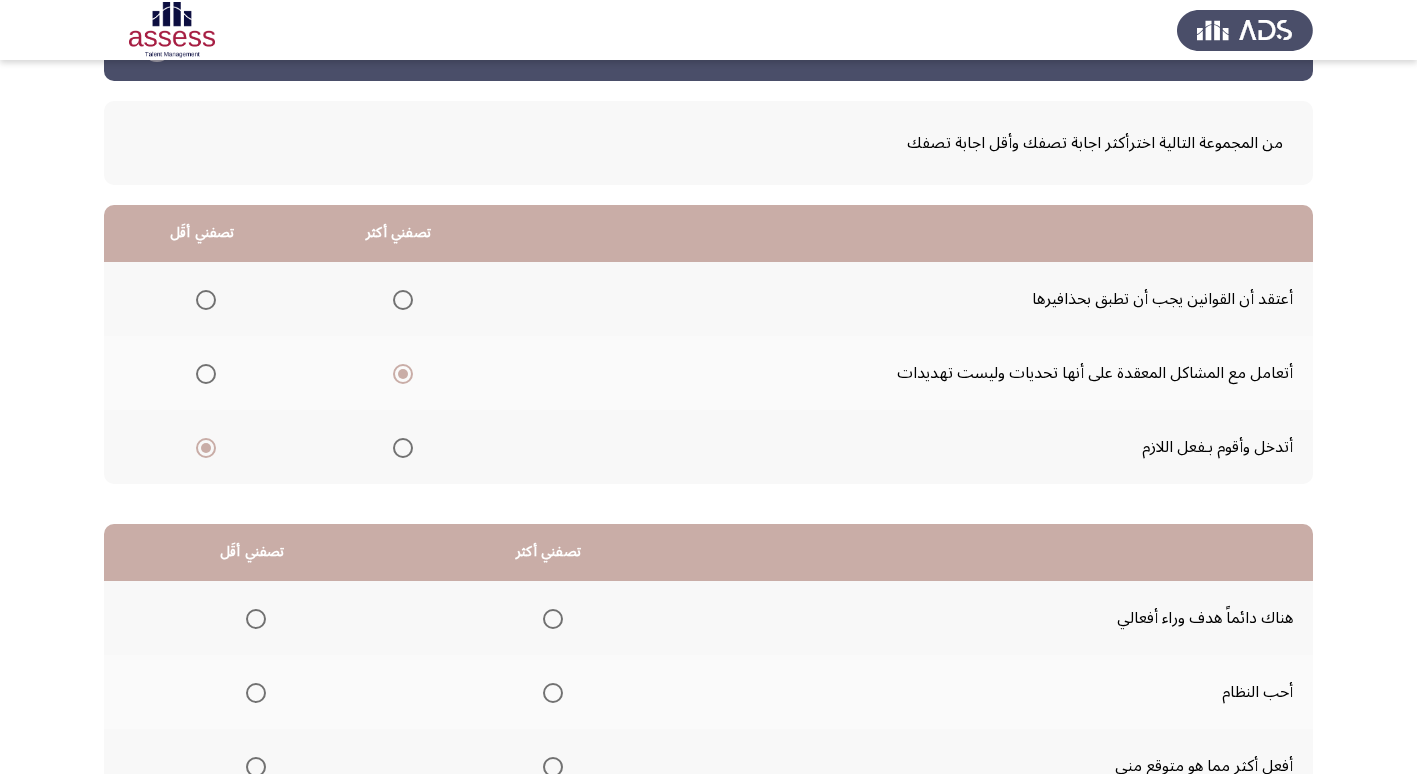 scroll, scrollTop: 200, scrollLeft: 0, axis: vertical 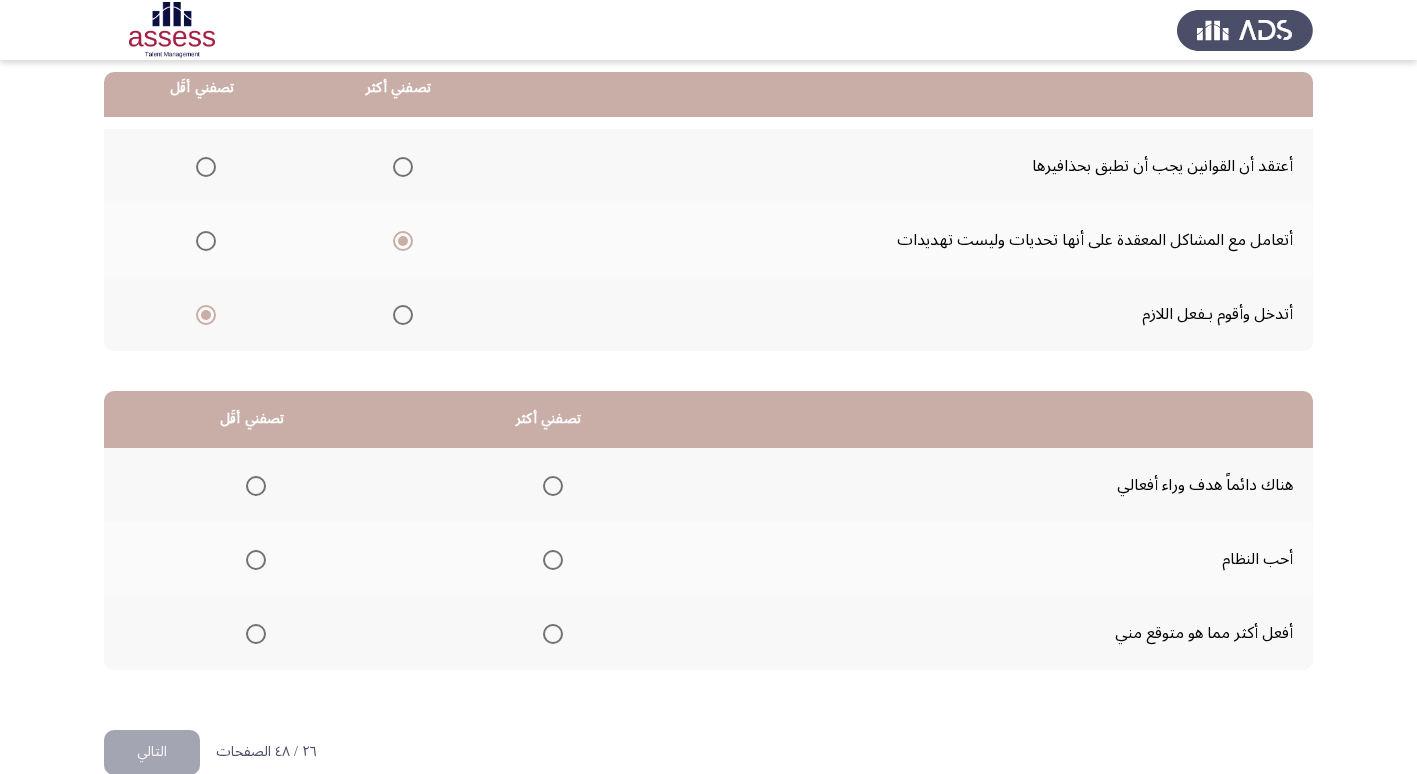 click 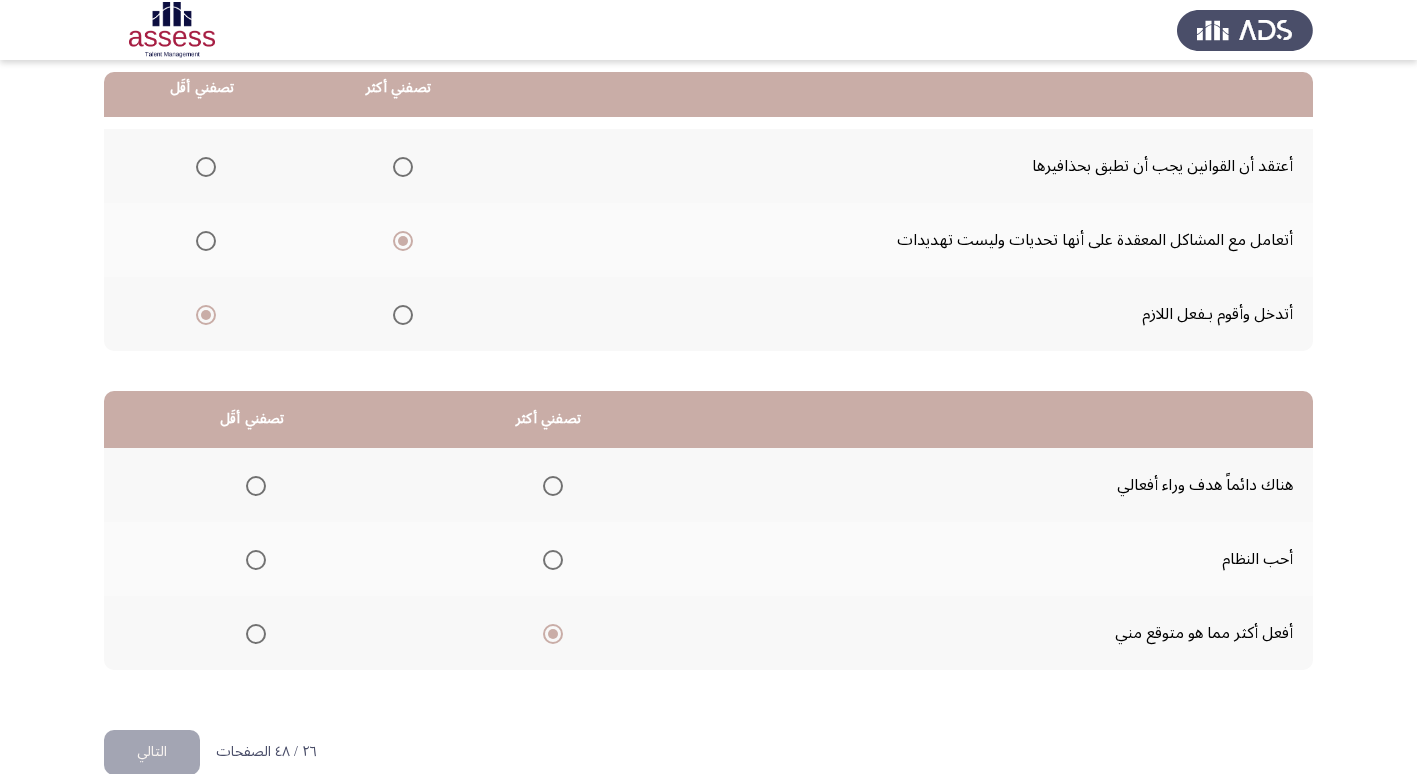 click at bounding box center (256, 486) 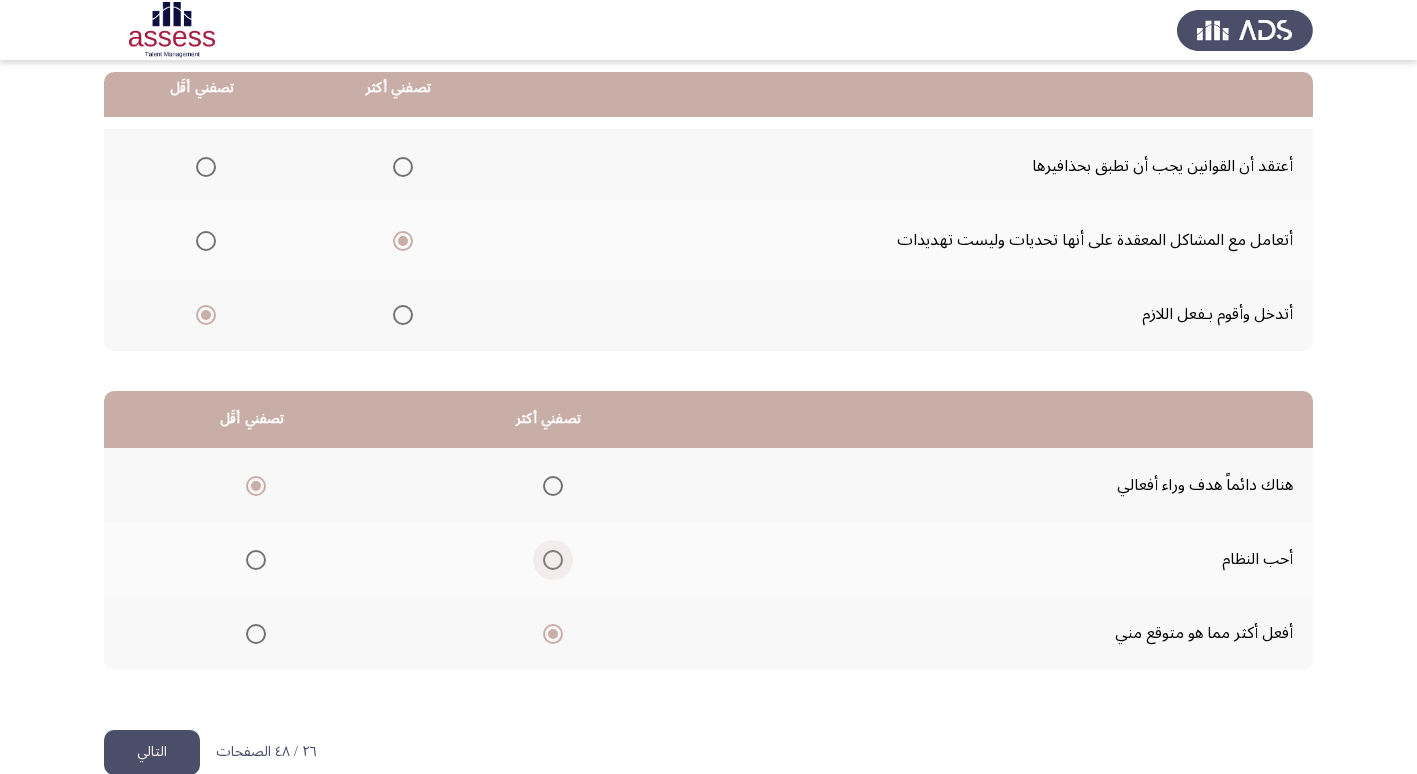 click at bounding box center [553, 560] 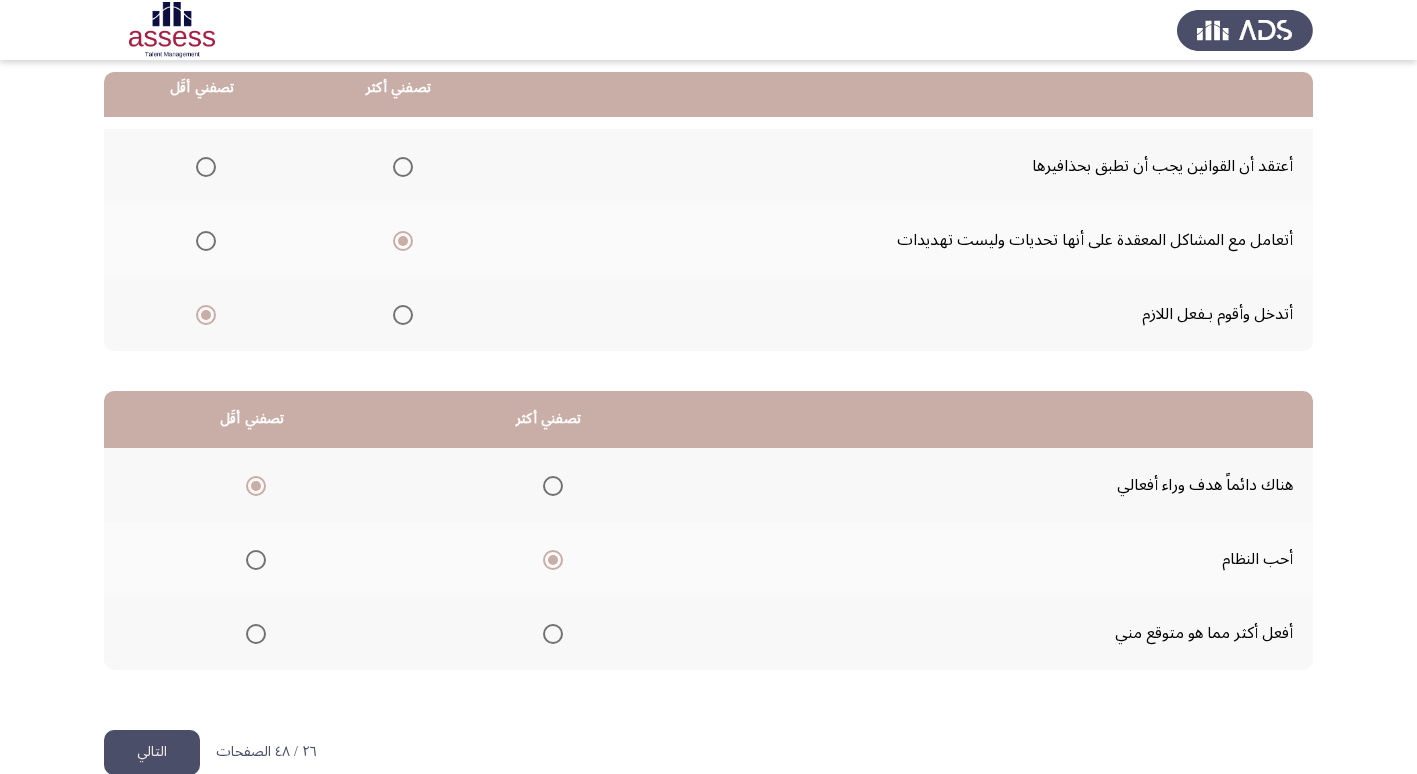 click at bounding box center [256, 634] 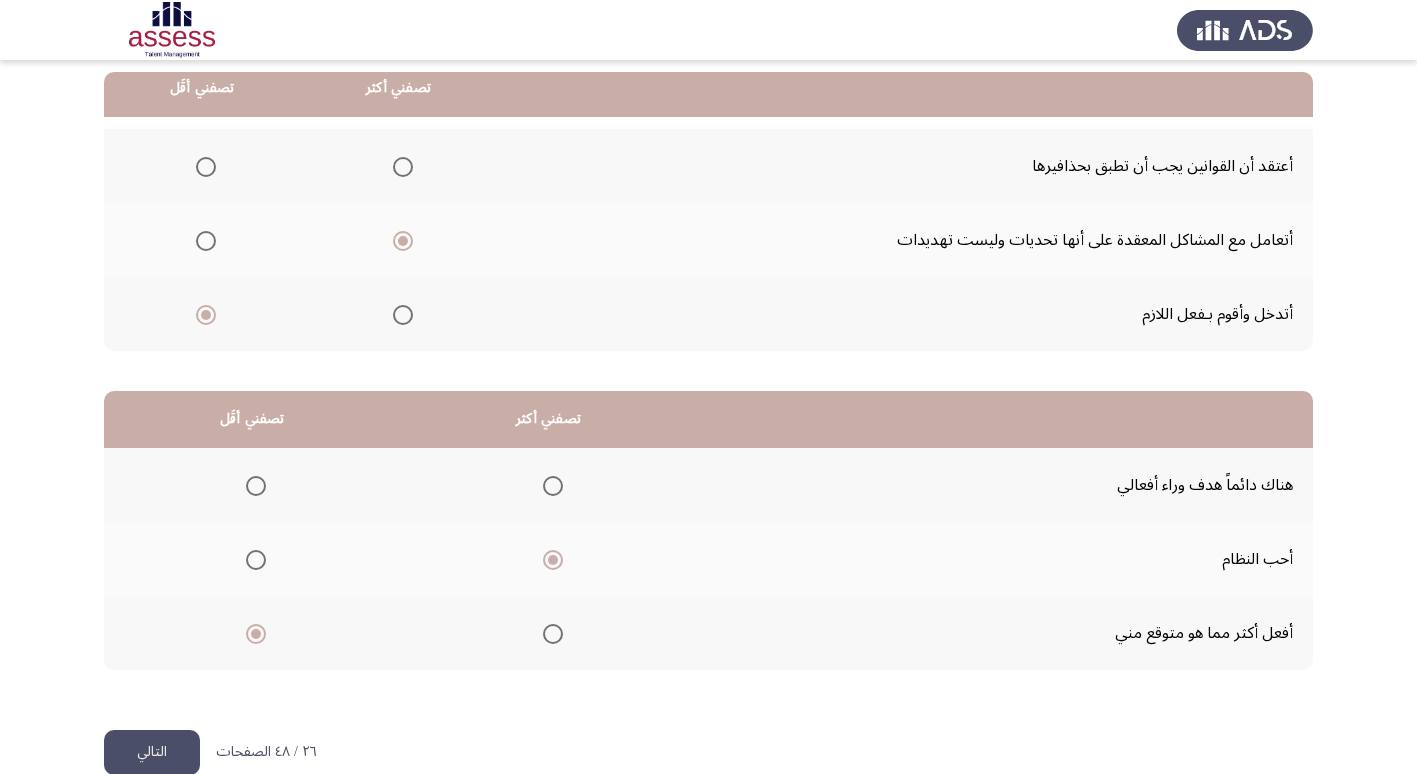 click on "التالي" 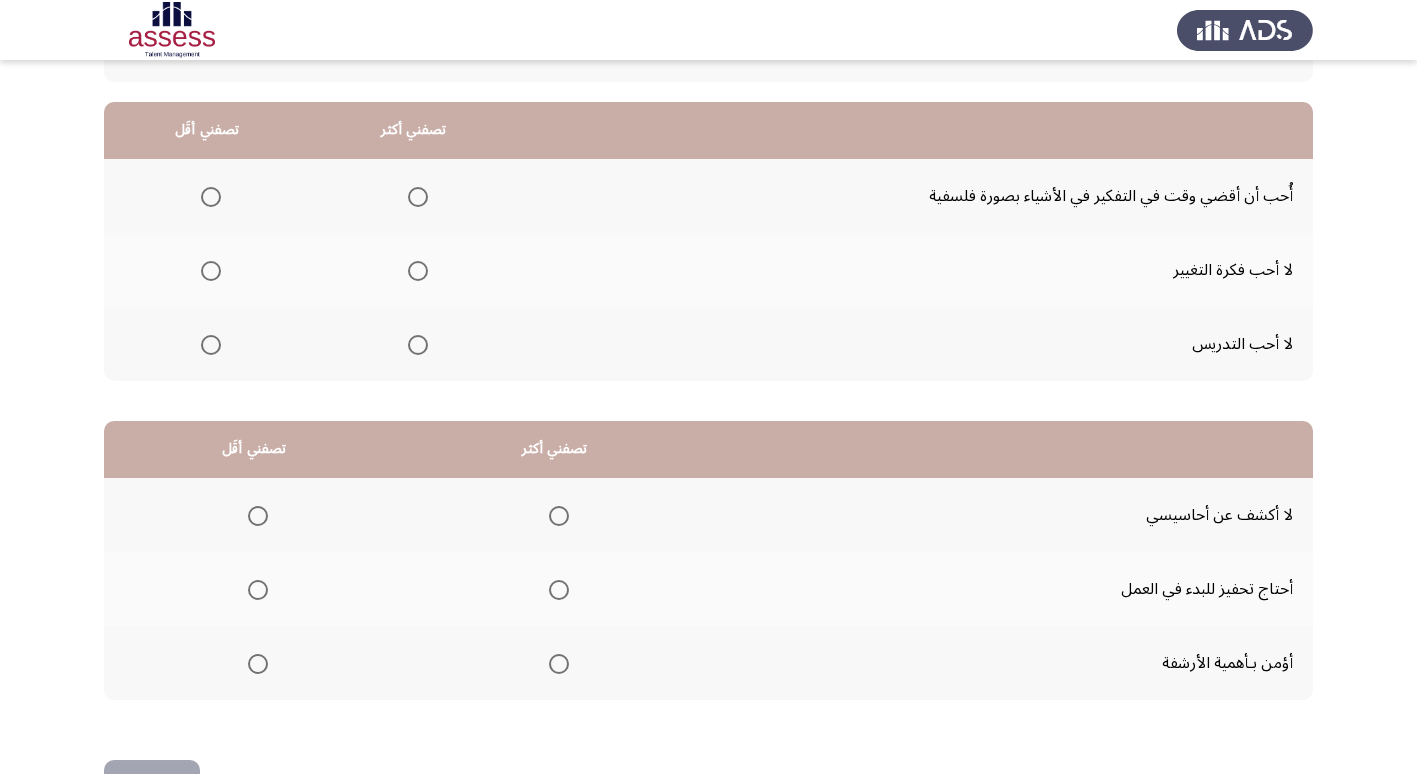 scroll, scrollTop: 200, scrollLeft: 0, axis: vertical 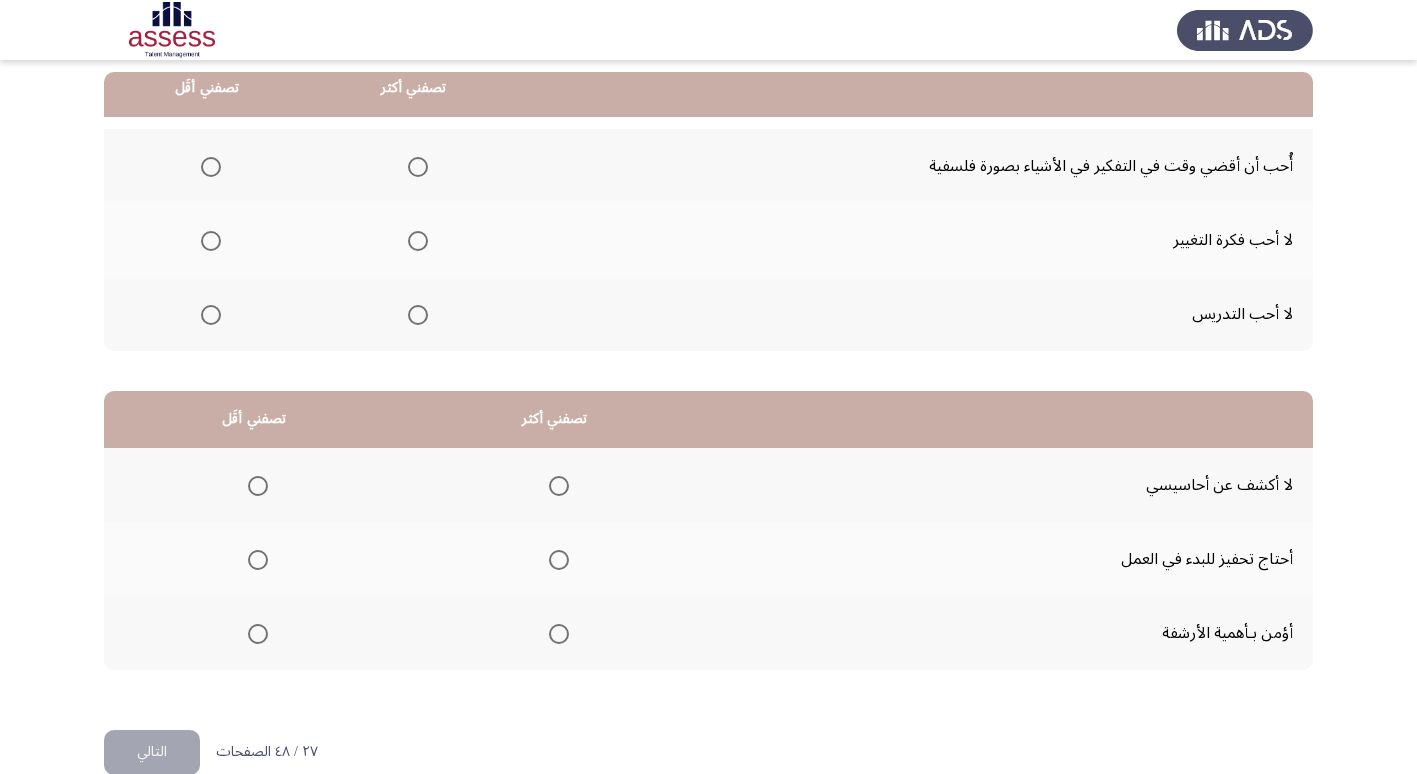 click at bounding box center (211, 241) 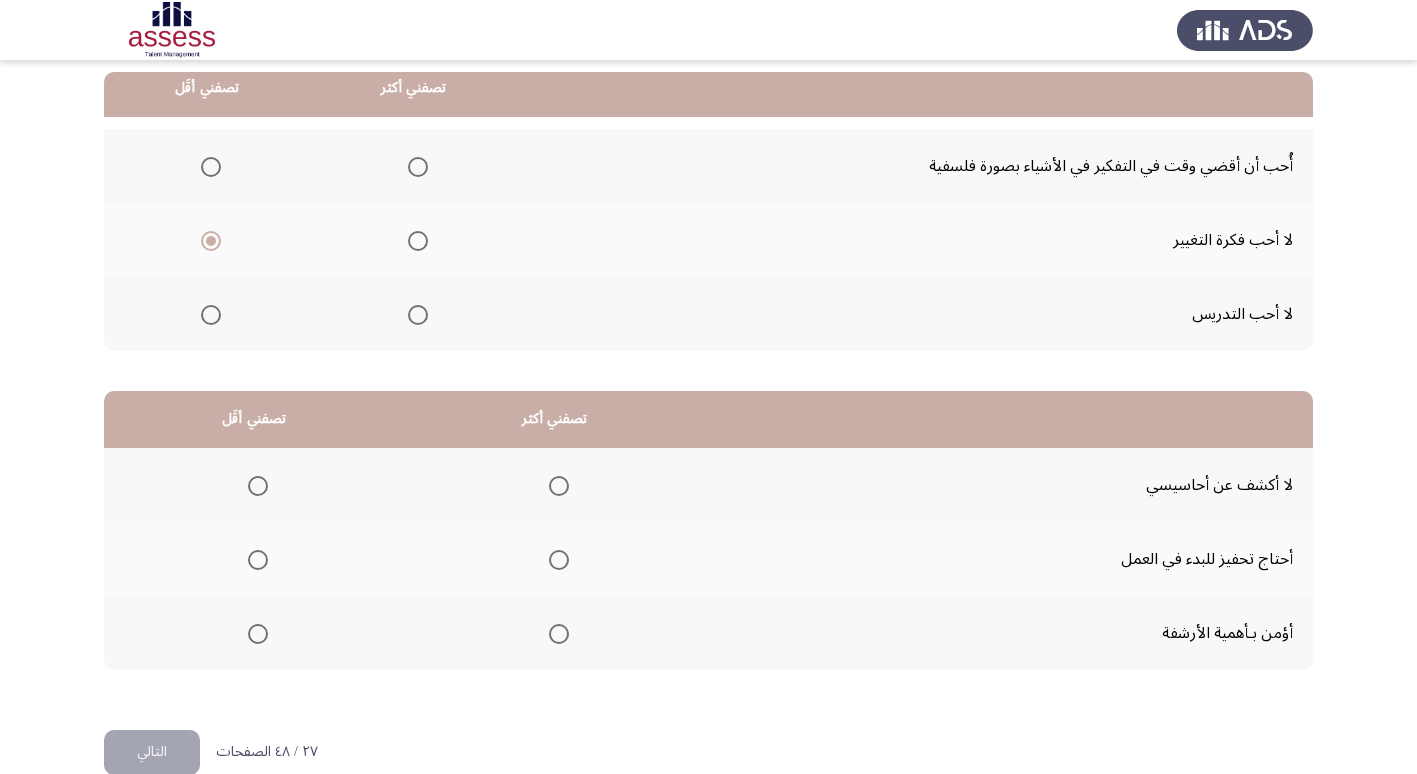 click at bounding box center [418, 167] 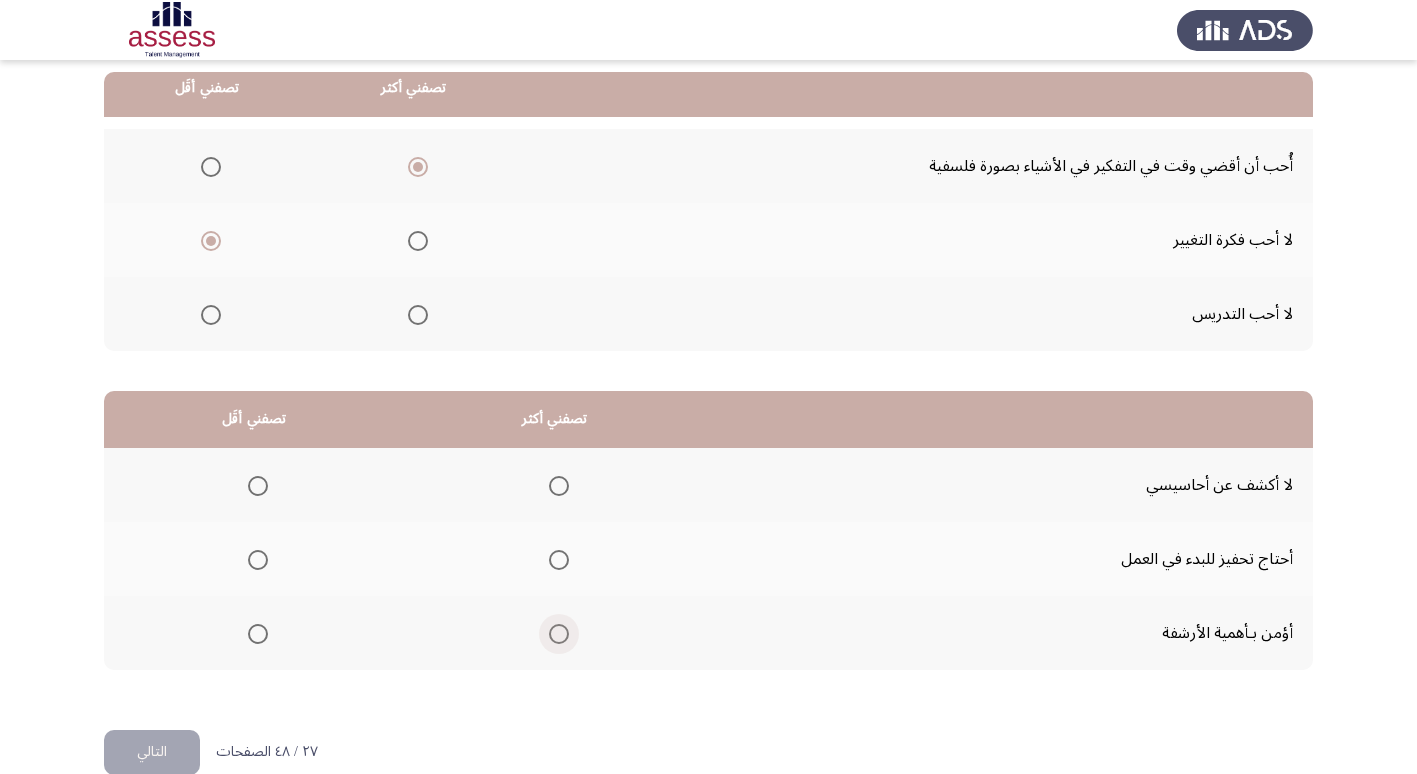click at bounding box center (559, 634) 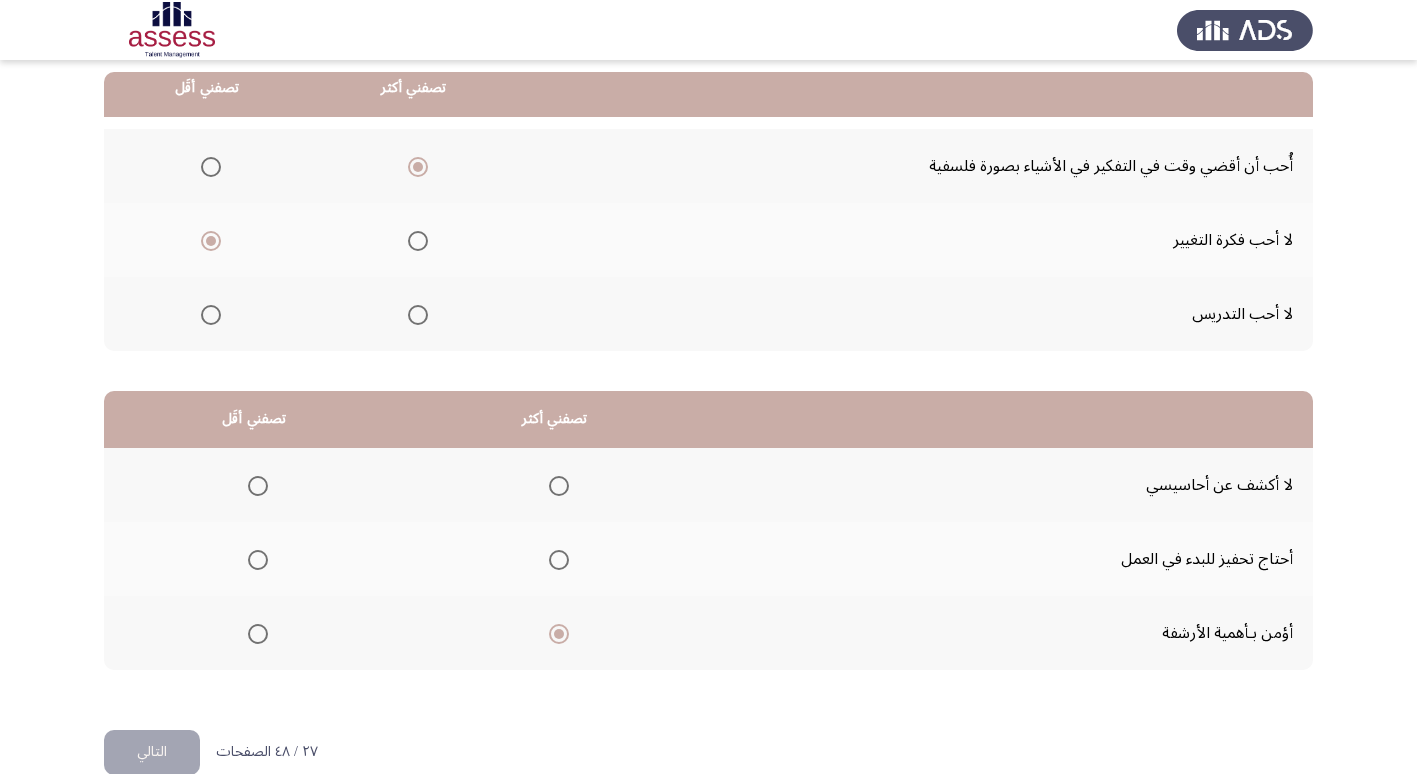 click at bounding box center [258, 486] 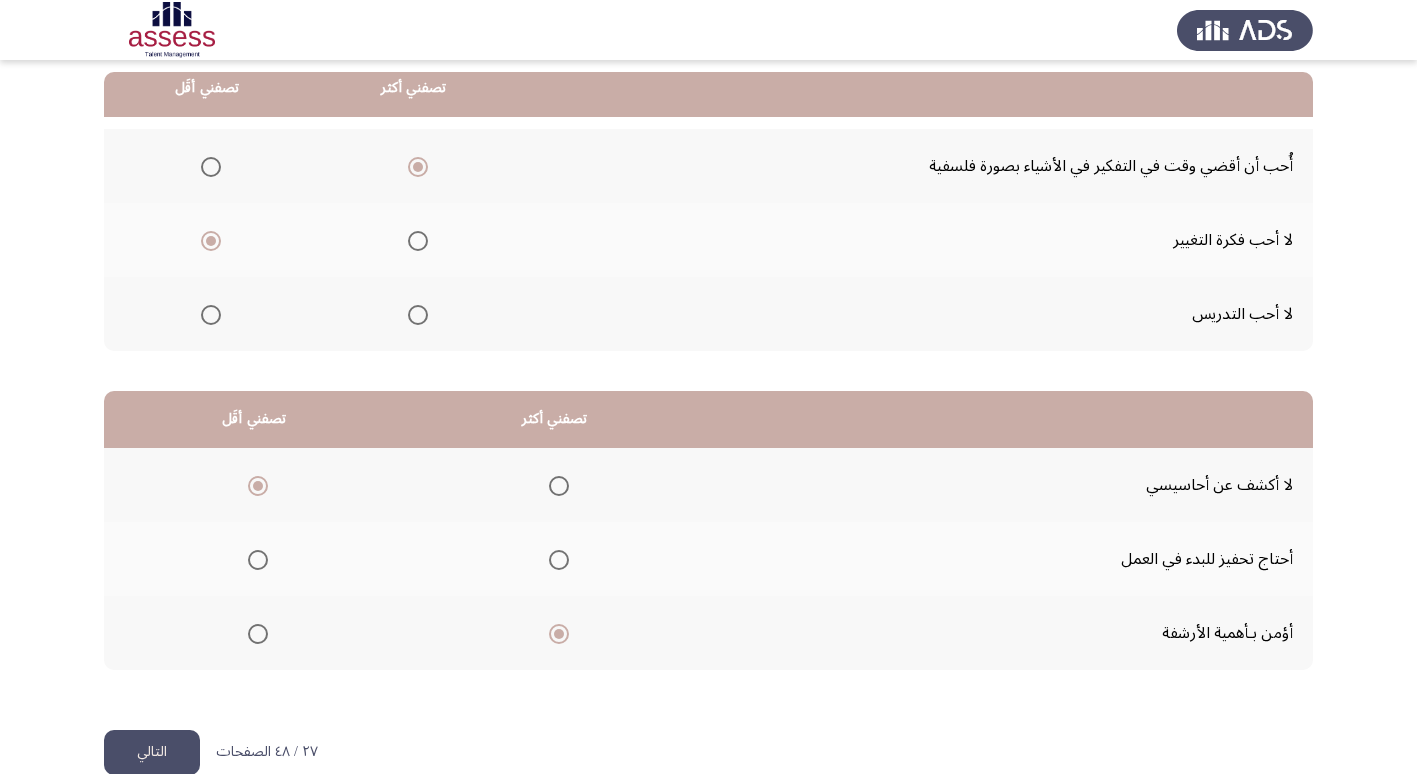 click on "التالي" 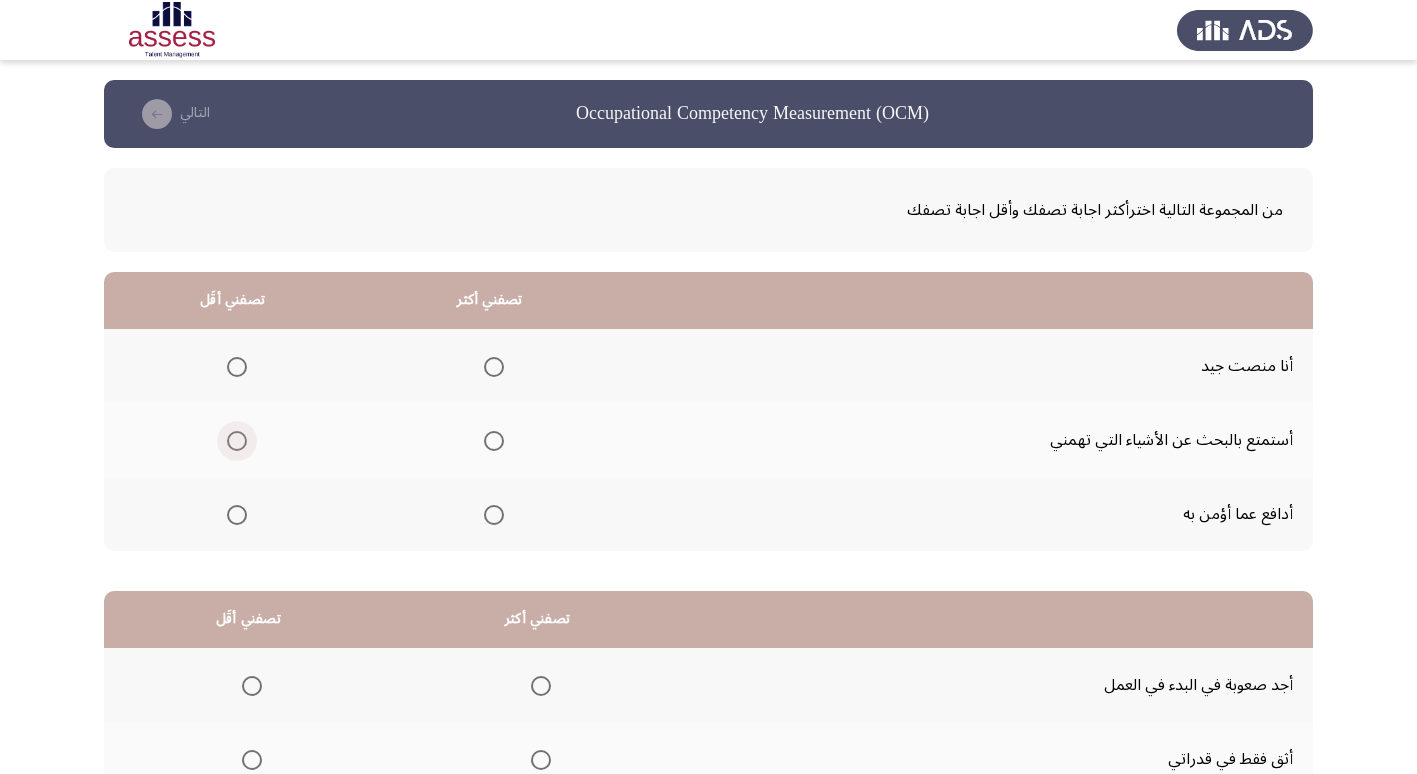 click at bounding box center (237, 441) 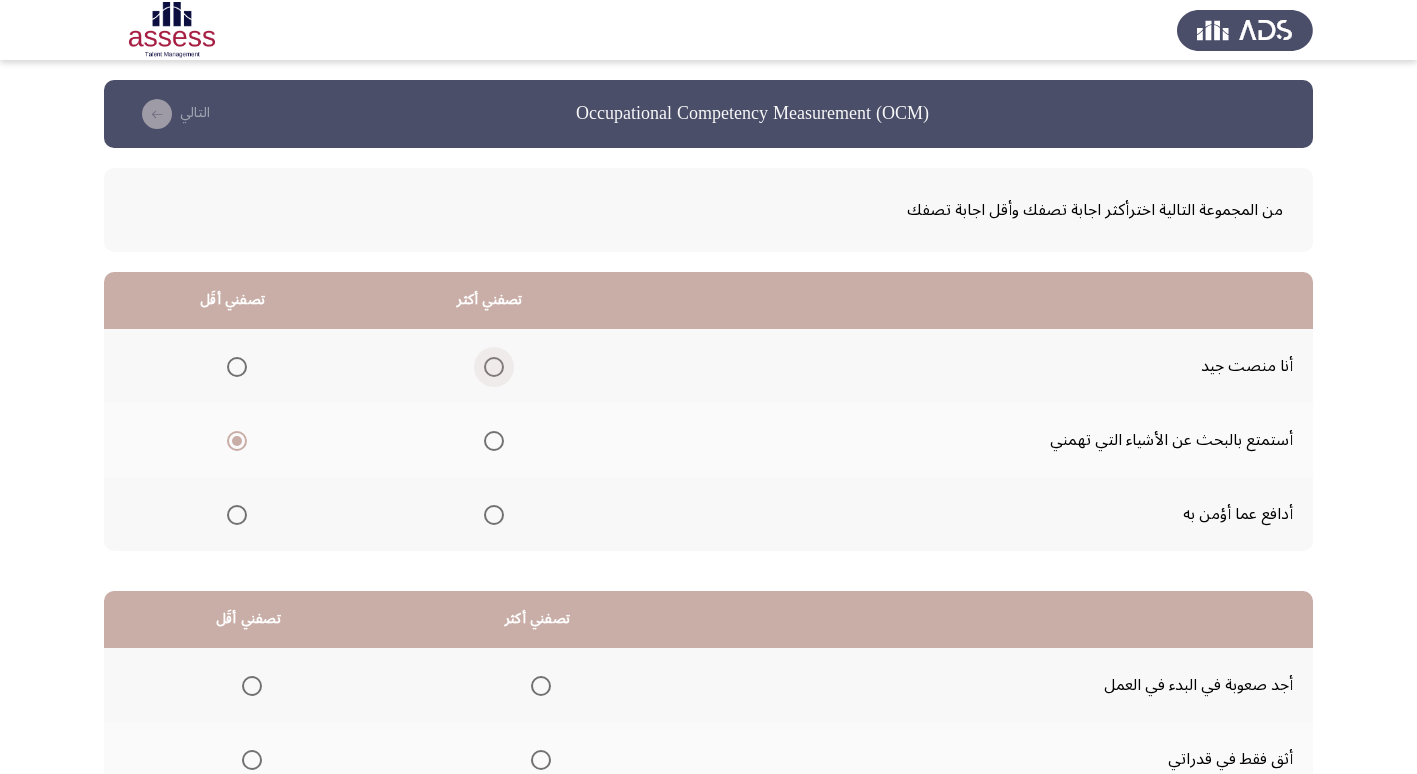 click at bounding box center [490, 367] 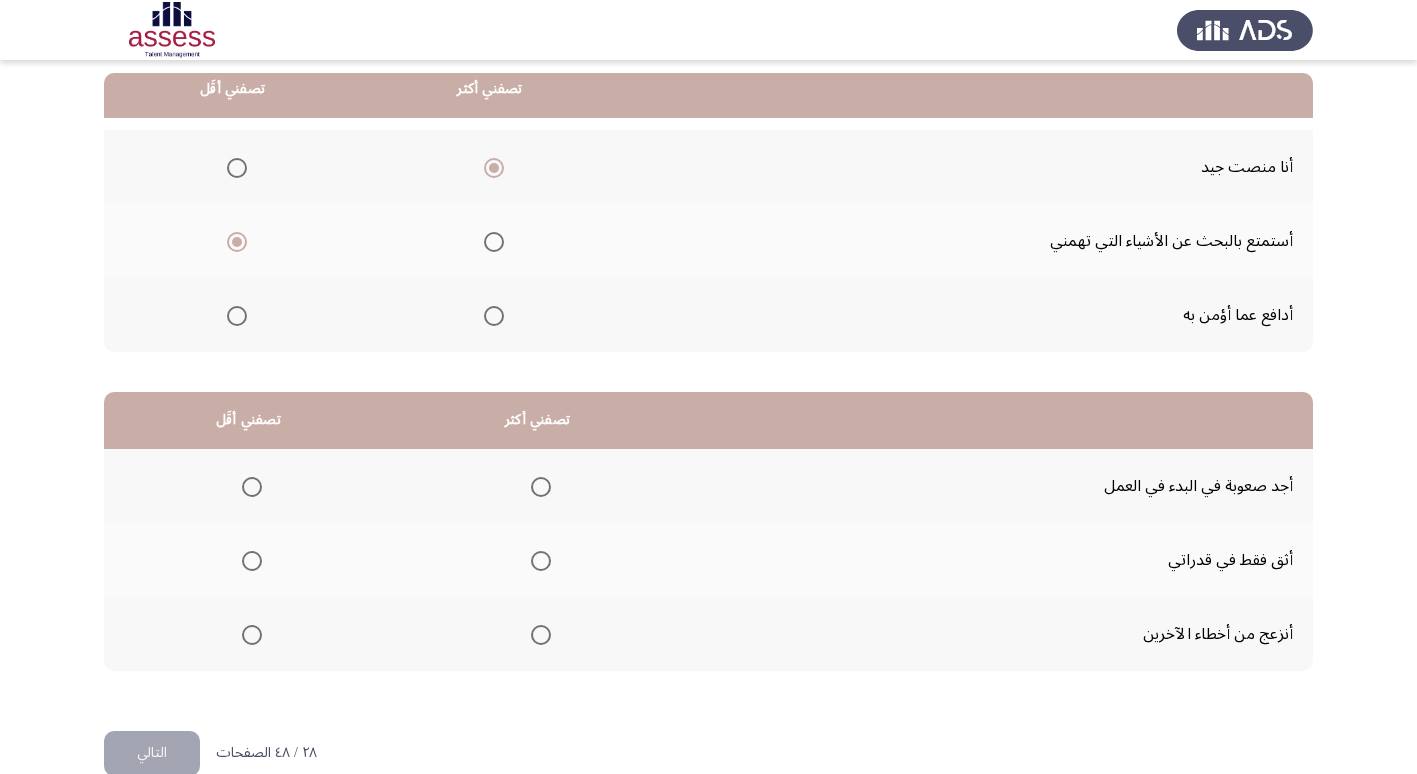 scroll, scrollTop: 200, scrollLeft: 0, axis: vertical 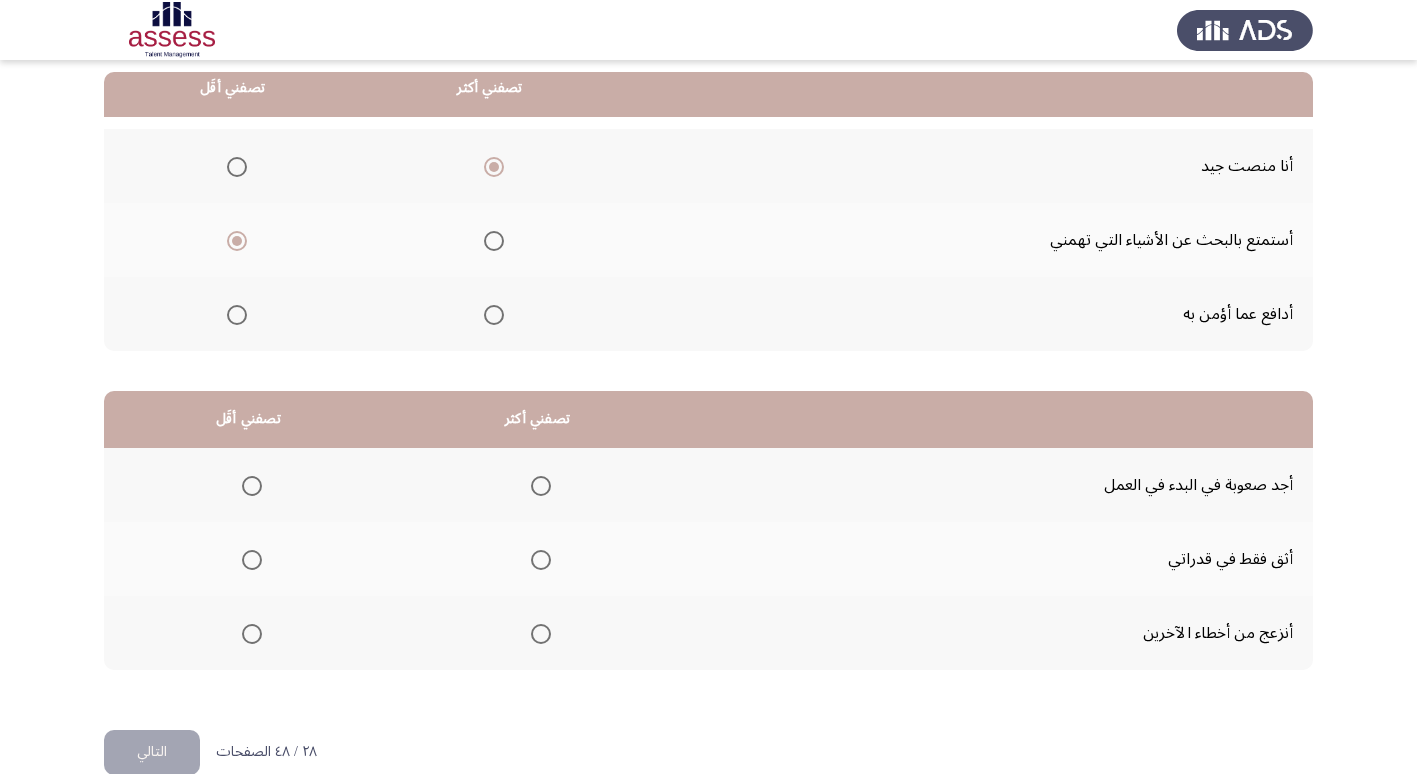 click at bounding box center [252, 486] 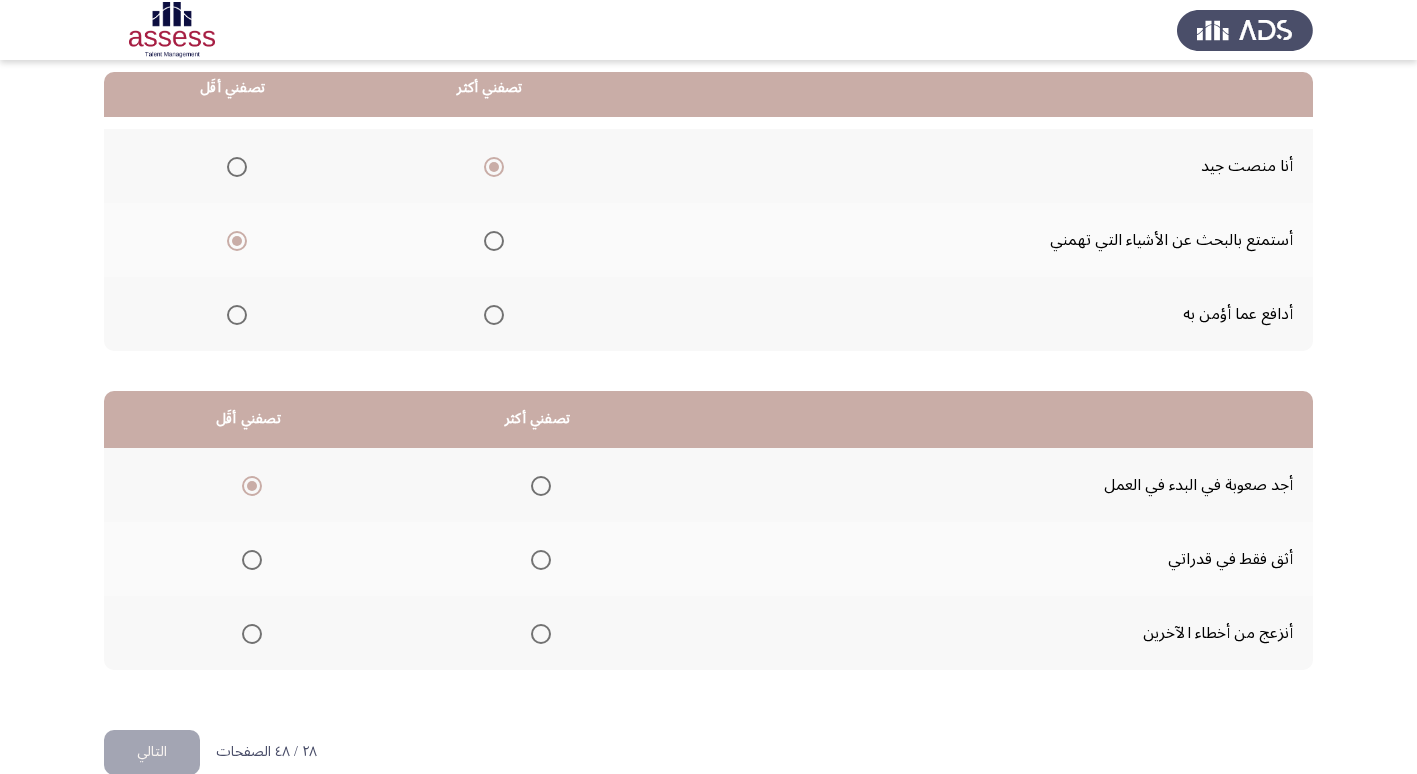 click at bounding box center (541, 634) 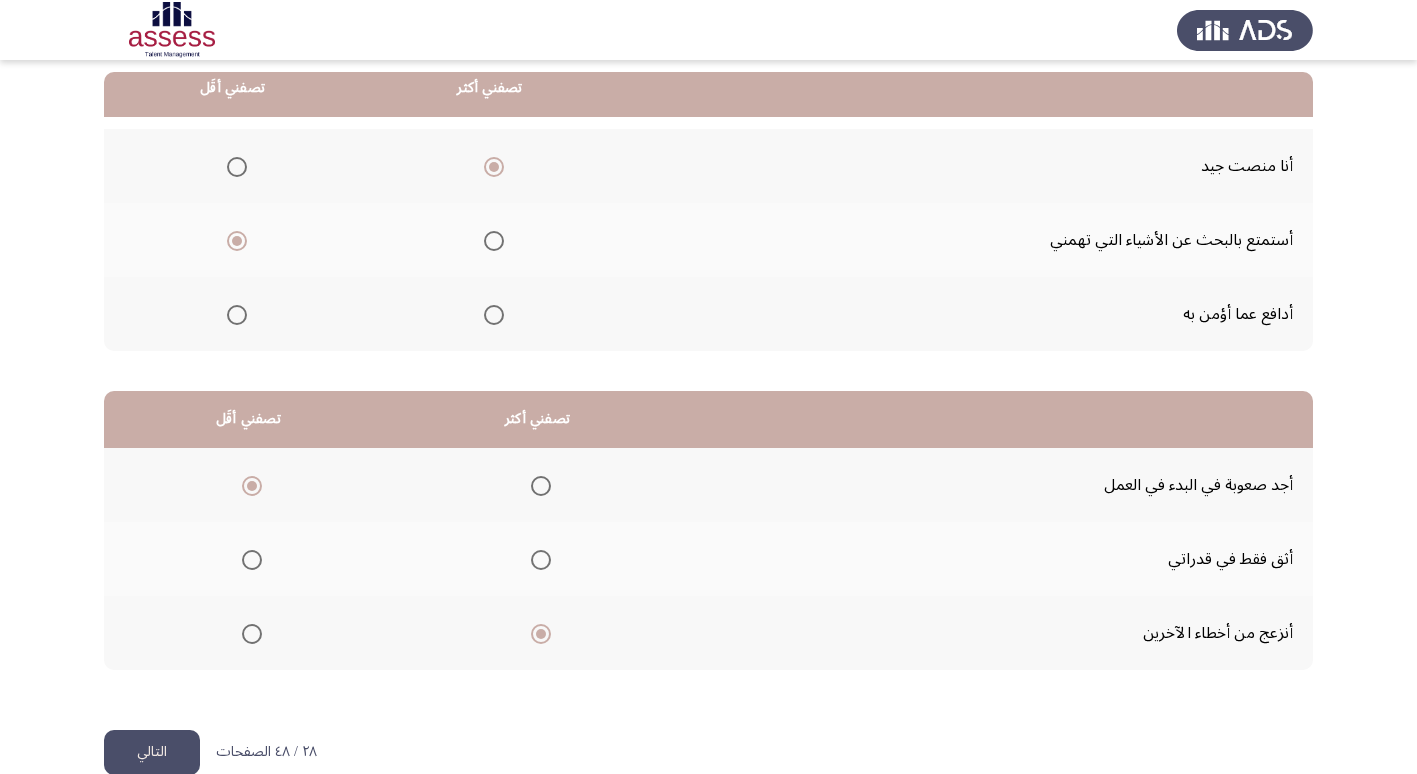 click on "التالي" 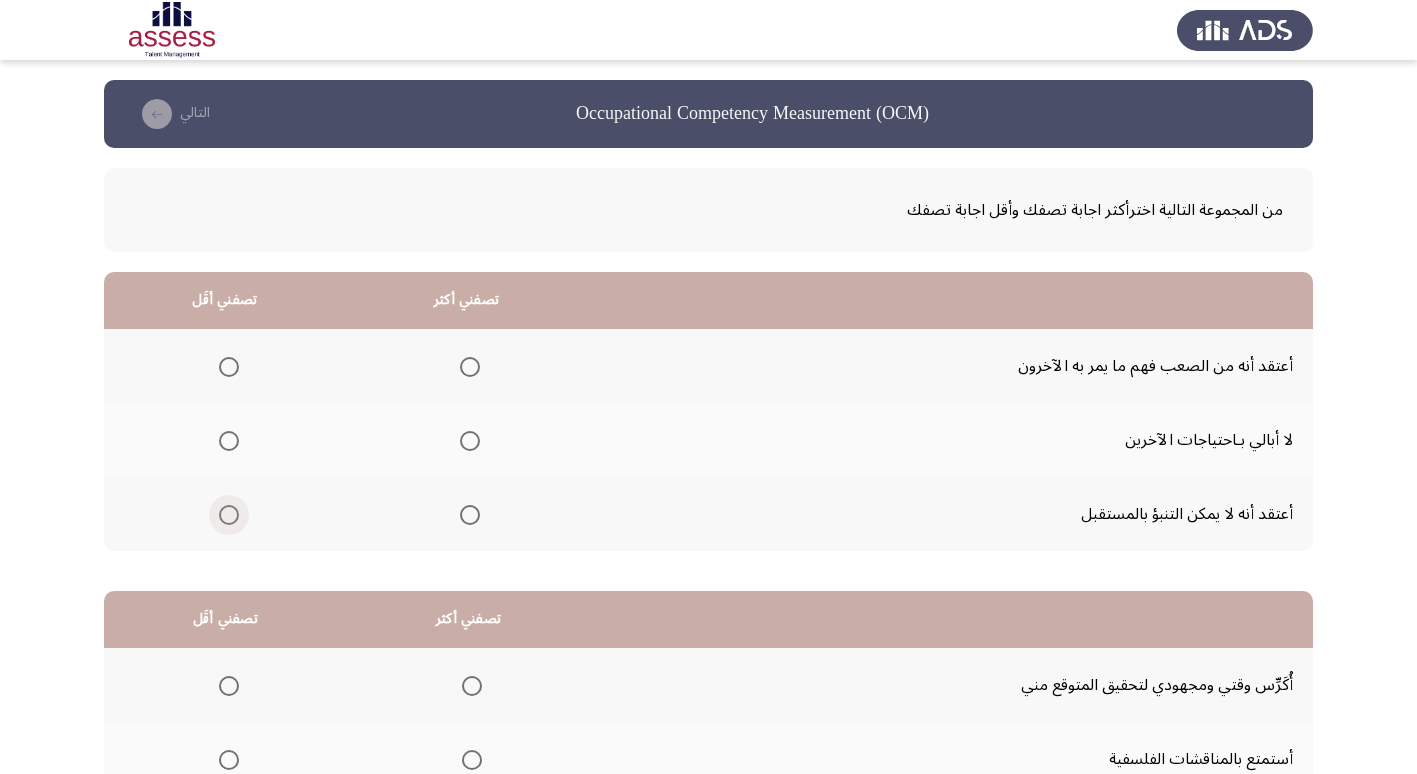 click at bounding box center [229, 515] 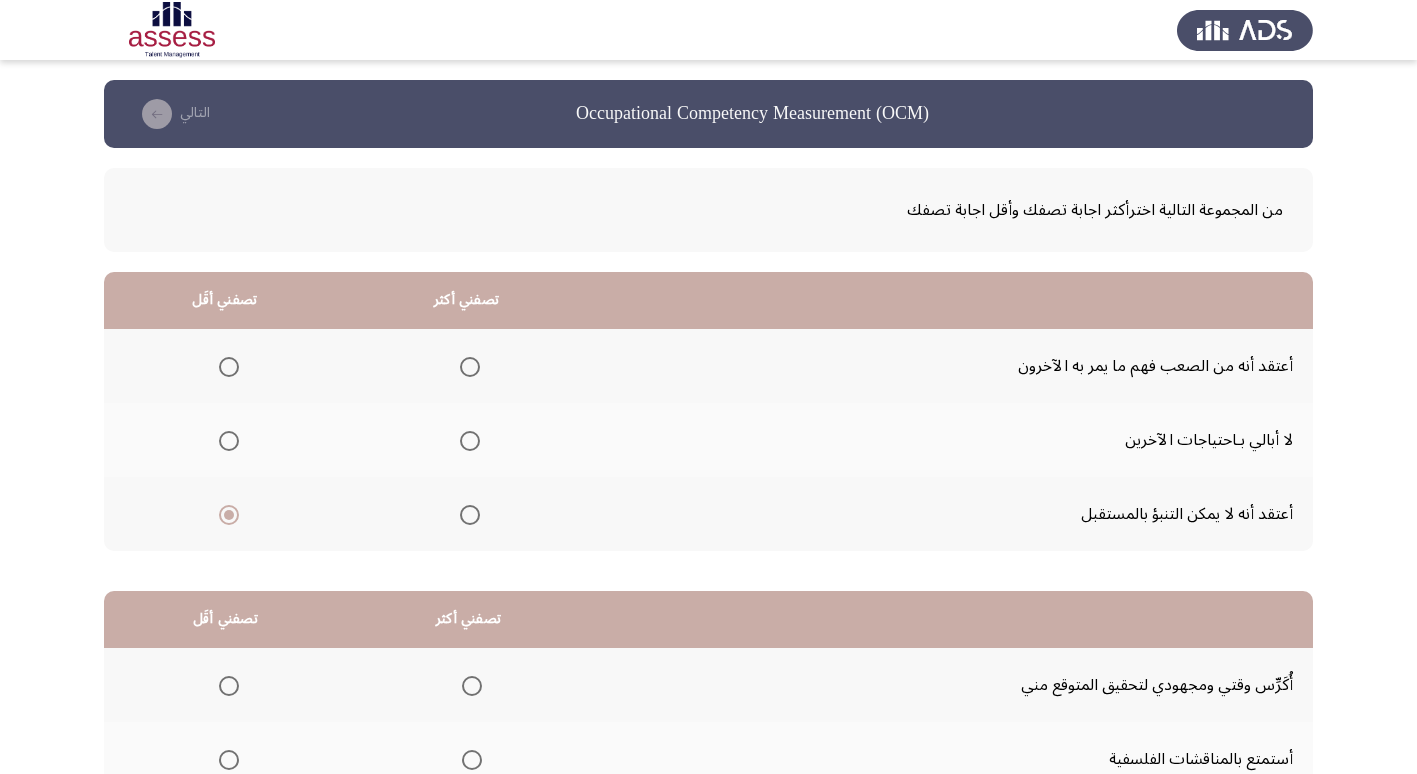click 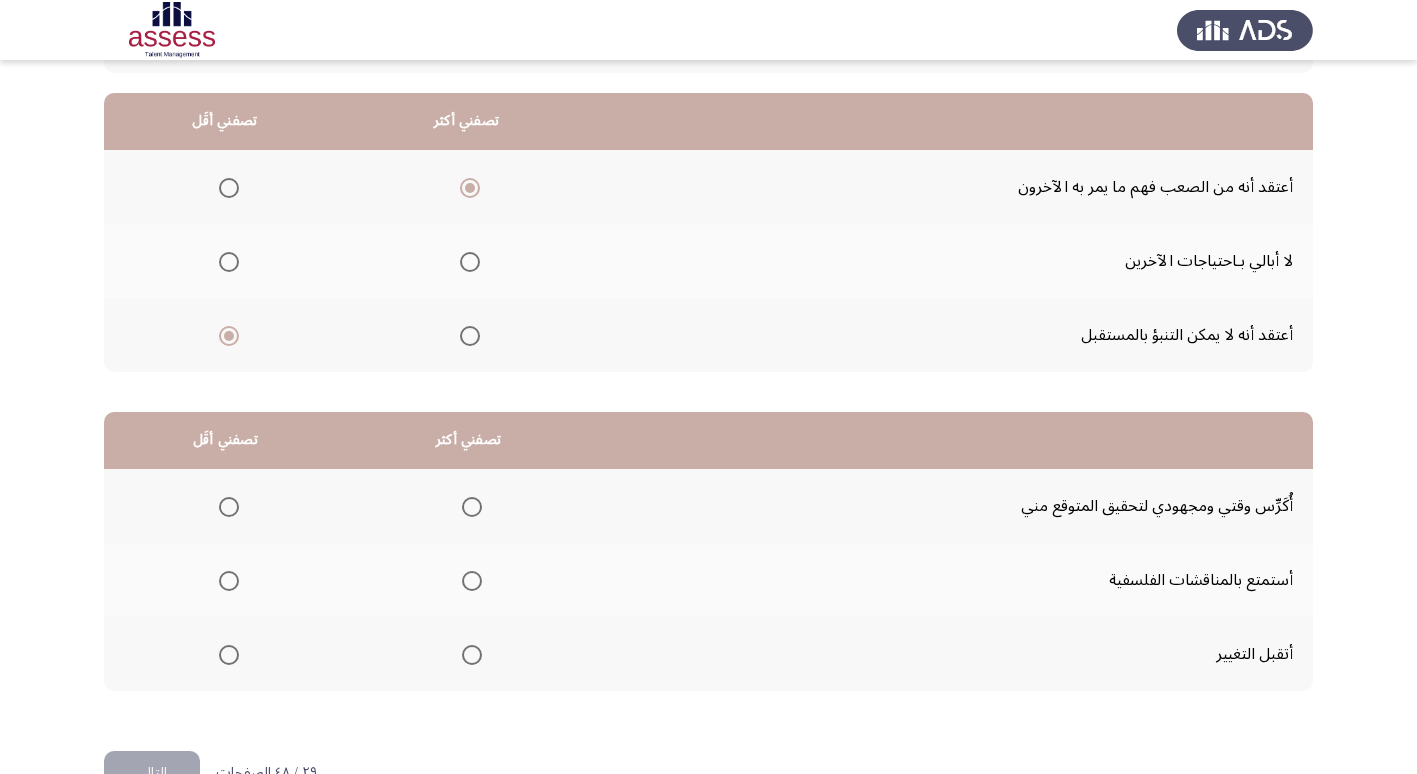 scroll, scrollTop: 200, scrollLeft: 0, axis: vertical 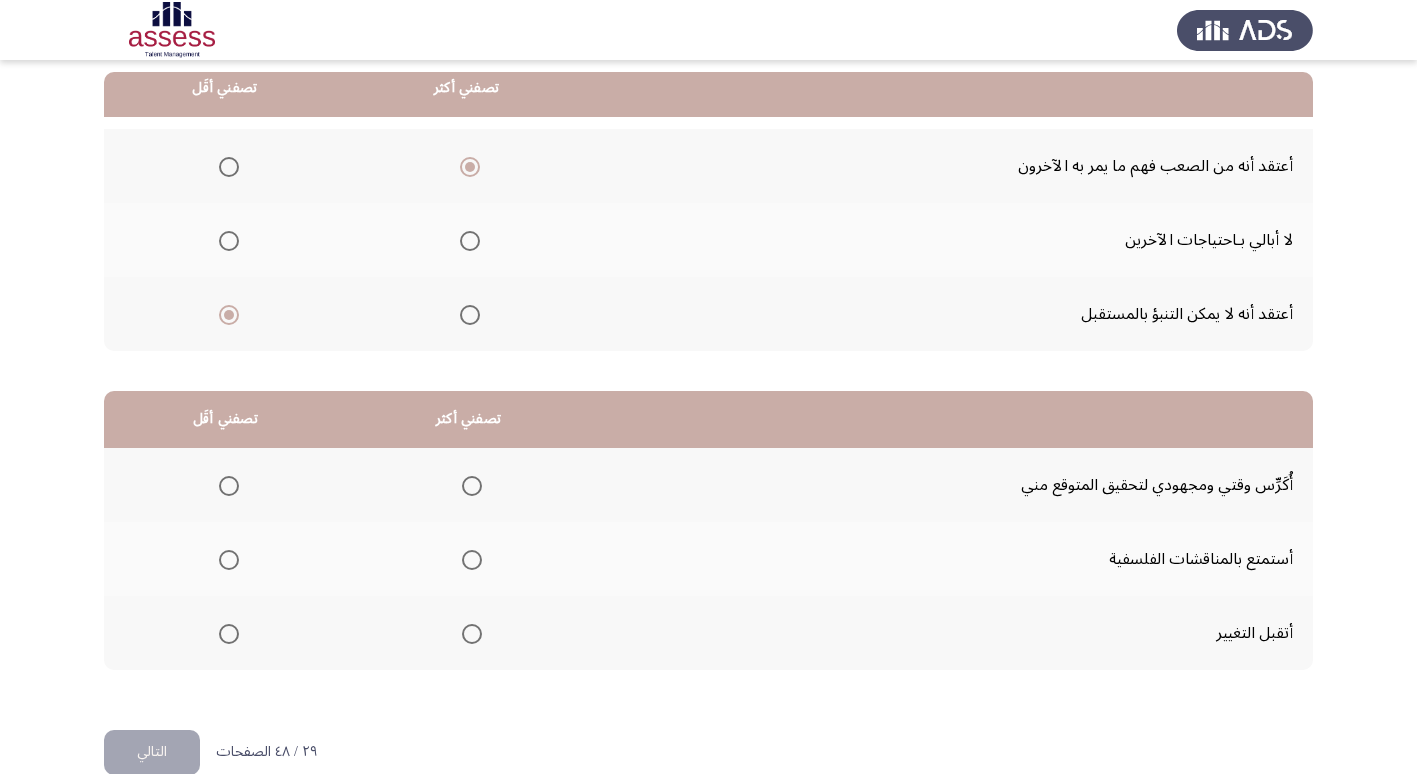 click at bounding box center [472, 486] 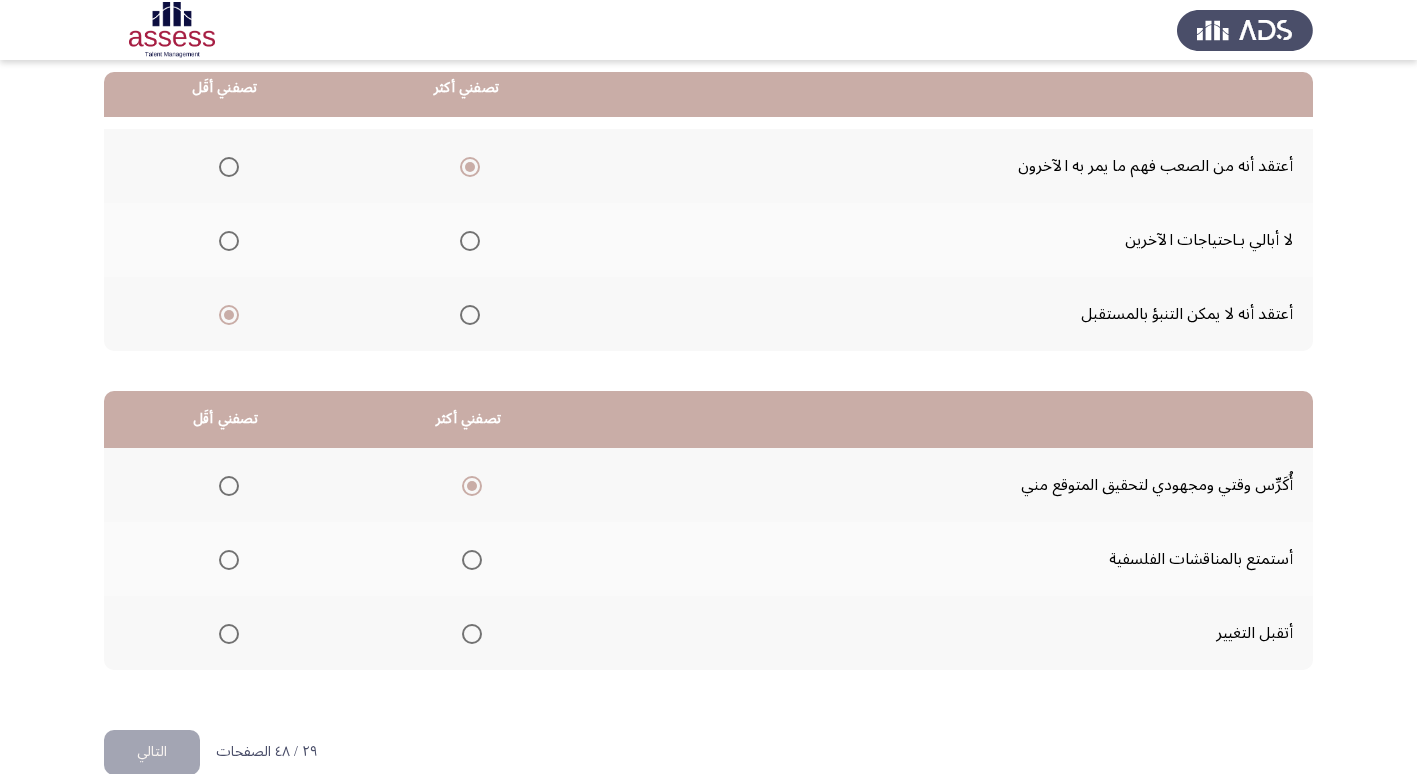 click 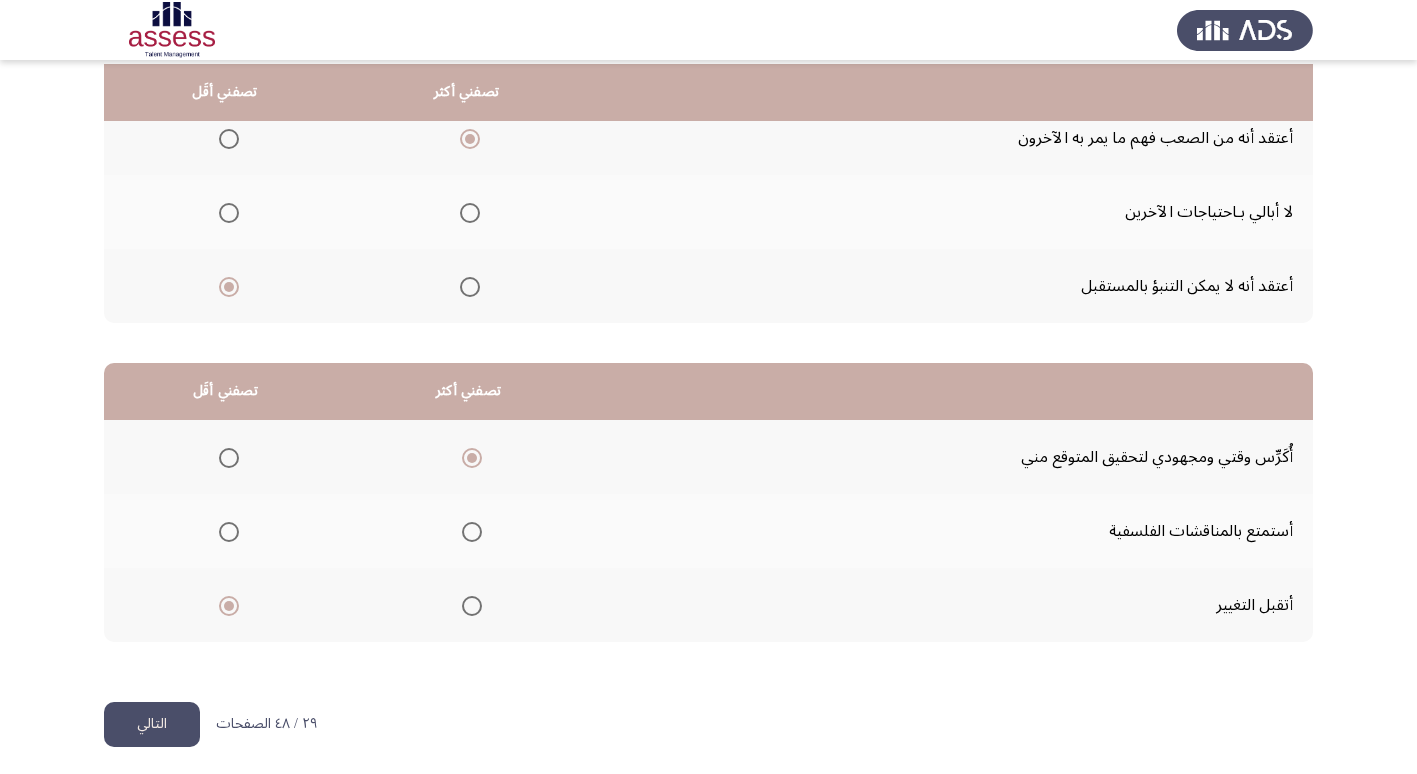 scroll, scrollTop: 236, scrollLeft: 0, axis: vertical 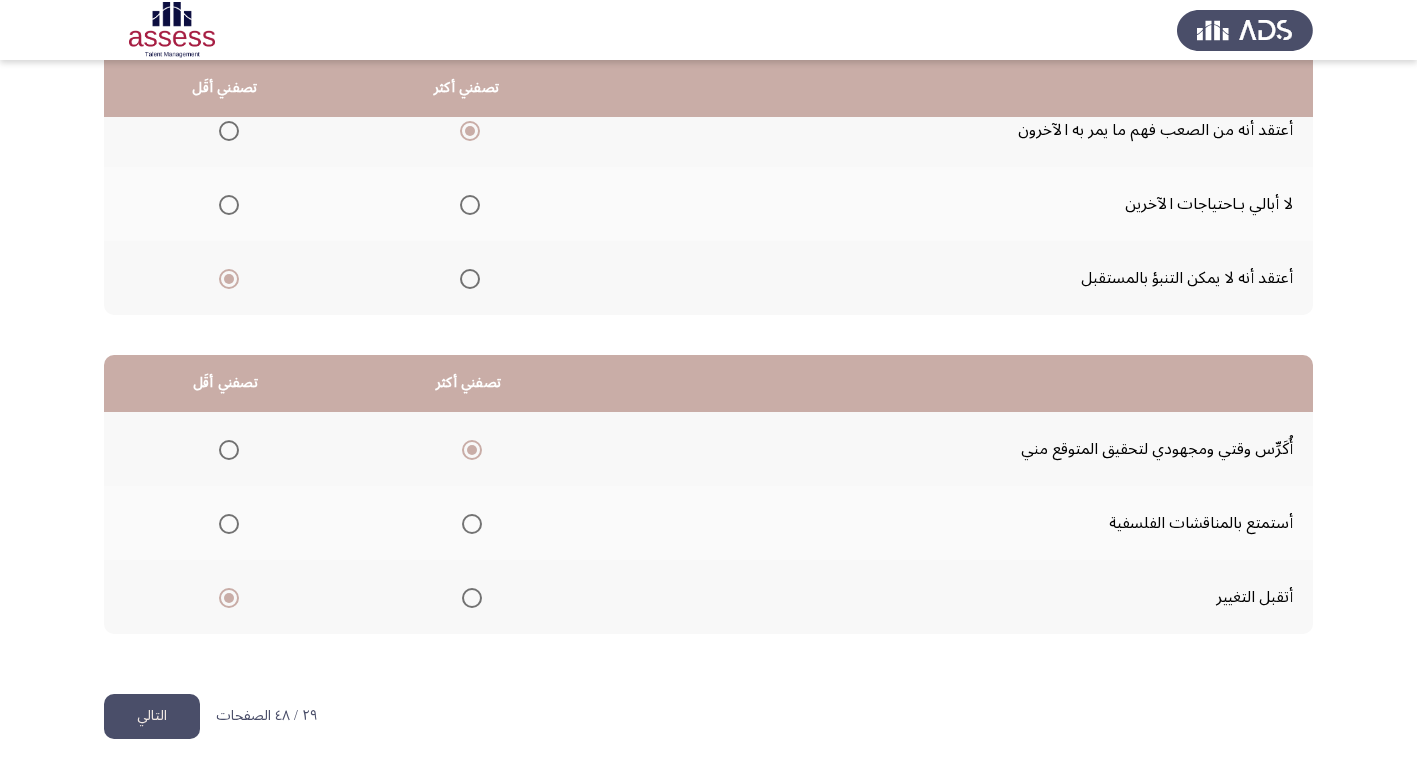 click on "التالي" 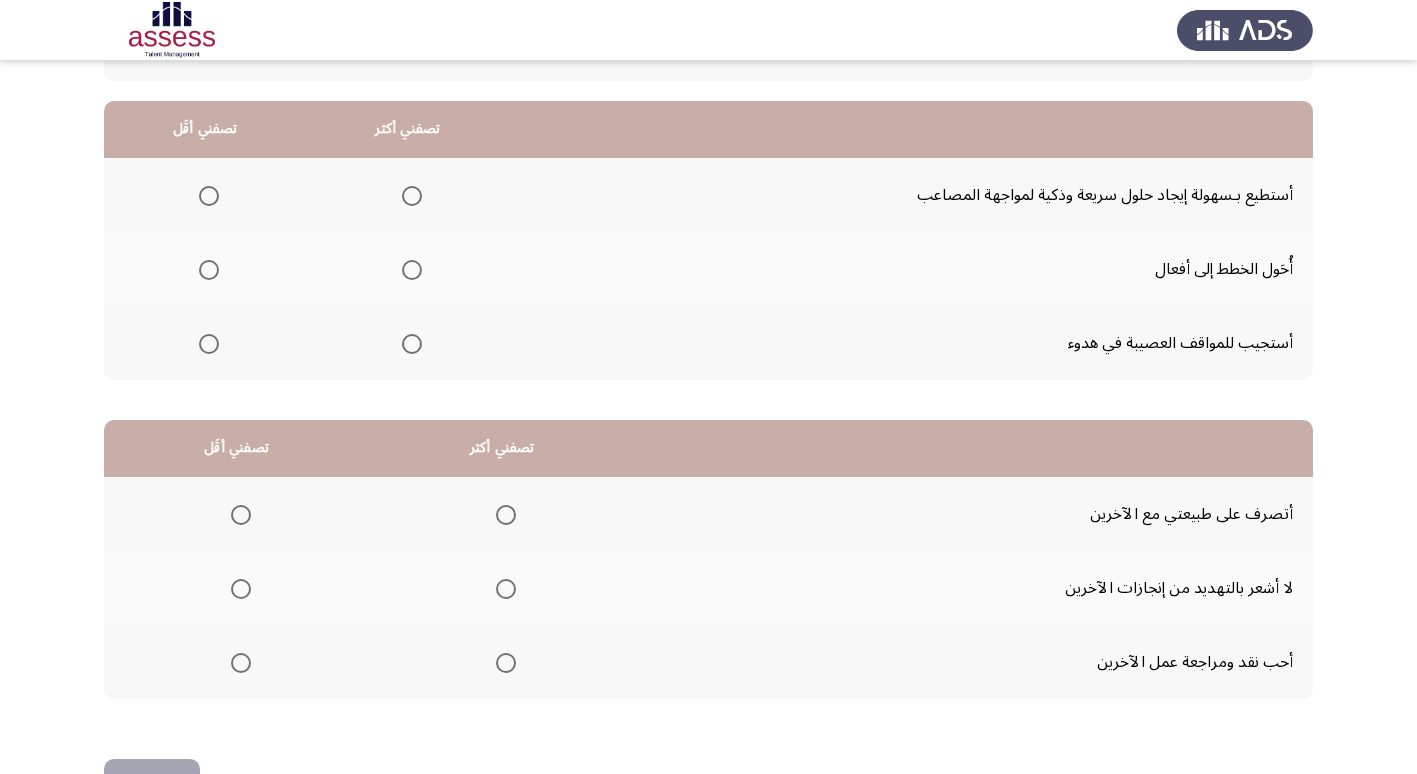 scroll, scrollTop: 136, scrollLeft: 0, axis: vertical 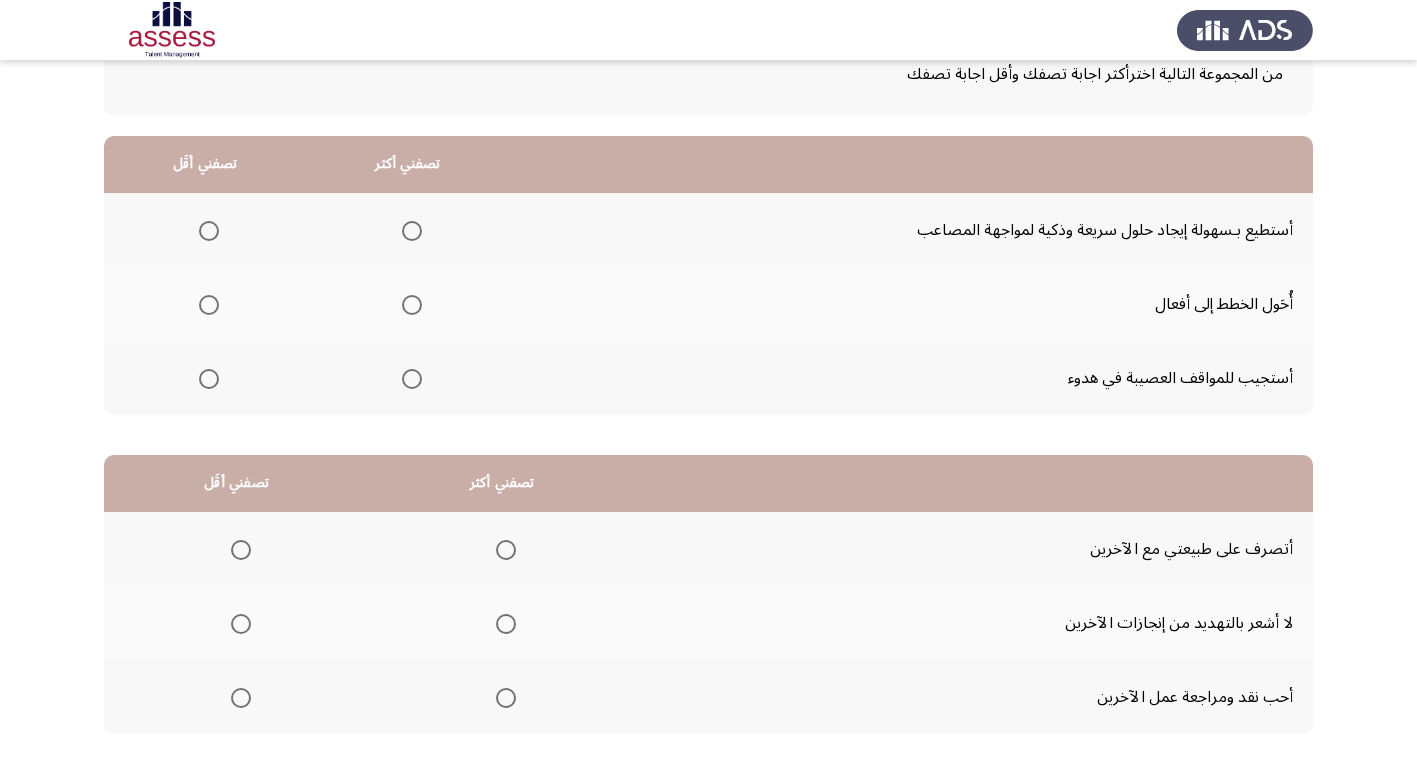click at bounding box center (412, 231) 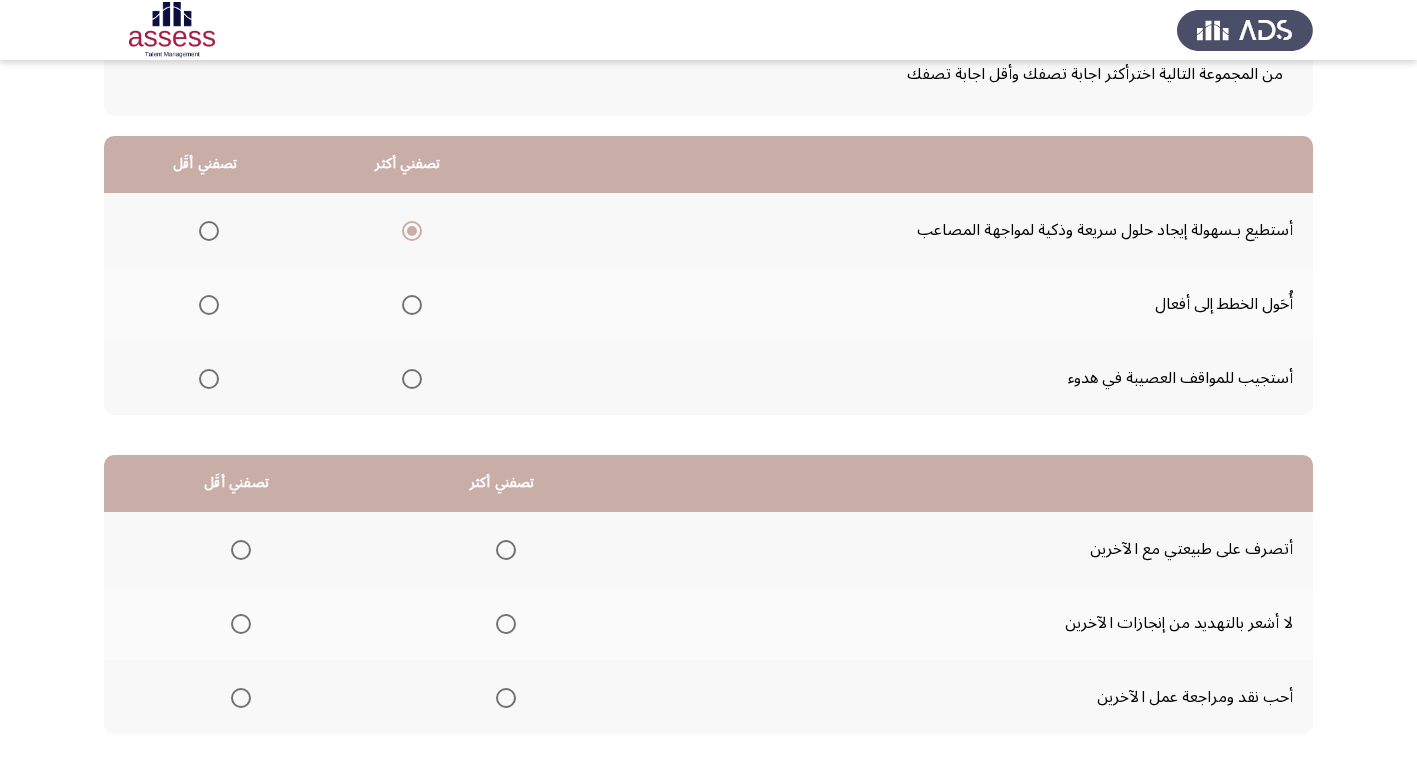 click at bounding box center [209, 379] 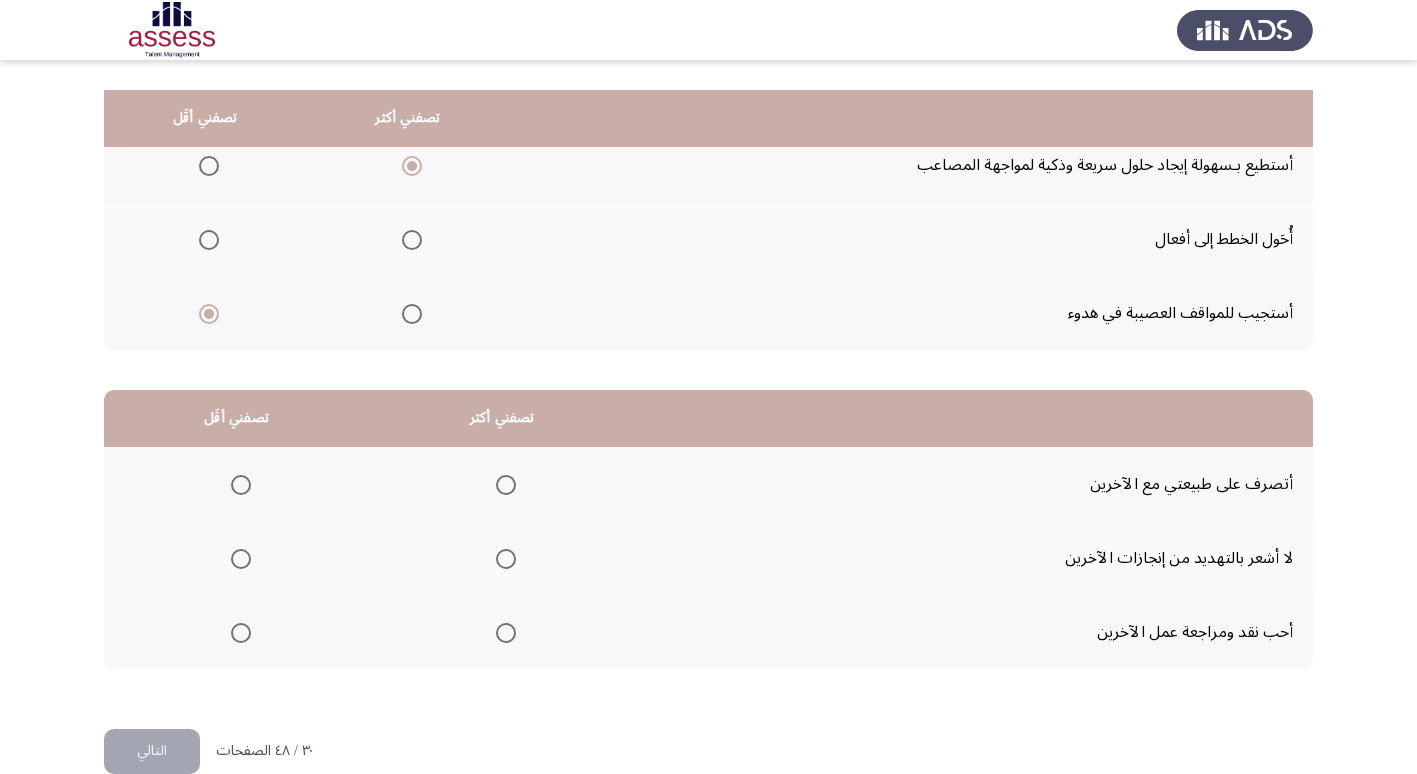 scroll, scrollTop: 236, scrollLeft: 0, axis: vertical 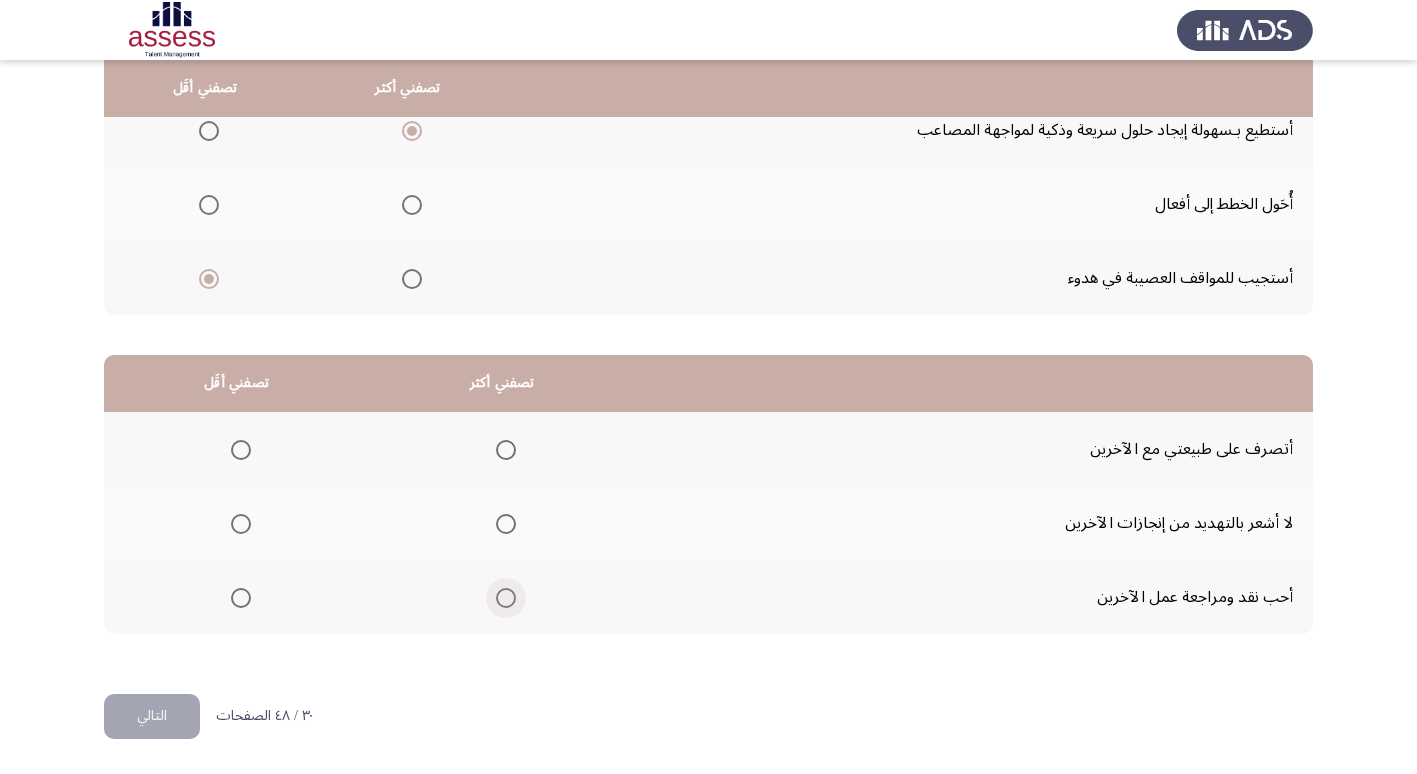 click at bounding box center [506, 598] 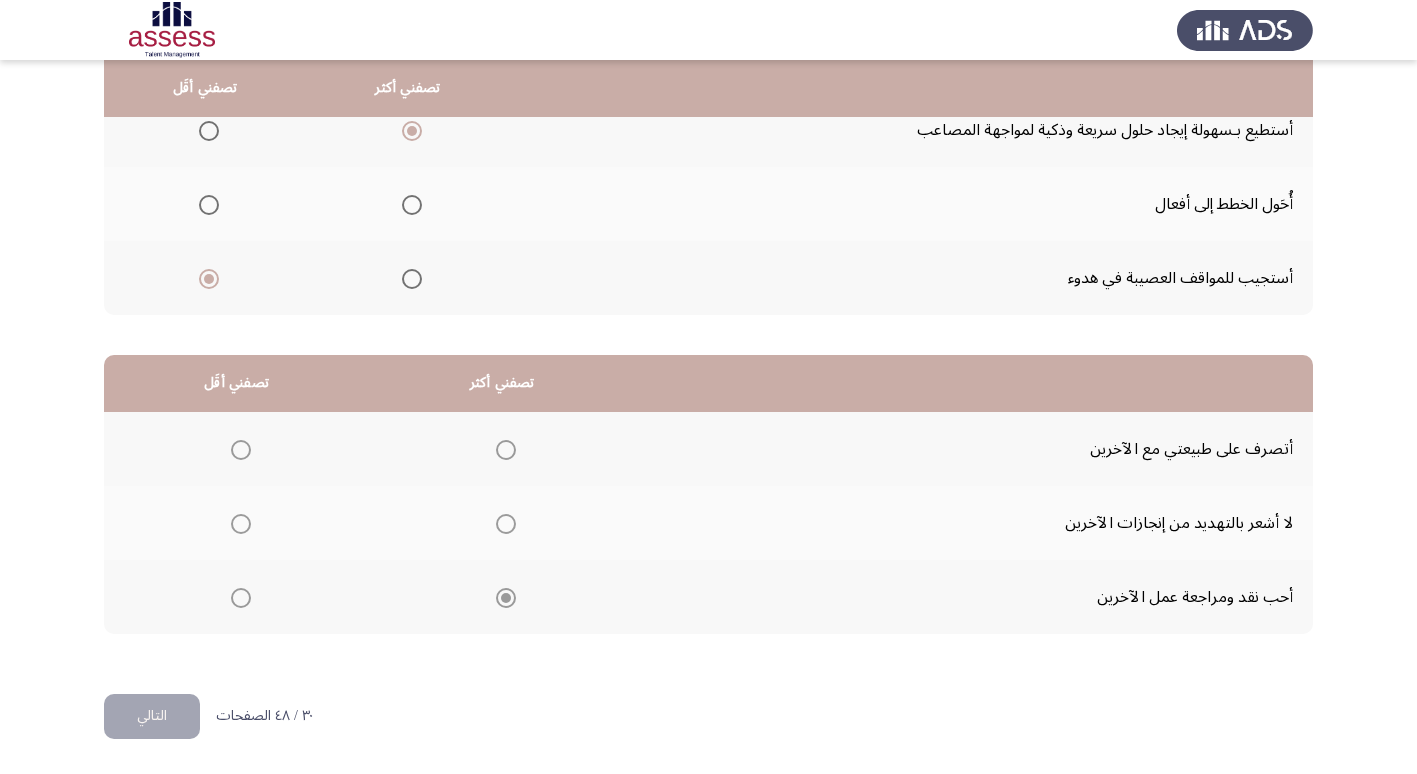 click 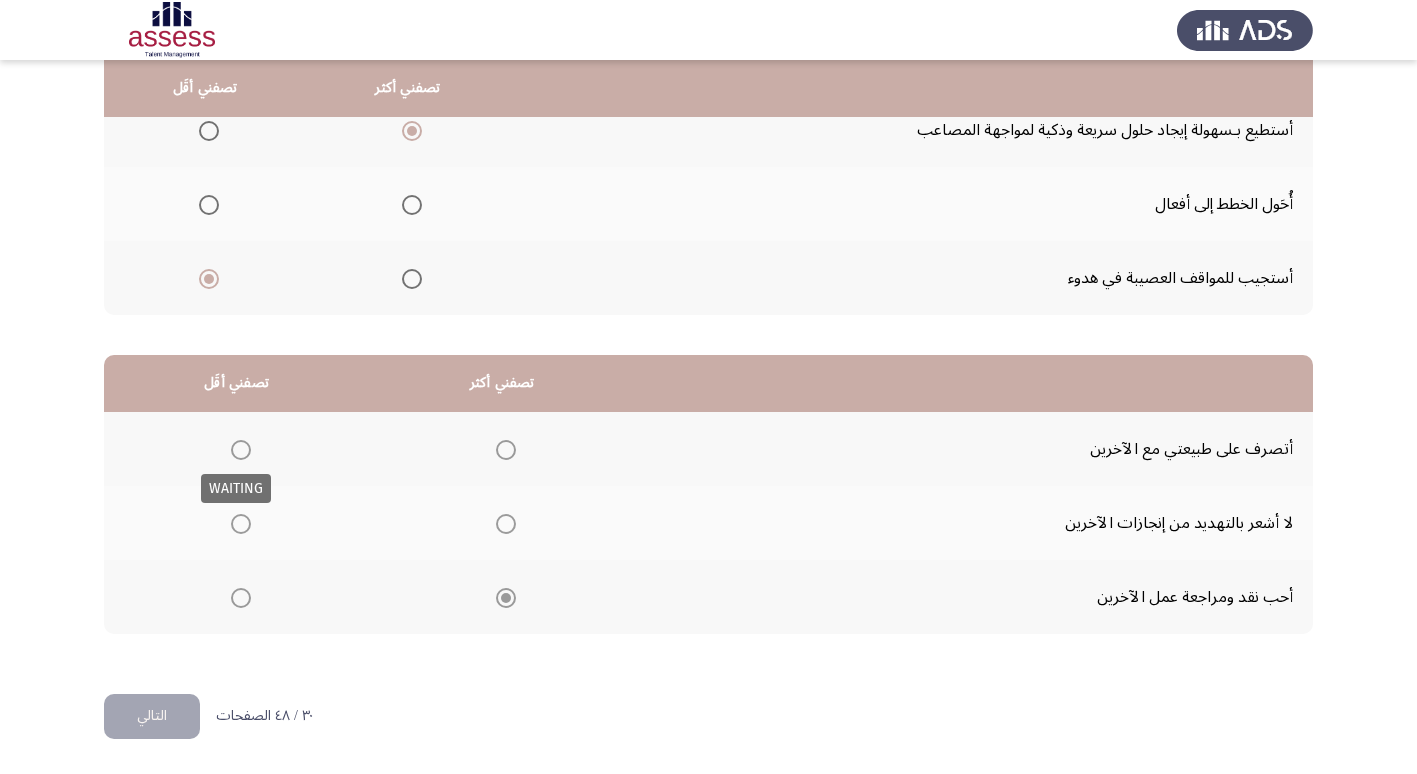 click at bounding box center (241, 450) 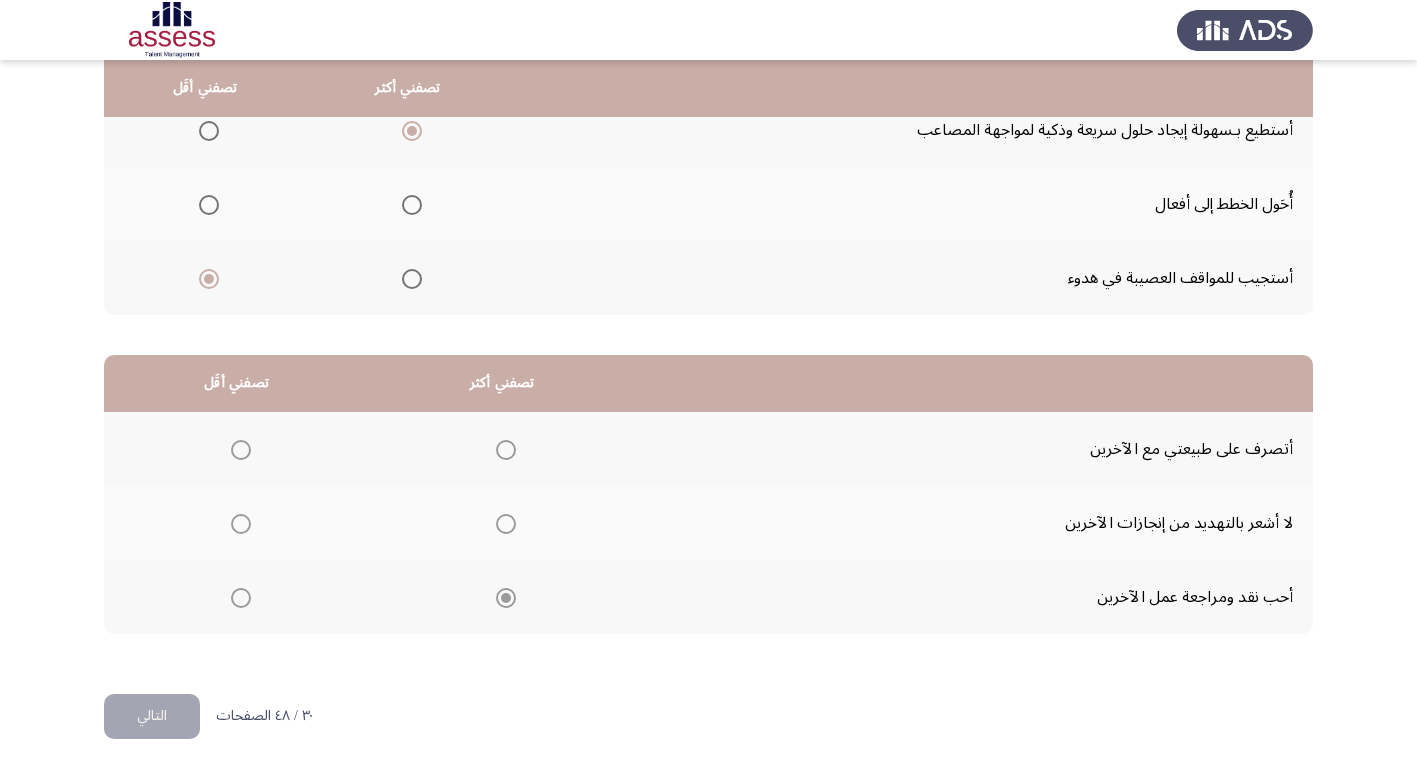 click at bounding box center [241, 450] 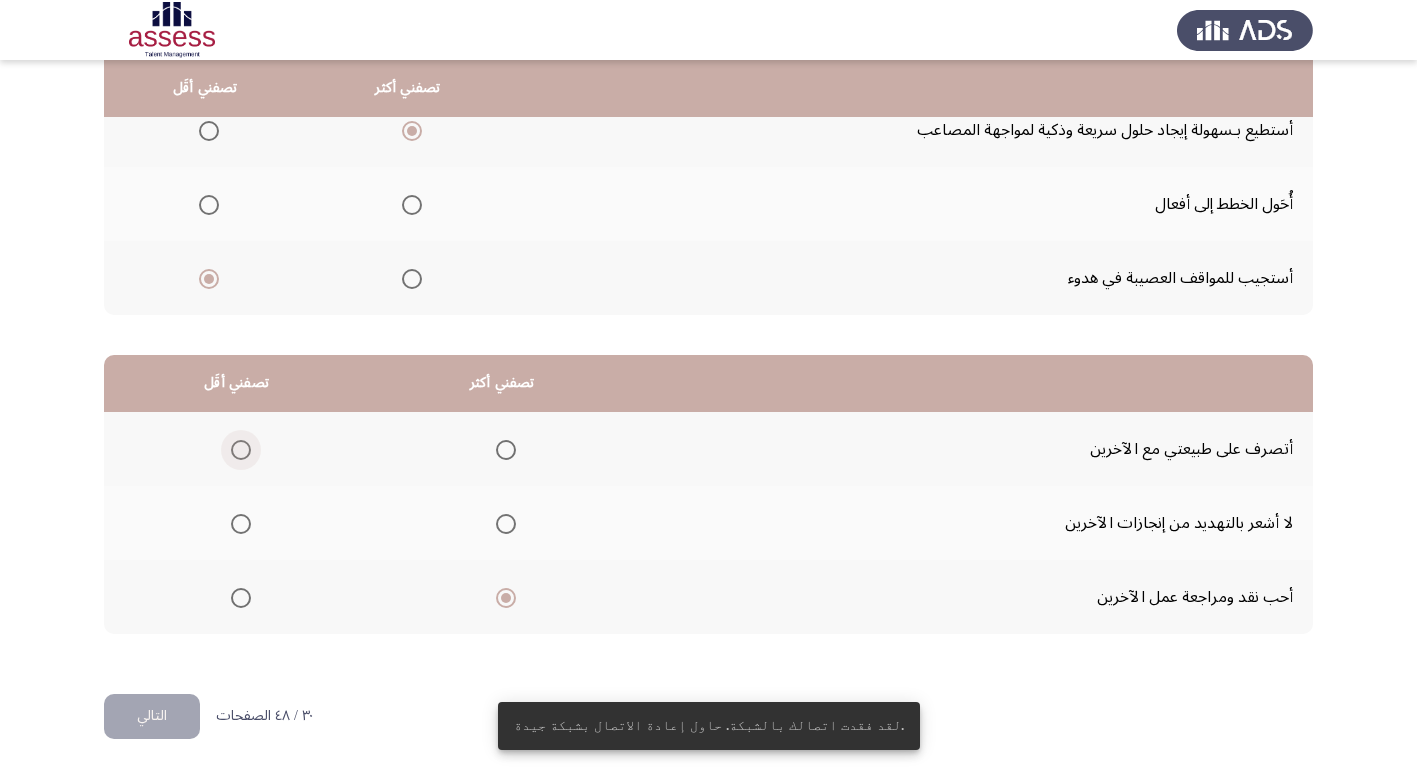 click at bounding box center [241, 450] 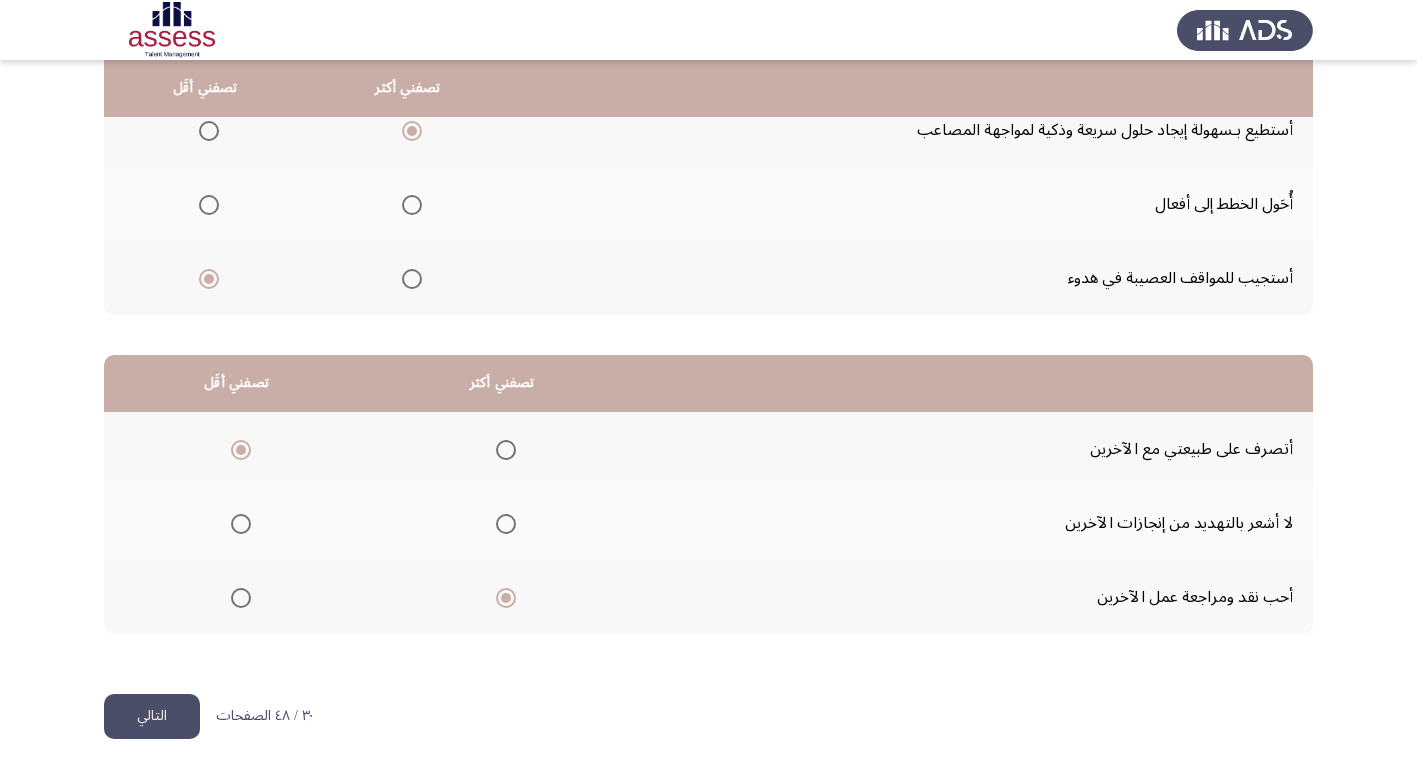 click on "التالي" 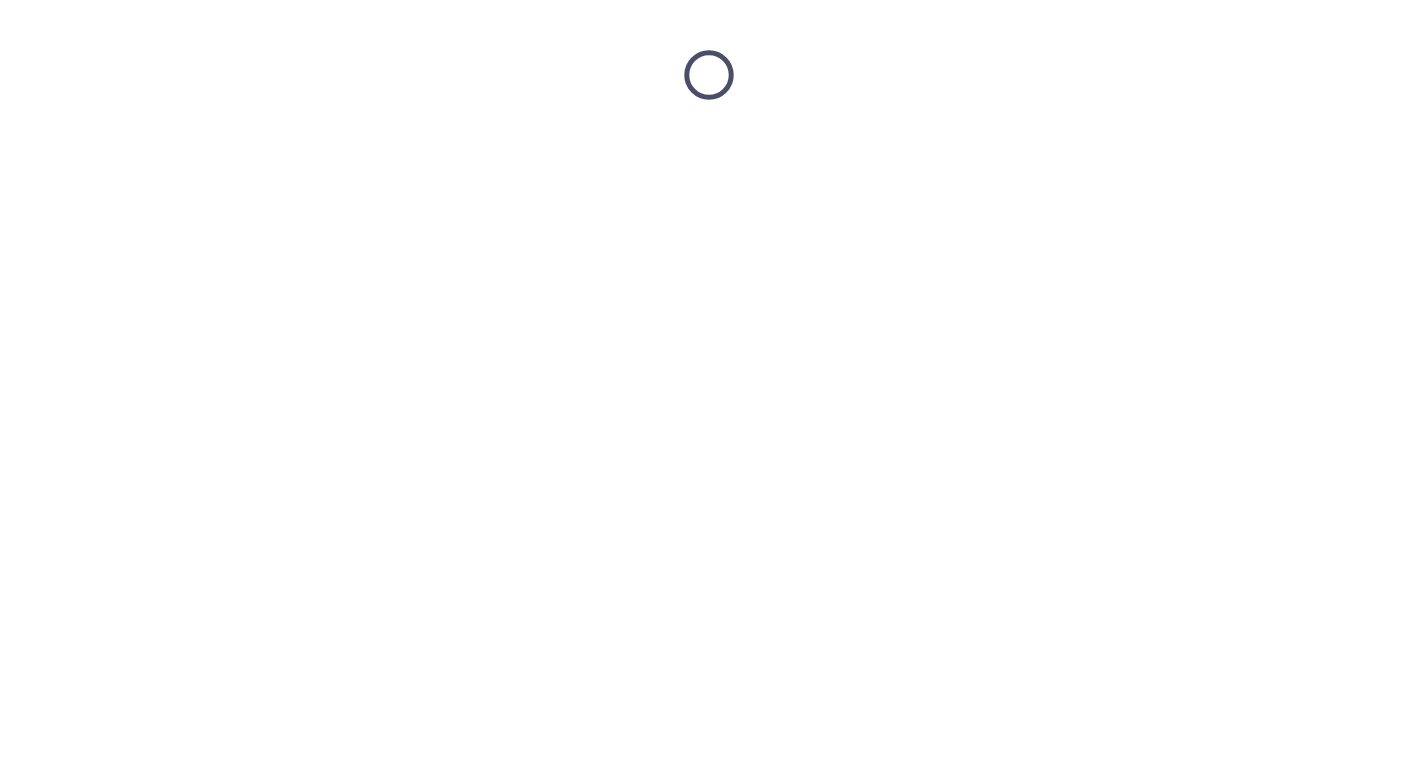 scroll, scrollTop: 0, scrollLeft: 0, axis: both 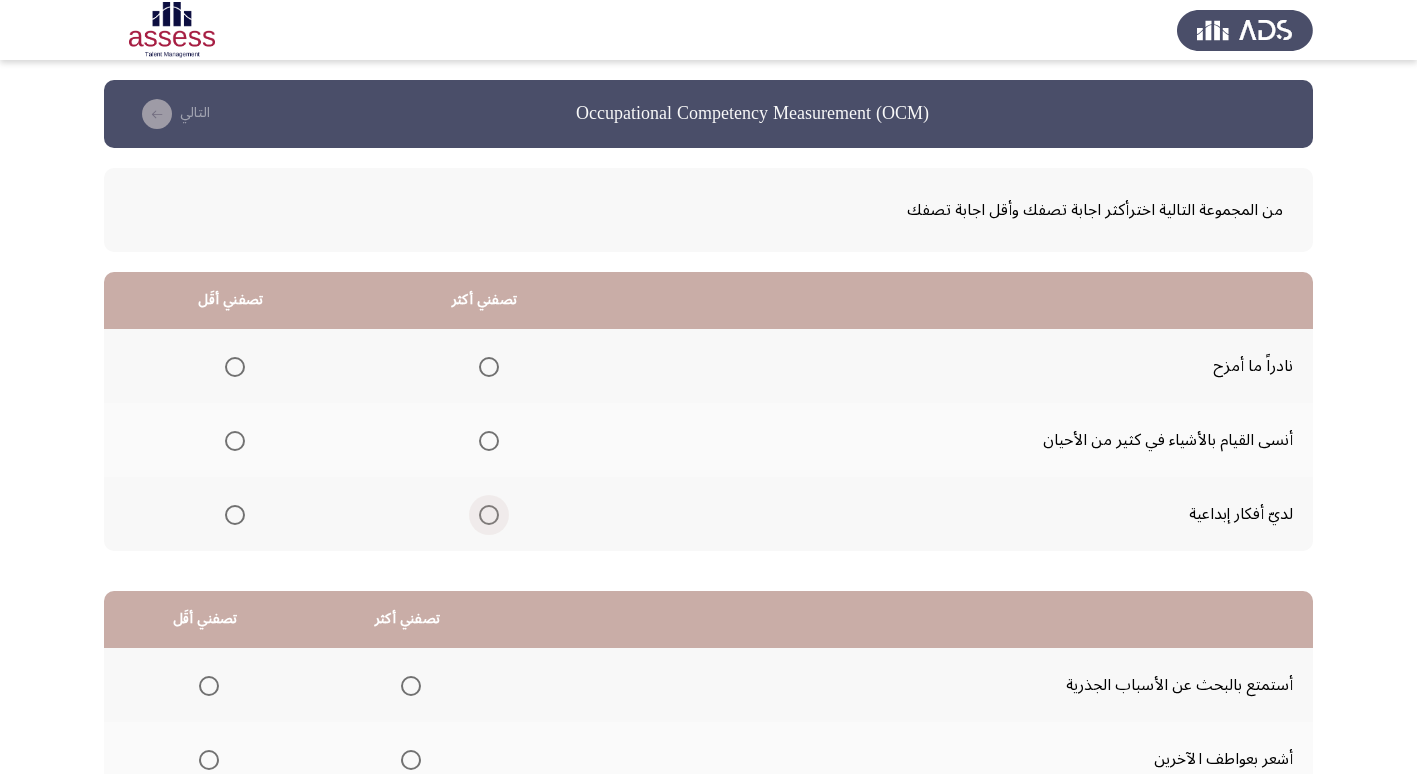 click at bounding box center (489, 515) 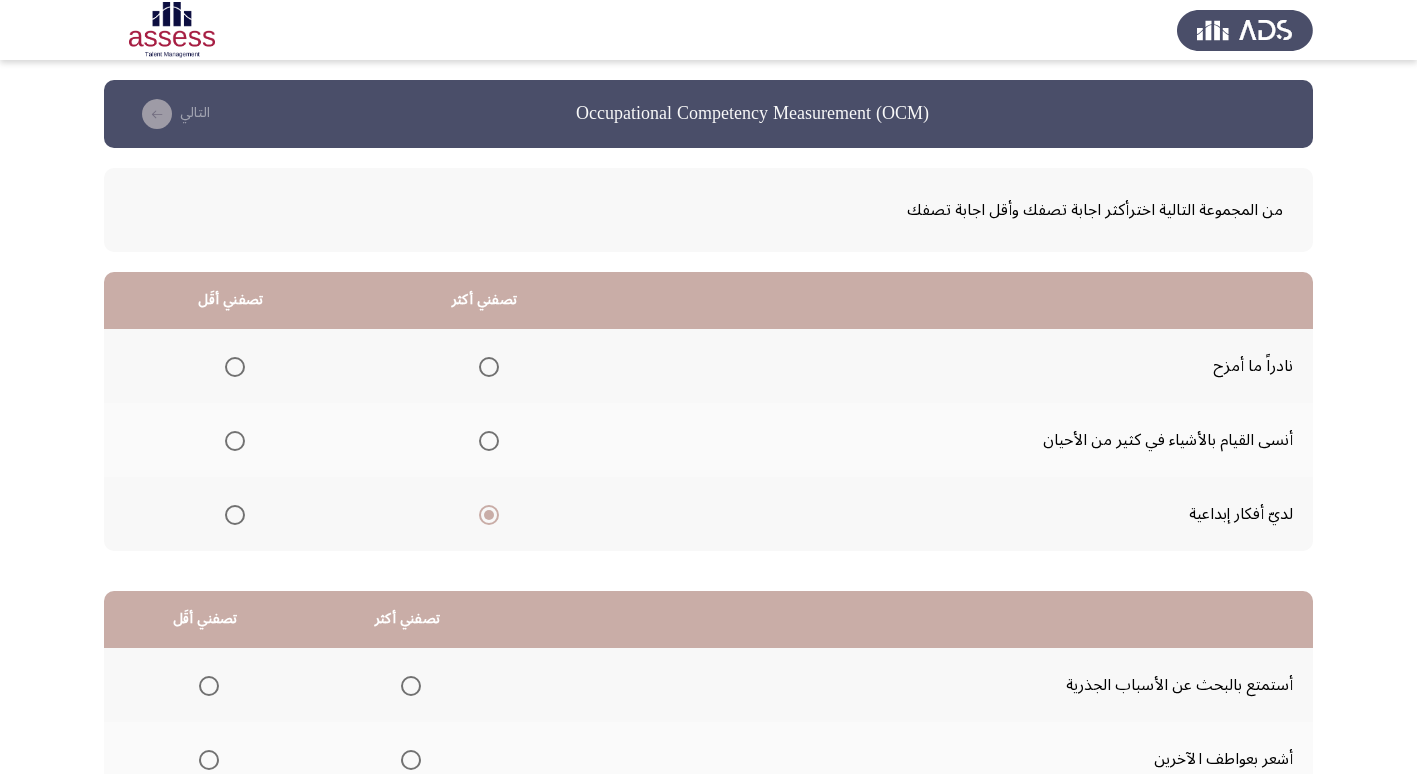 click at bounding box center (235, 441) 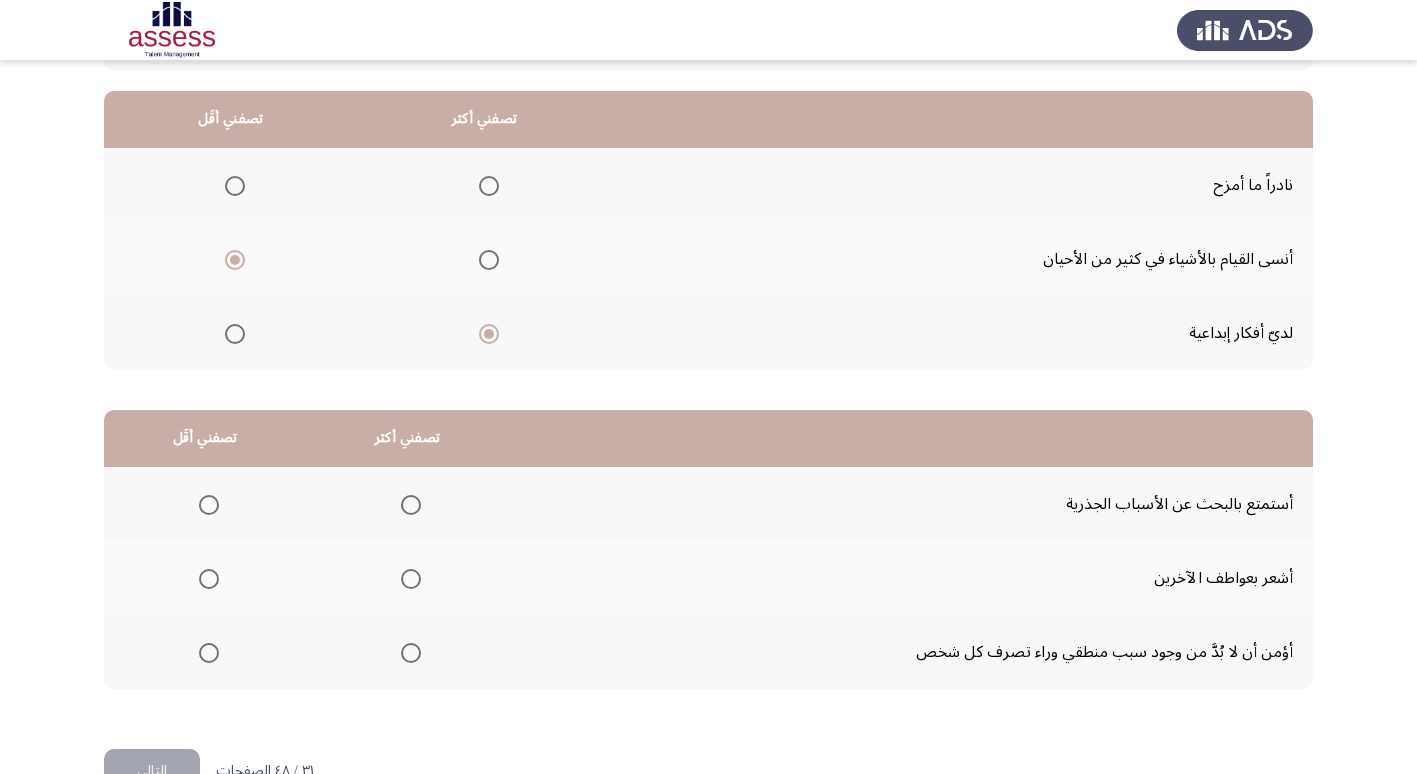 scroll, scrollTop: 200, scrollLeft: 0, axis: vertical 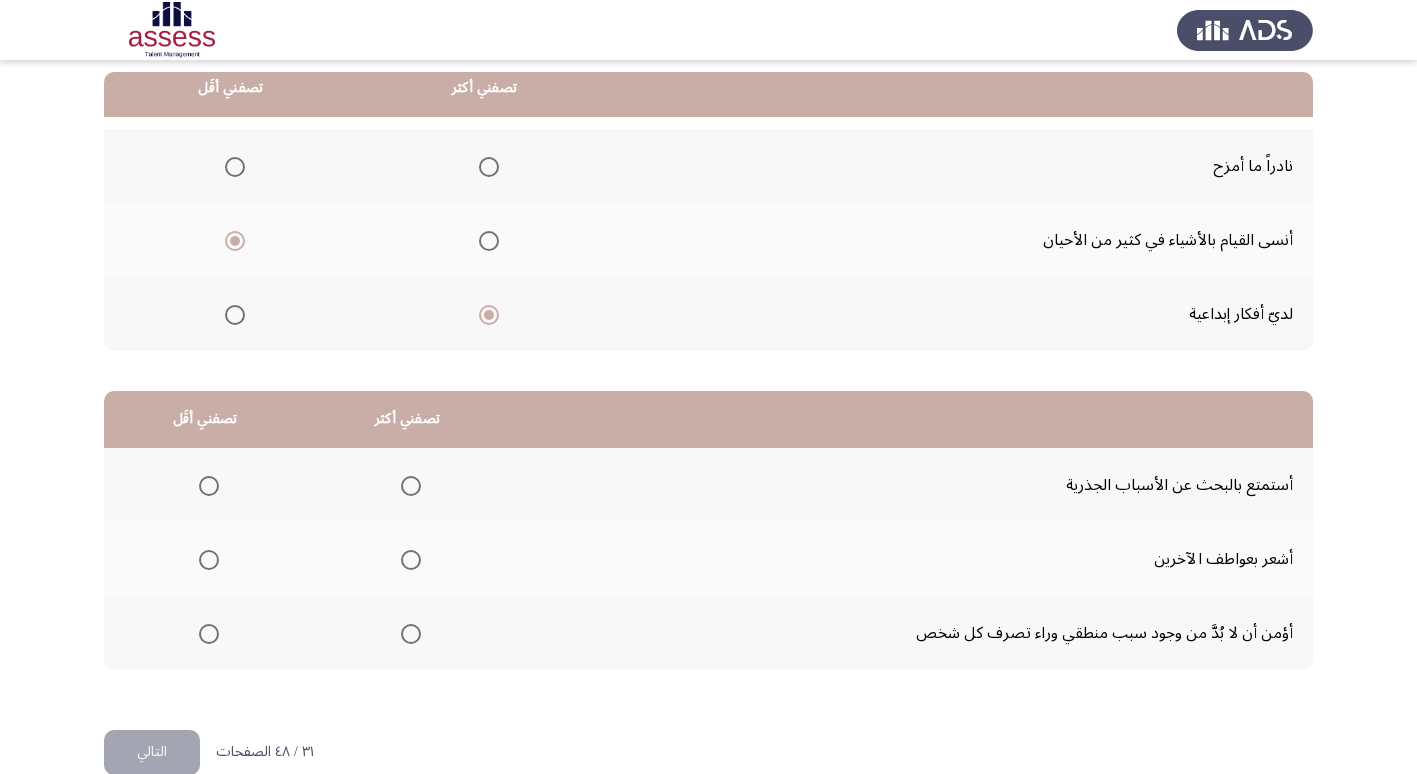 click at bounding box center (411, 486) 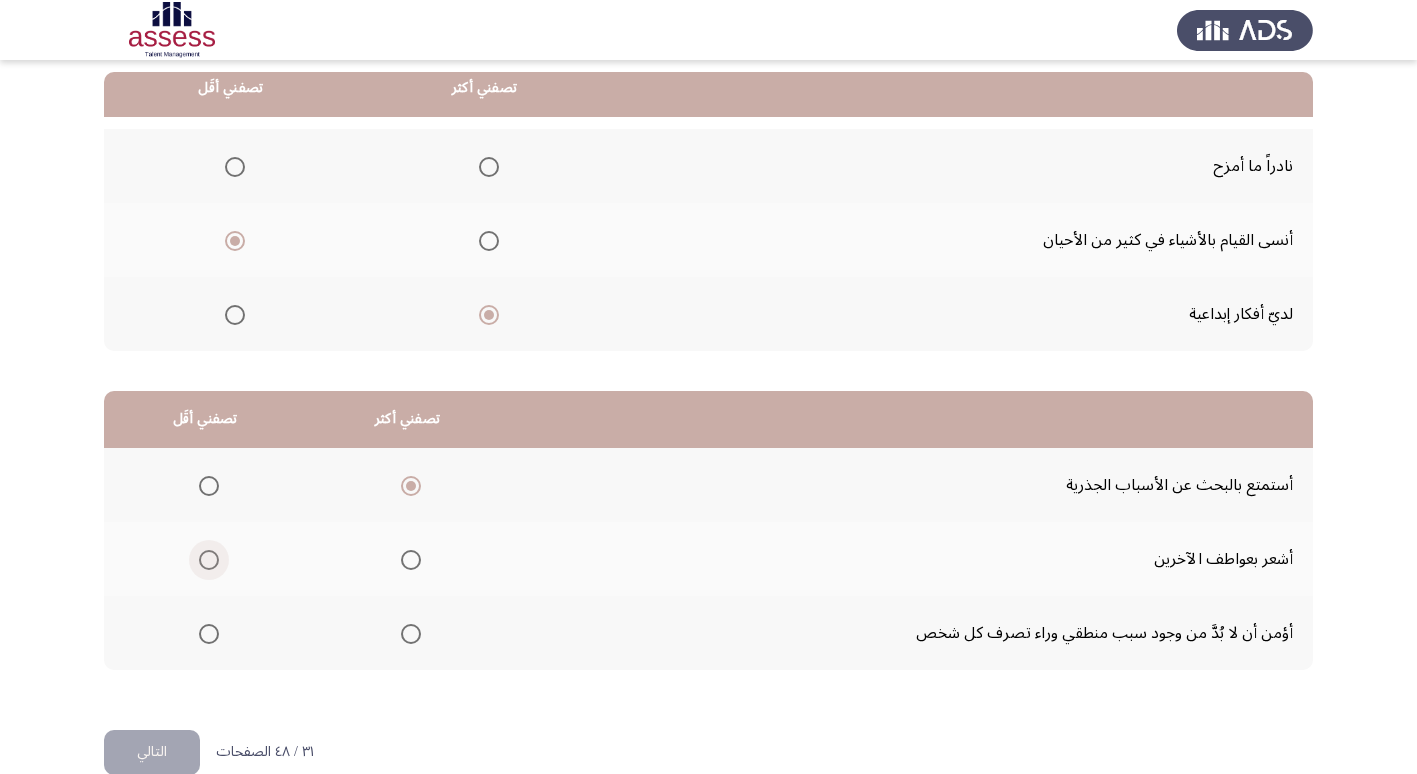 click at bounding box center (209, 560) 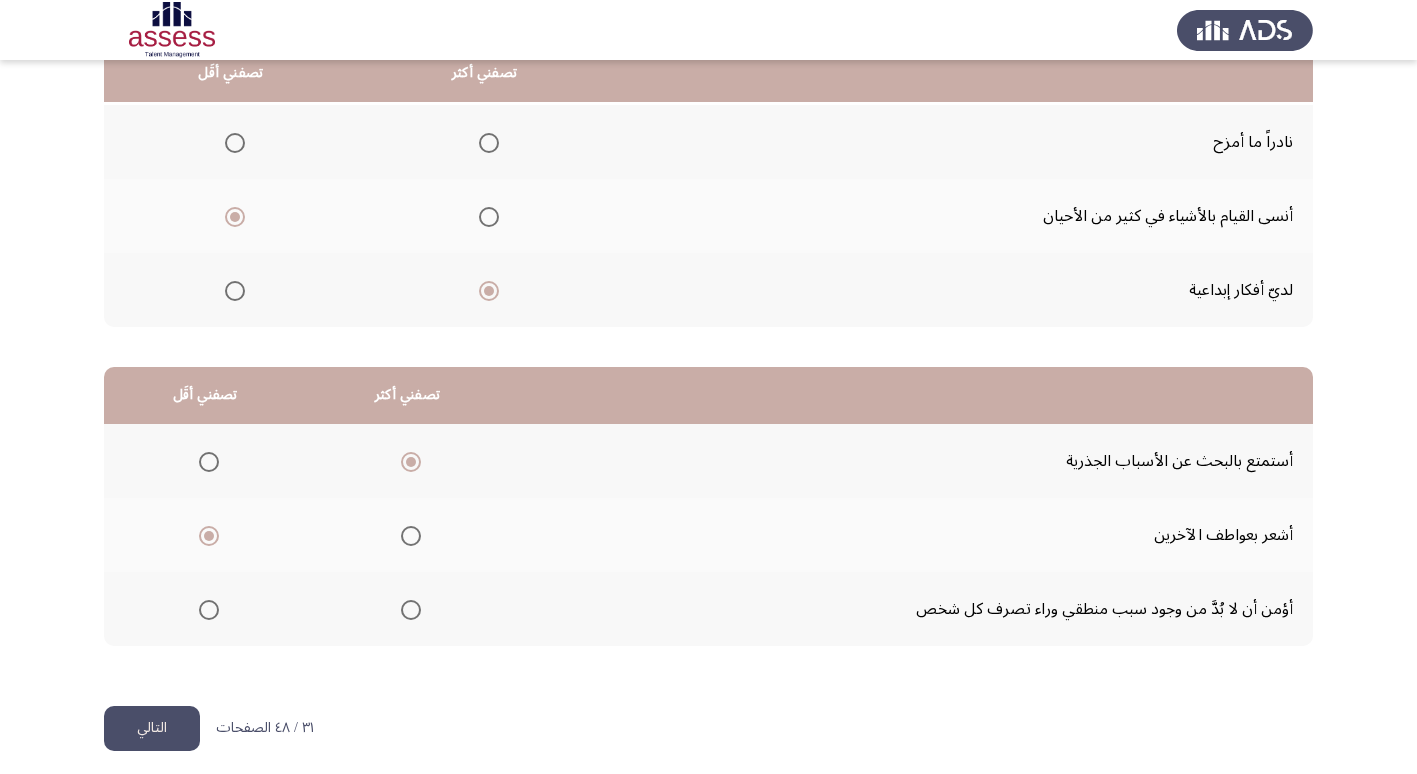 scroll, scrollTop: 236, scrollLeft: 0, axis: vertical 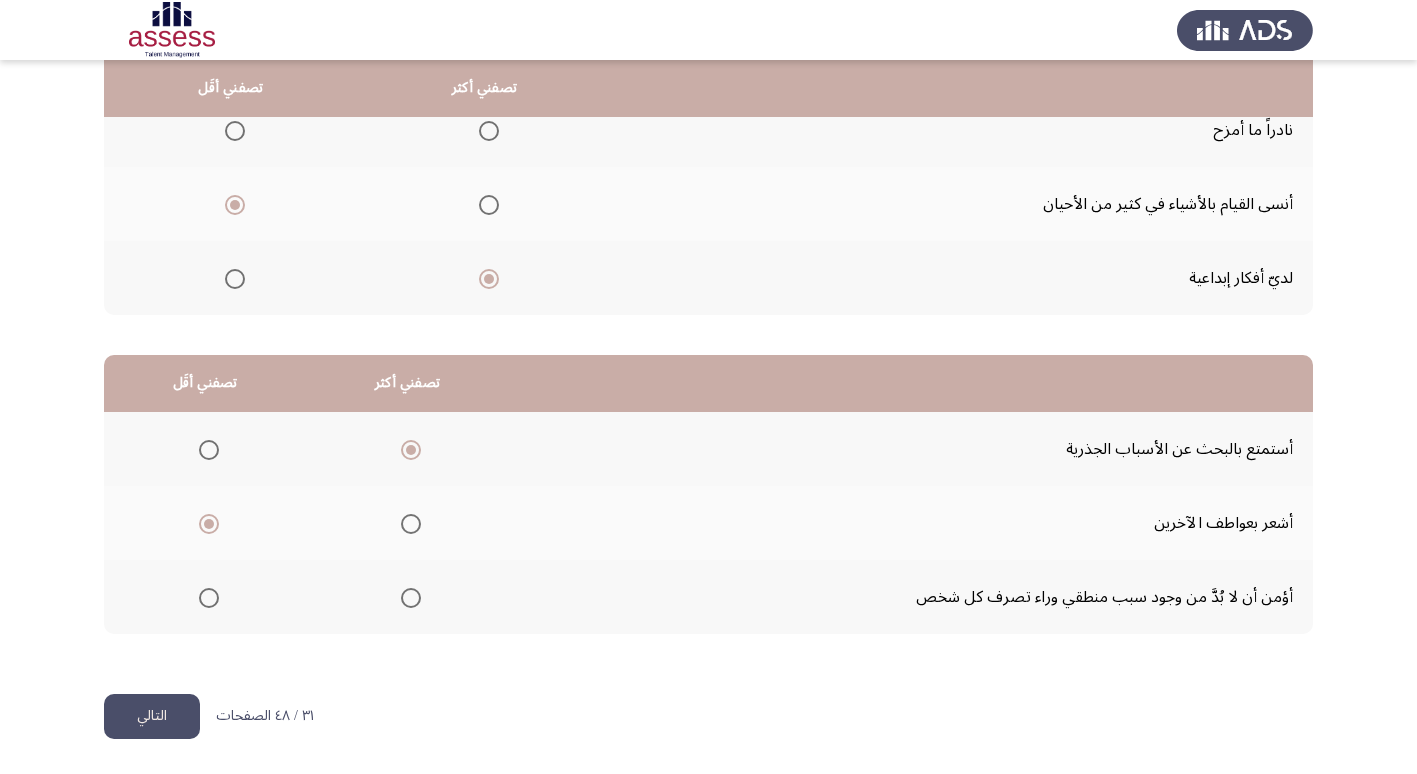 click on "التالي" 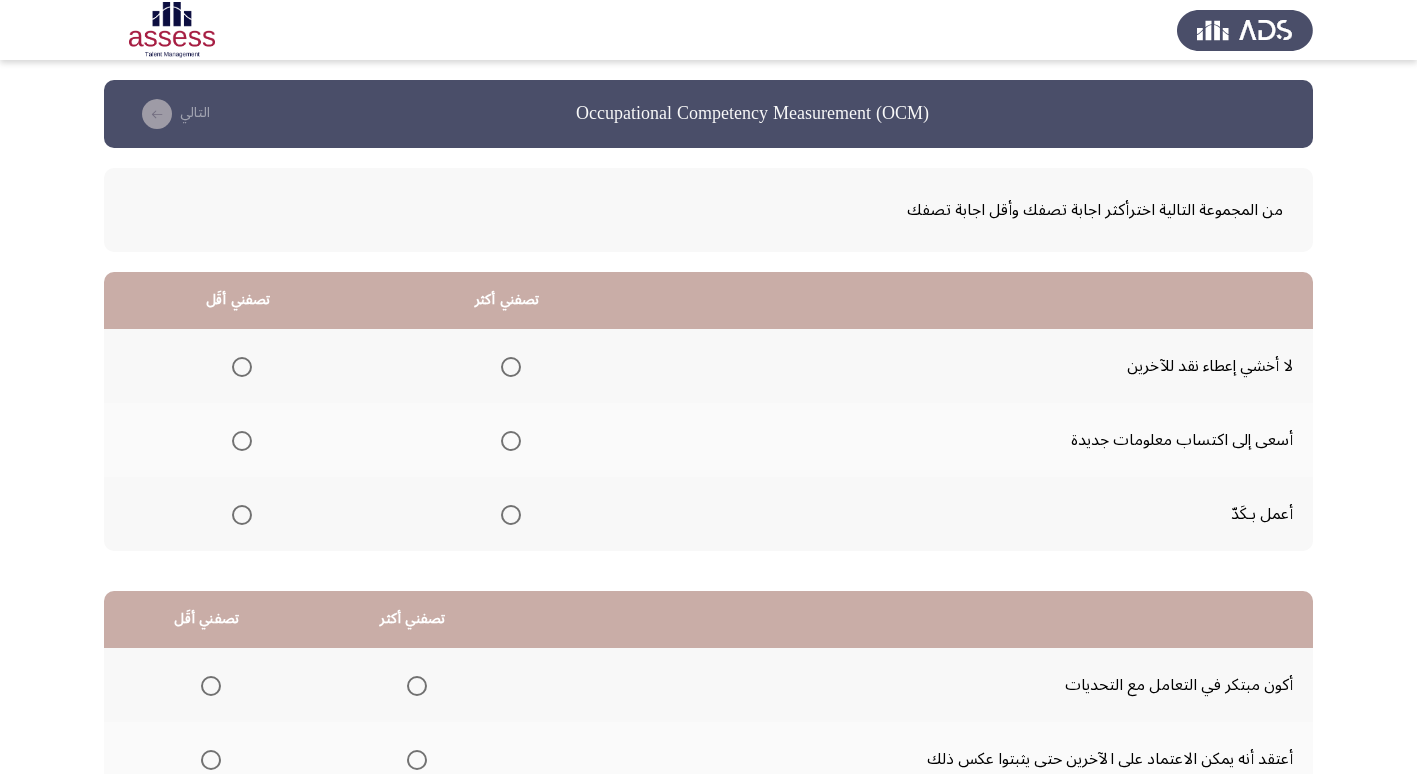 click at bounding box center [511, 515] 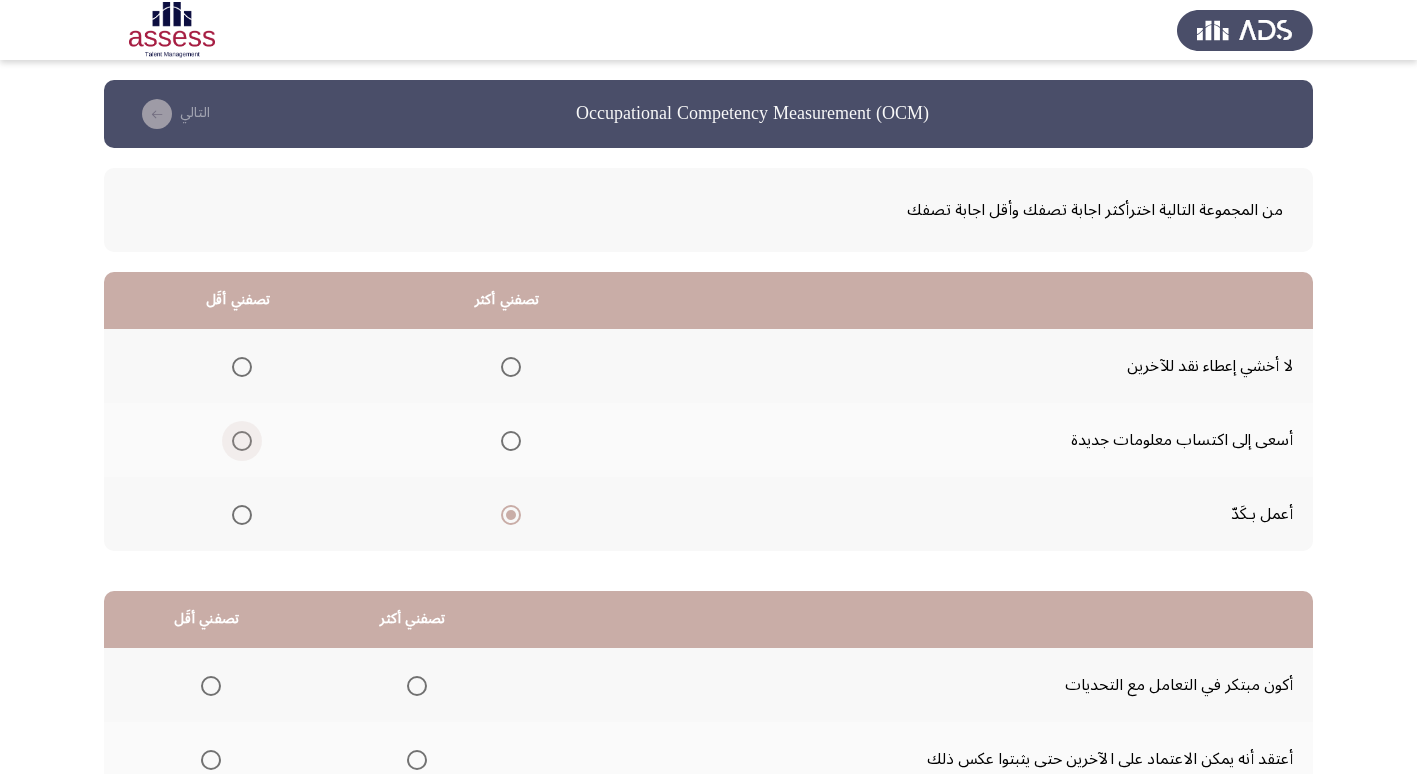 click at bounding box center (242, 441) 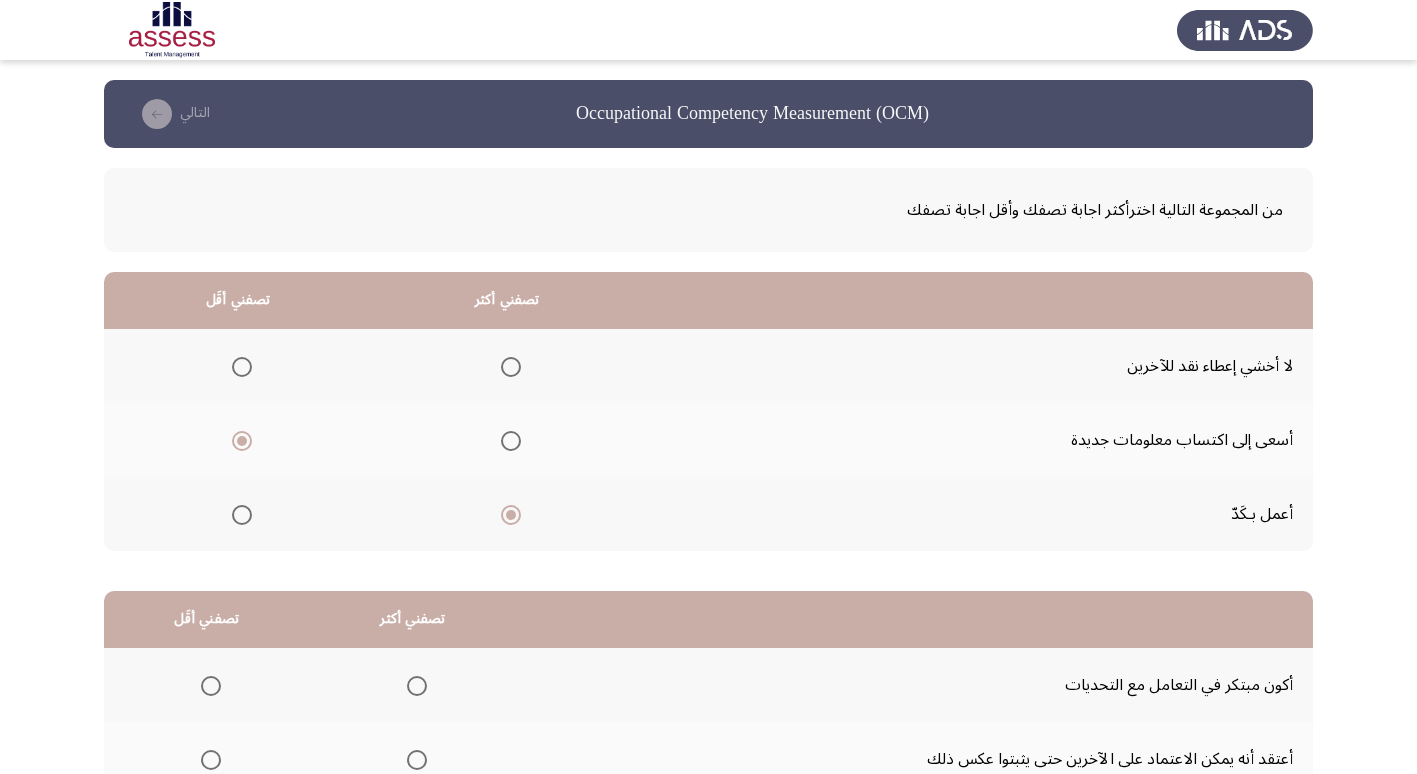 click 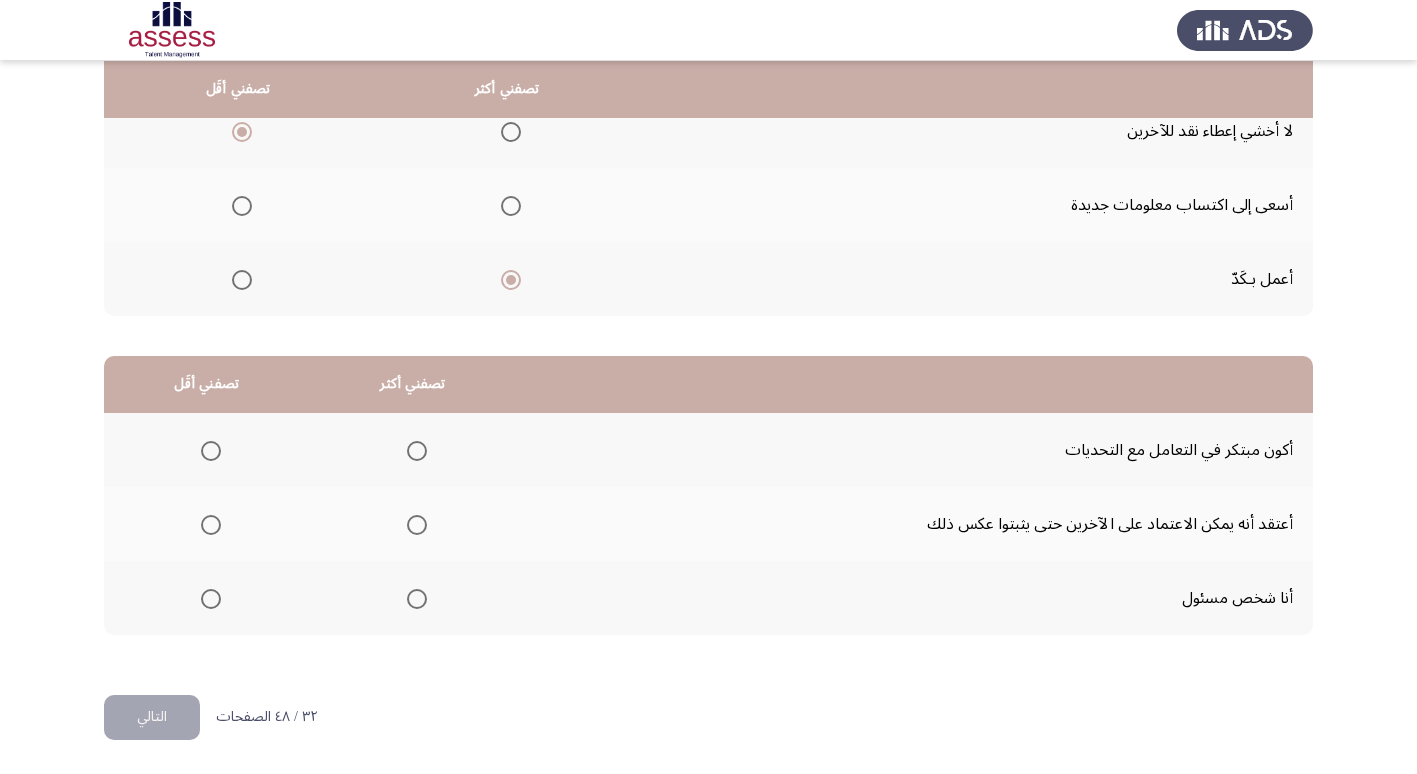 scroll, scrollTop: 236, scrollLeft: 0, axis: vertical 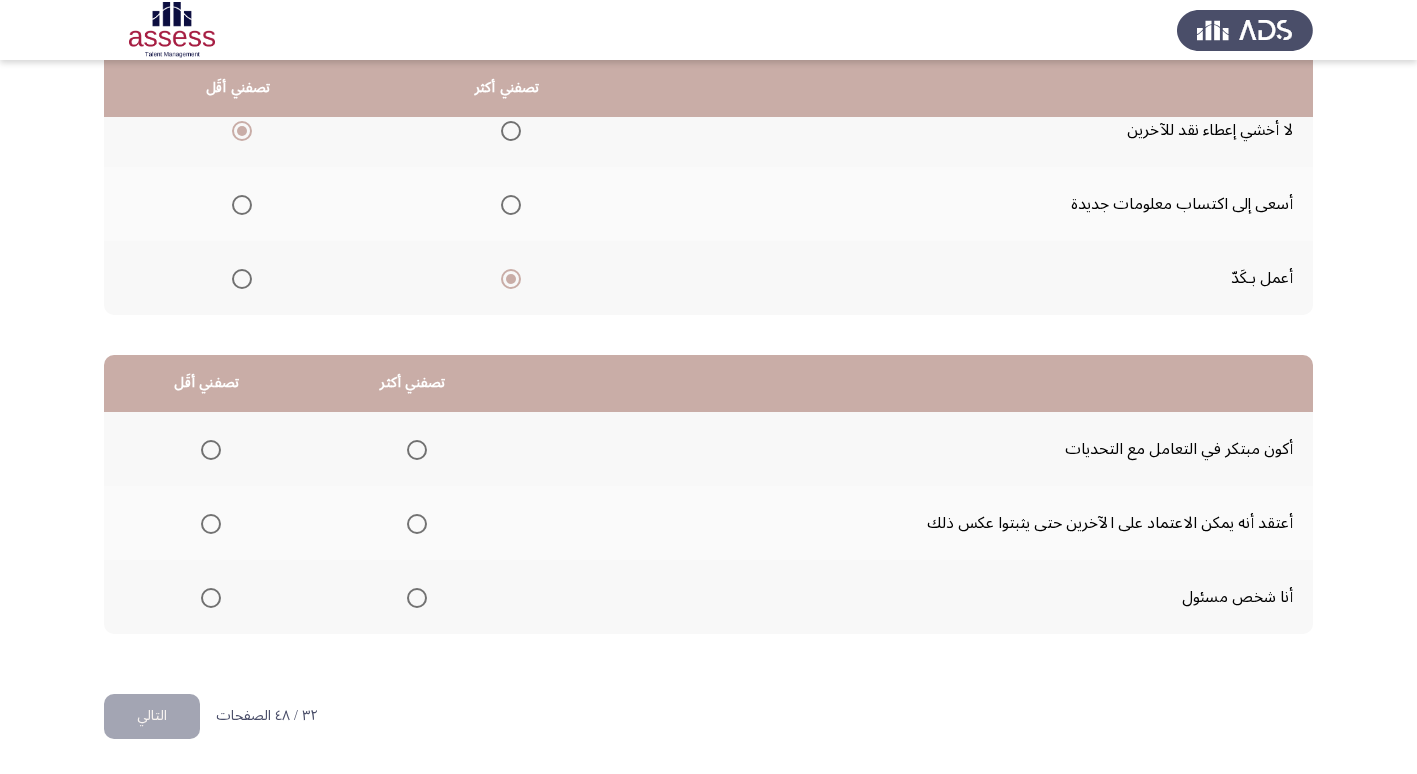 click at bounding box center (417, 450) 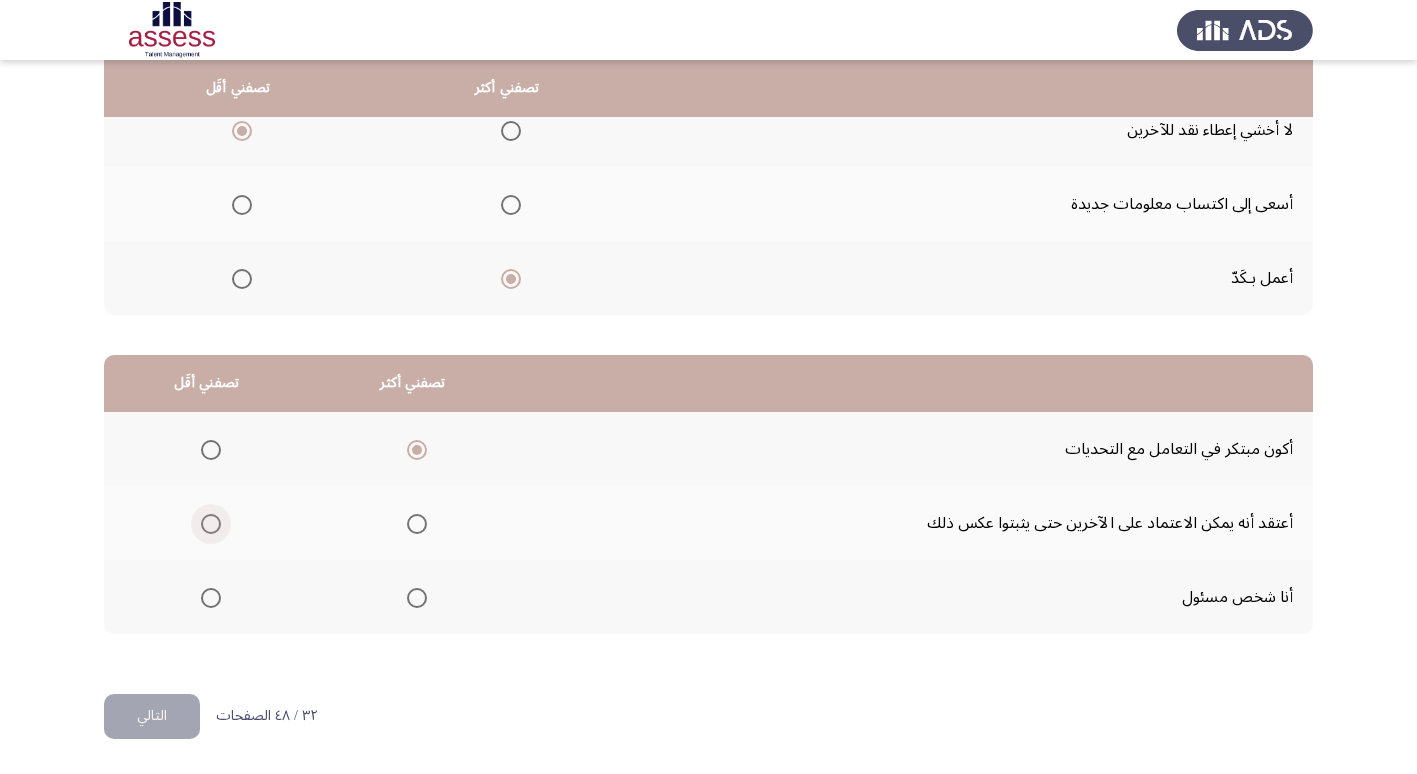 click at bounding box center [211, 524] 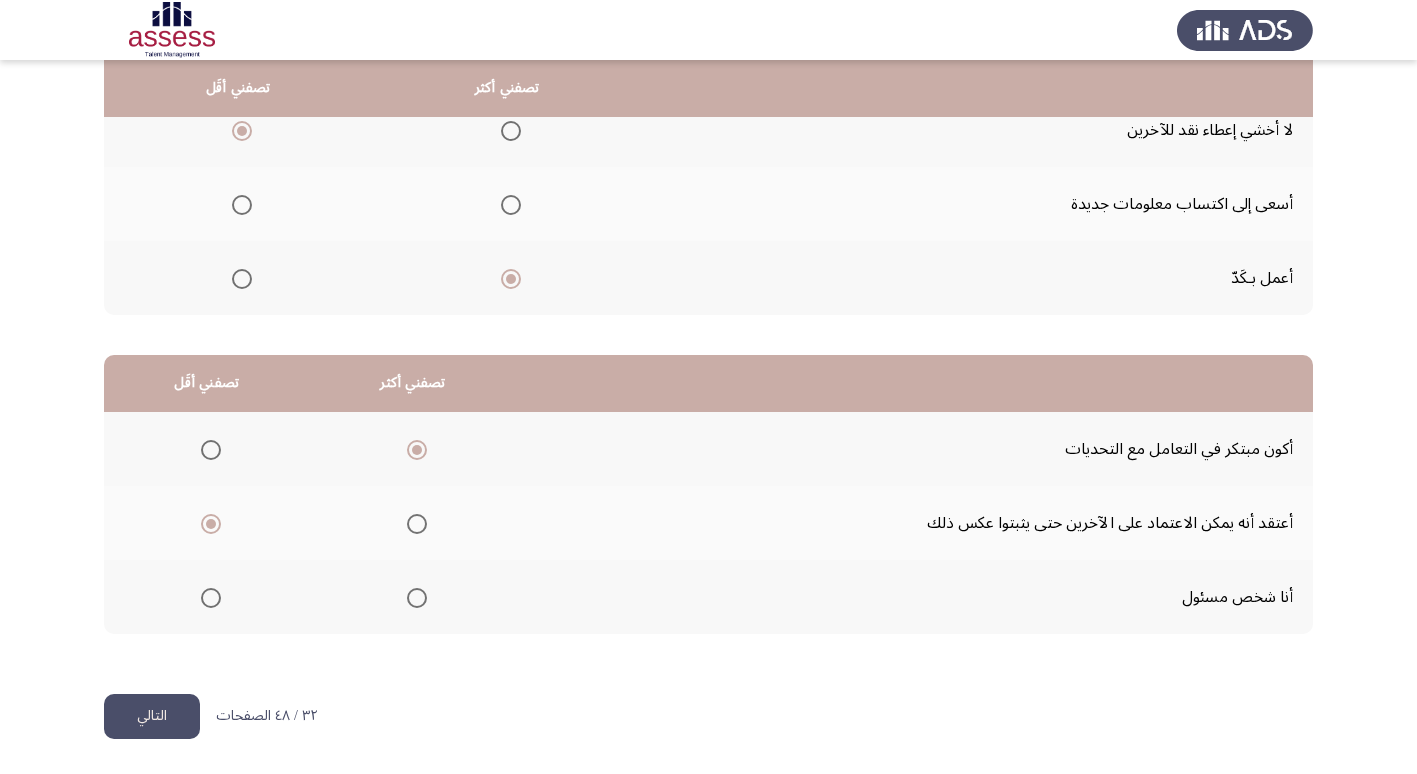 click on "التالي" 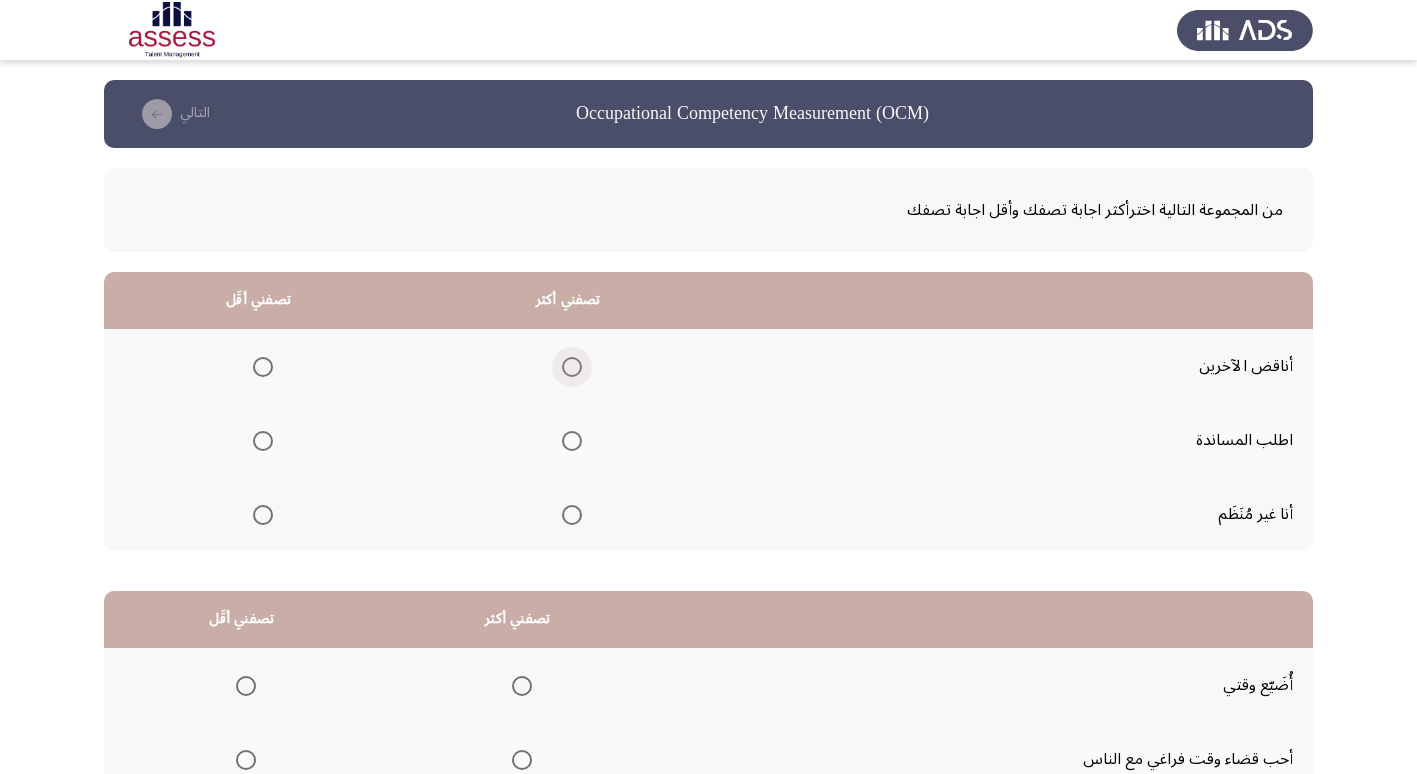 click at bounding box center [572, 367] 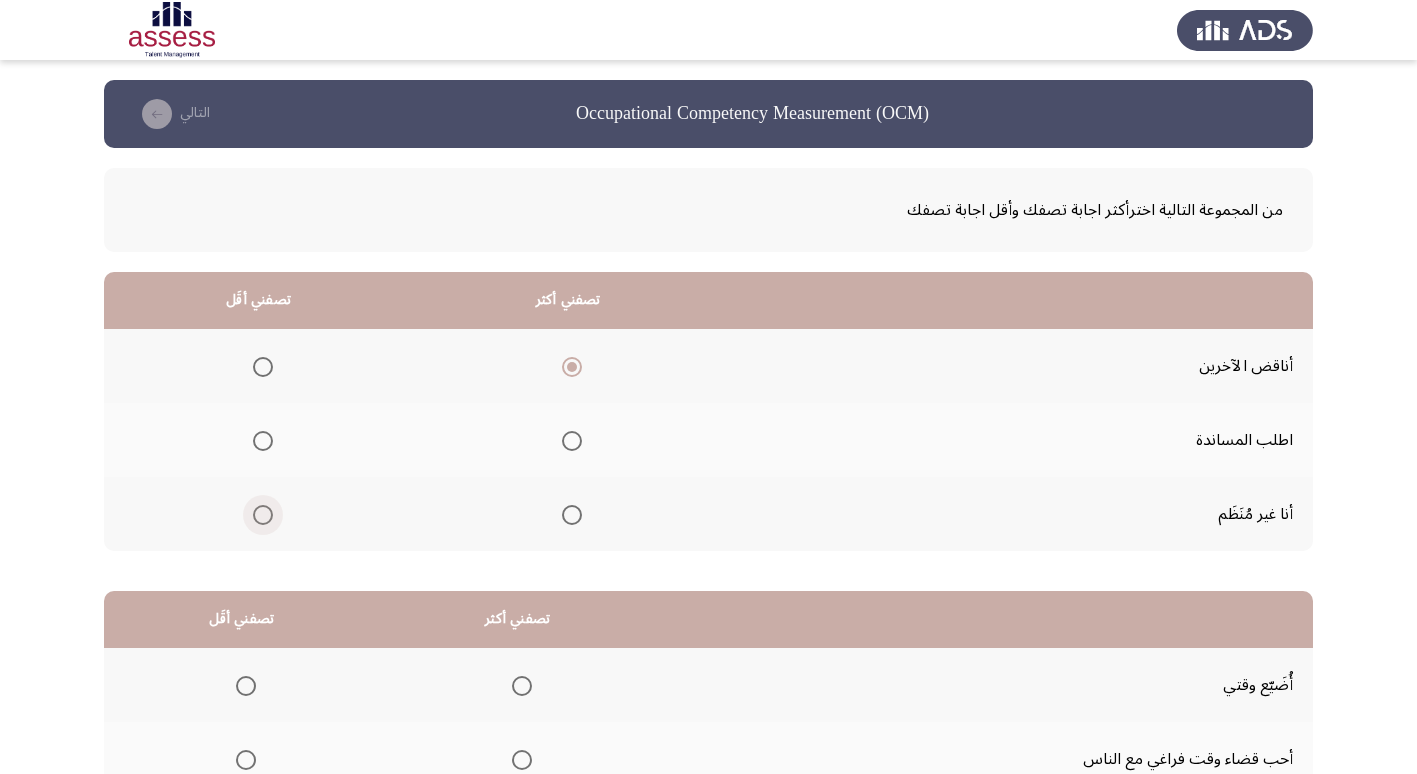 click at bounding box center (263, 515) 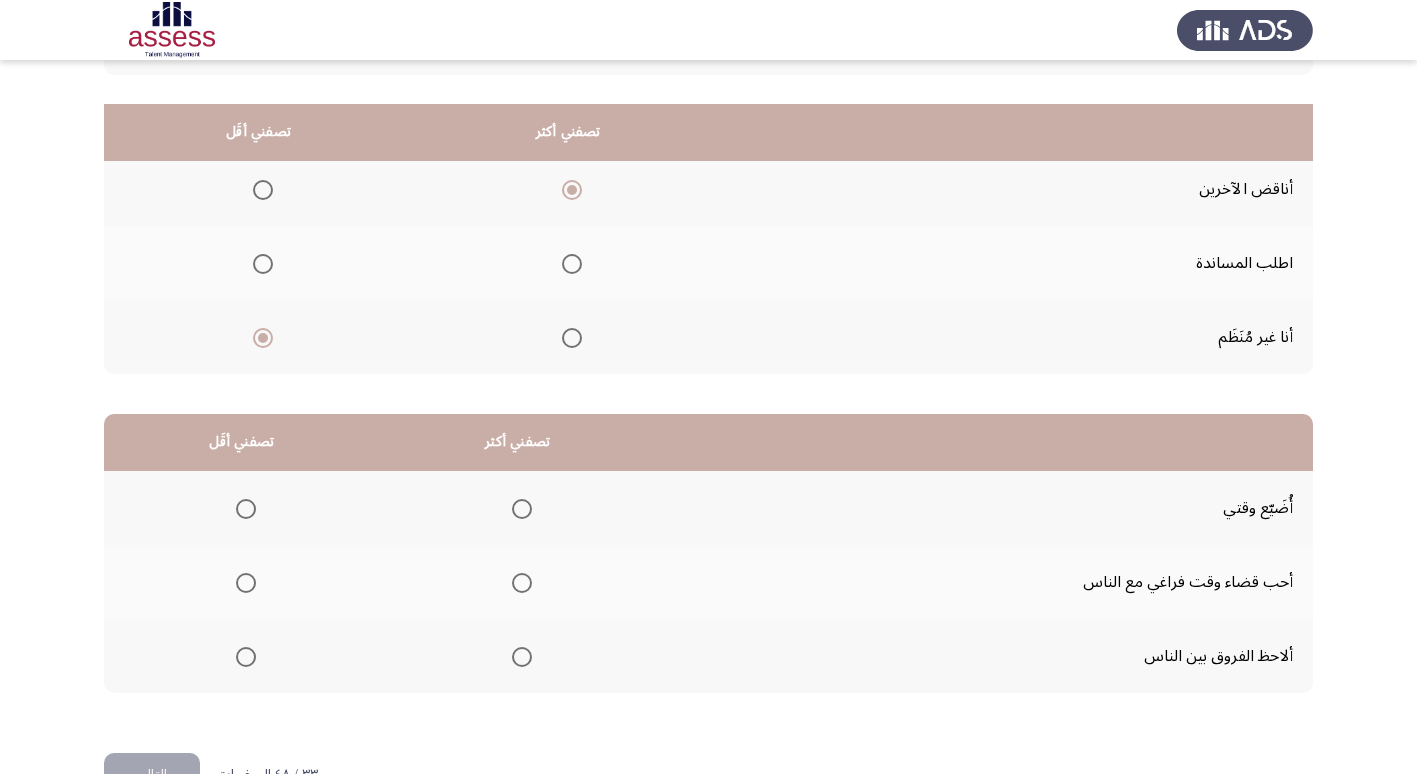 scroll, scrollTop: 236, scrollLeft: 0, axis: vertical 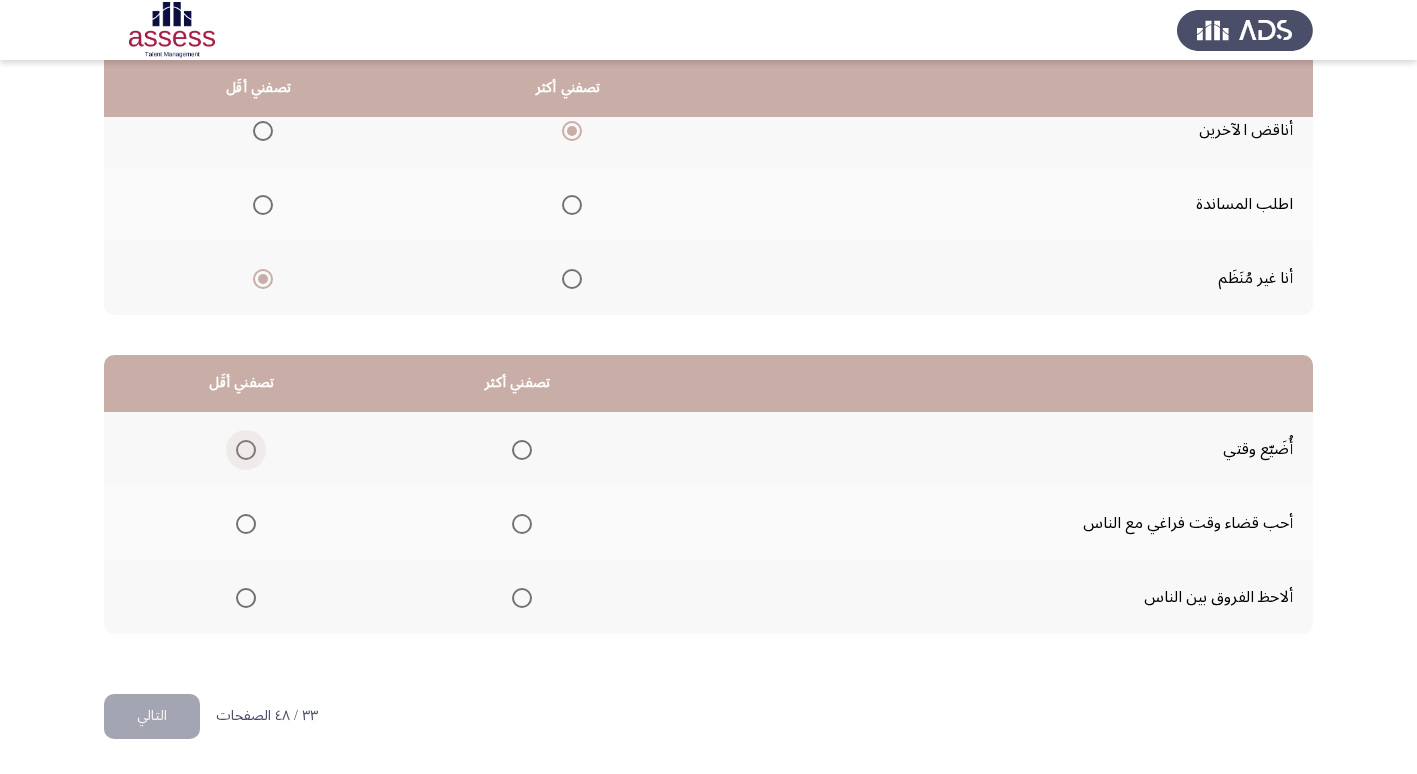 click at bounding box center (246, 450) 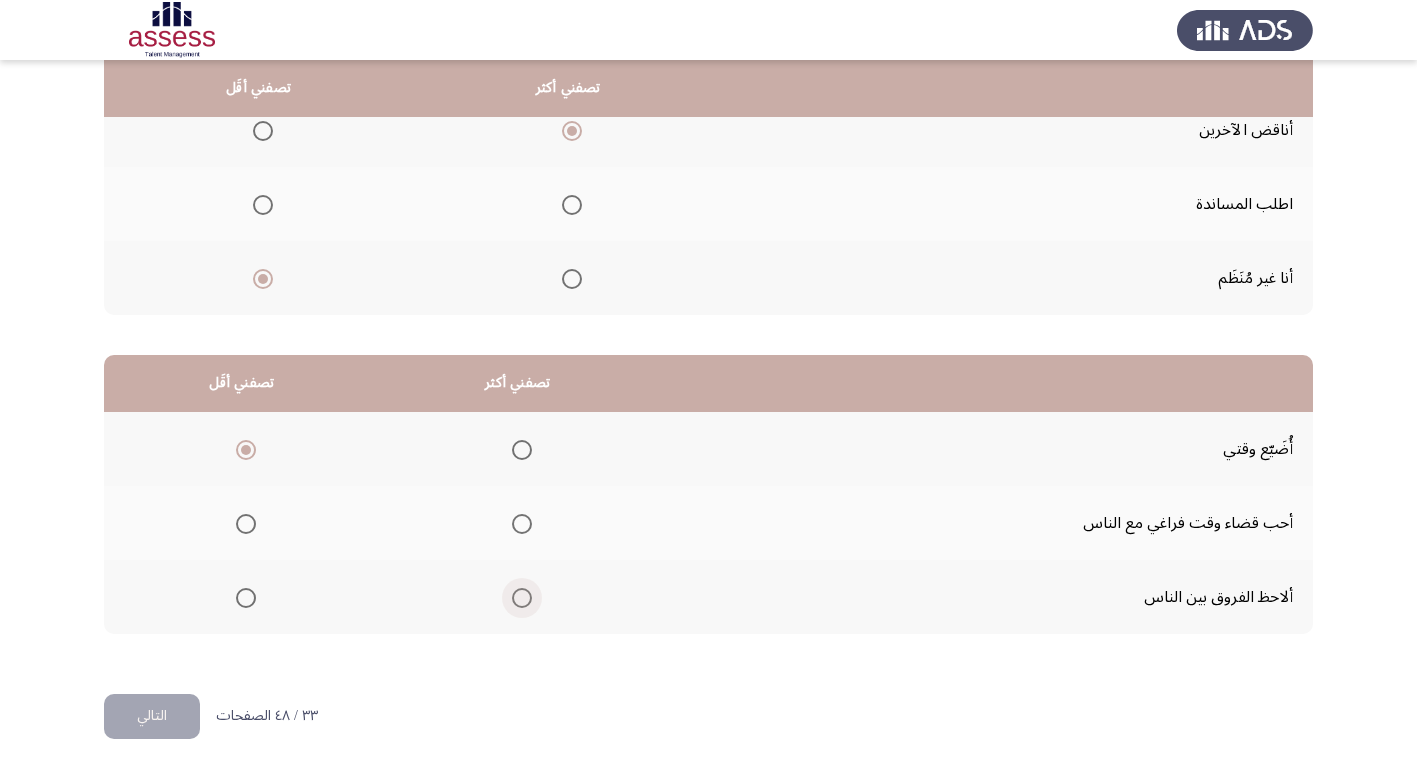 click at bounding box center [522, 598] 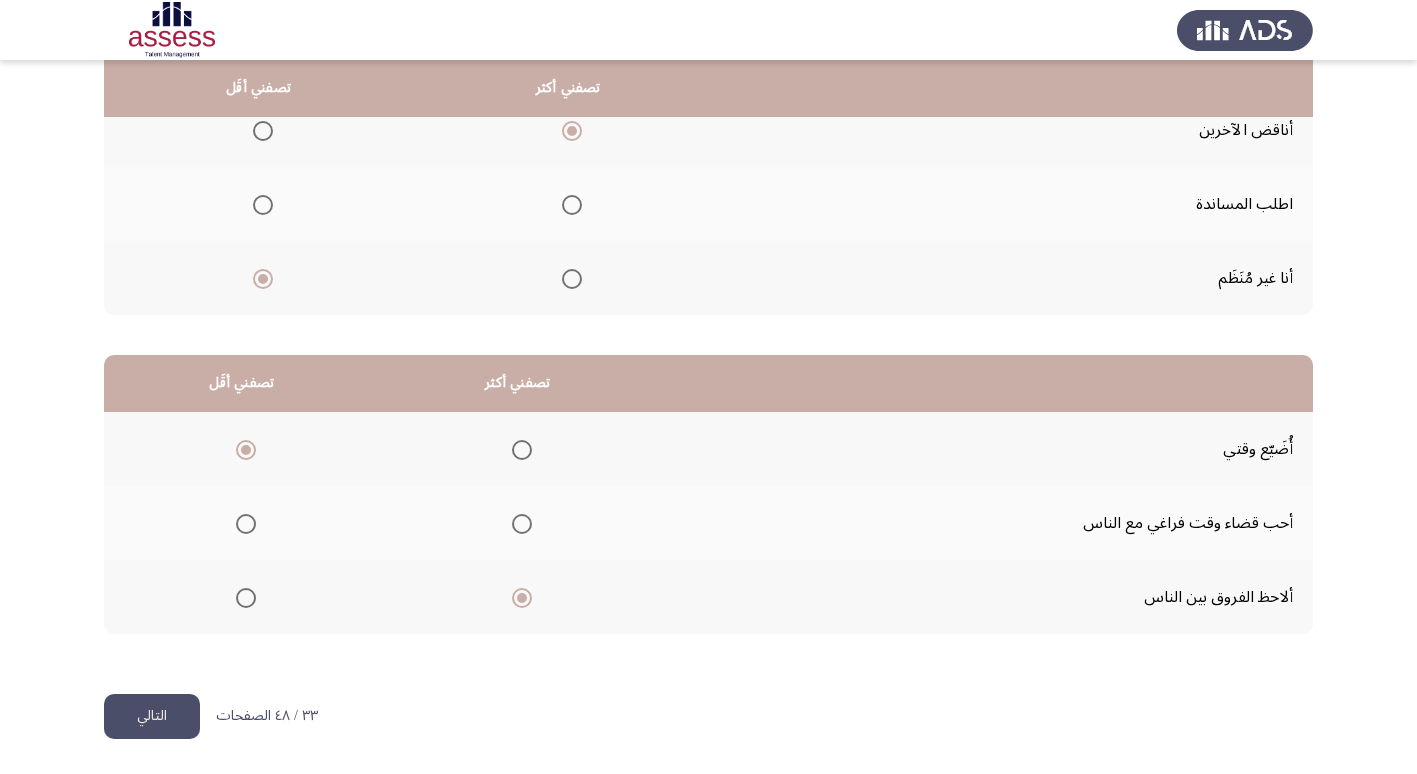 click on "التالي" 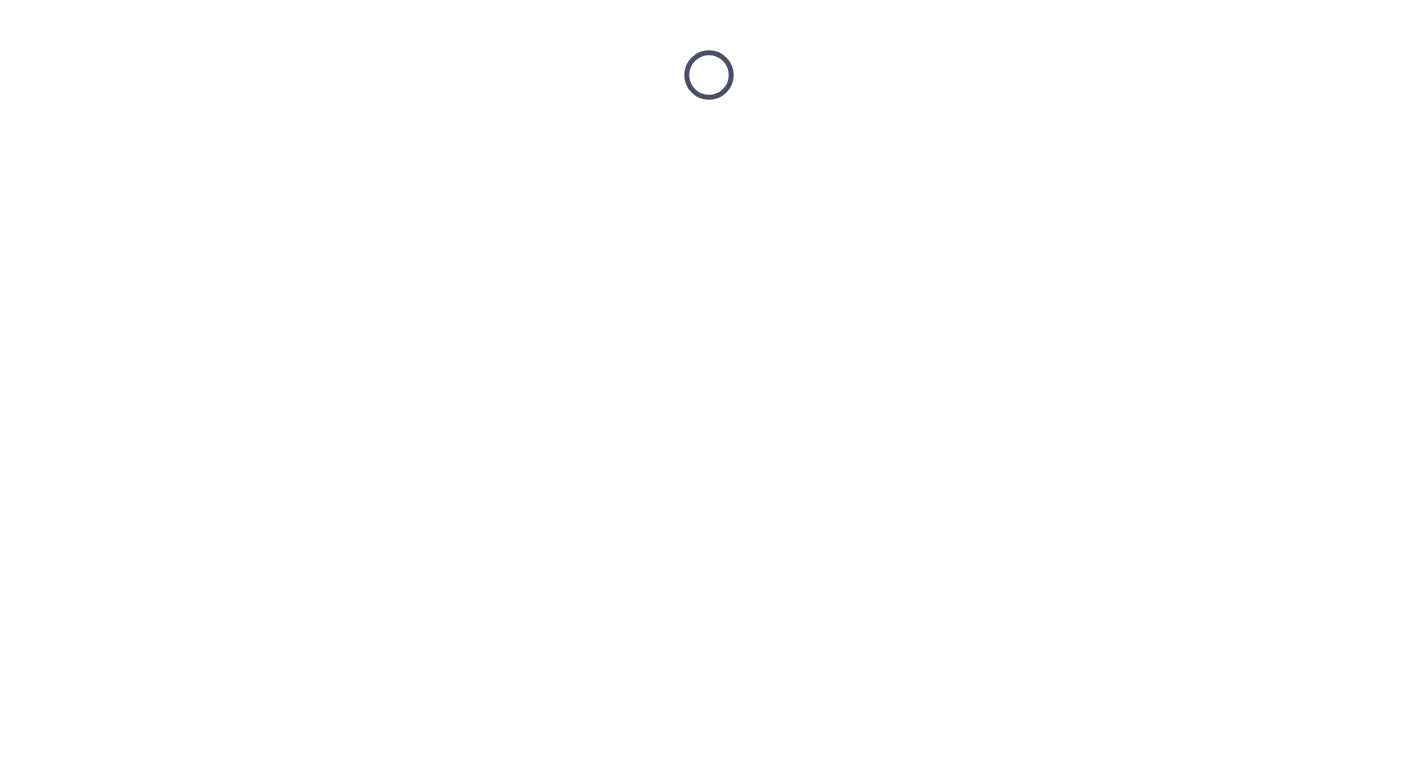 scroll, scrollTop: 0, scrollLeft: 0, axis: both 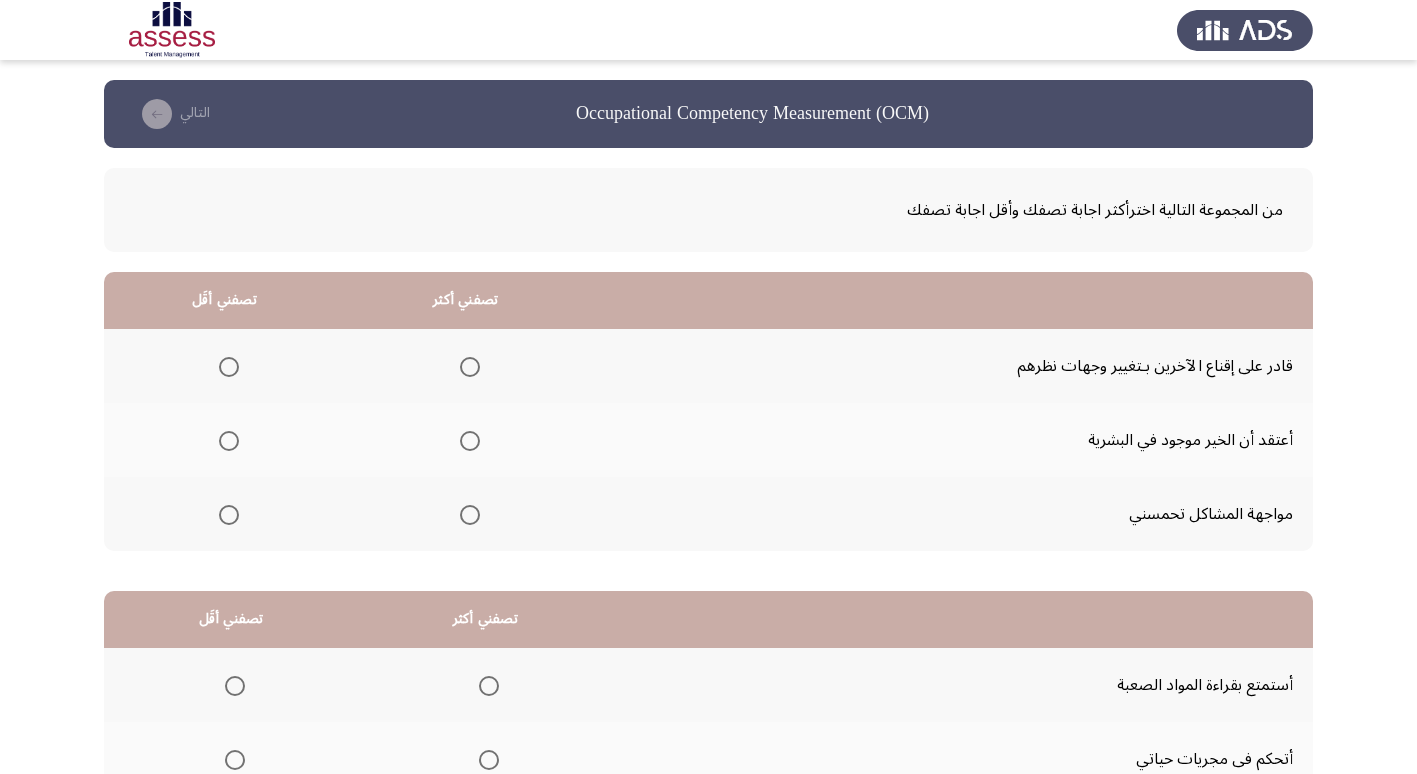 click at bounding box center [470, 515] 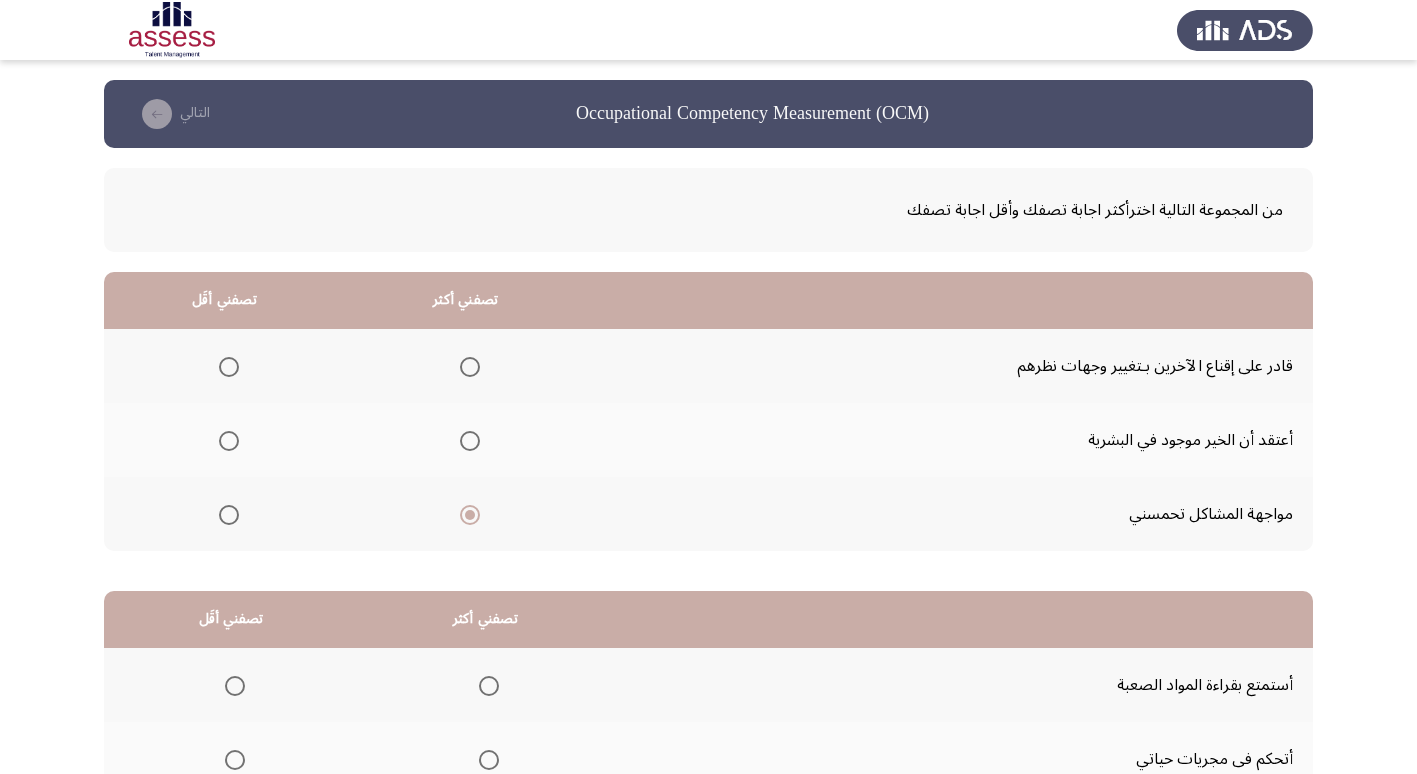 click at bounding box center (229, 441) 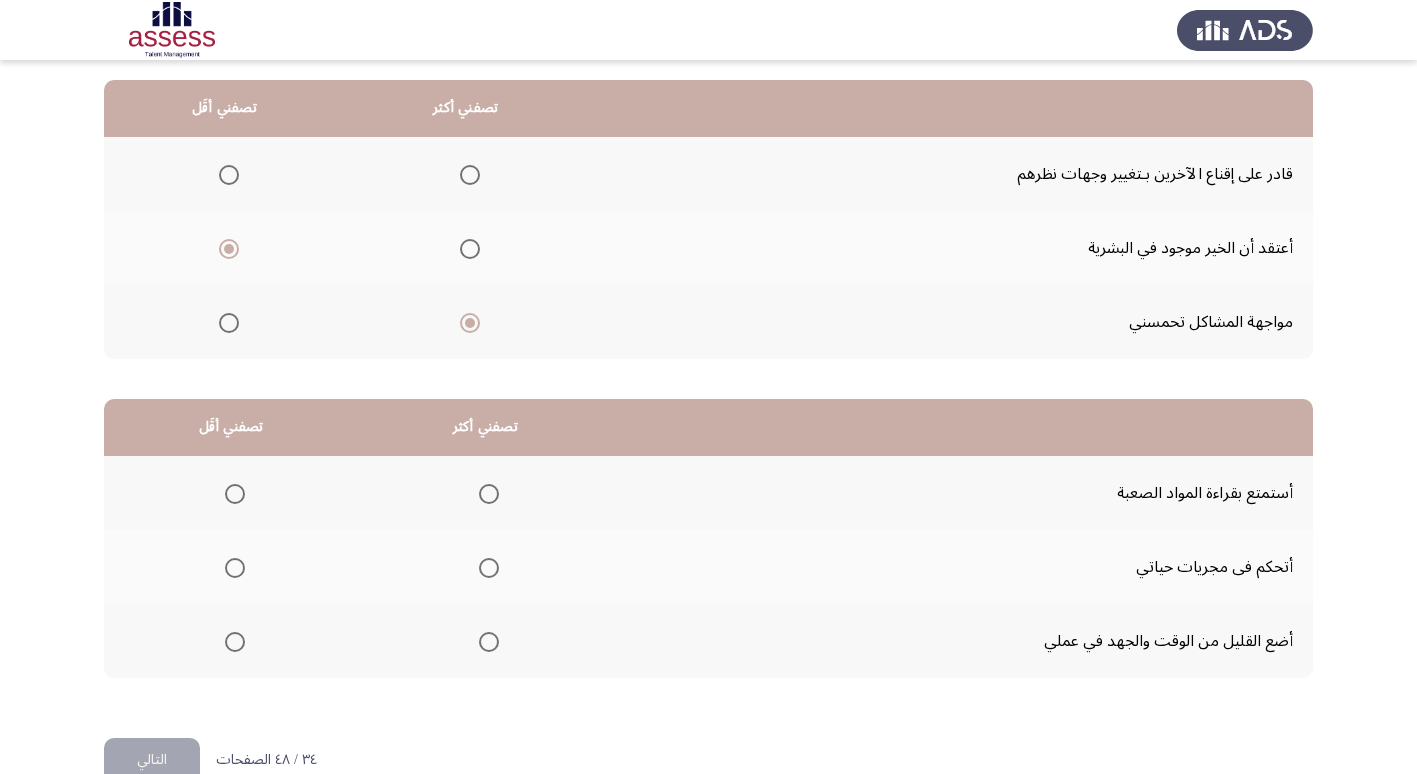 scroll, scrollTop: 200, scrollLeft: 0, axis: vertical 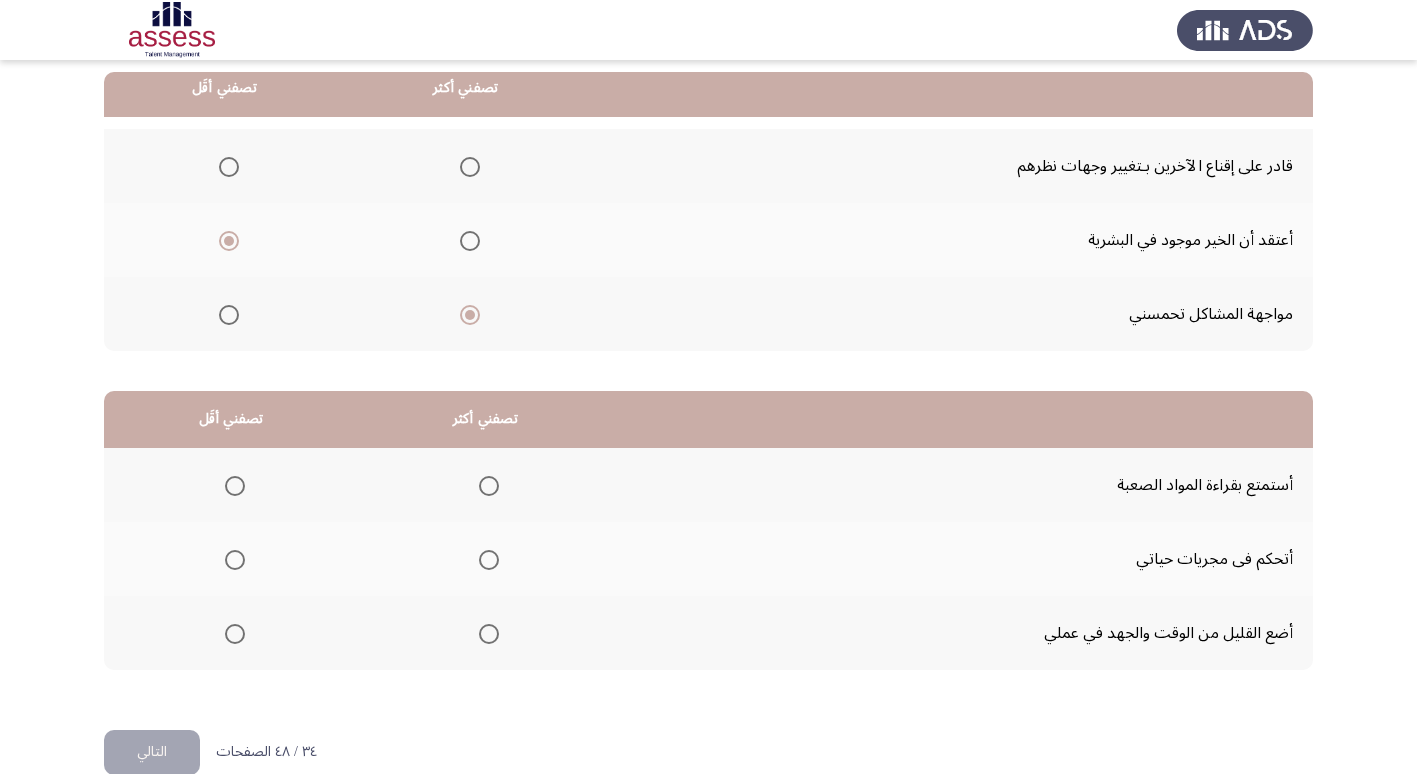 click at bounding box center [235, 634] 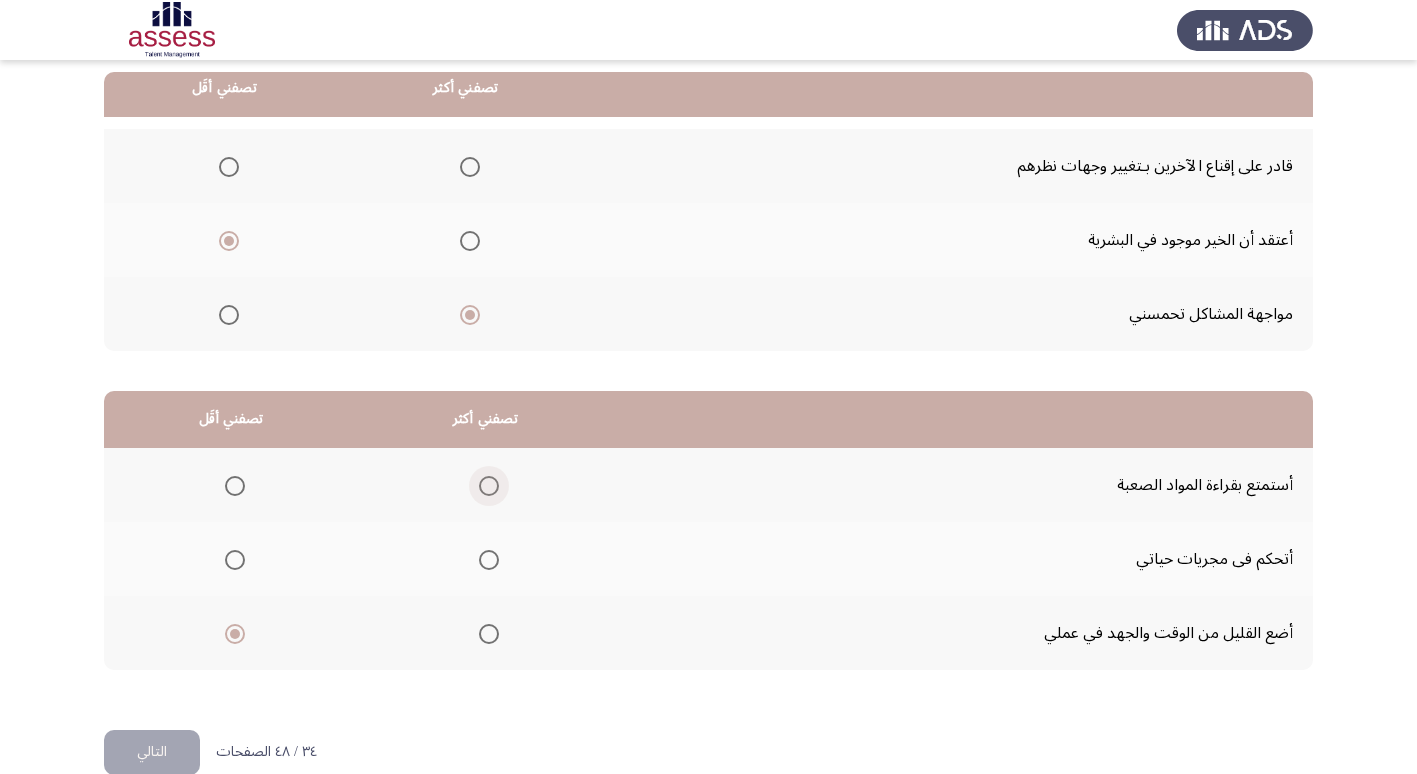 click at bounding box center [489, 486] 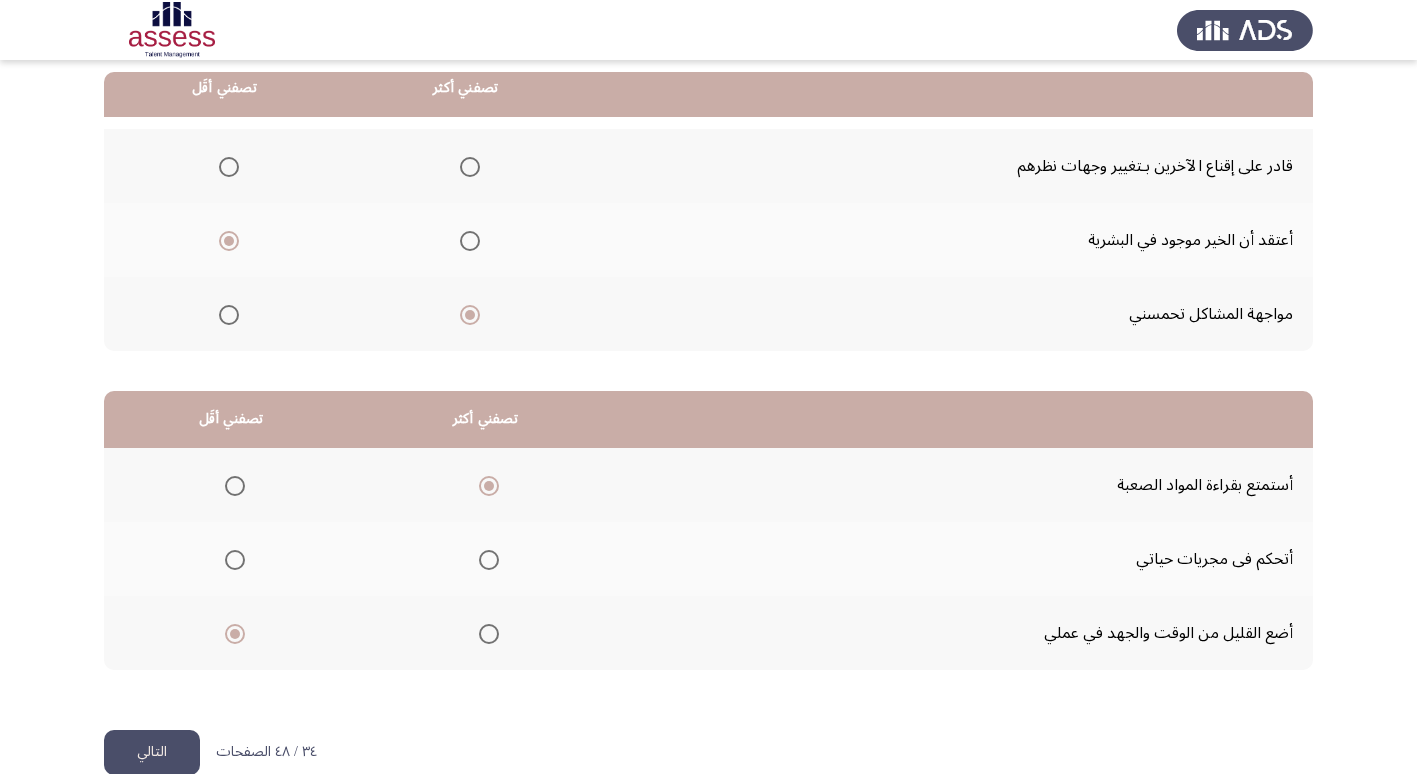 click on "التالي" 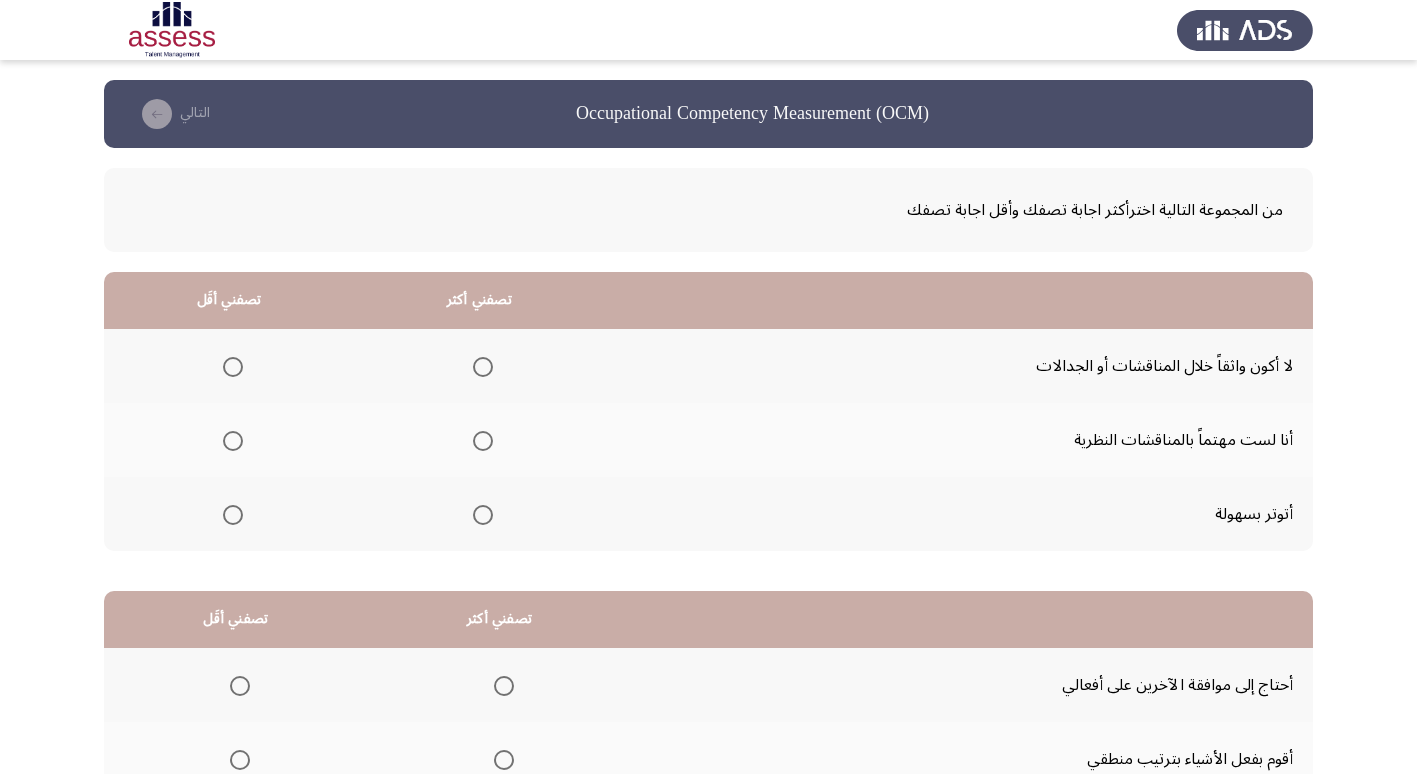 click at bounding box center [233, 367] 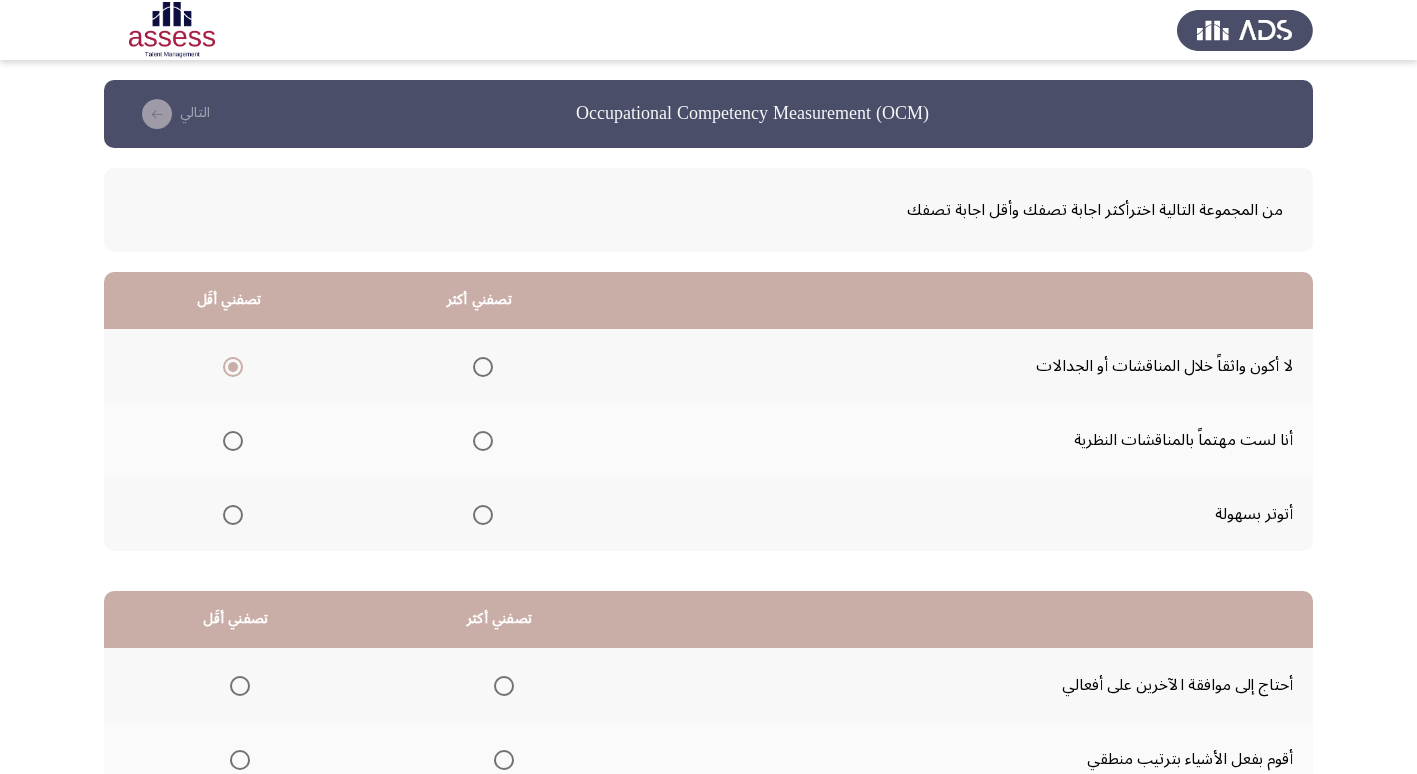 click at bounding box center (233, 515) 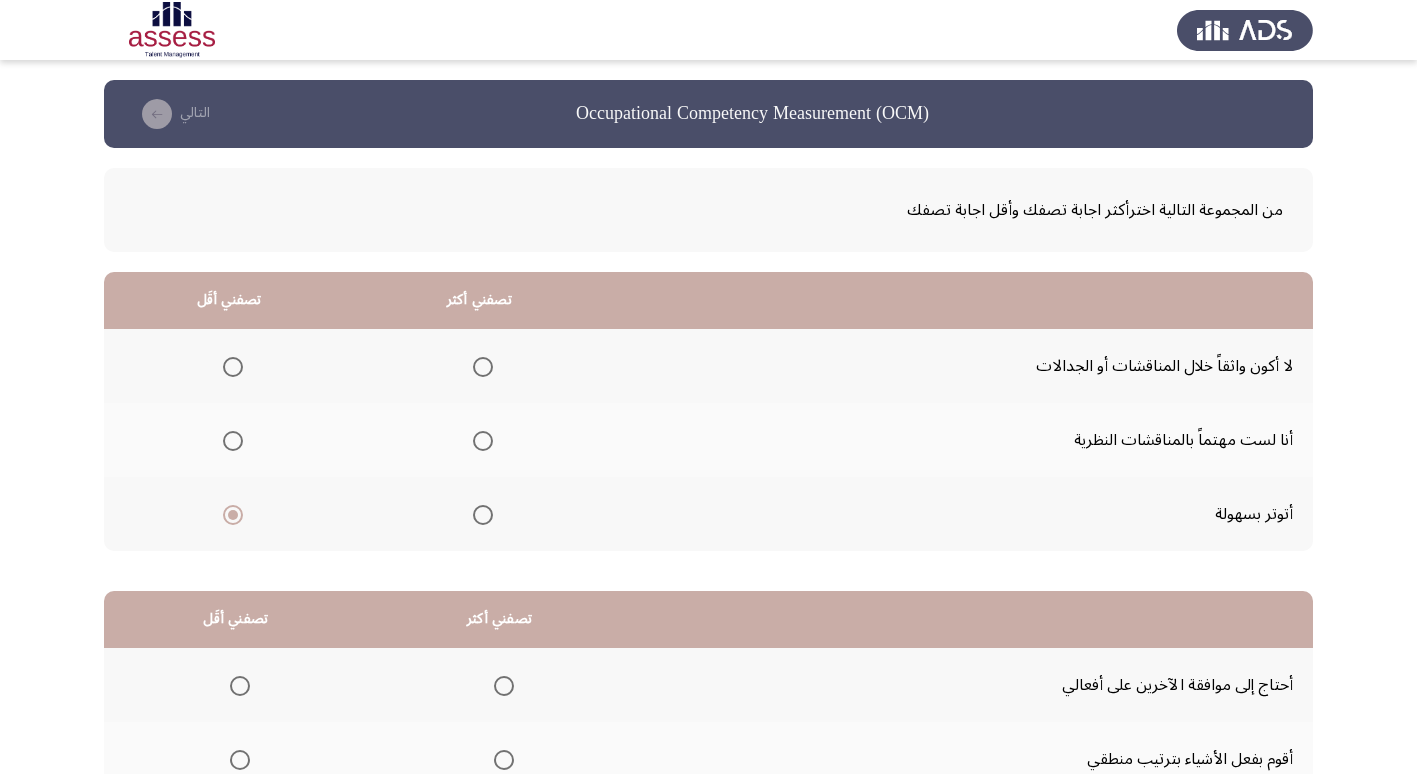click at bounding box center [483, 367] 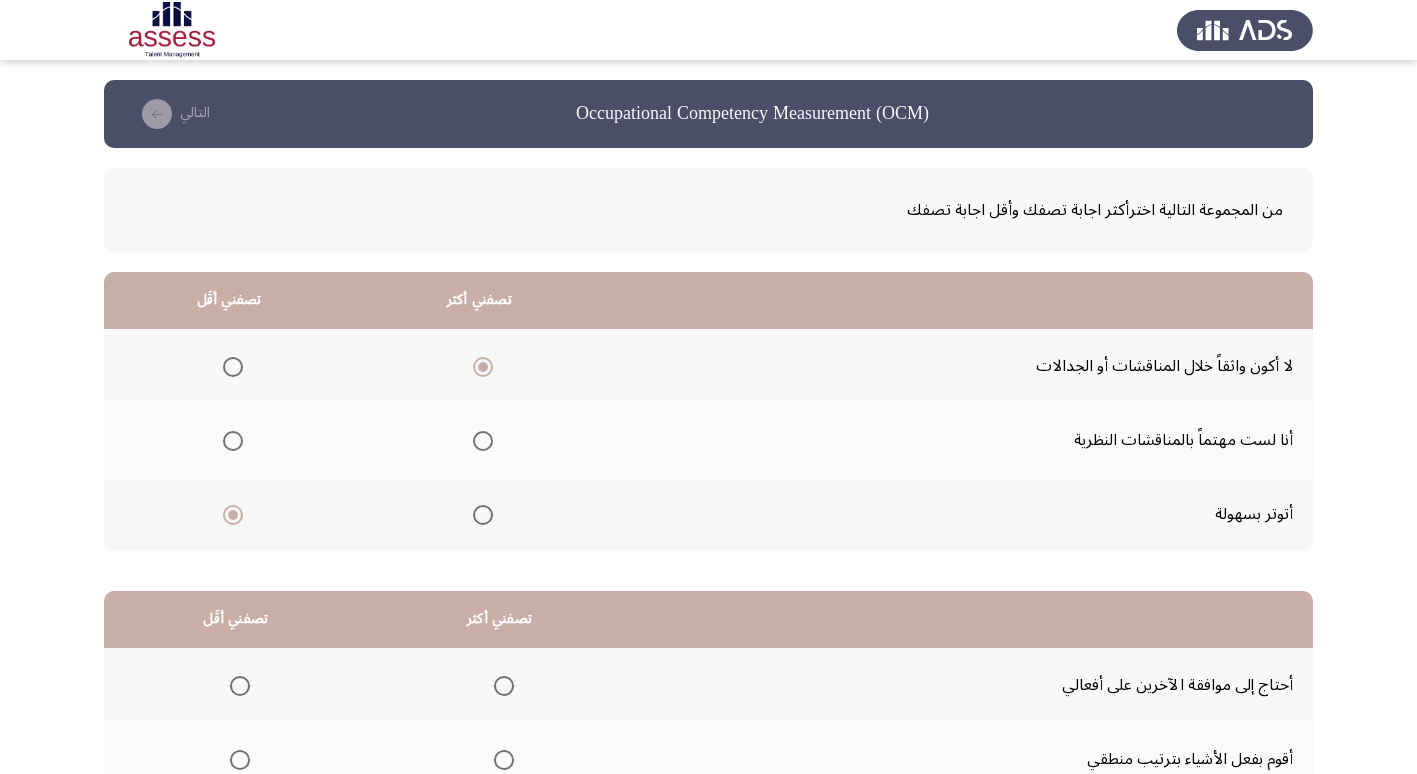 click at bounding box center (483, 441) 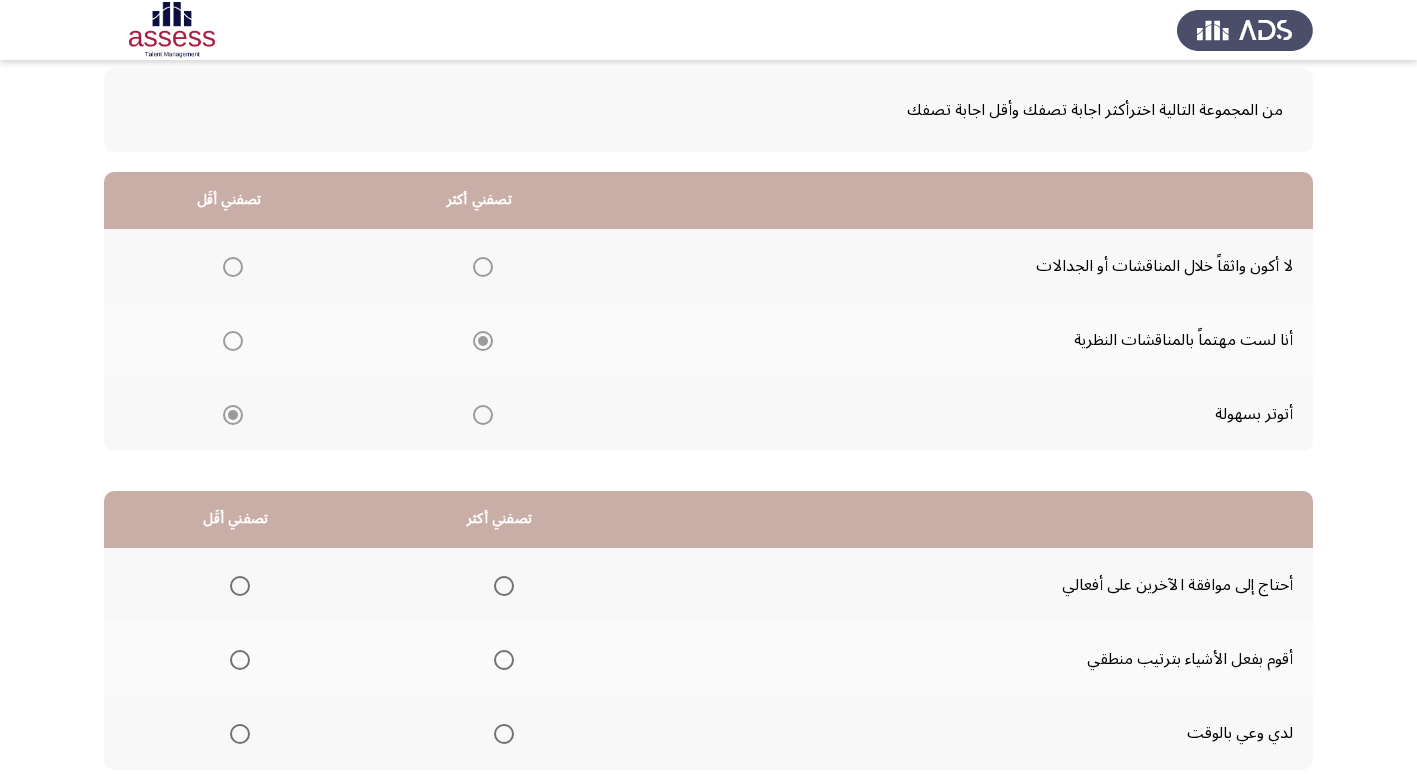 scroll, scrollTop: 200, scrollLeft: 0, axis: vertical 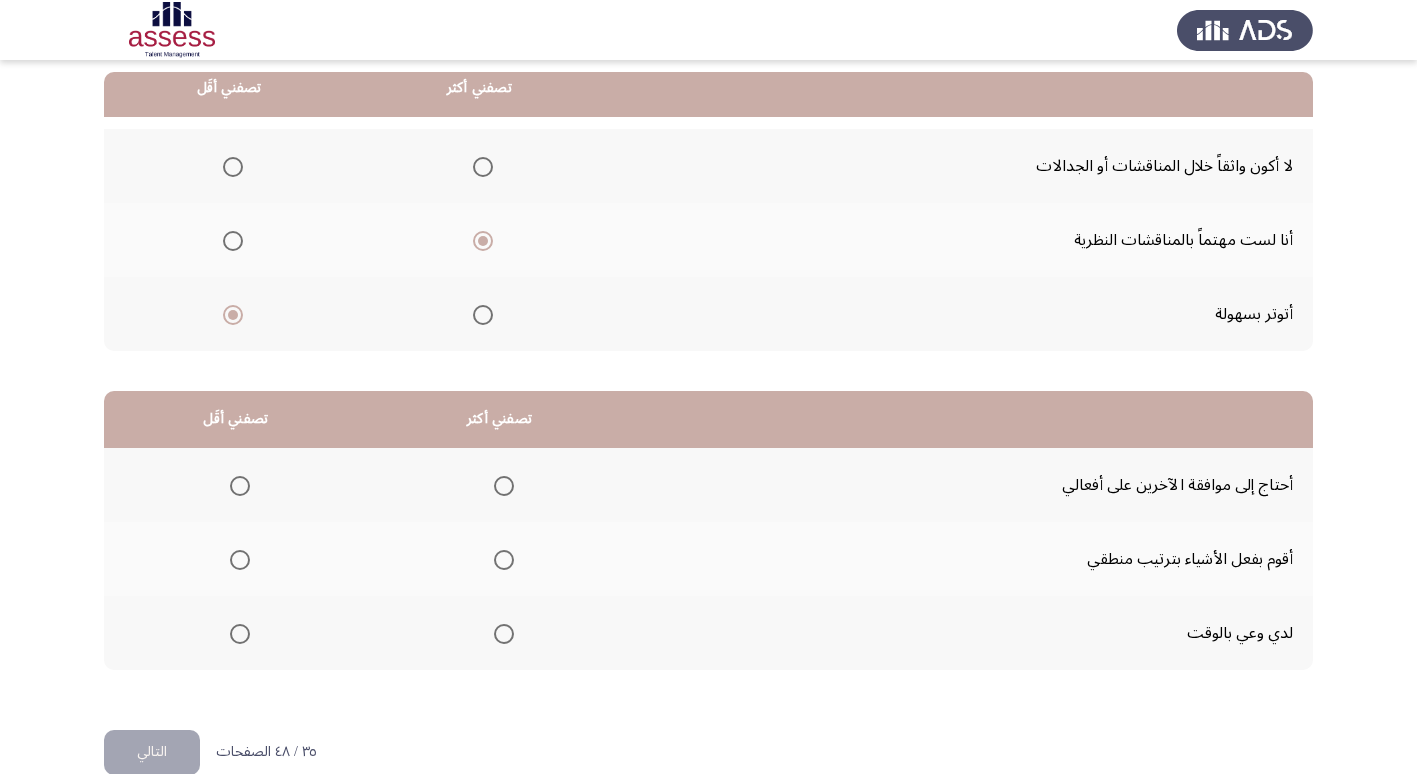 click at bounding box center [504, 560] 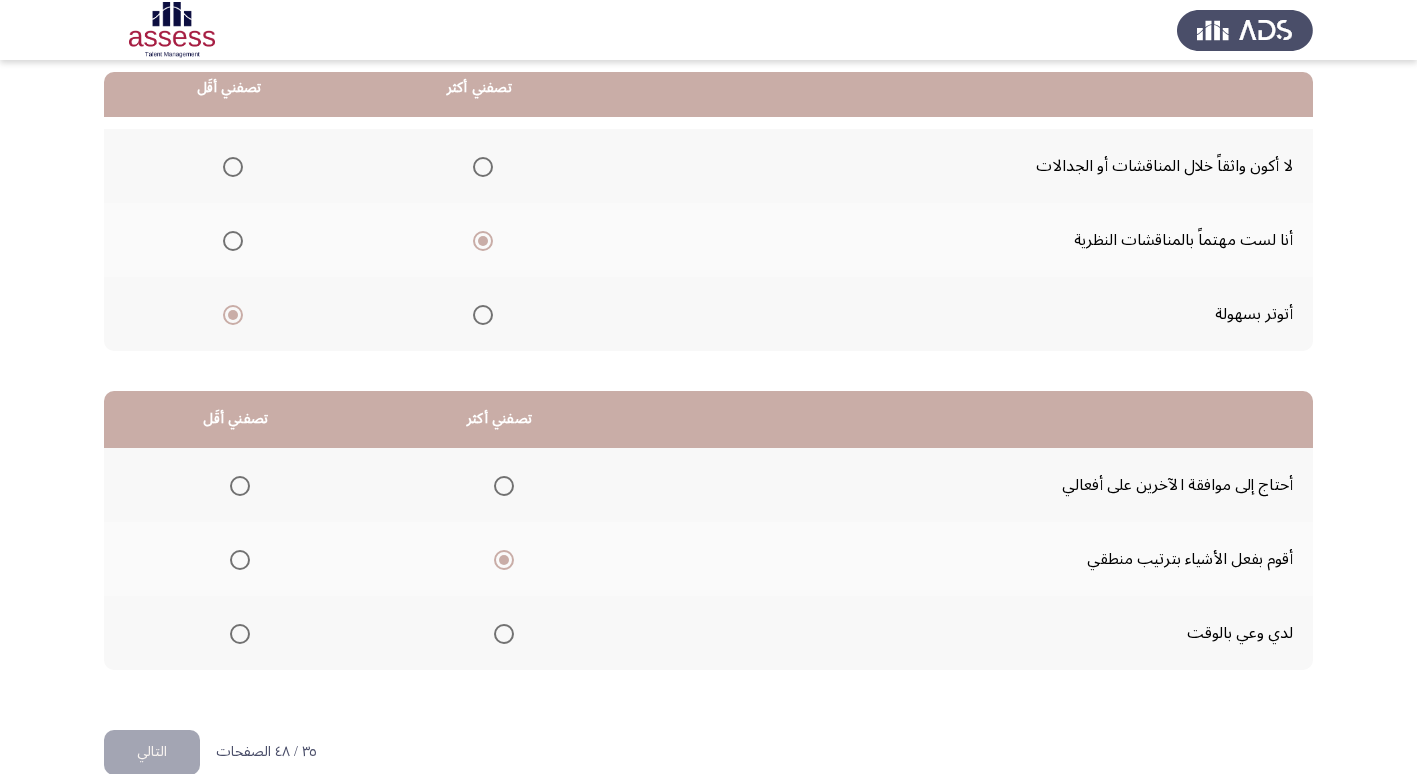 click at bounding box center [240, 486] 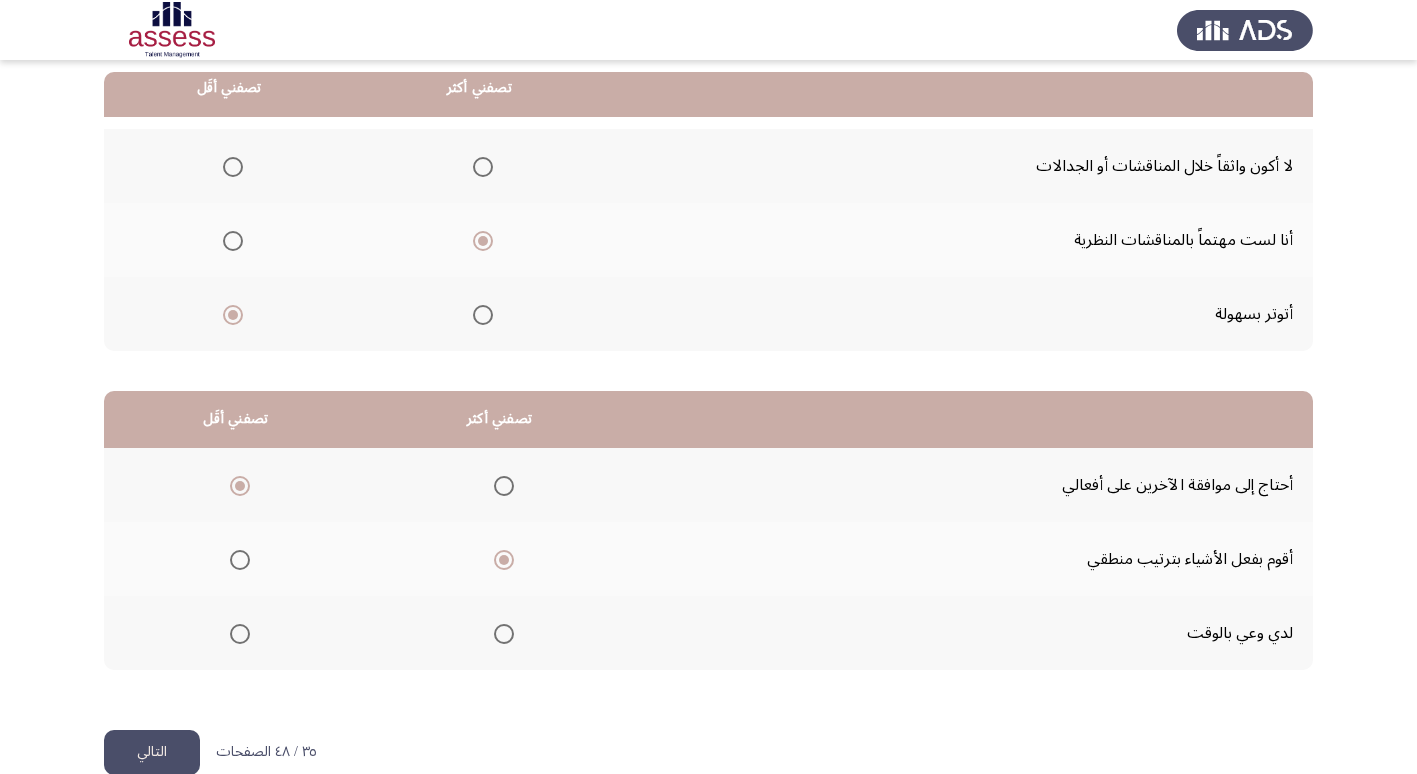 click on "التالي" 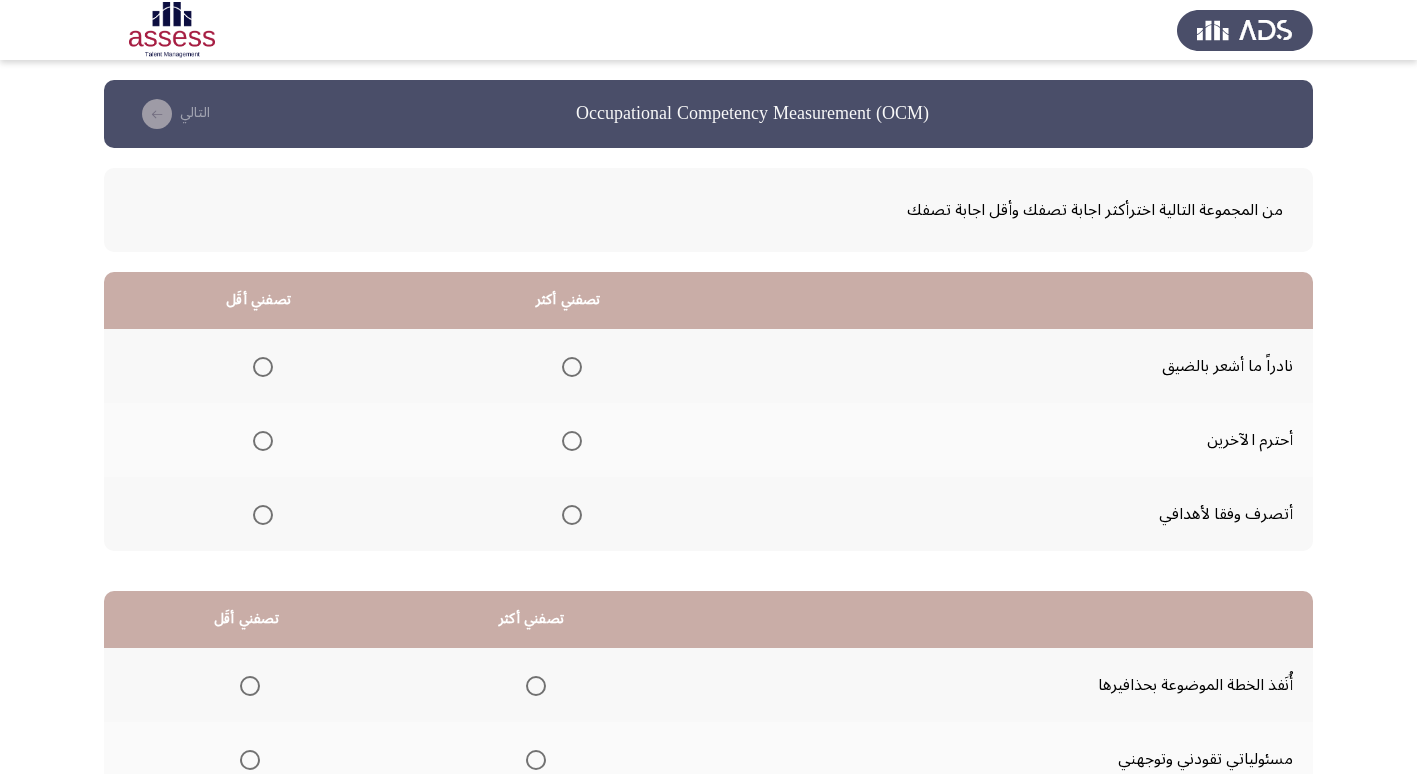 scroll, scrollTop: 100, scrollLeft: 0, axis: vertical 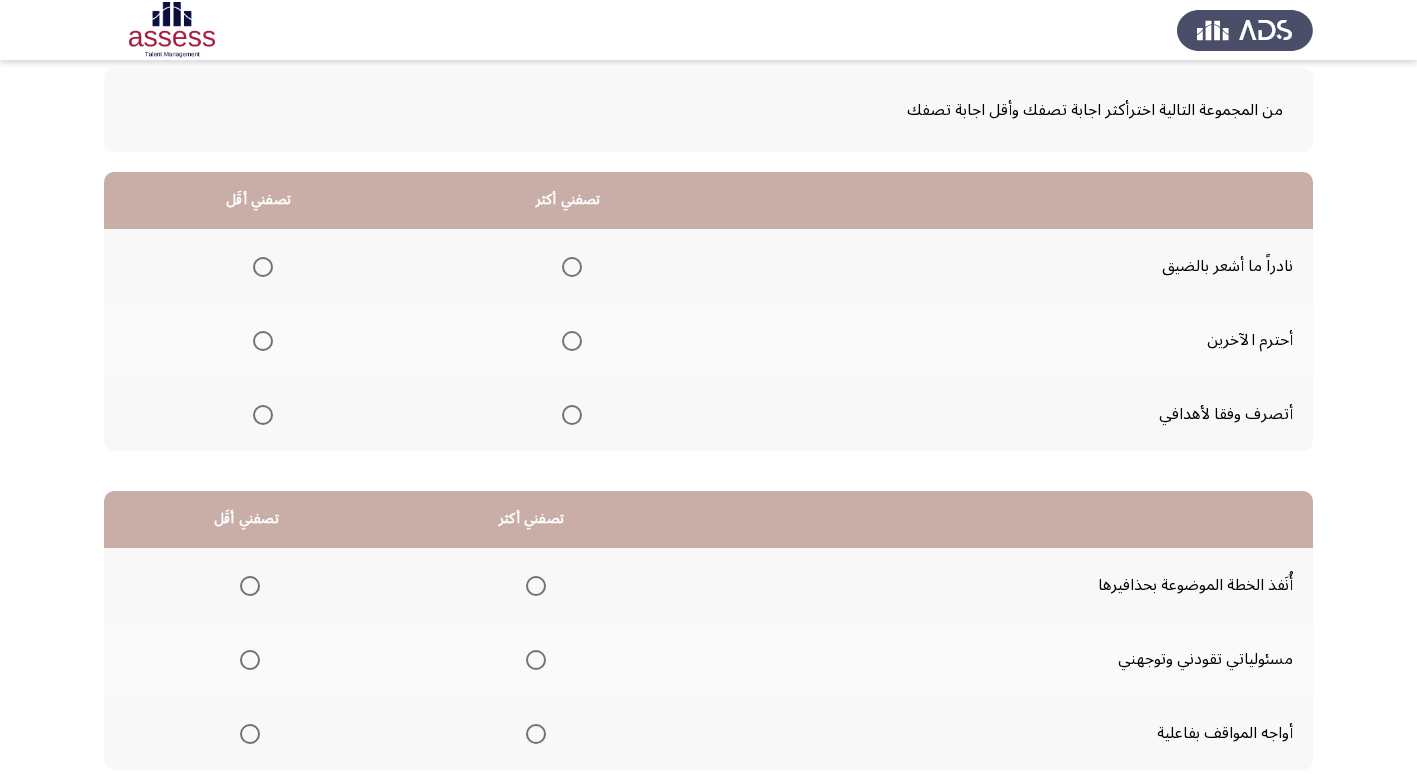 click at bounding box center (572, 415) 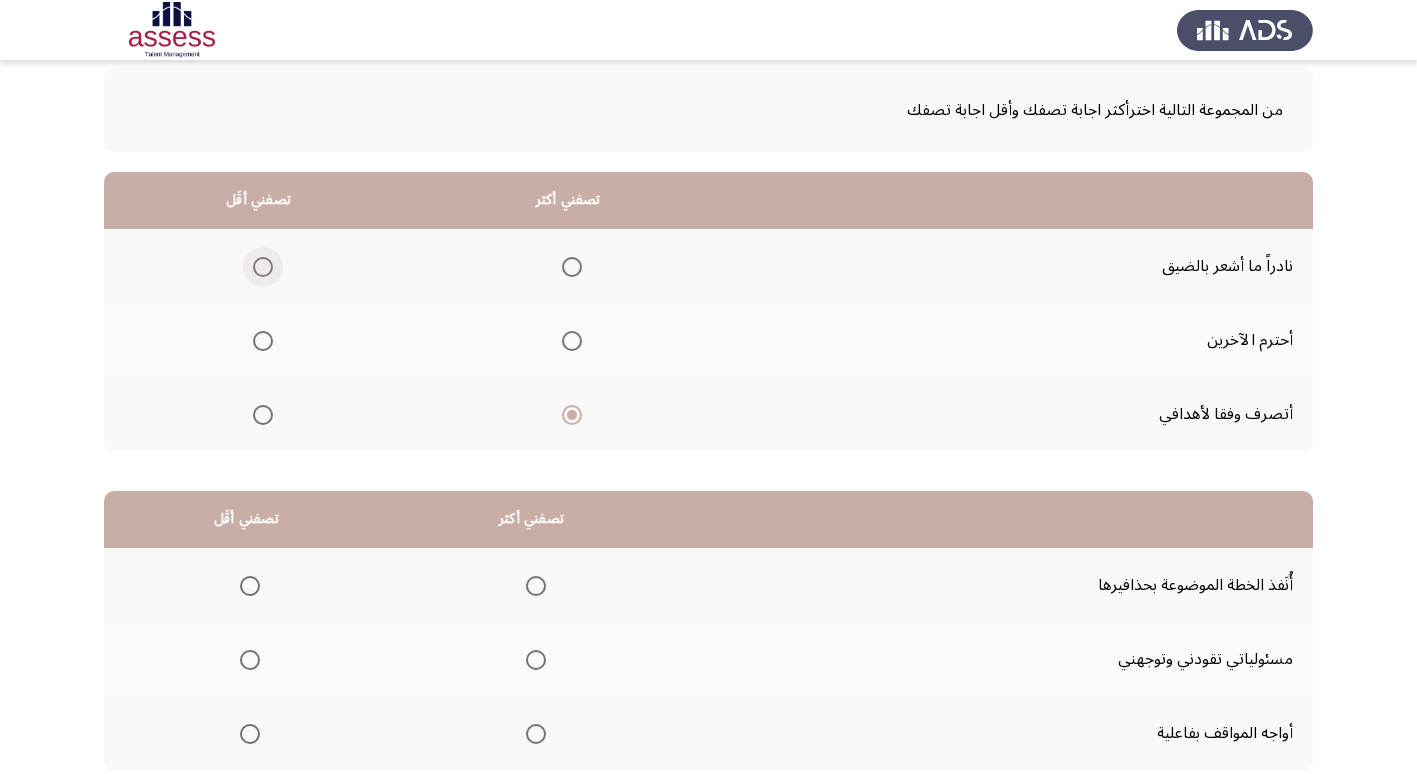 click at bounding box center [263, 267] 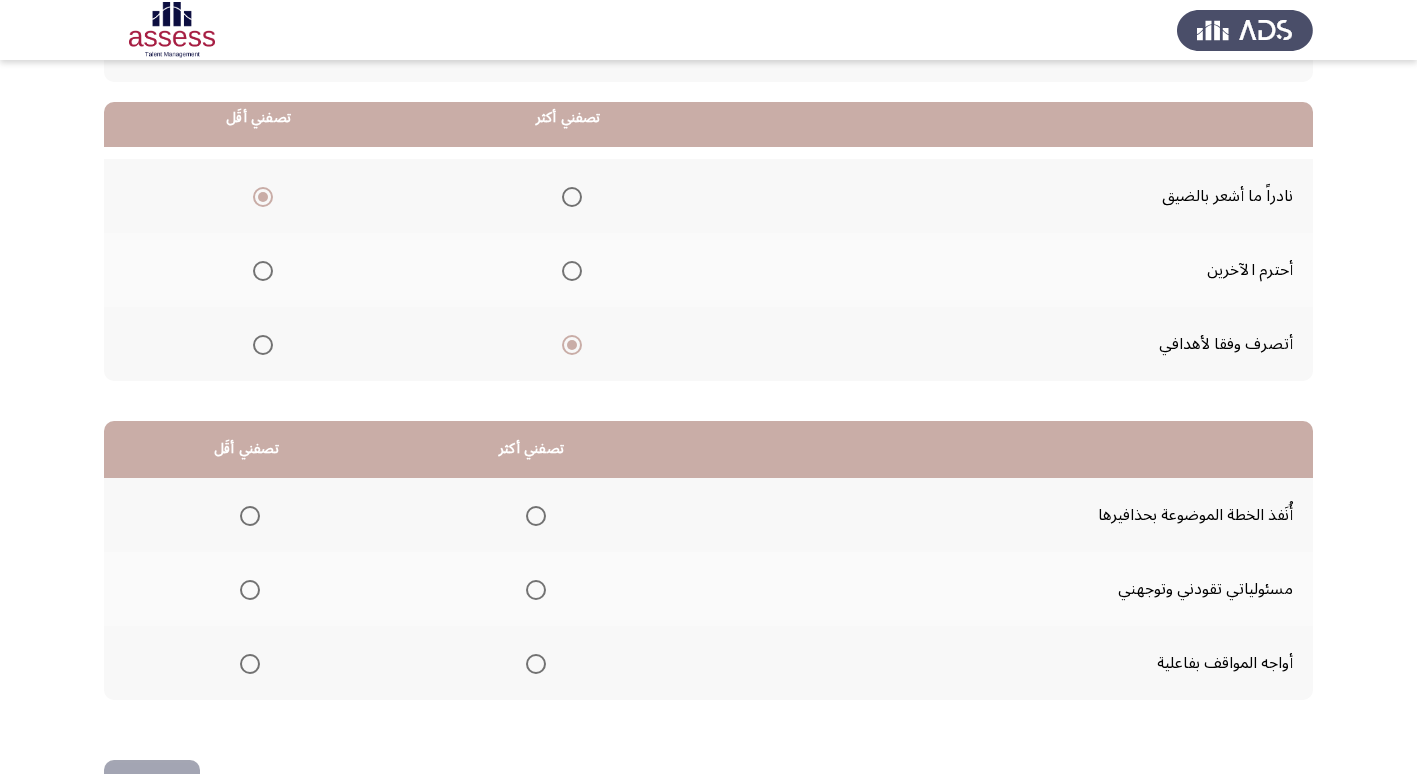 scroll, scrollTop: 200, scrollLeft: 0, axis: vertical 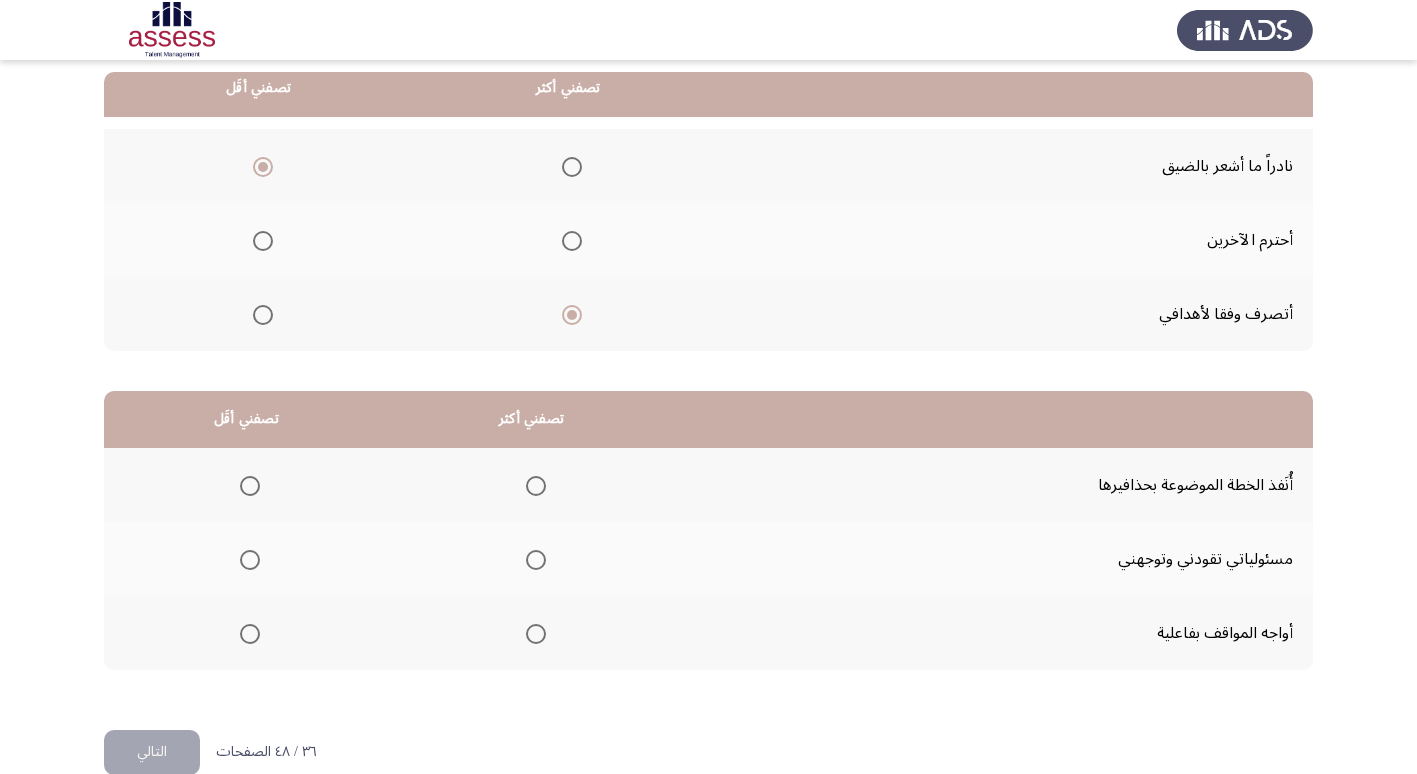 click at bounding box center (250, 486) 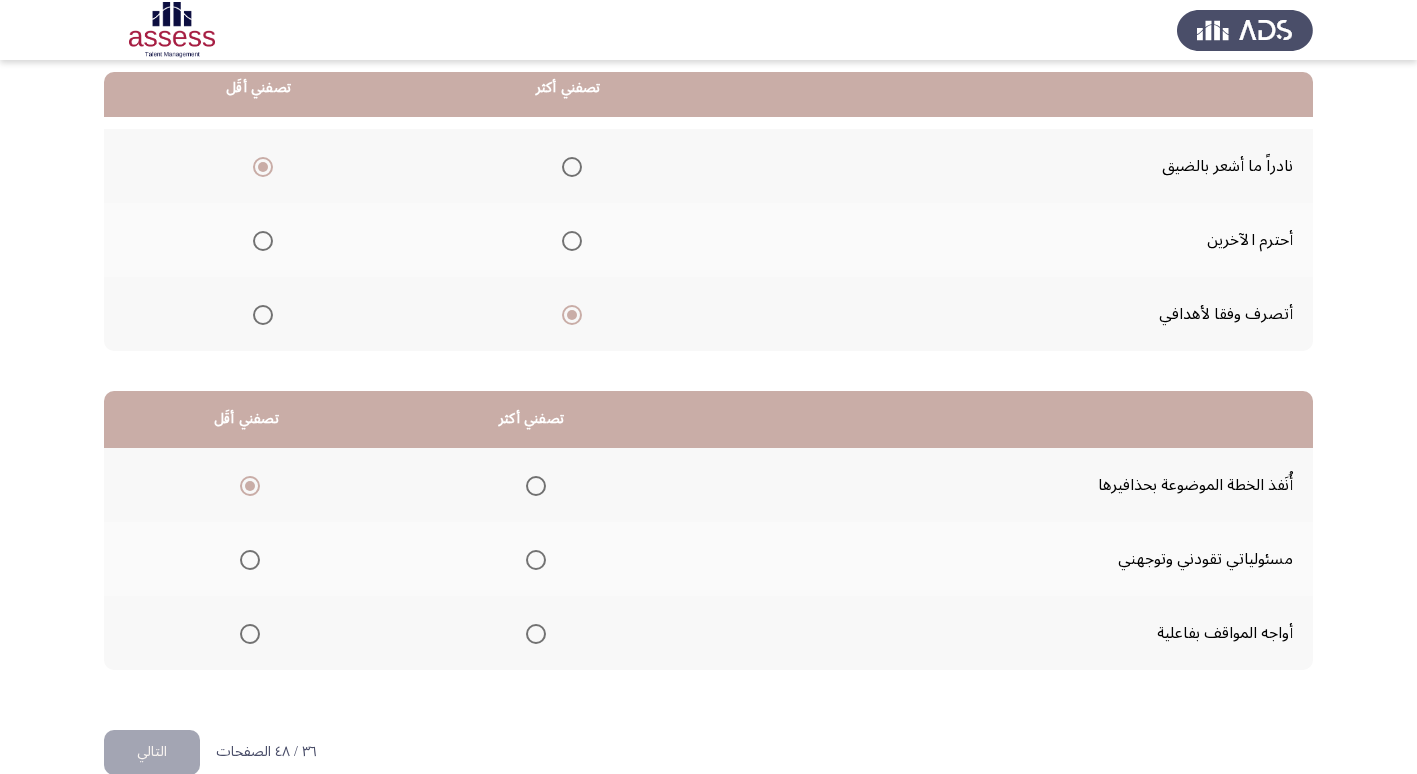 click at bounding box center (536, 560) 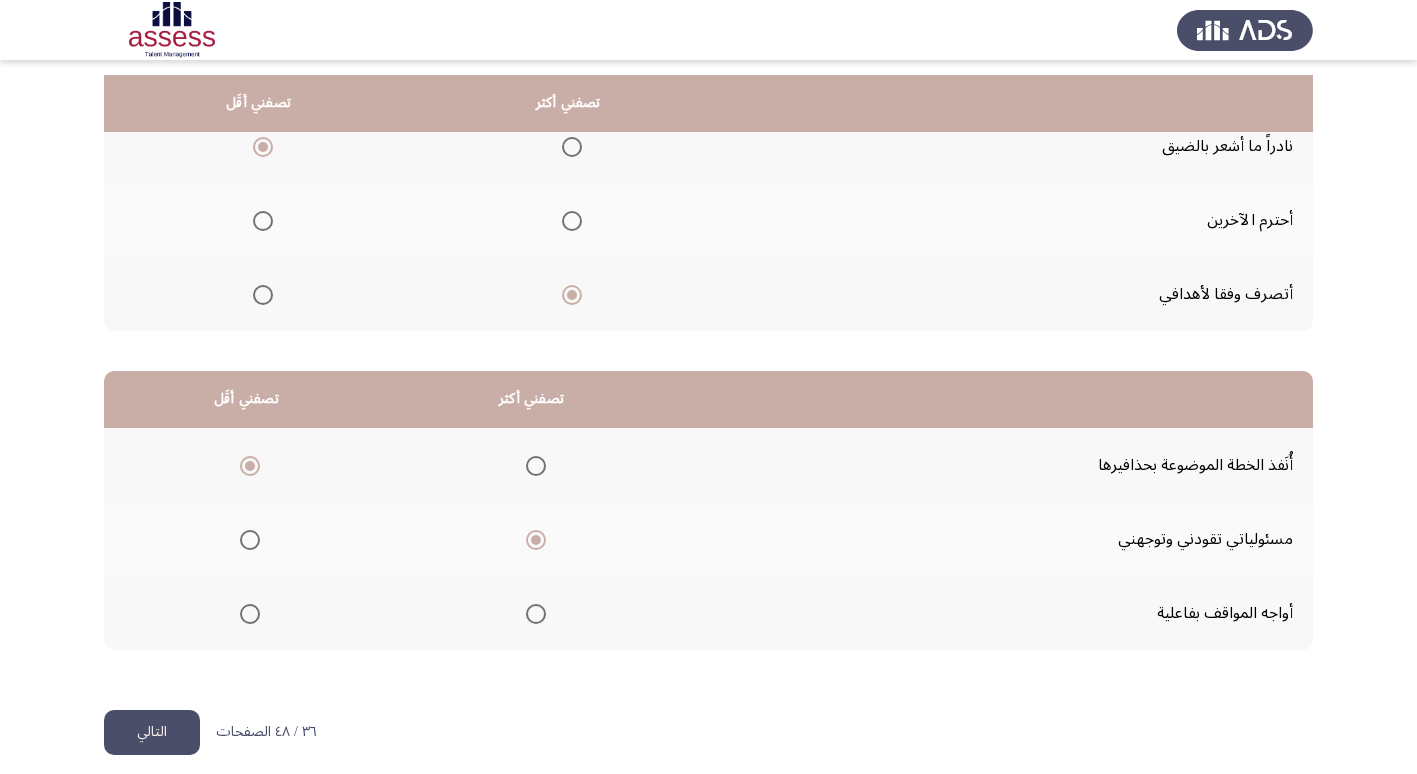scroll, scrollTop: 236, scrollLeft: 0, axis: vertical 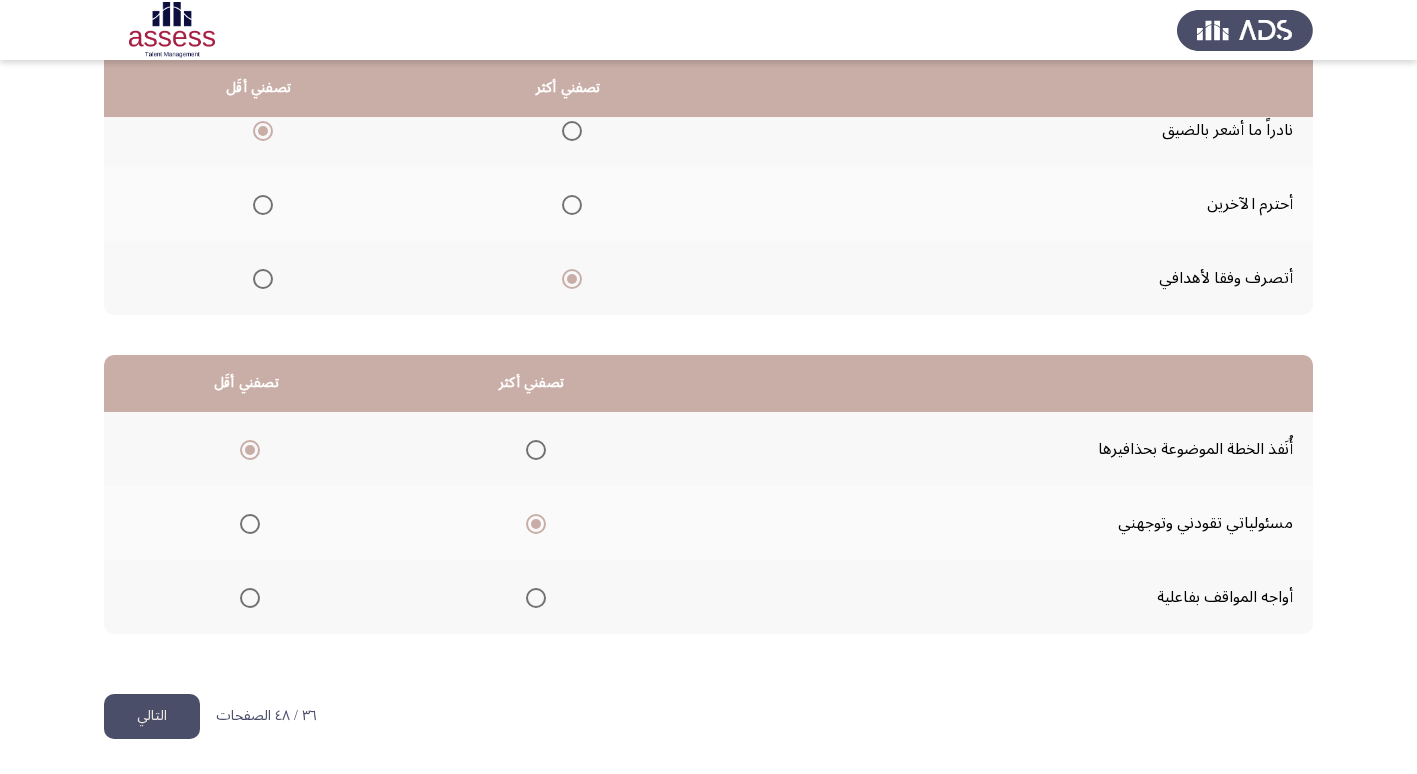 click at bounding box center [536, 598] 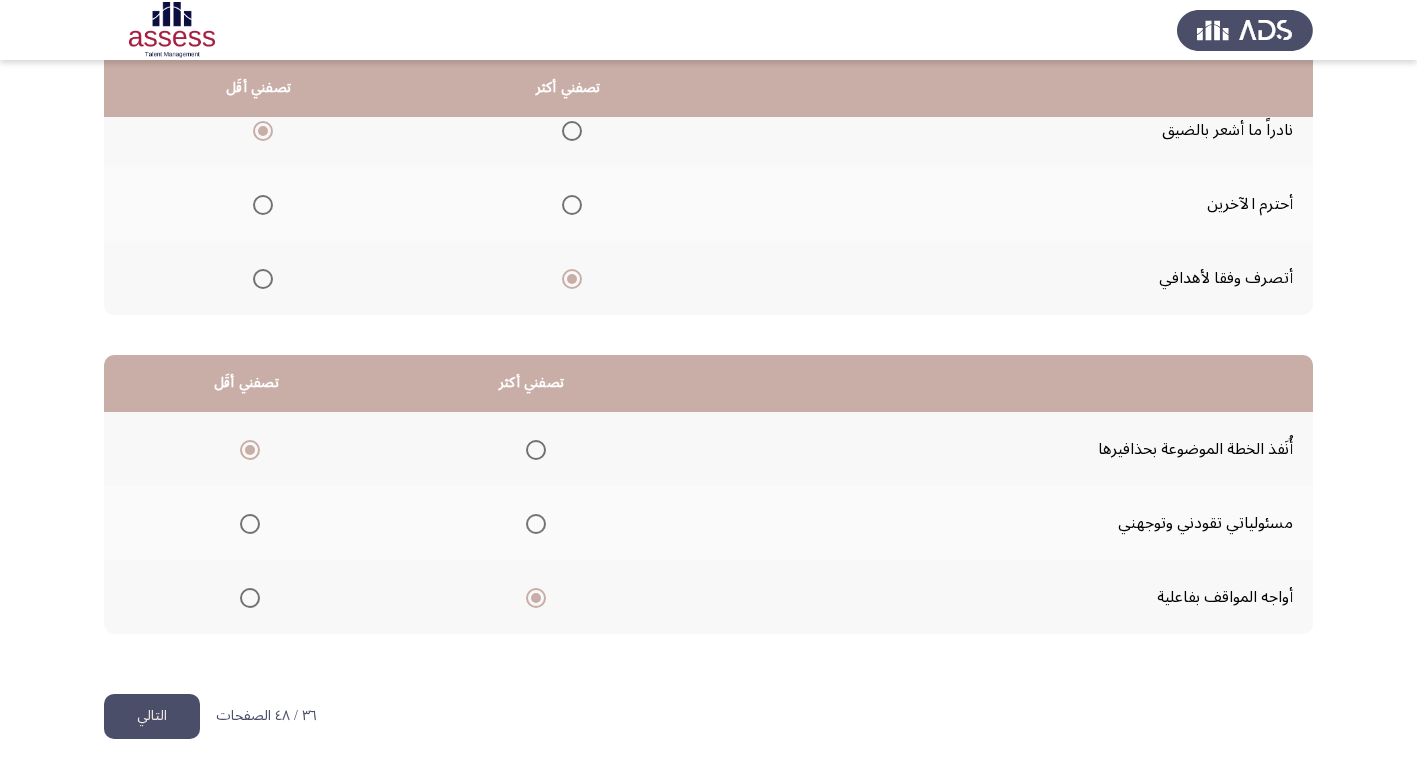 click on "التالي" 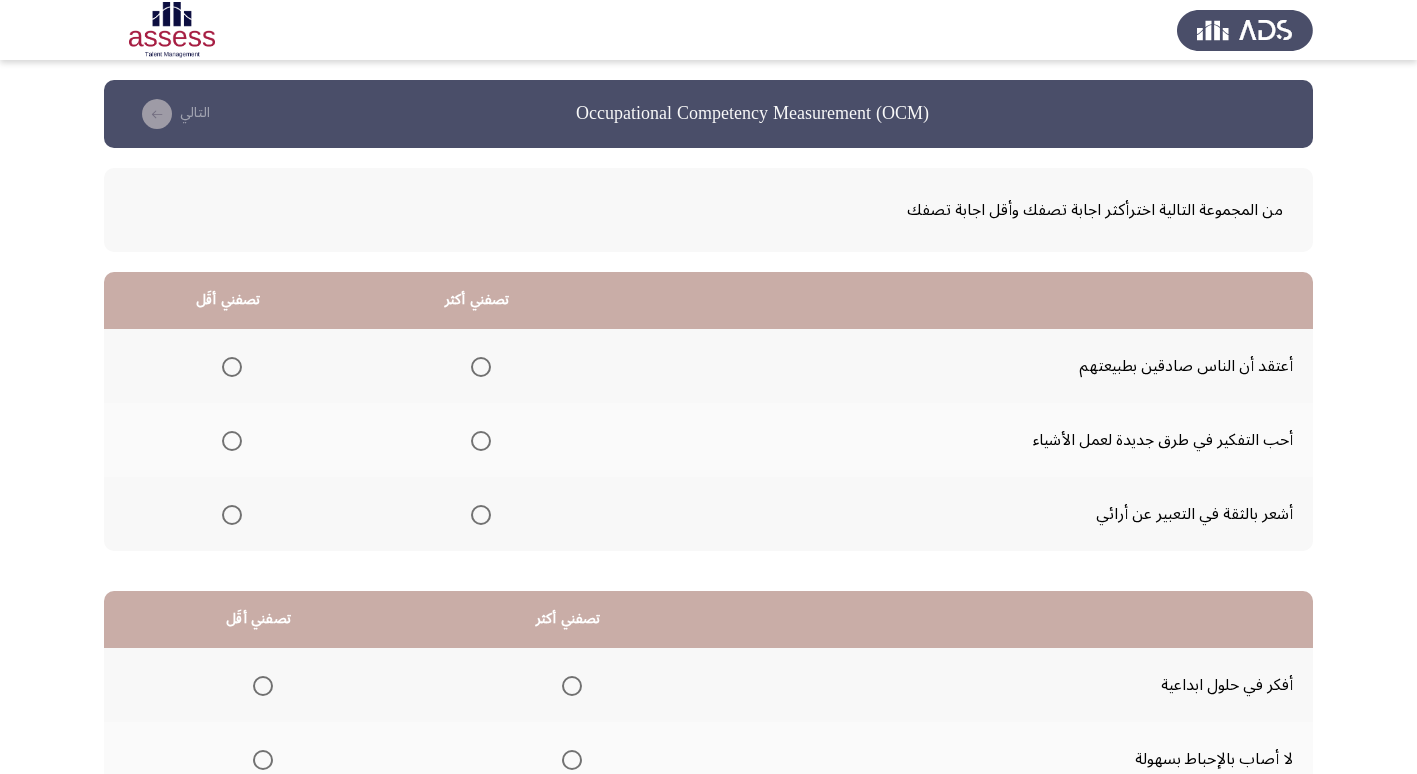 click at bounding box center [481, 441] 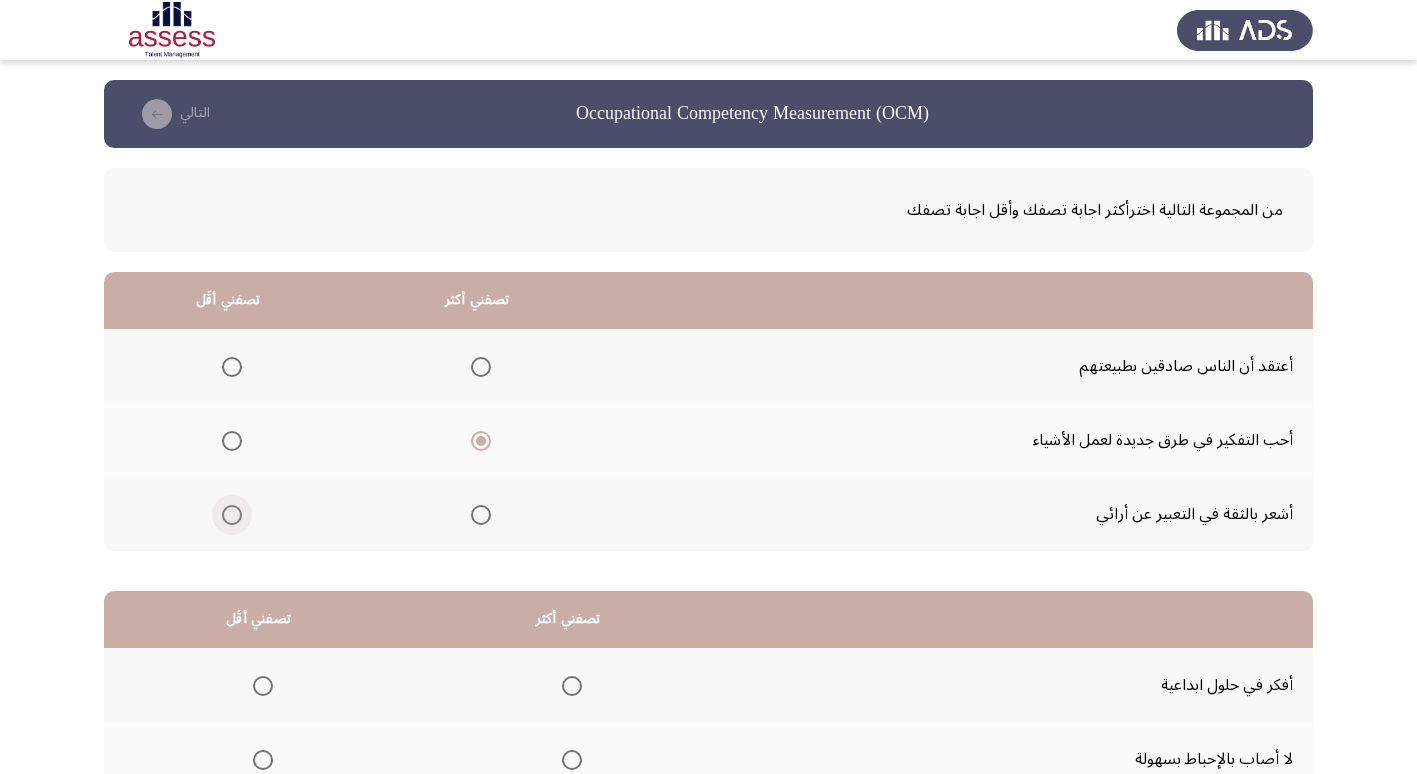click at bounding box center [232, 515] 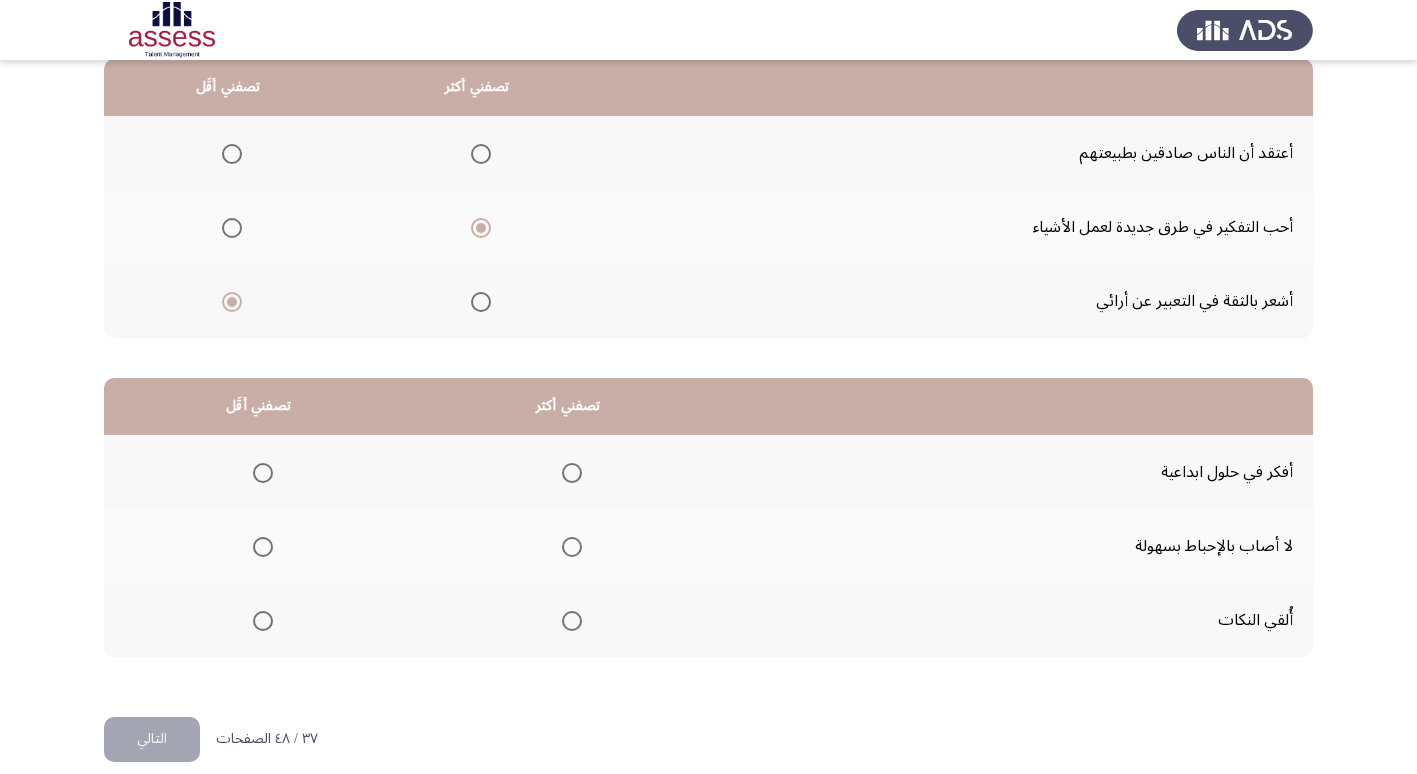 scroll, scrollTop: 236, scrollLeft: 0, axis: vertical 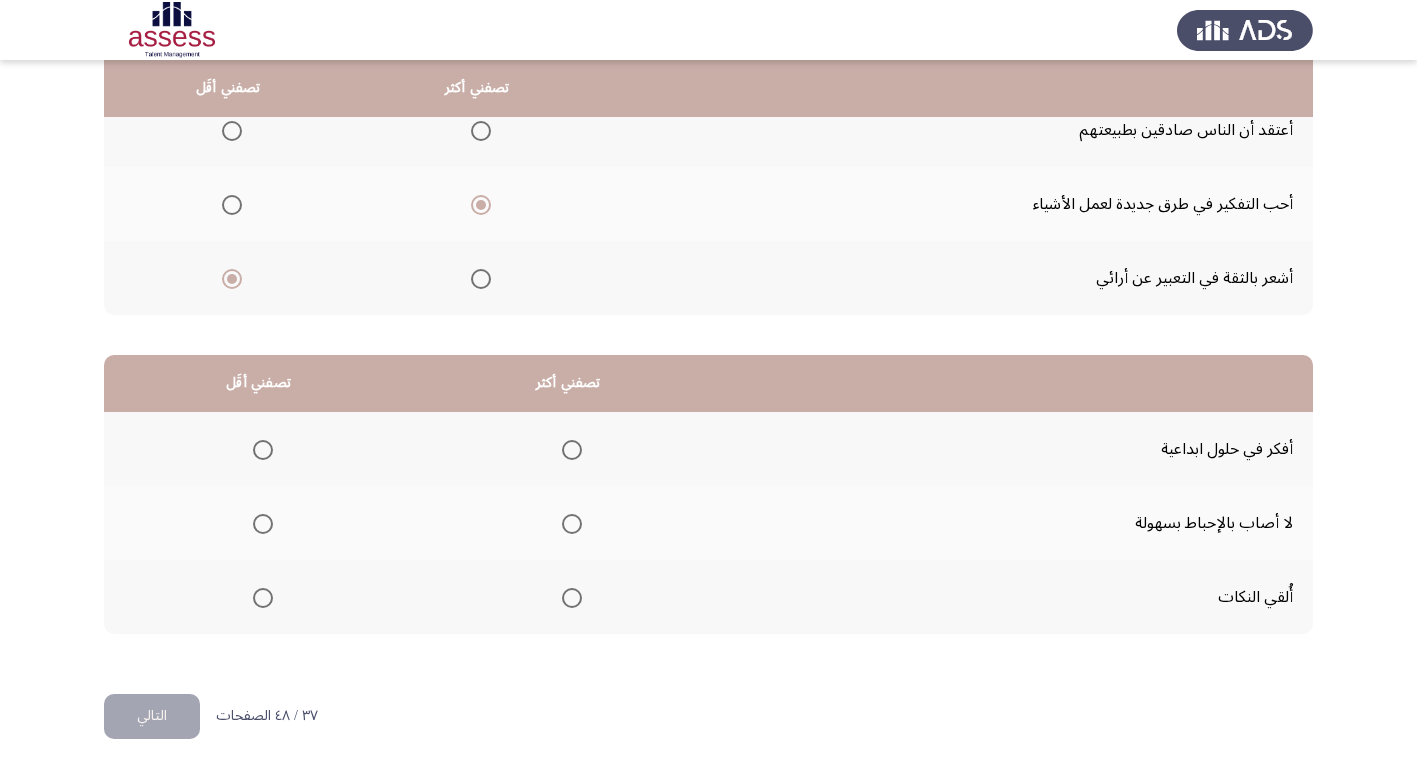 click at bounding box center (572, 450) 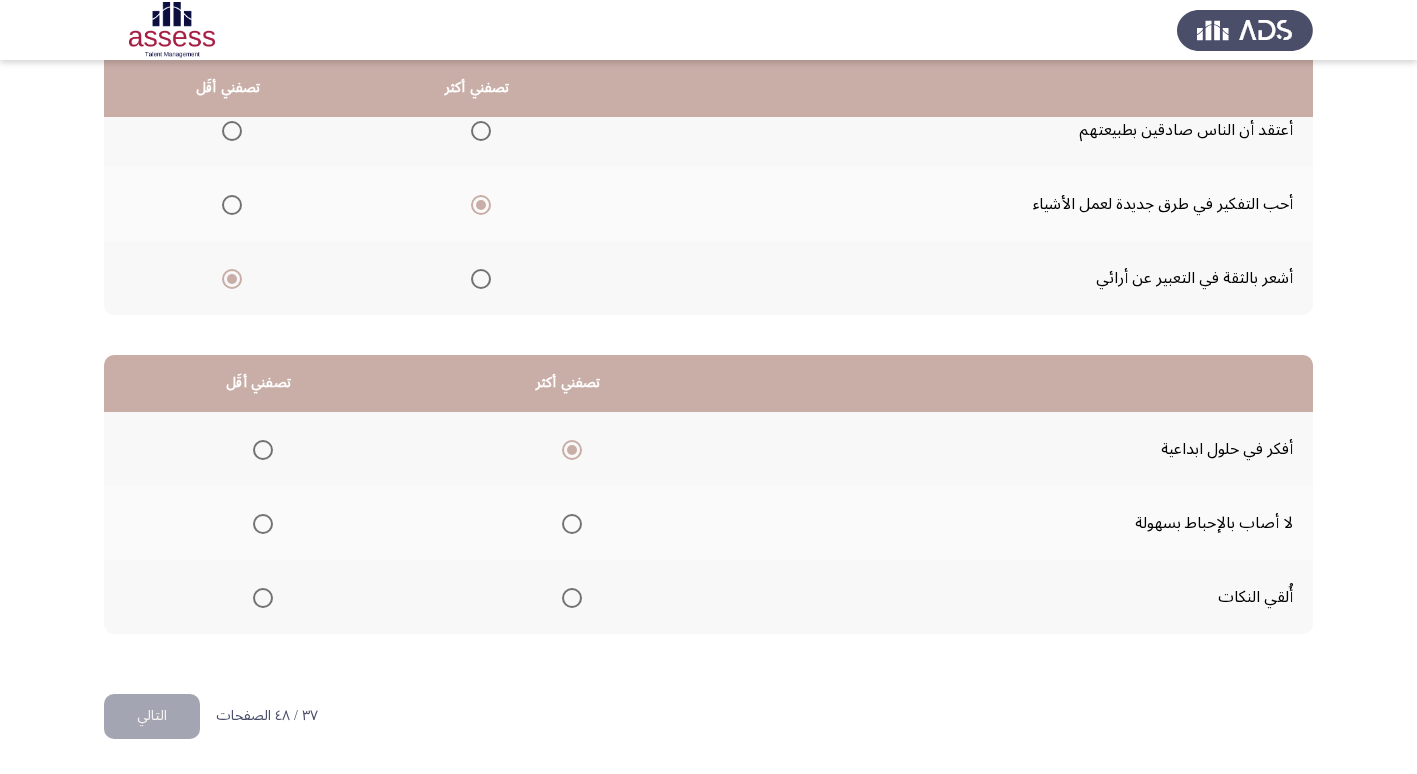 click at bounding box center [263, 598] 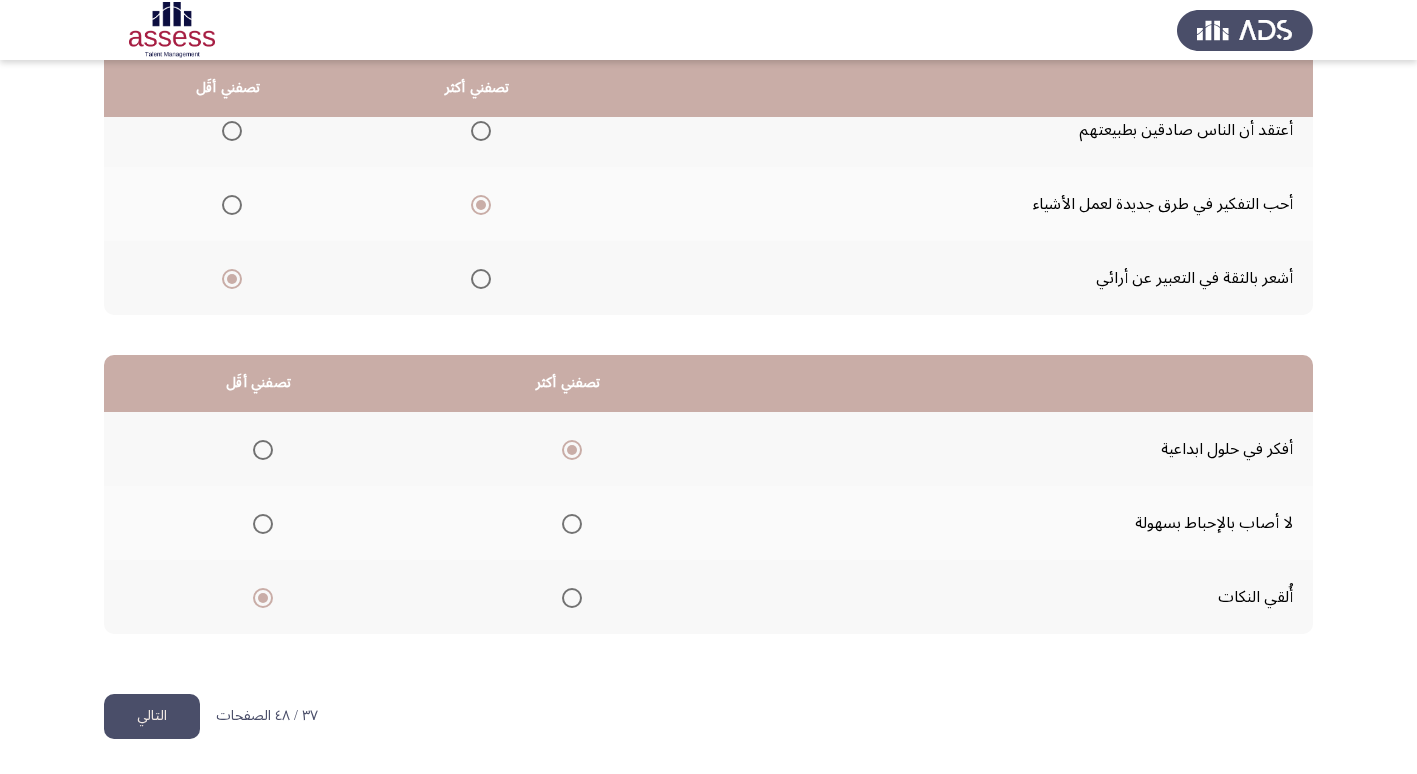 click on "التالي" 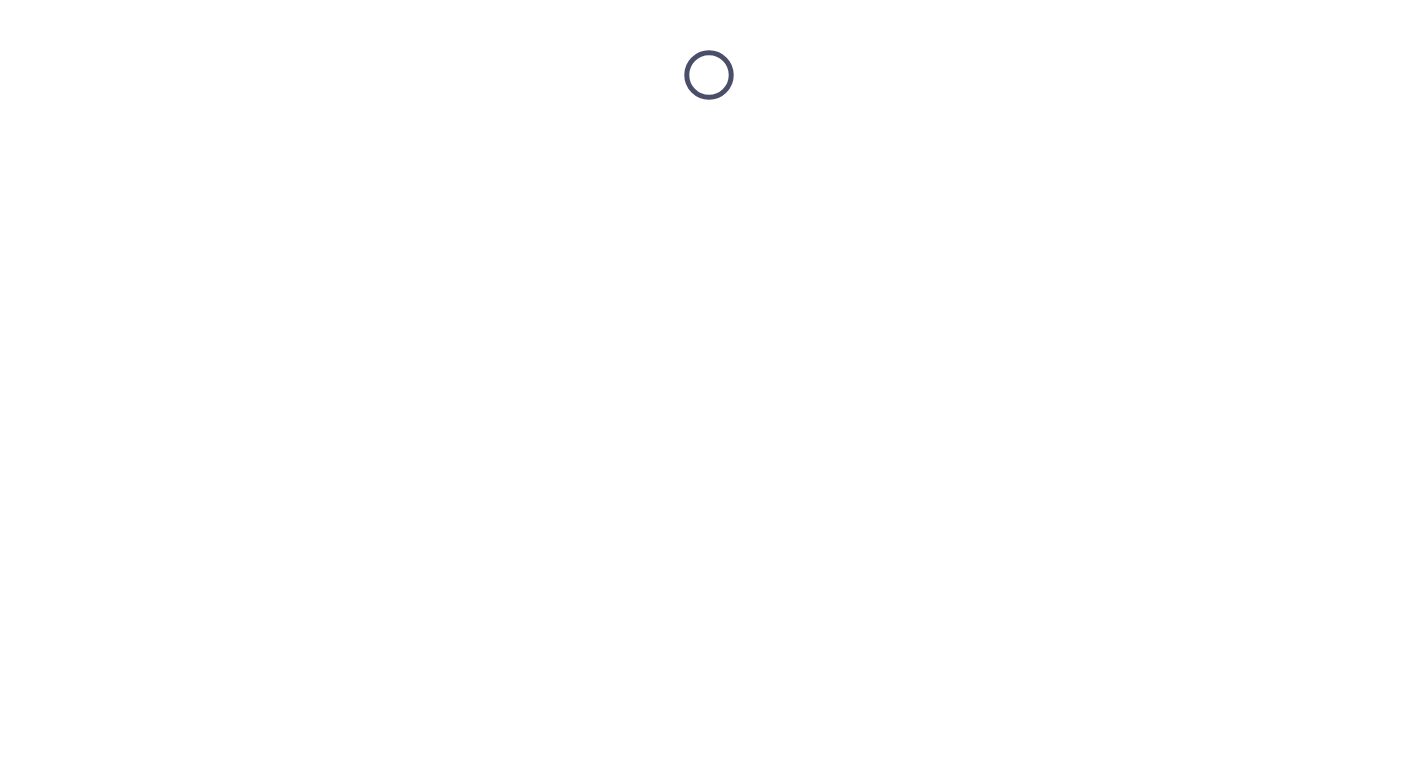 scroll, scrollTop: 0, scrollLeft: 0, axis: both 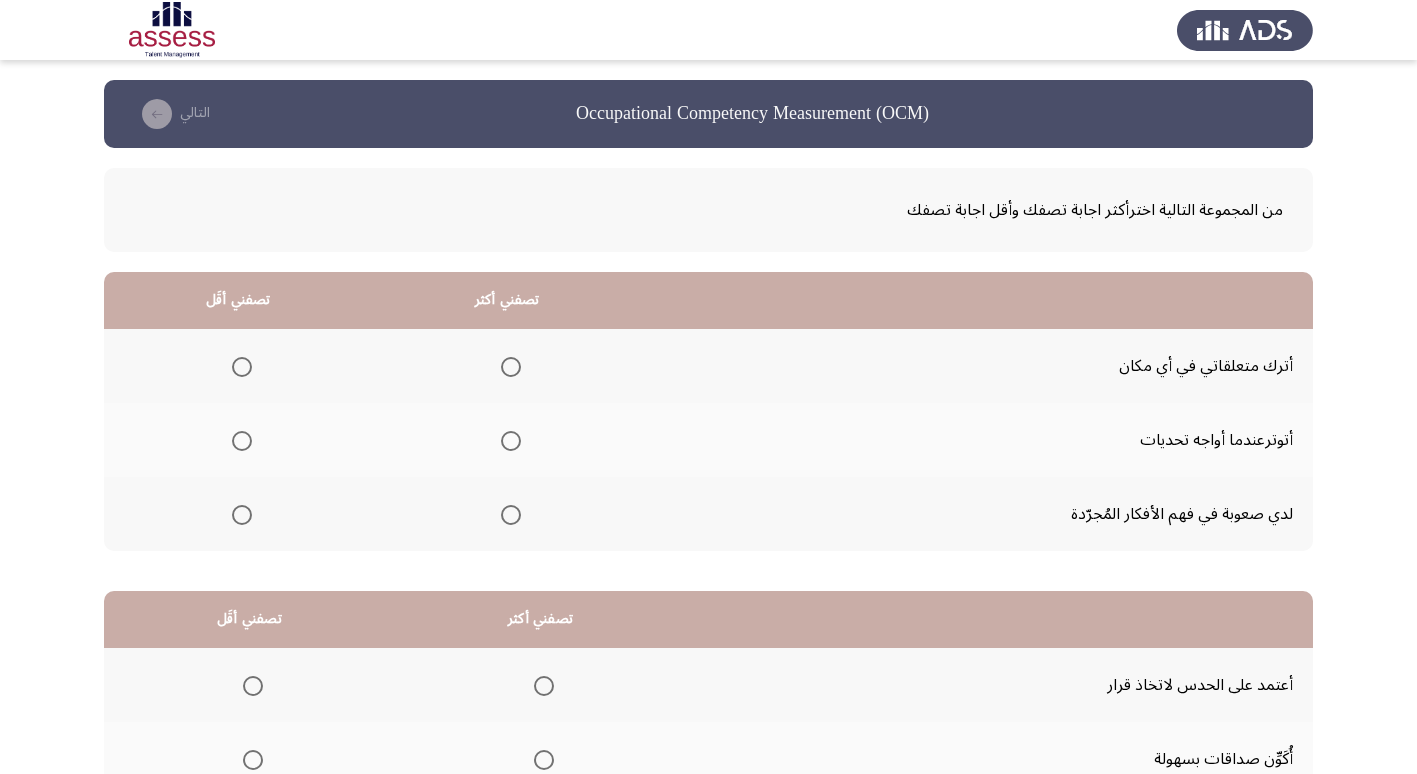 click at bounding box center (242, 367) 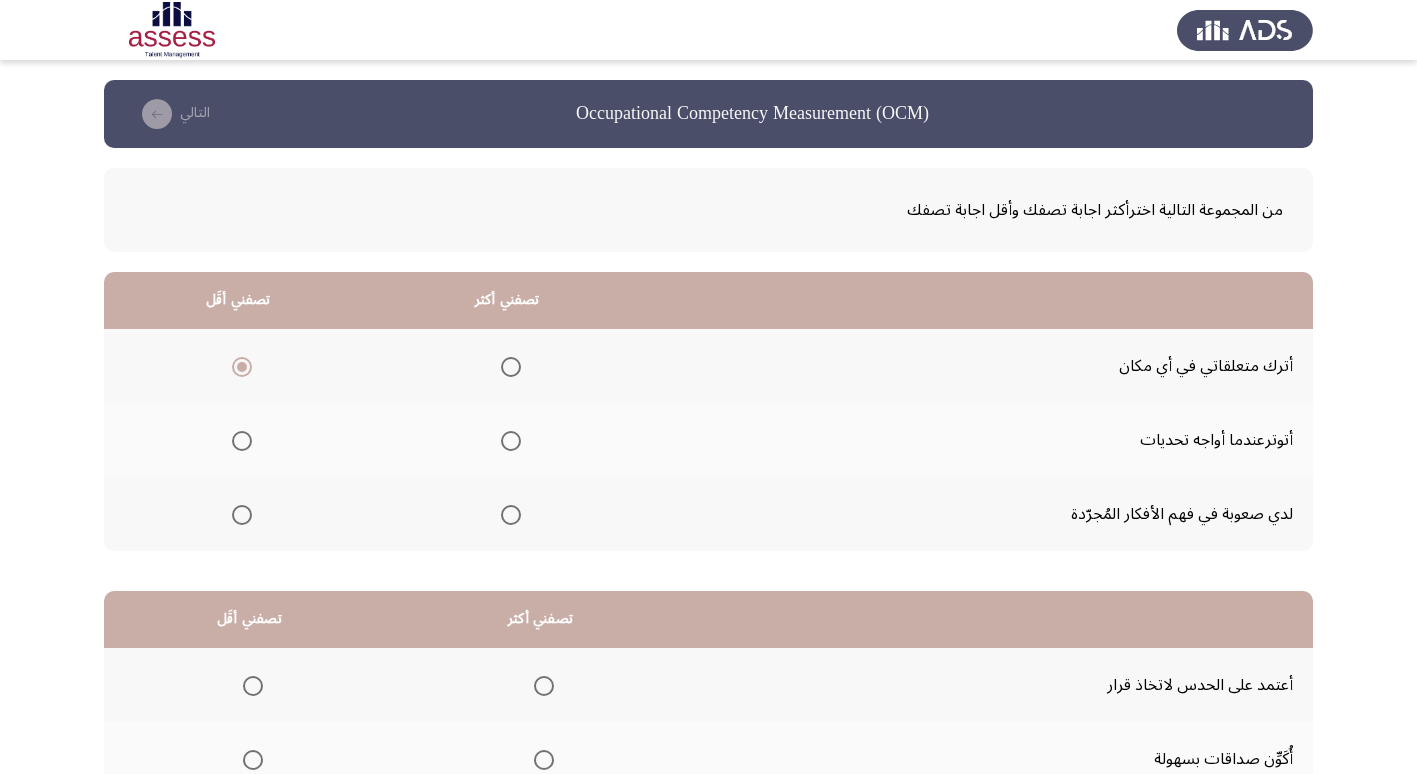 click at bounding box center (511, 515) 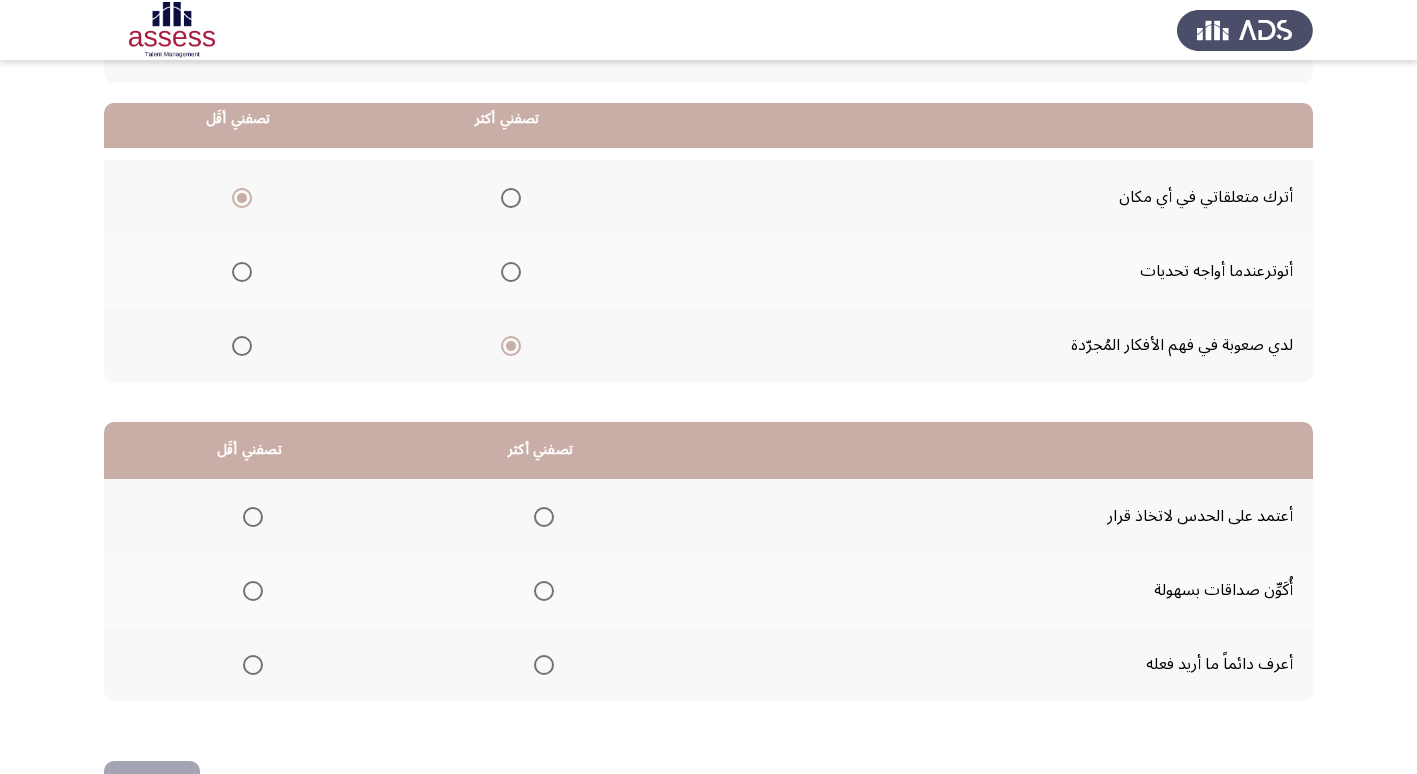 scroll, scrollTop: 200, scrollLeft: 0, axis: vertical 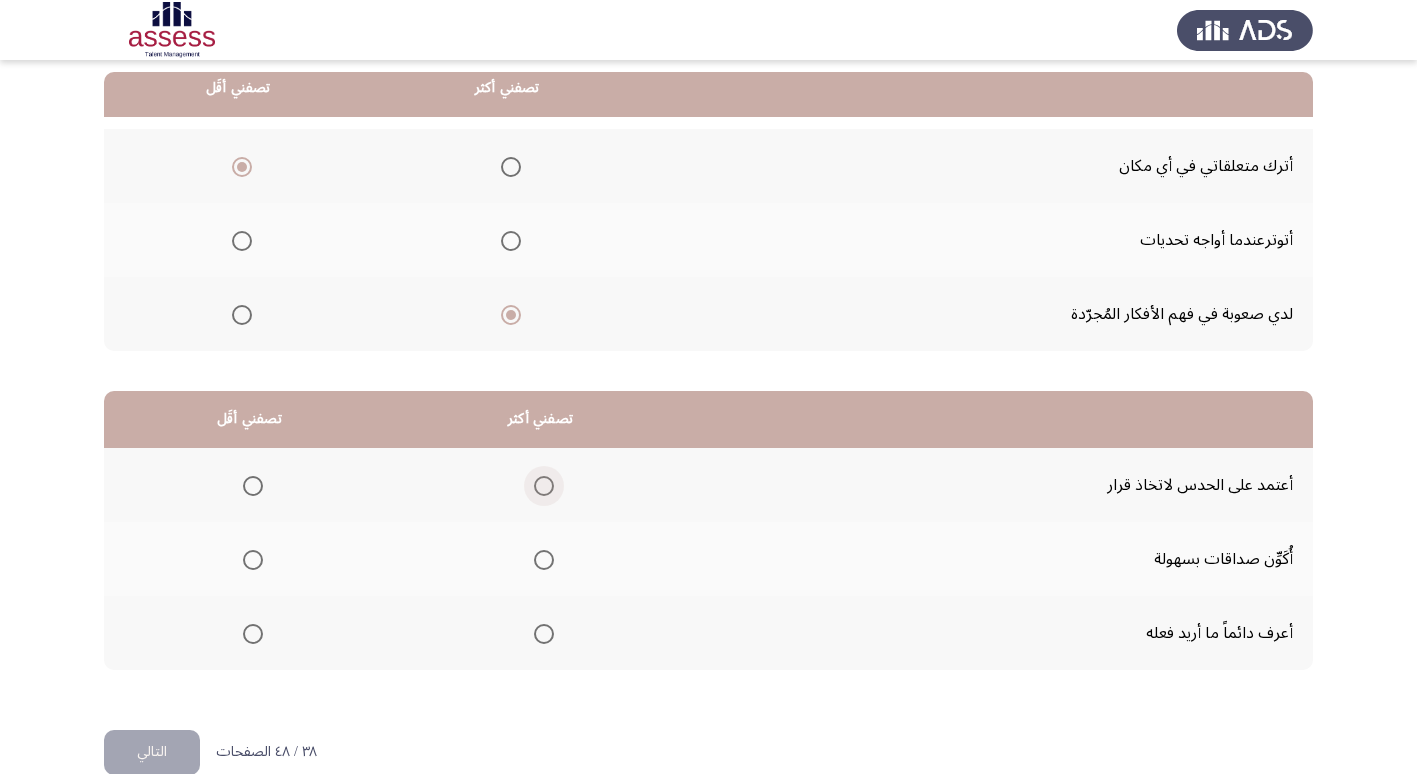 click at bounding box center (544, 486) 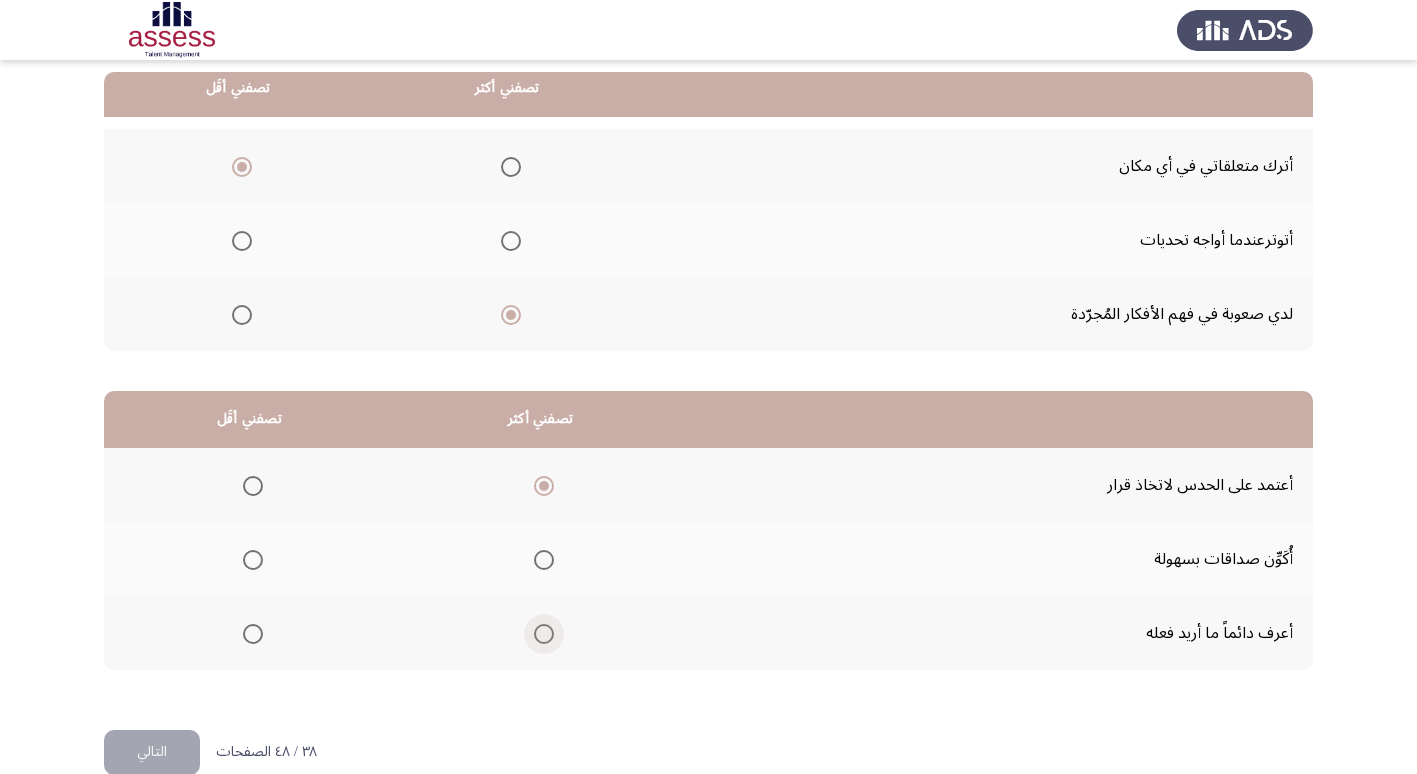 click at bounding box center [544, 634] 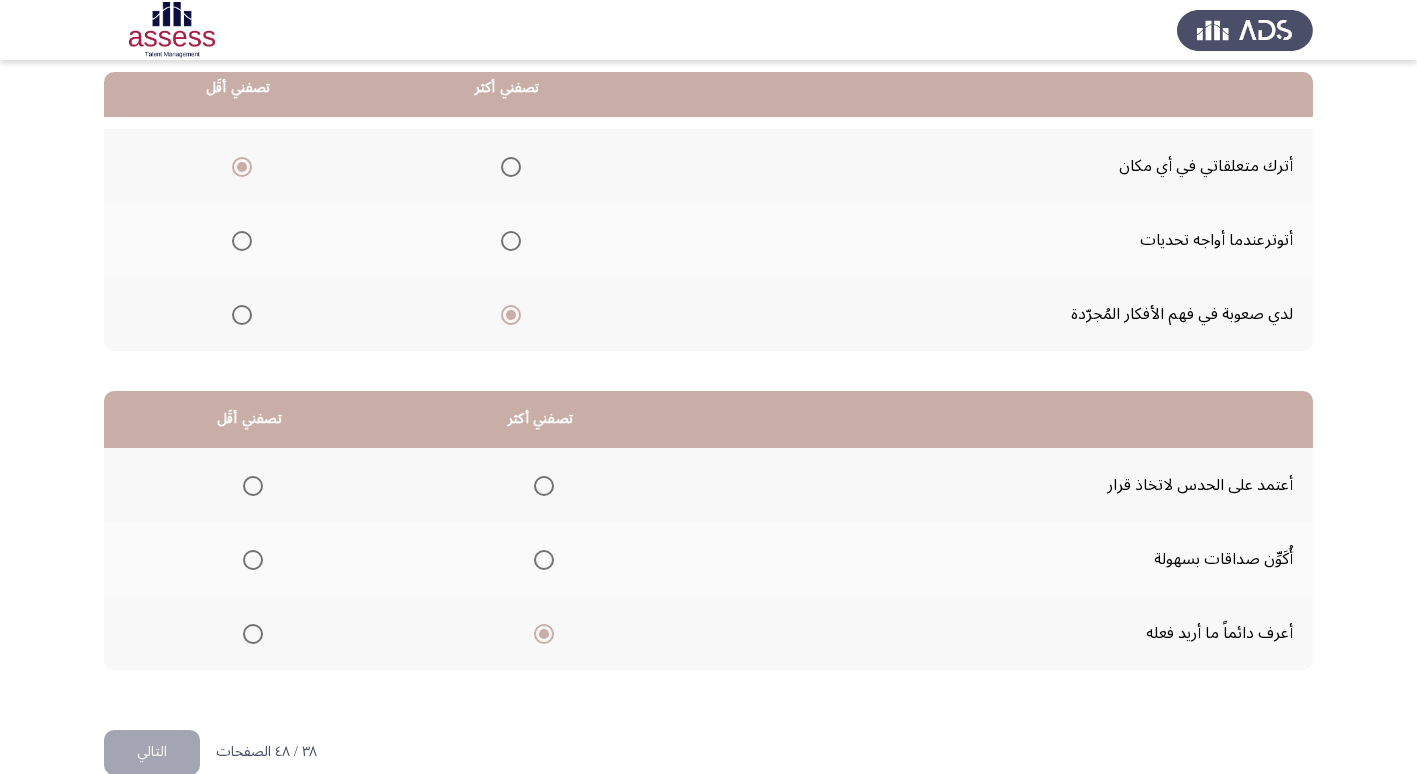 click at bounding box center (249, 560) 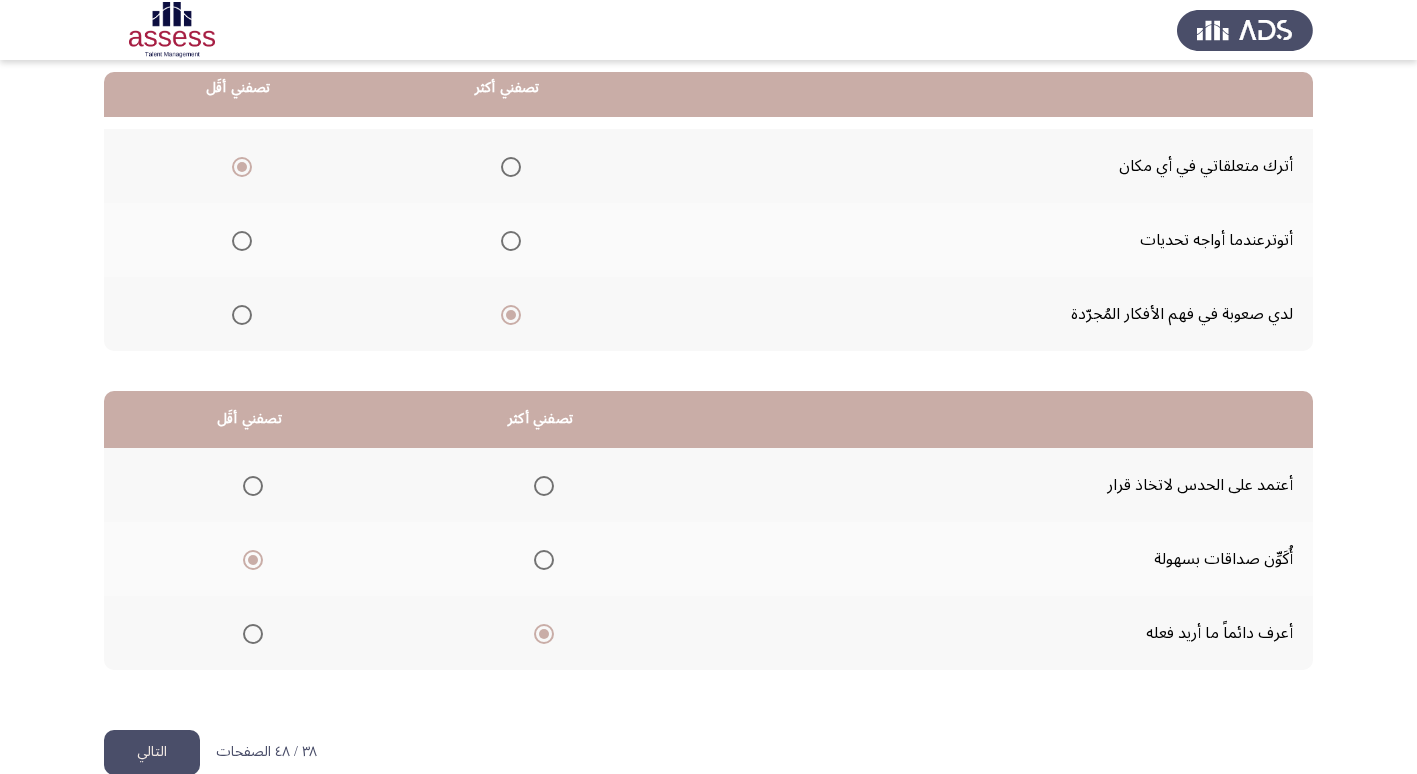 click on "التالي" 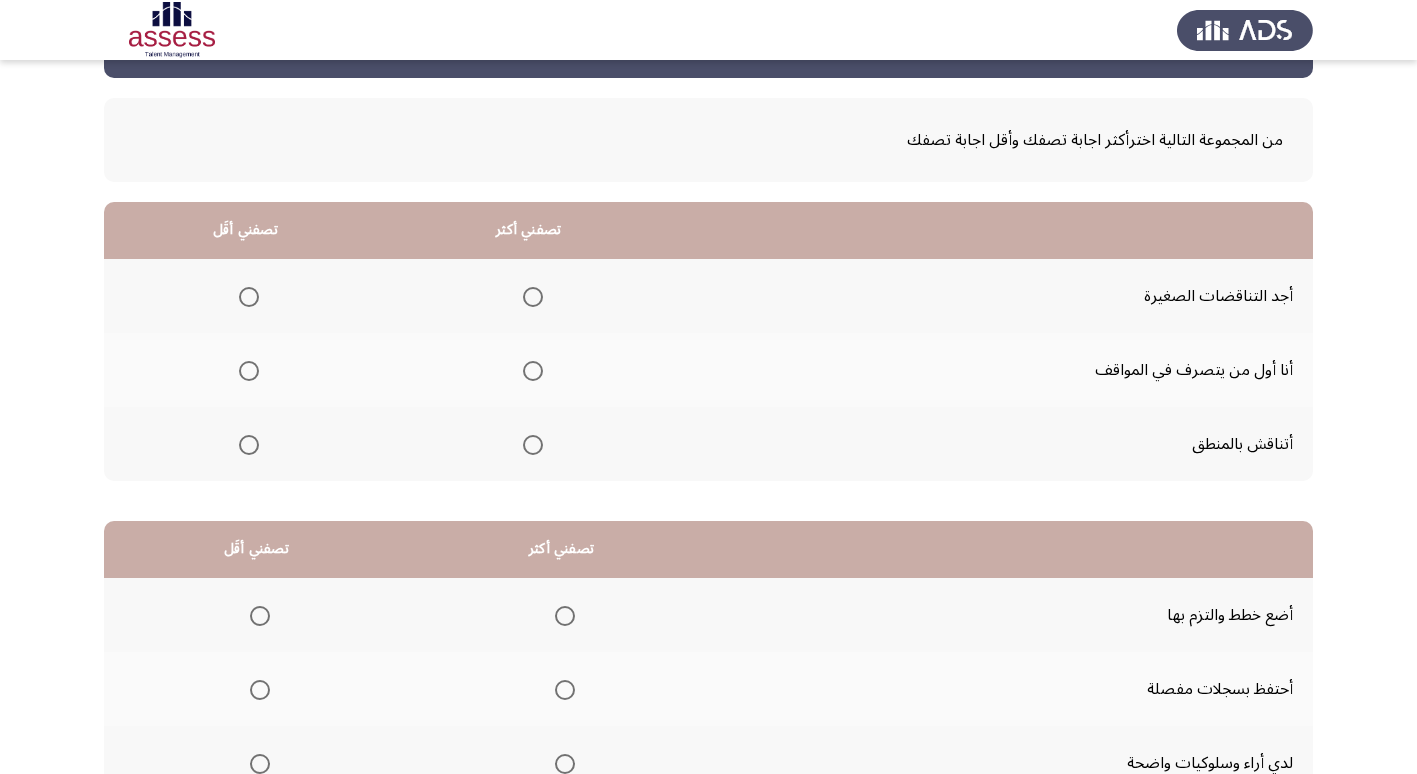 scroll, scrollTop: 100, scrollLeft: 0, axis: vertical 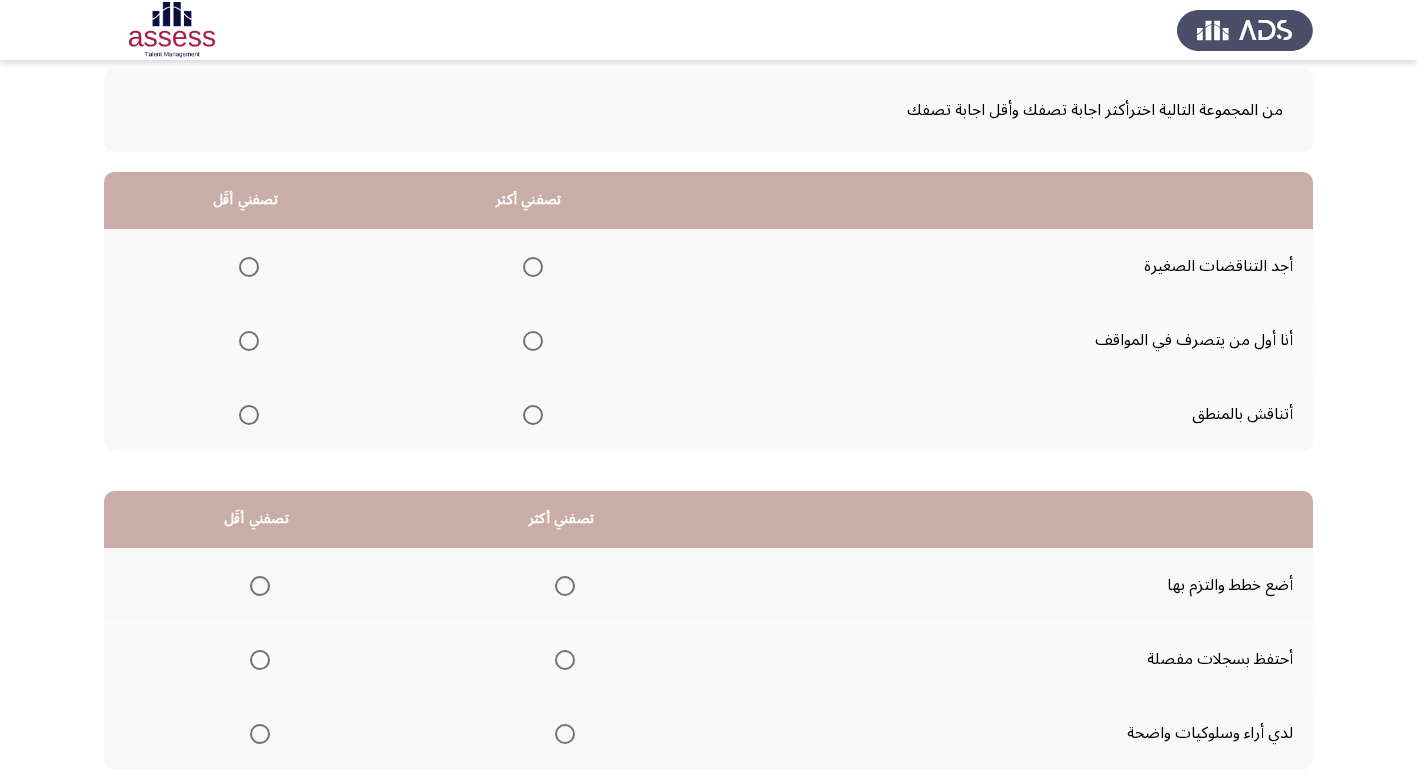 click at bounding box center [533, 341] 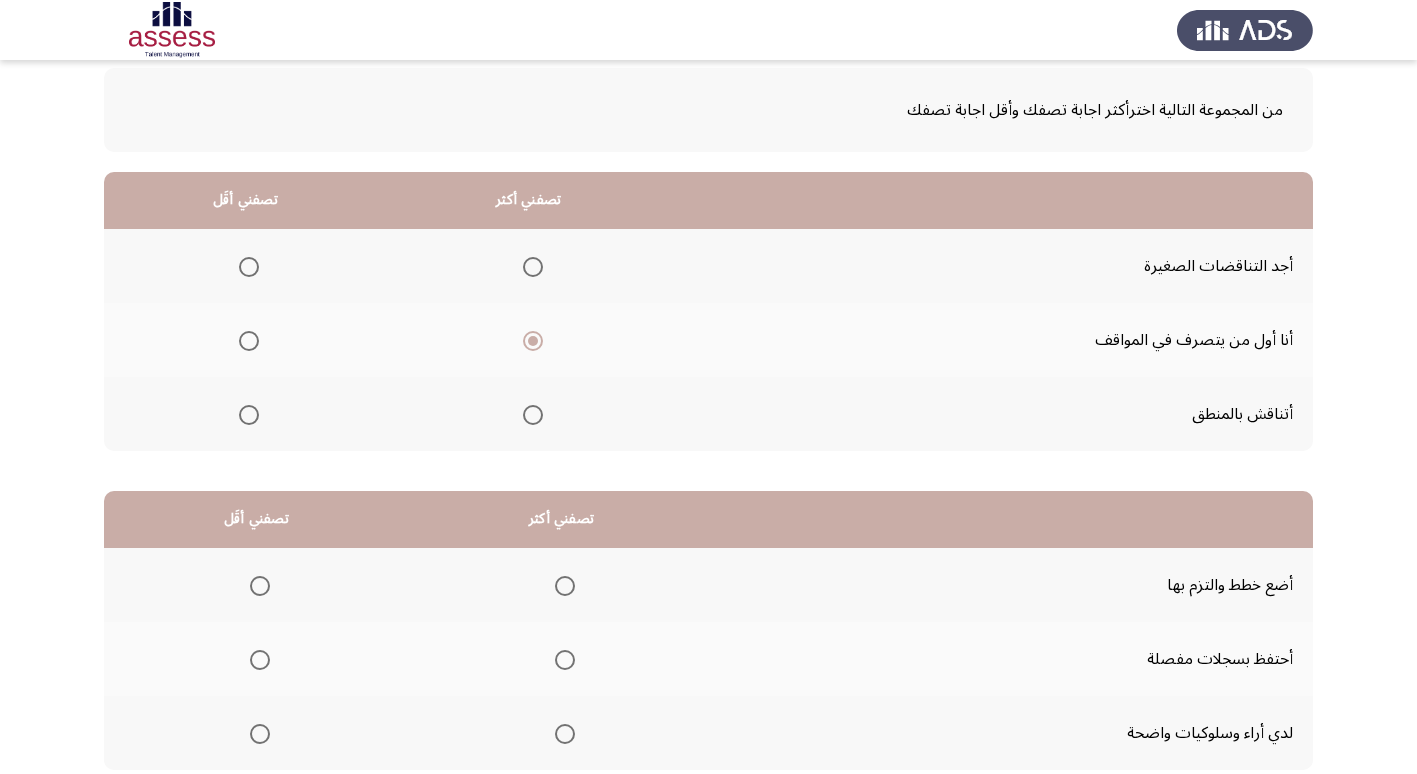 click at bounding box center (249, 267) 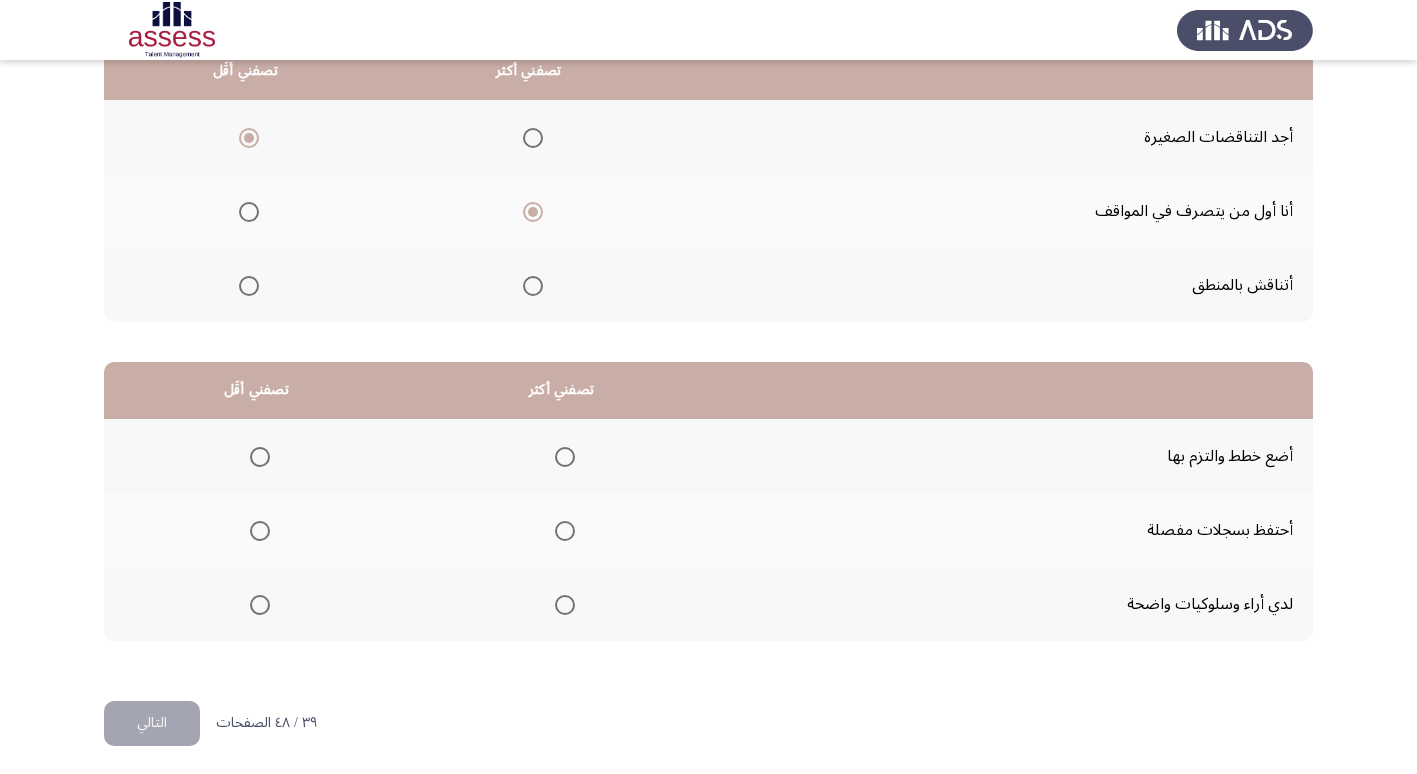 scroll, scrollTop: 236, scrollLeft: 0, axis: vertical 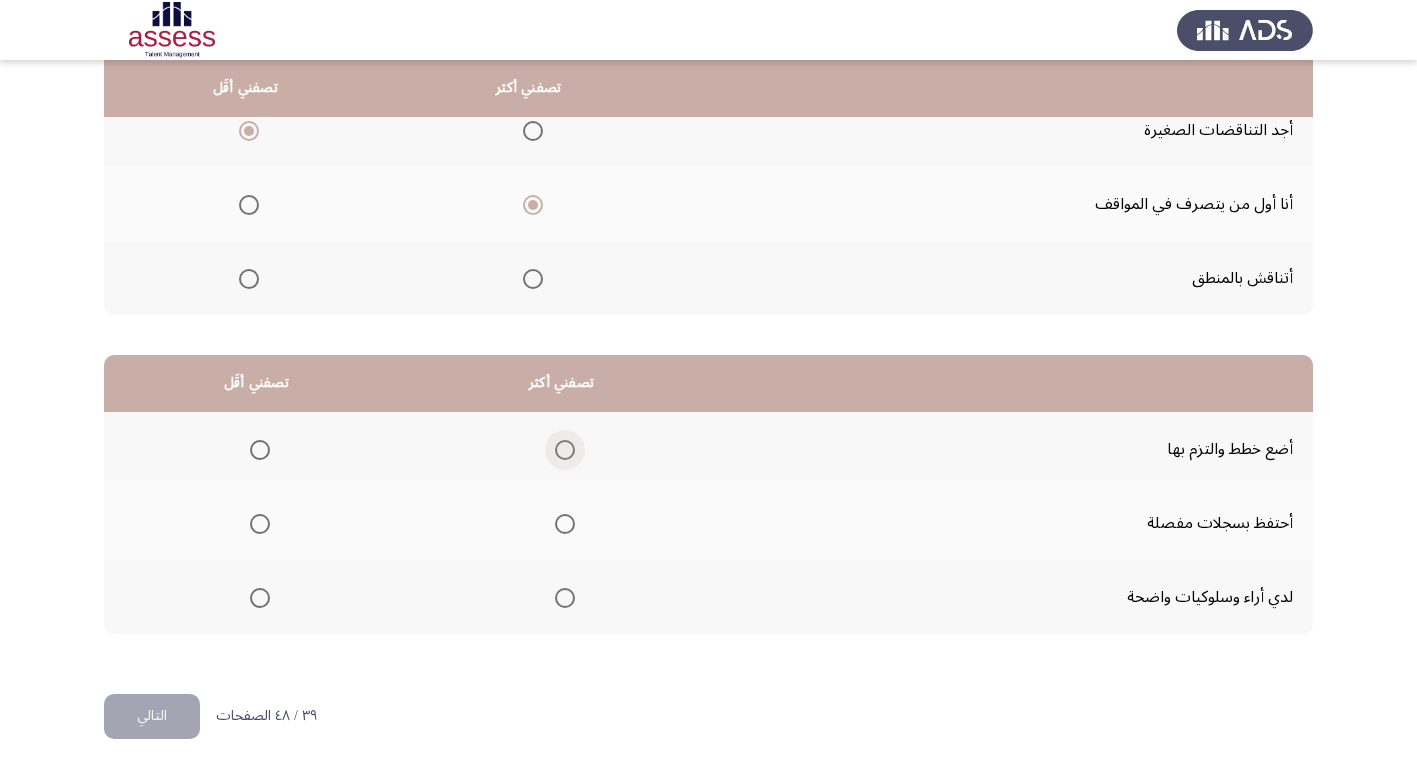 click at bounding box center (565, 450) 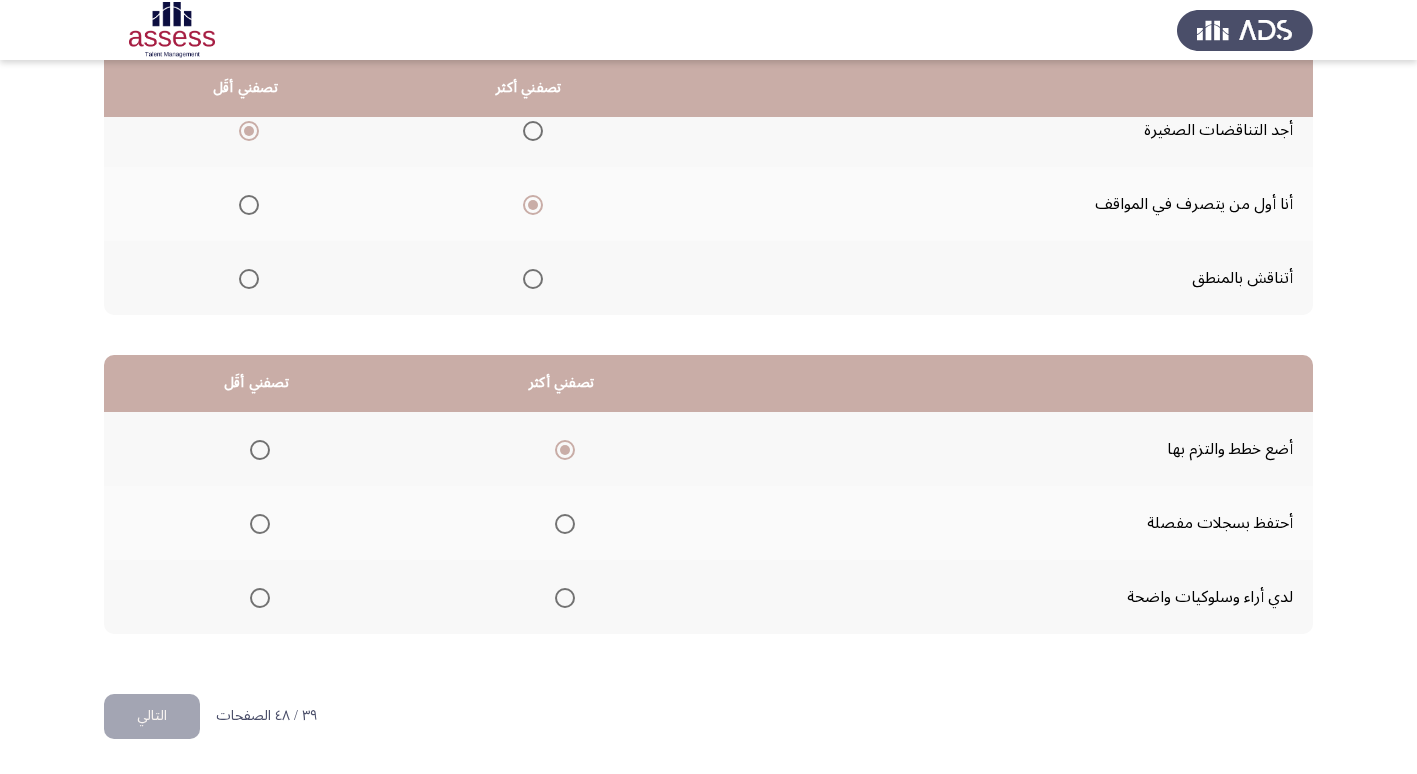 click at bounding box center [260, 524] 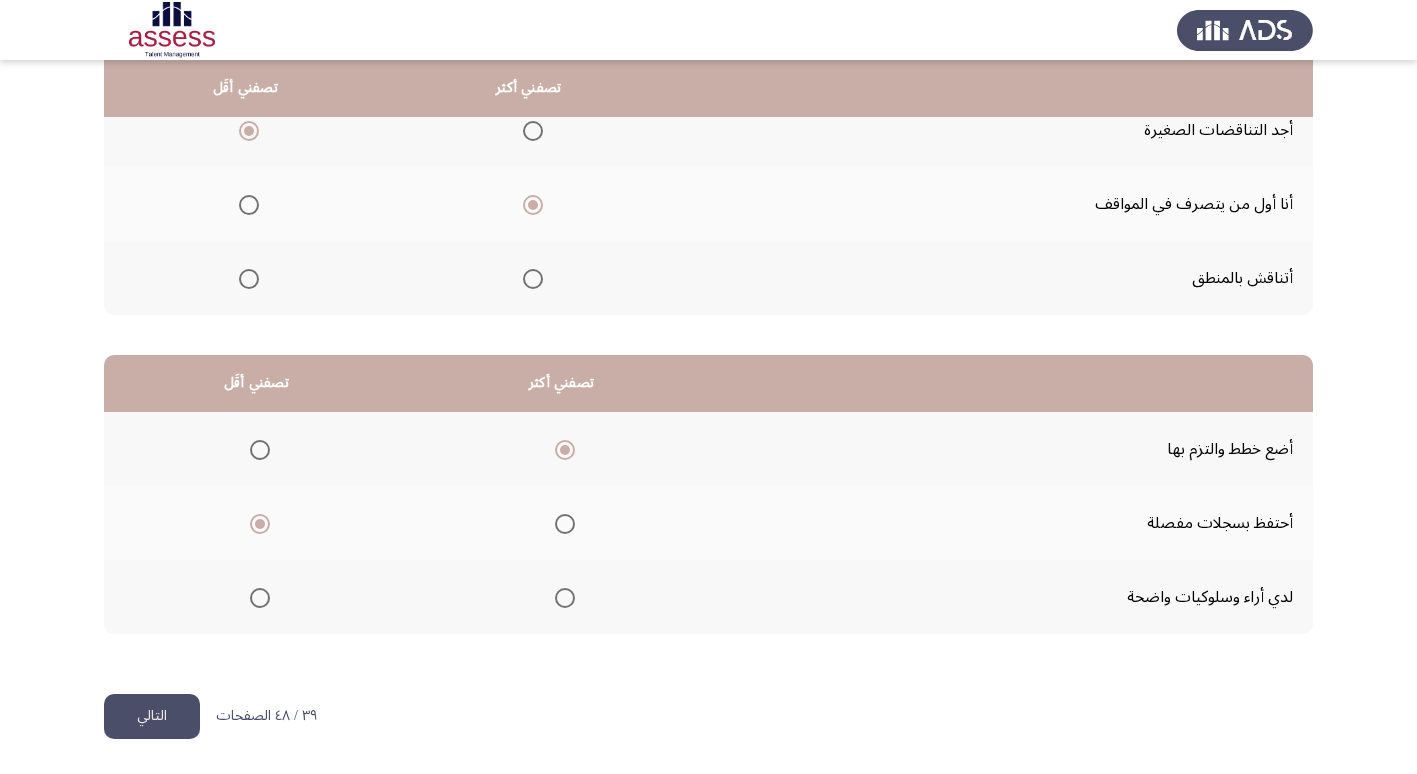click on "التالي" 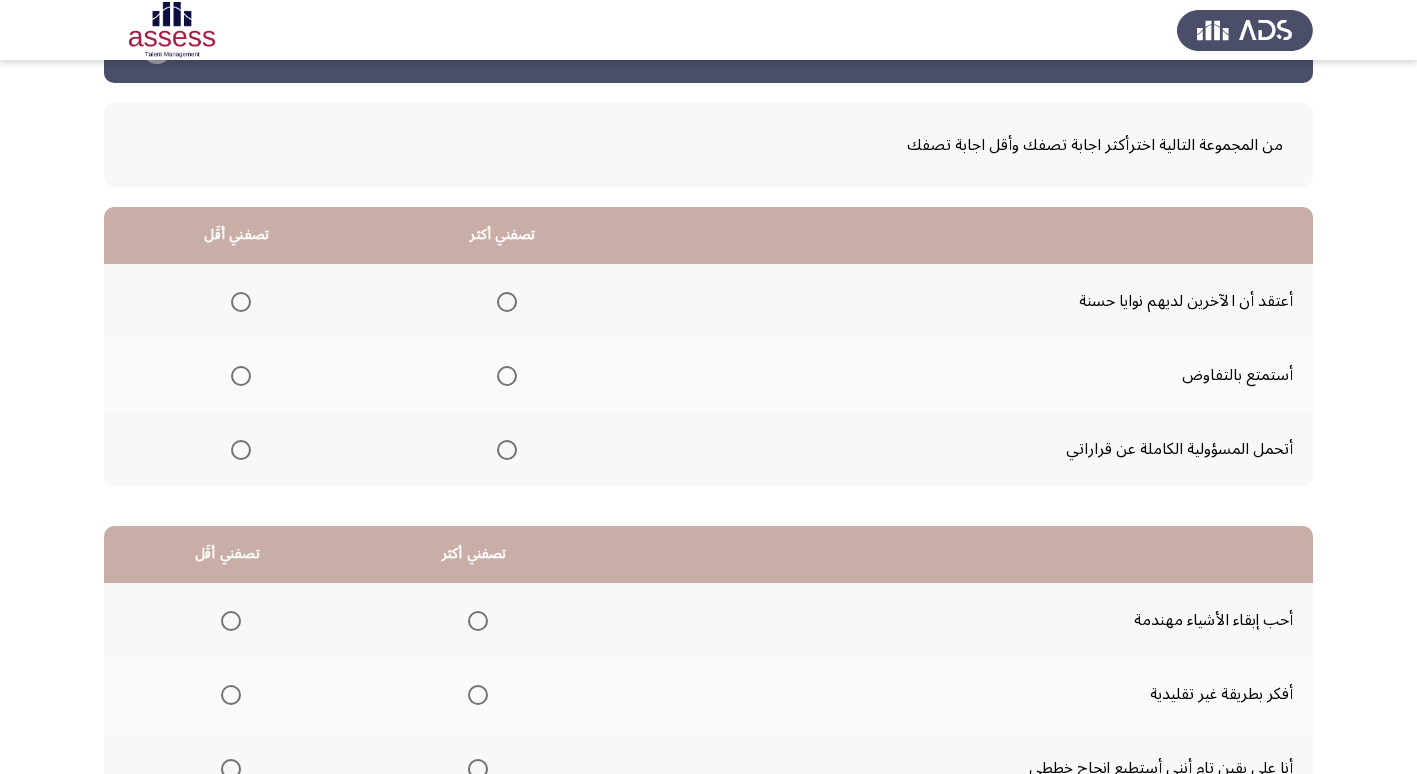 scroll, scrollTop: 100, scrollLeft: 0, axis: vertical 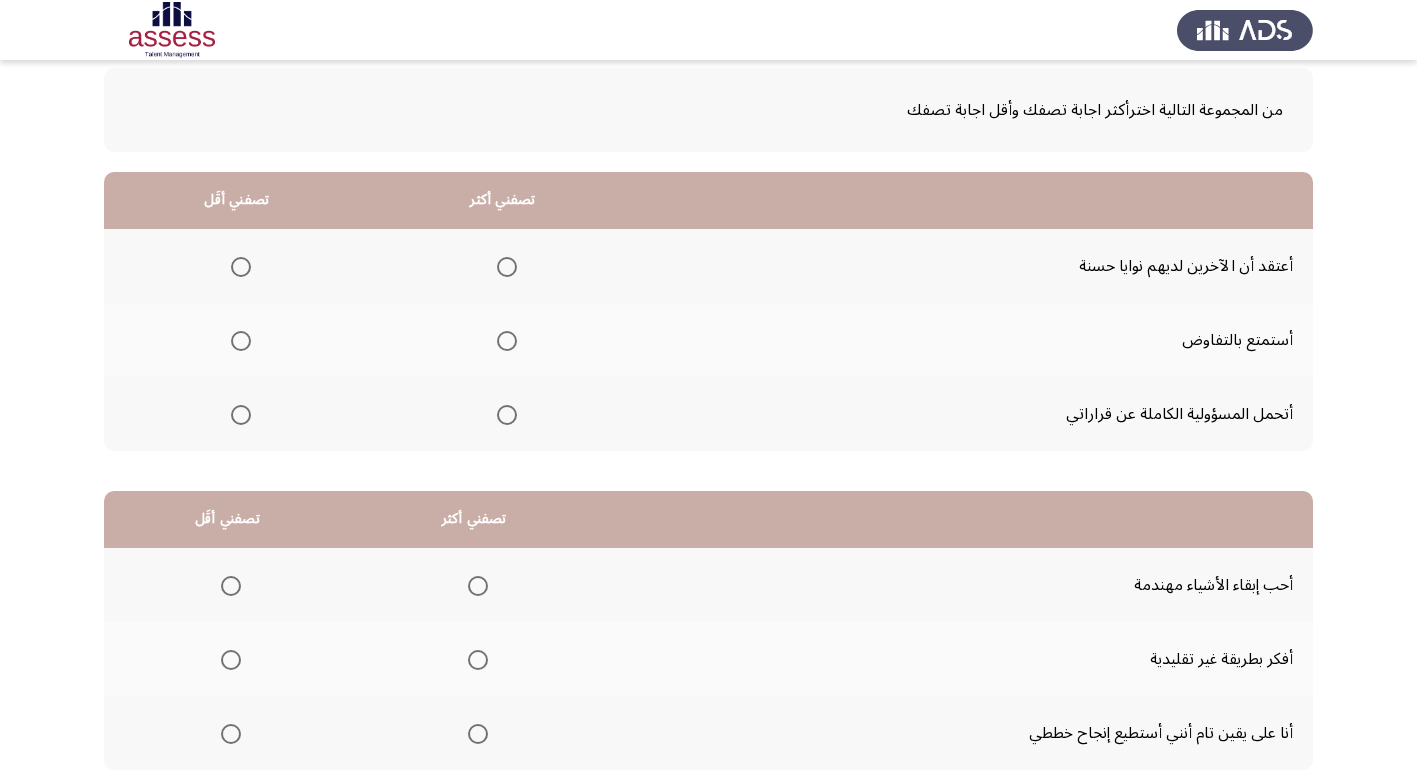 click at bounding box center (507, 415) 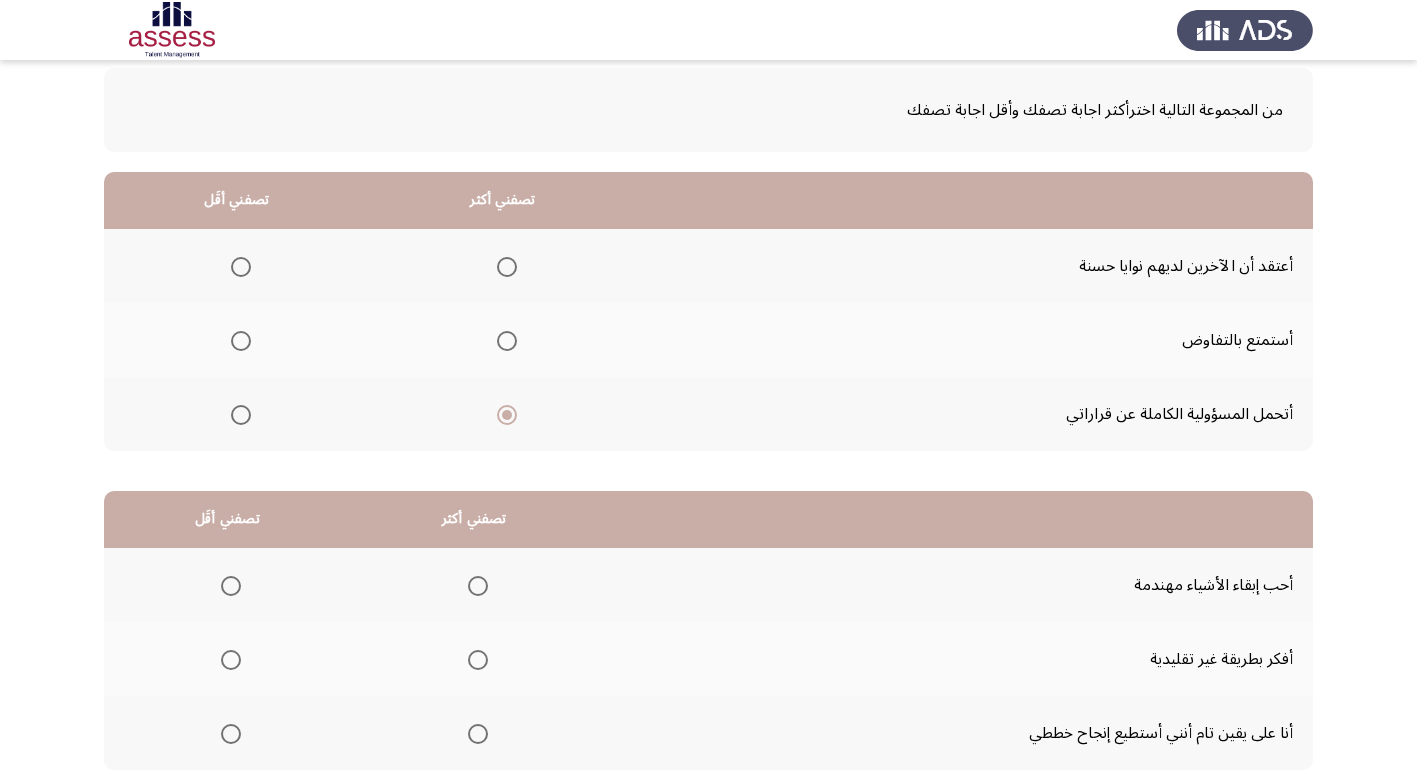 click 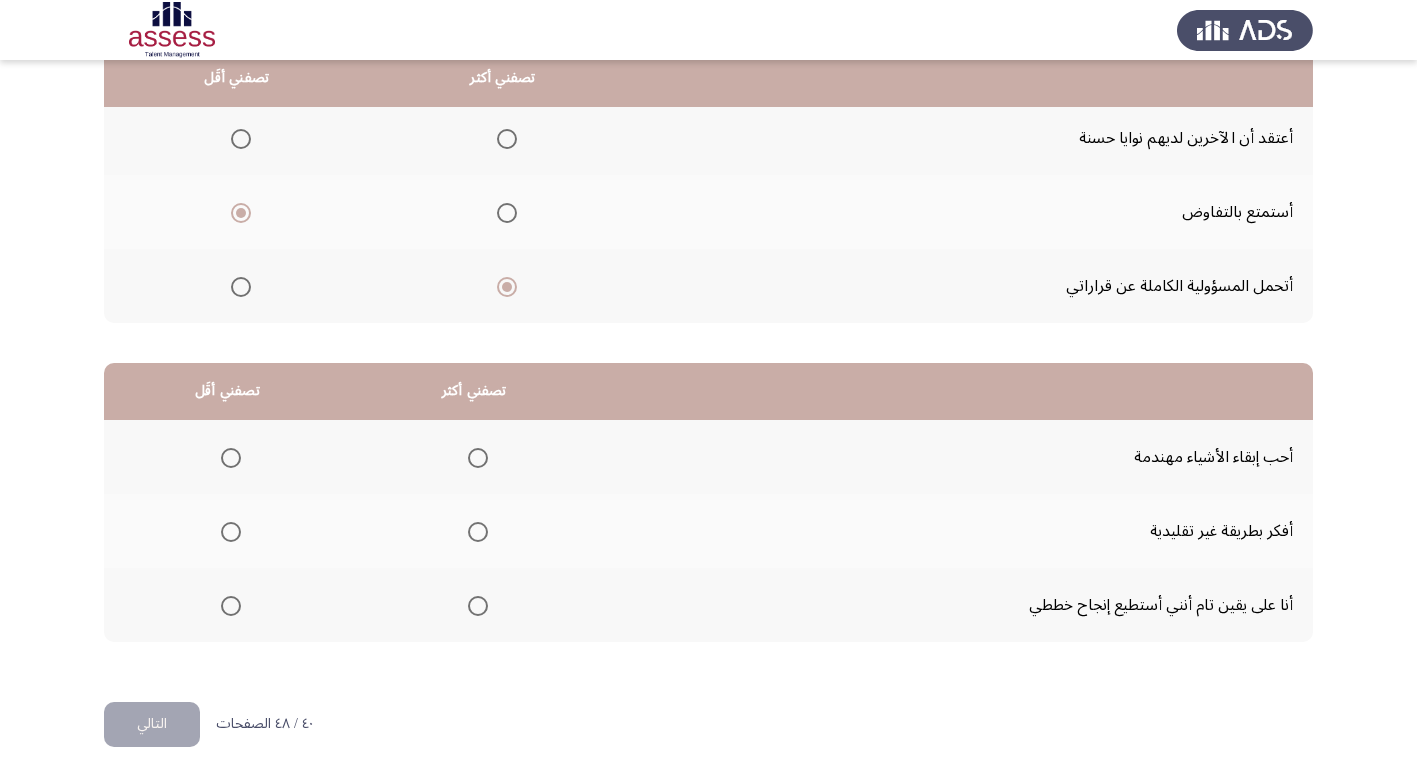 scroll, scrollTop: 236, scrollLeft: 0, axis: vertical 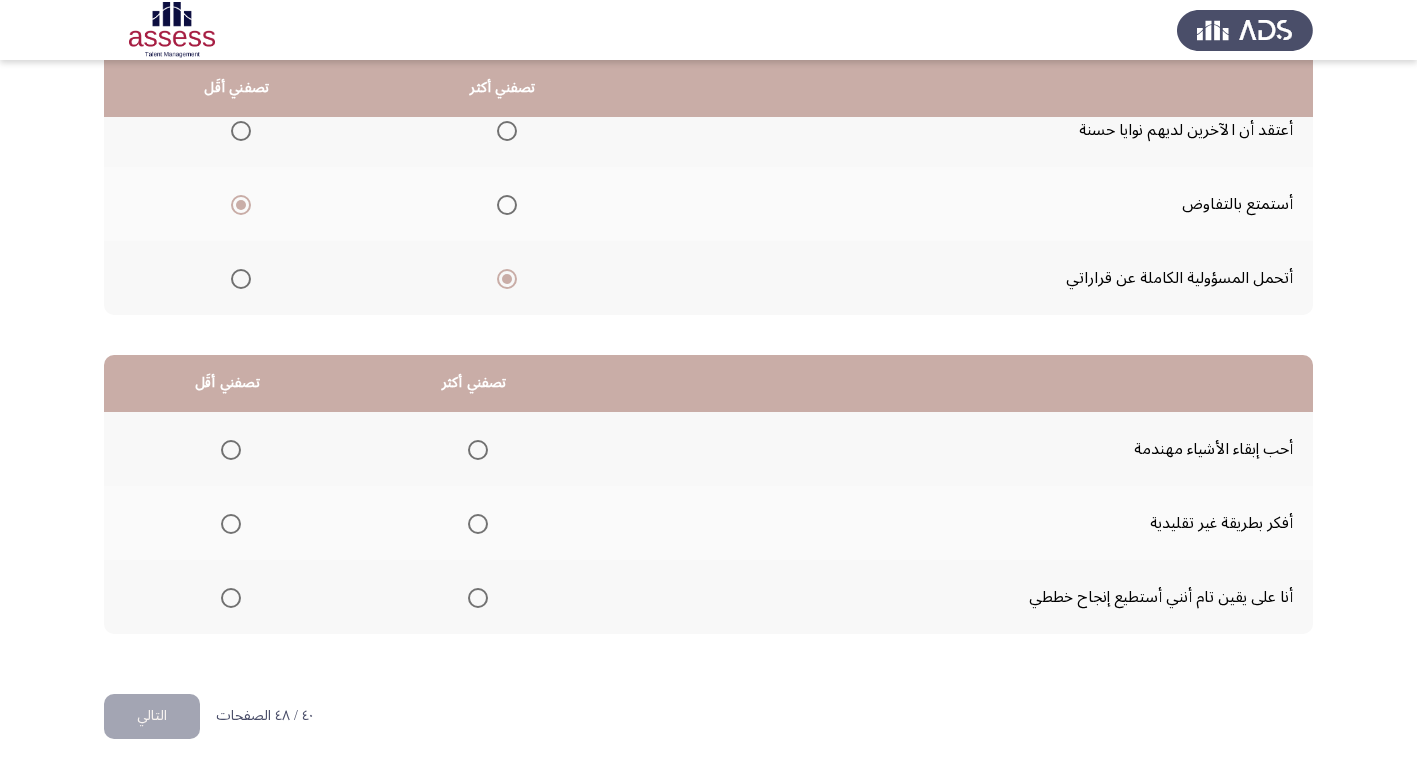 click at bounding box center (478, 524) 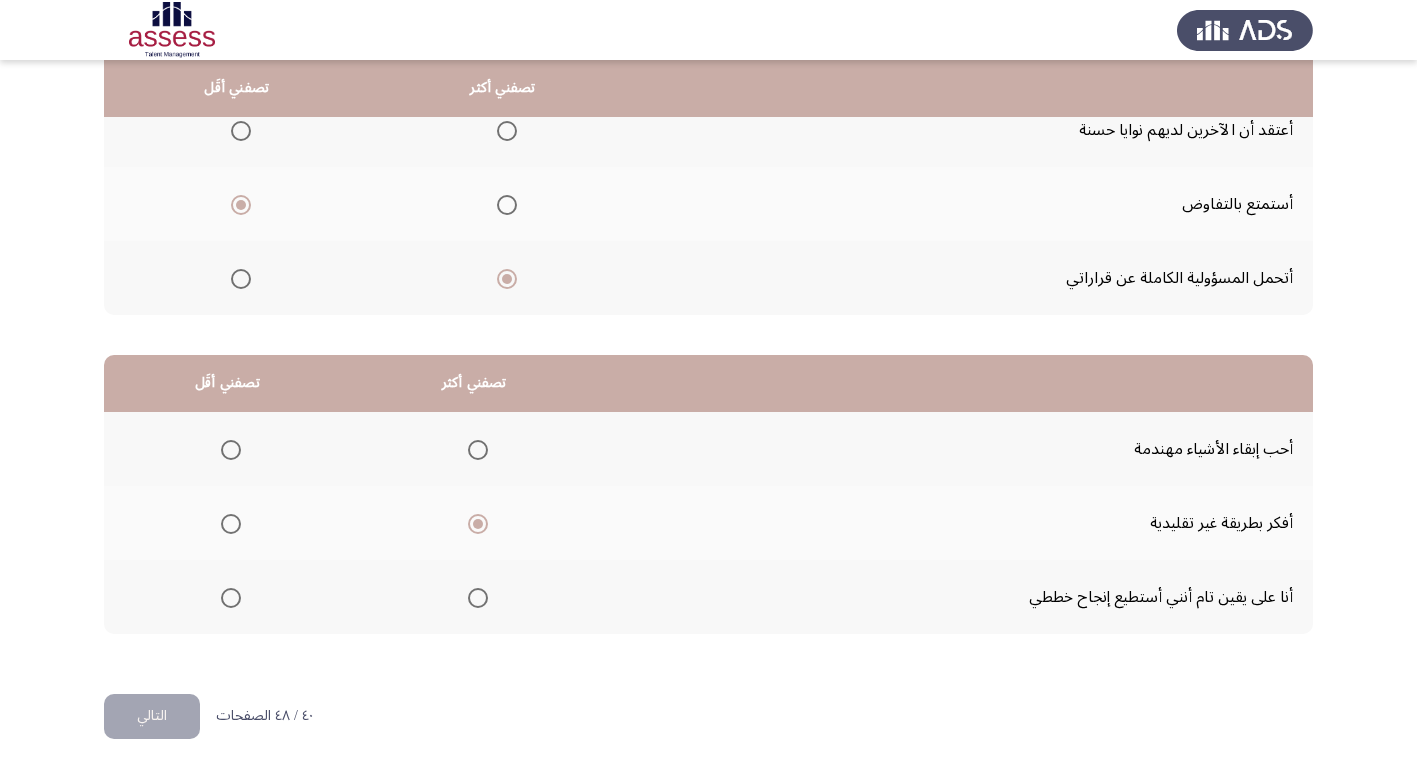 click at bounding box center (231, 450) 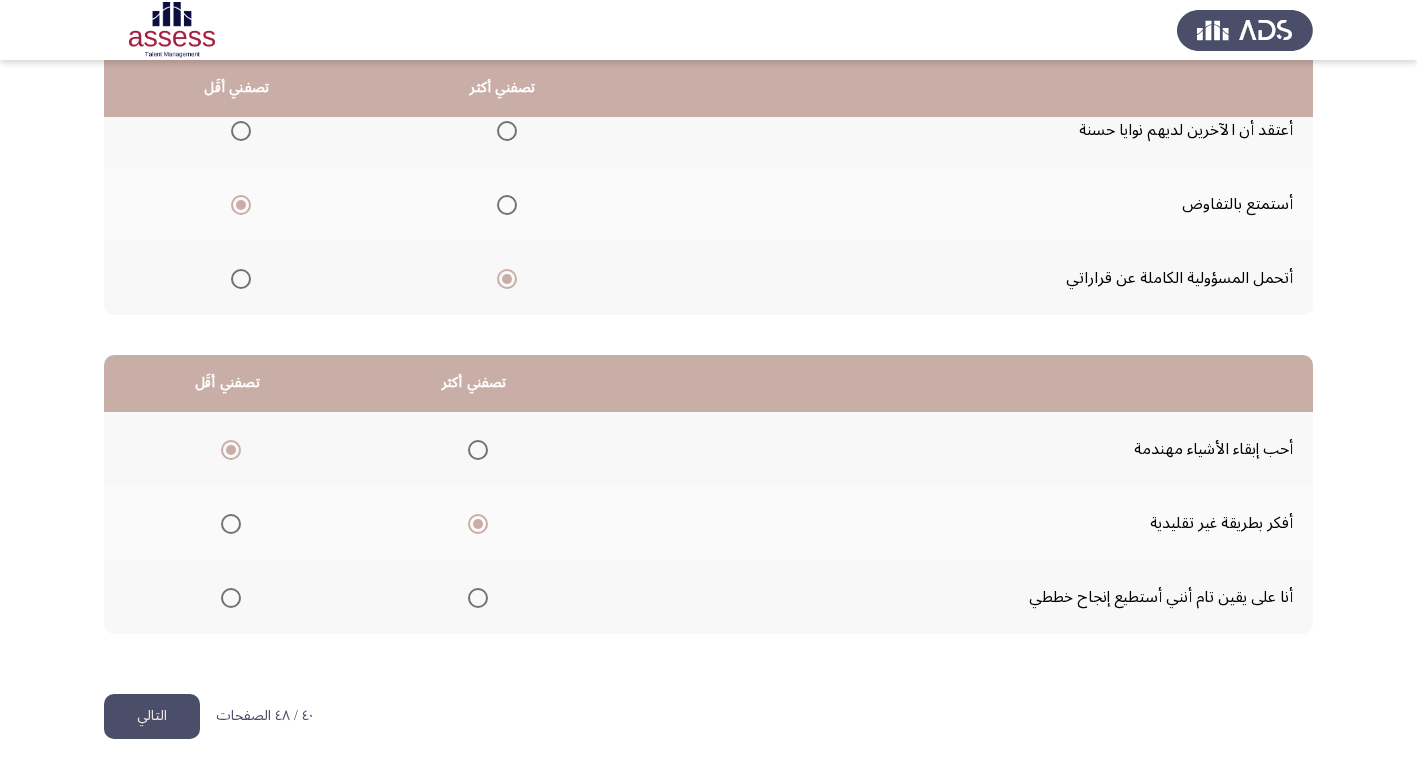 click on "التالي" 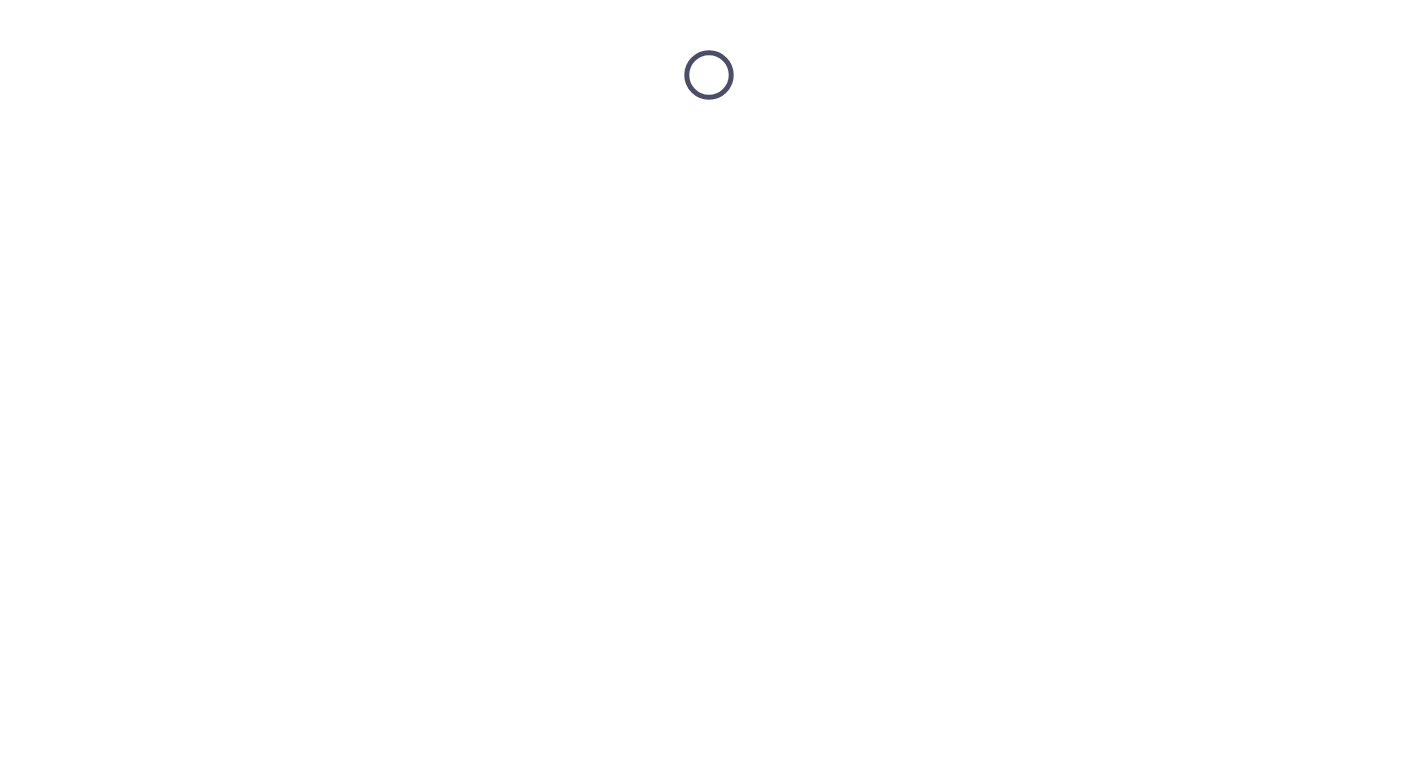 scroll, scrollTop: 0, scrollLeft: 0, axis: both 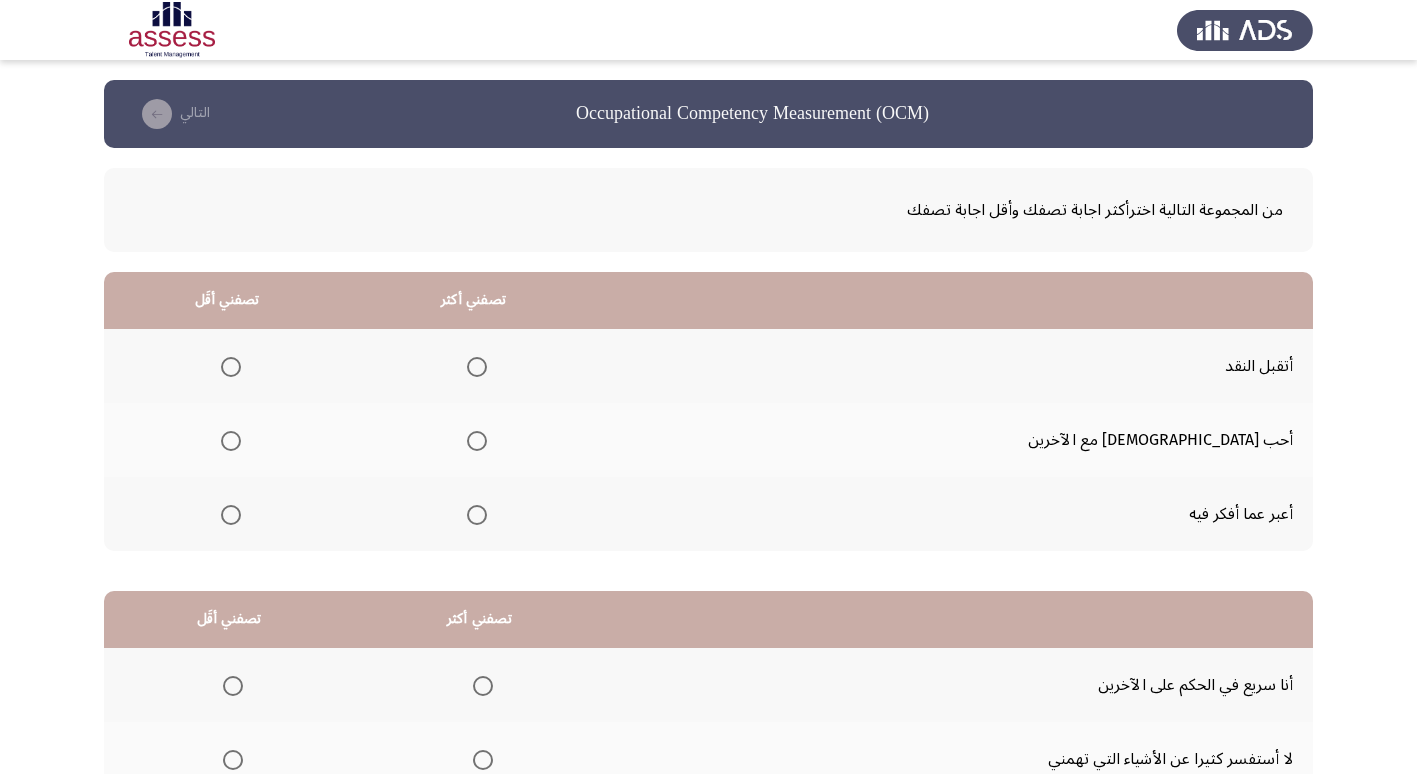 click at bounding box center [477, 515] 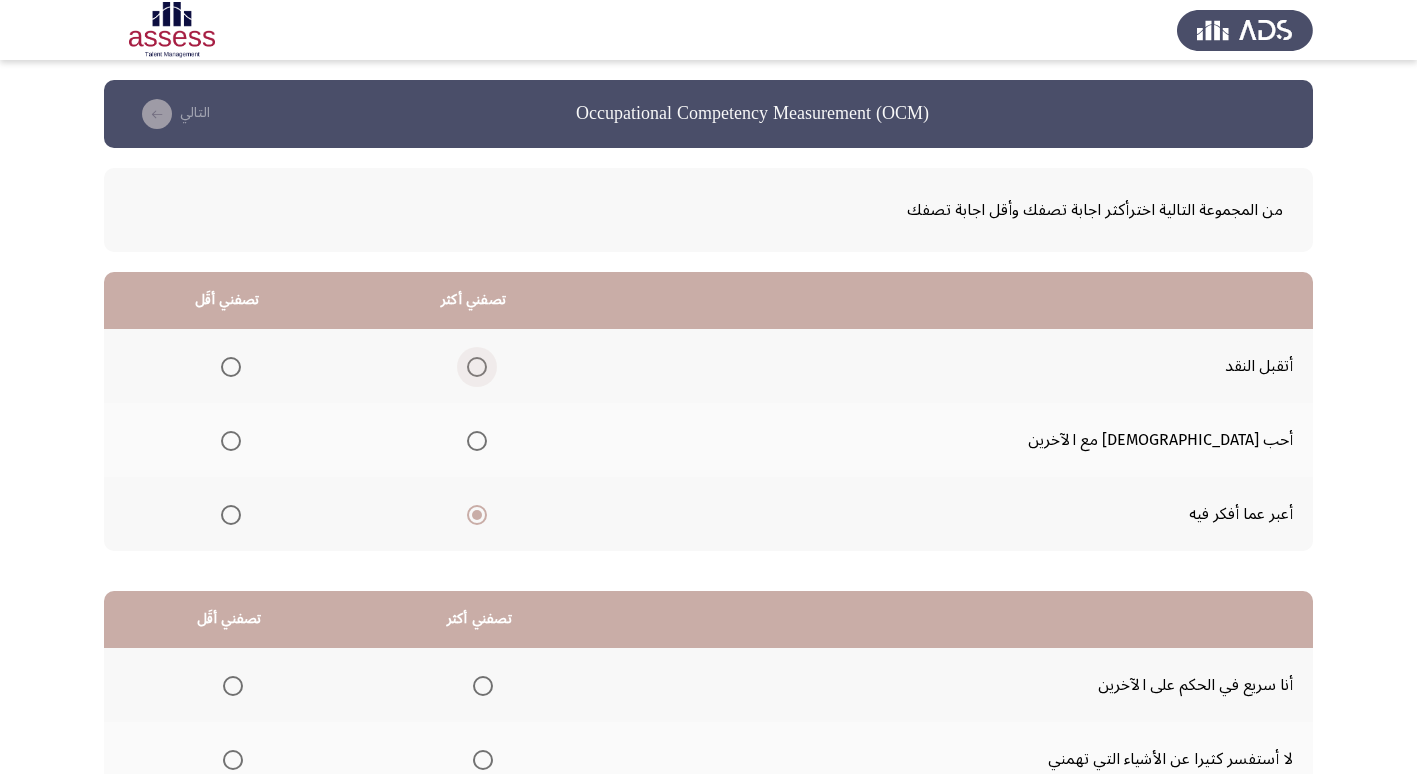 click at bounding box center (477, 367) 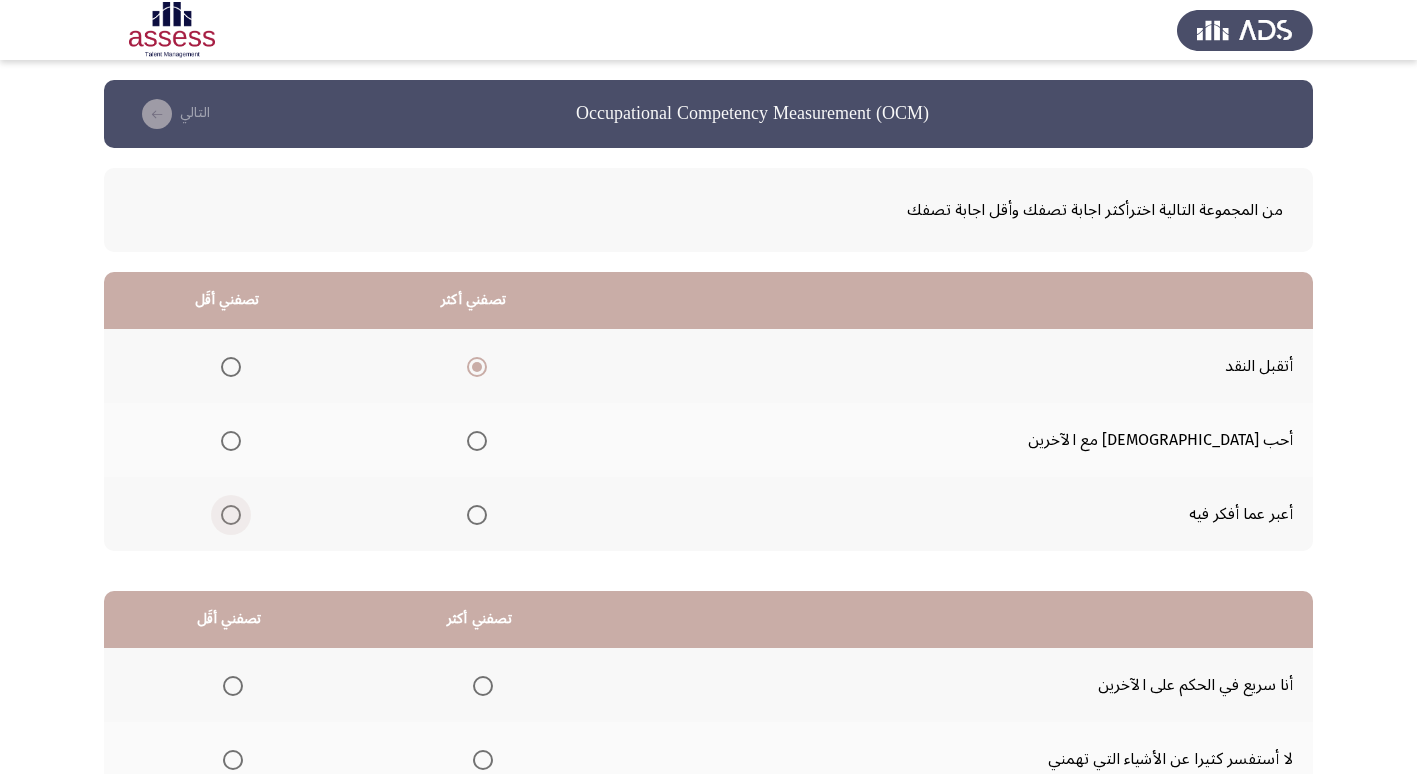 click at bounding box center (231, 515) 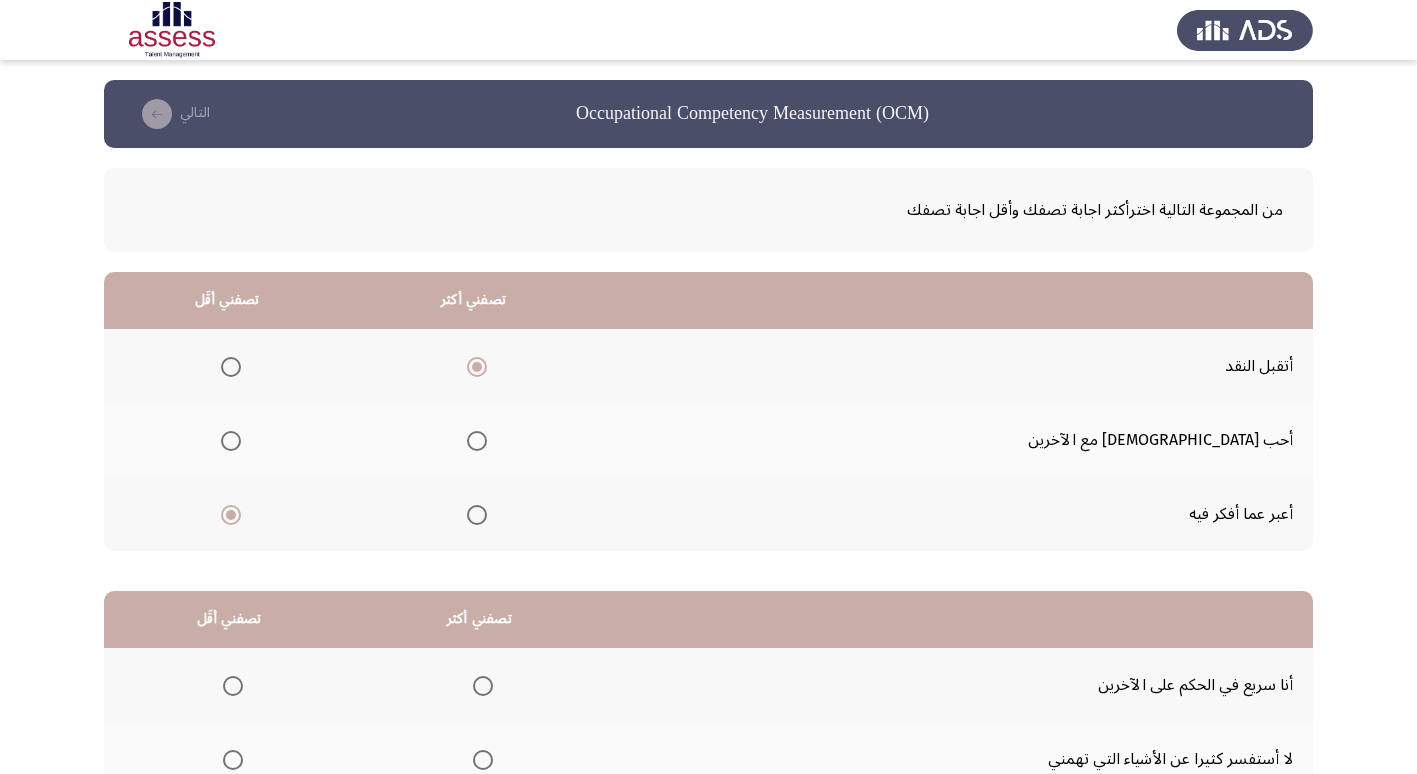 click at bounding box center (477, 515) 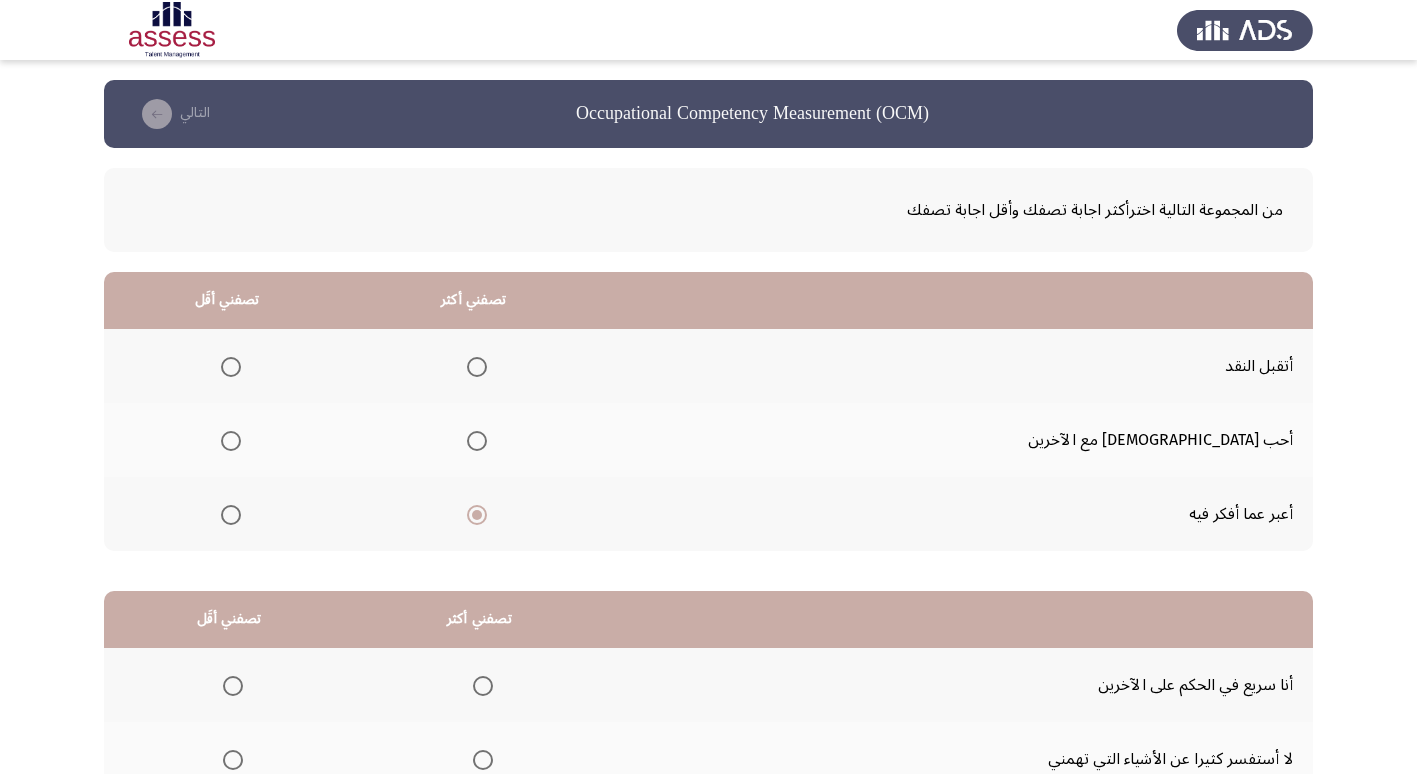 click at bounding box center [231, 441] 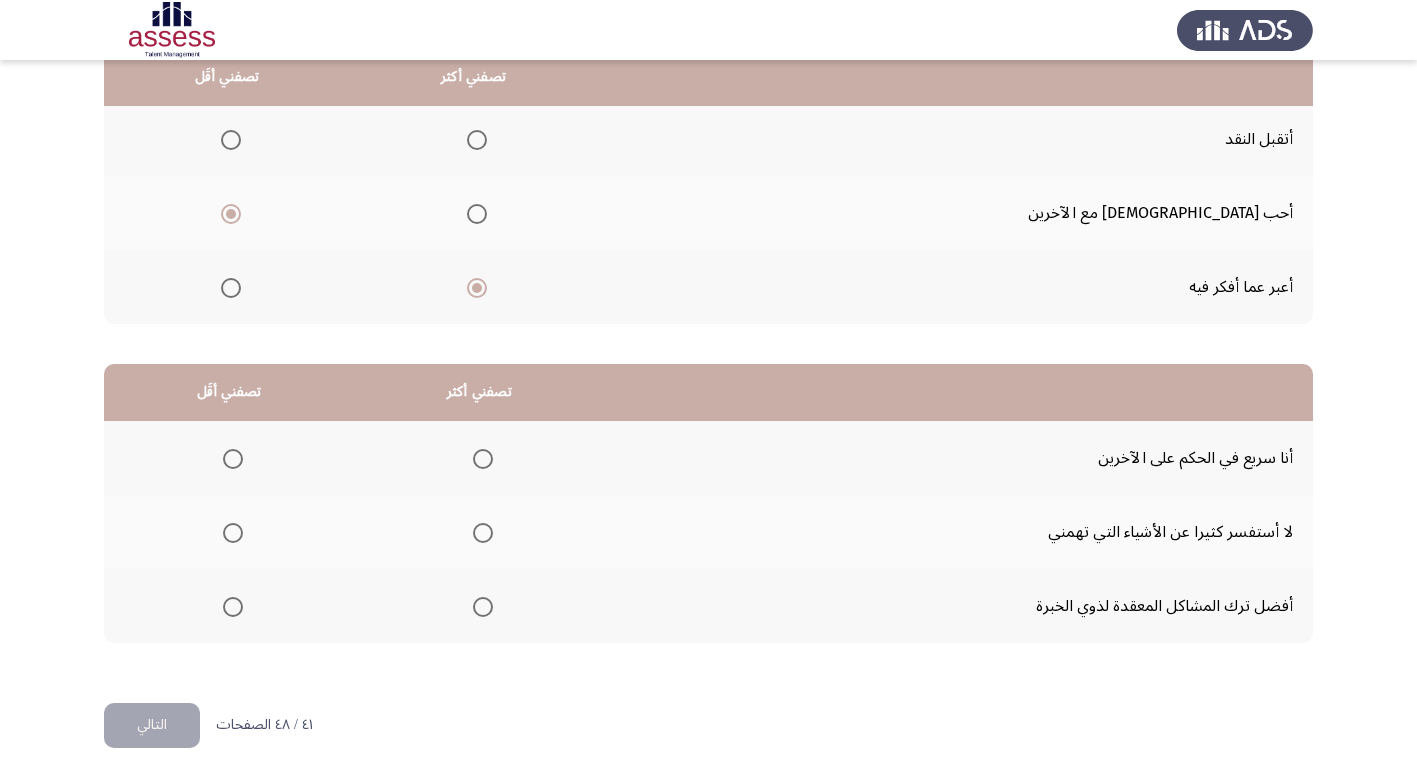 scroll, scrollTop: 236, scrollLeft: 0, axis: vertical 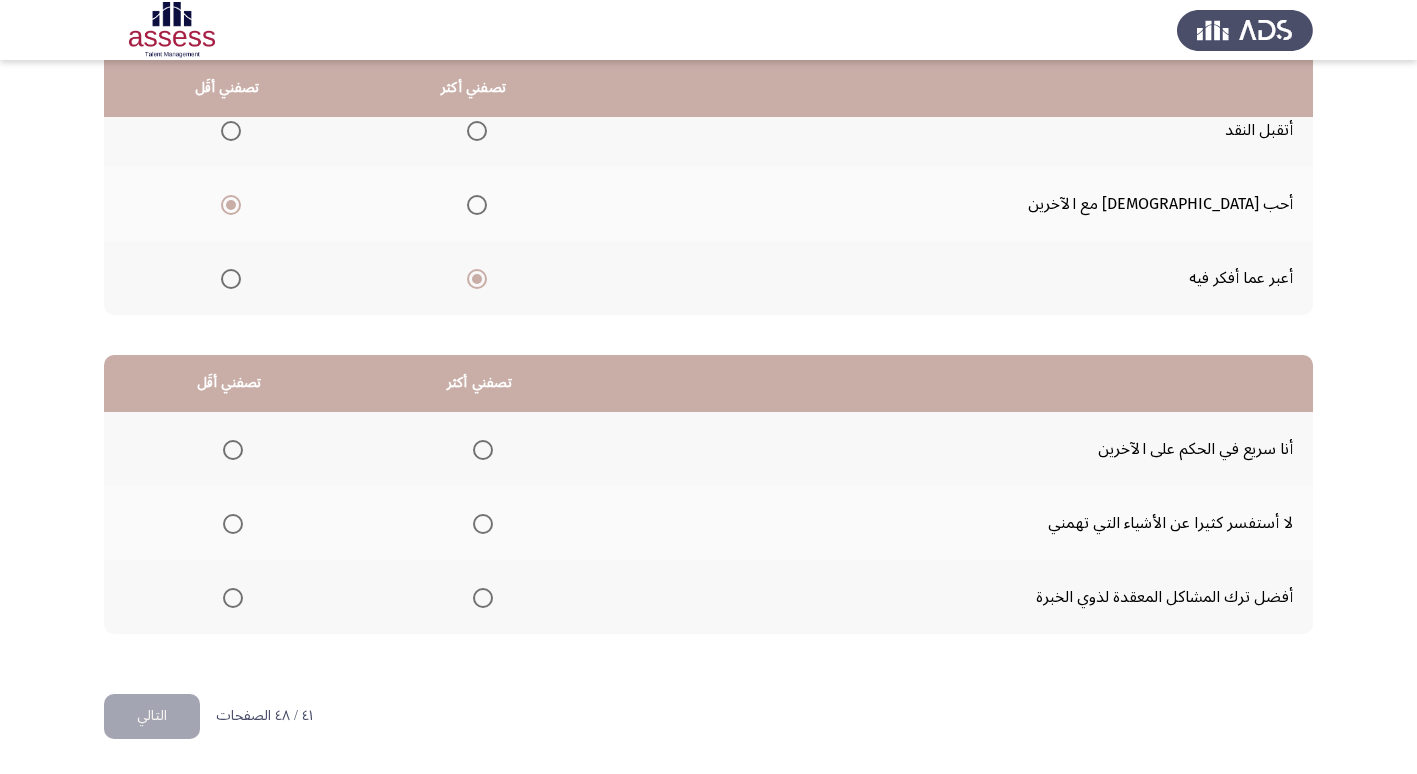 click at bounding box center (233, 598) 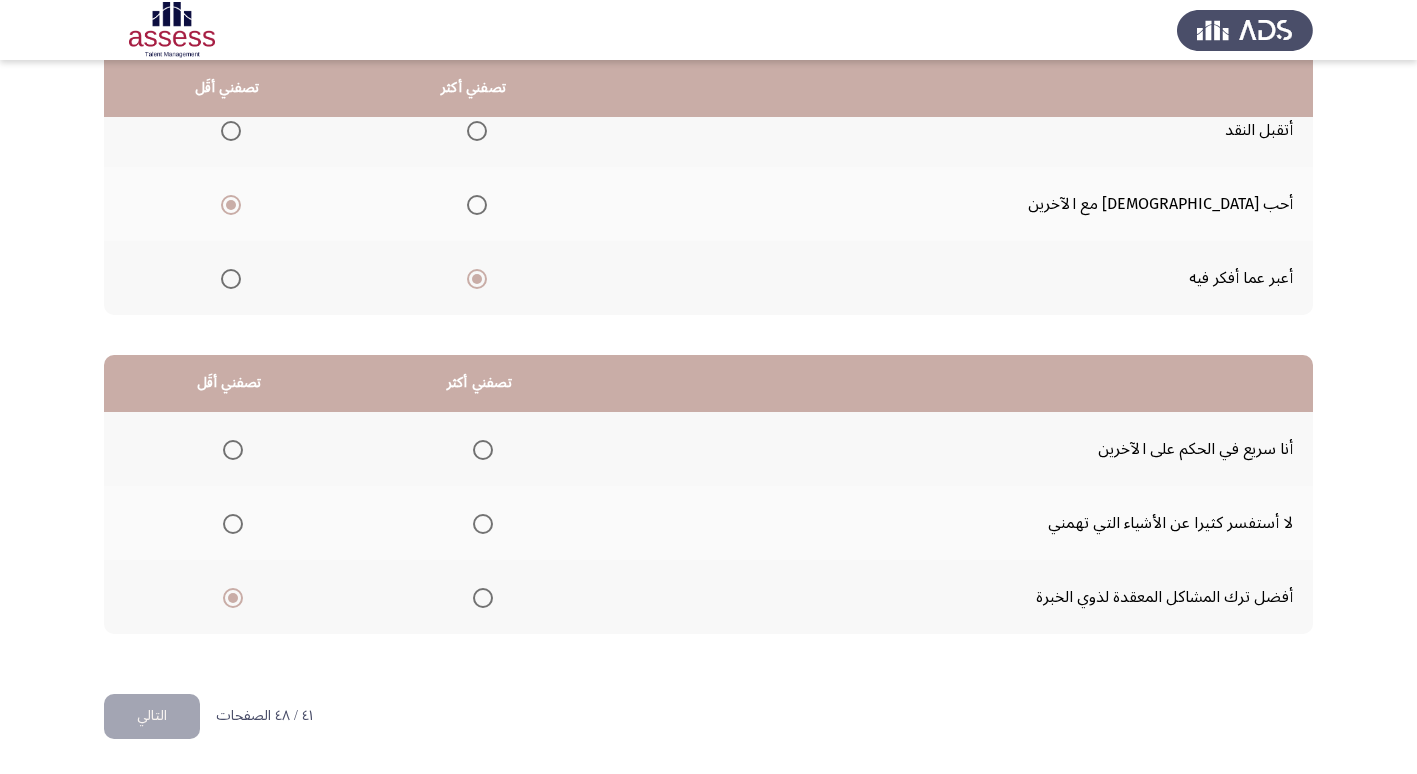 click at bounding box center [483, 450] 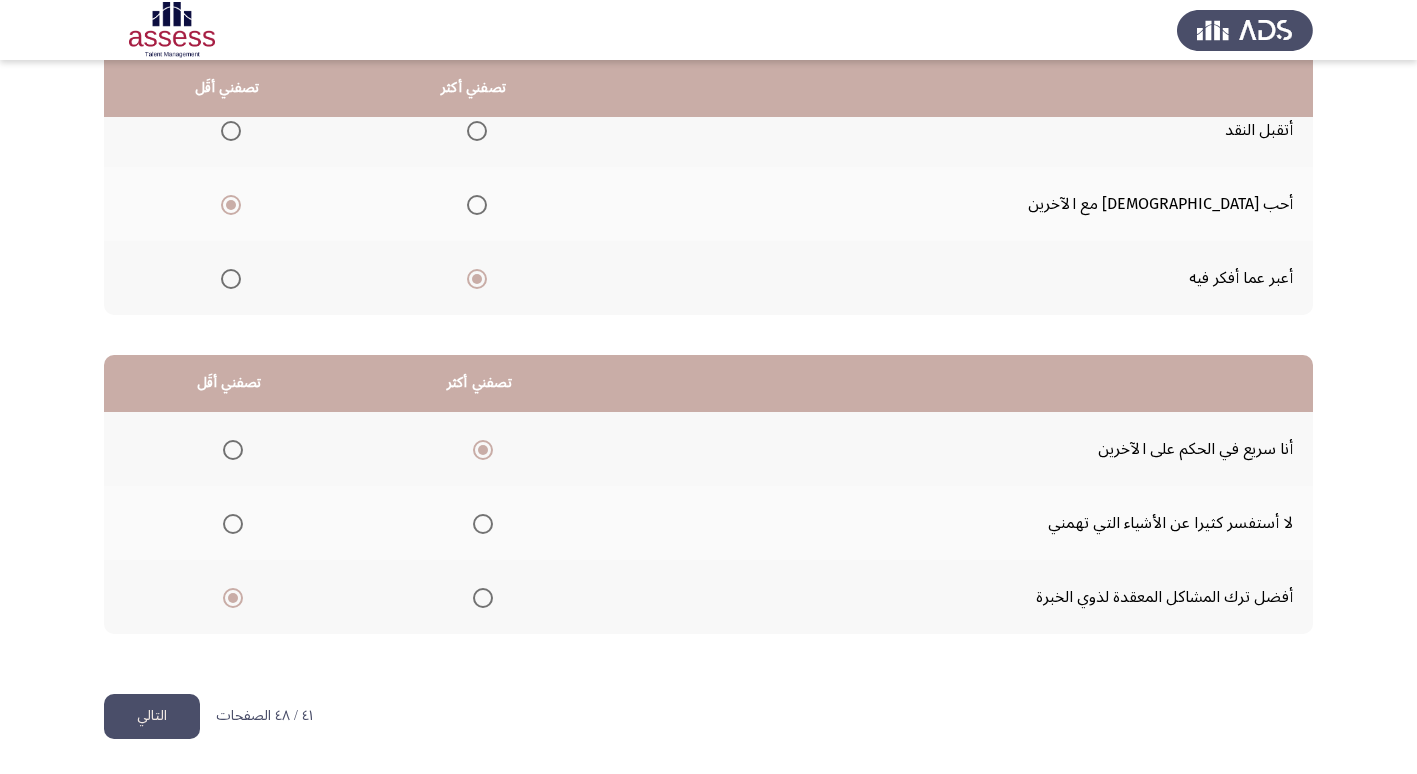click on "التالي" 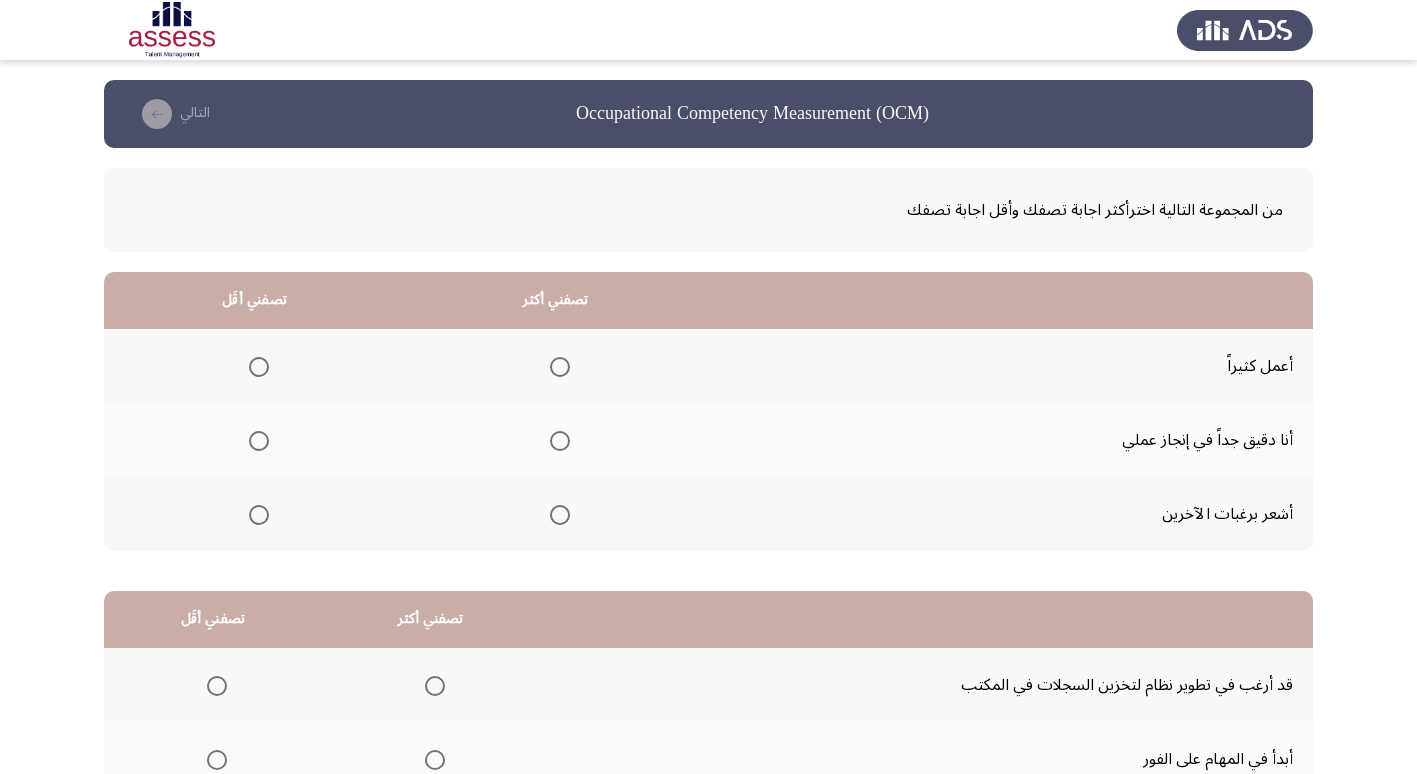 click at bounding box center (259, 515) 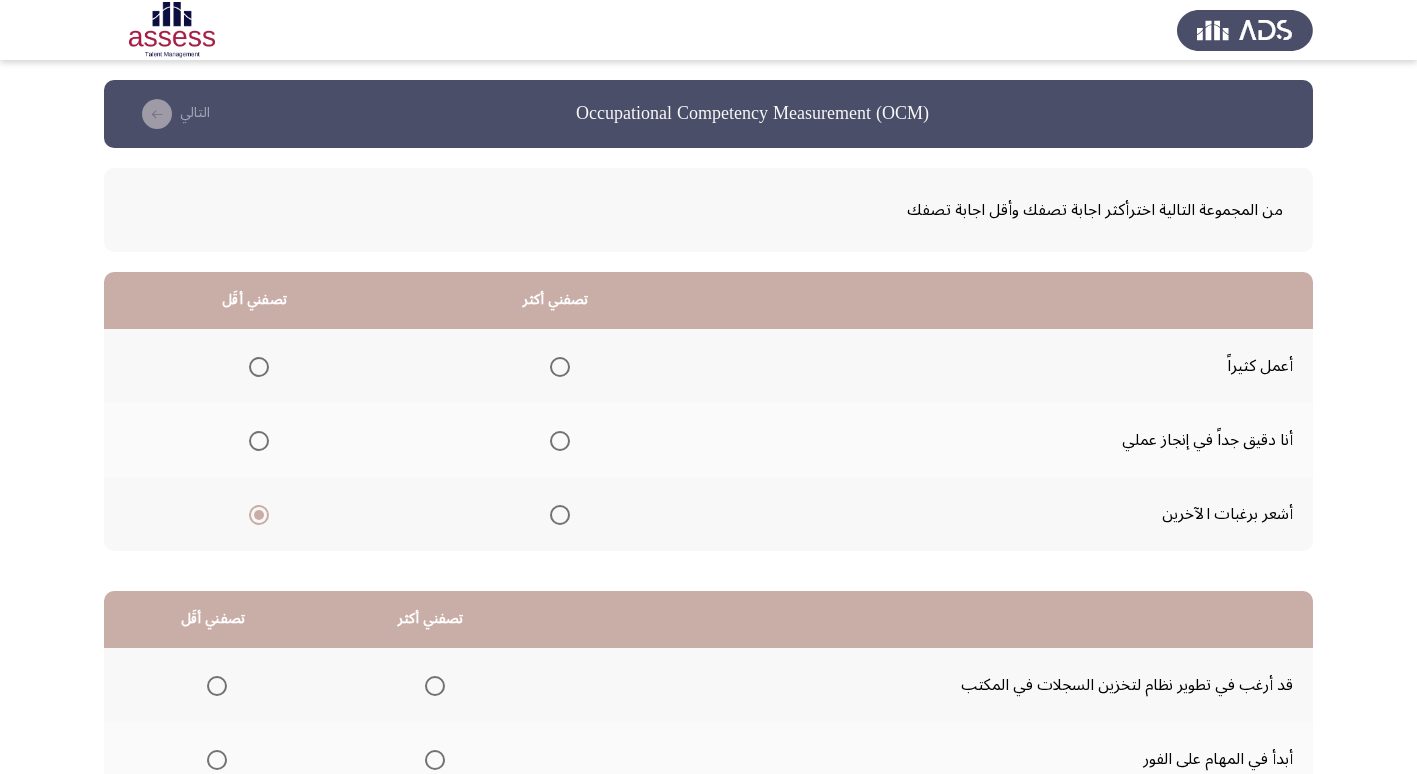 click at bounding box center (560, 441) 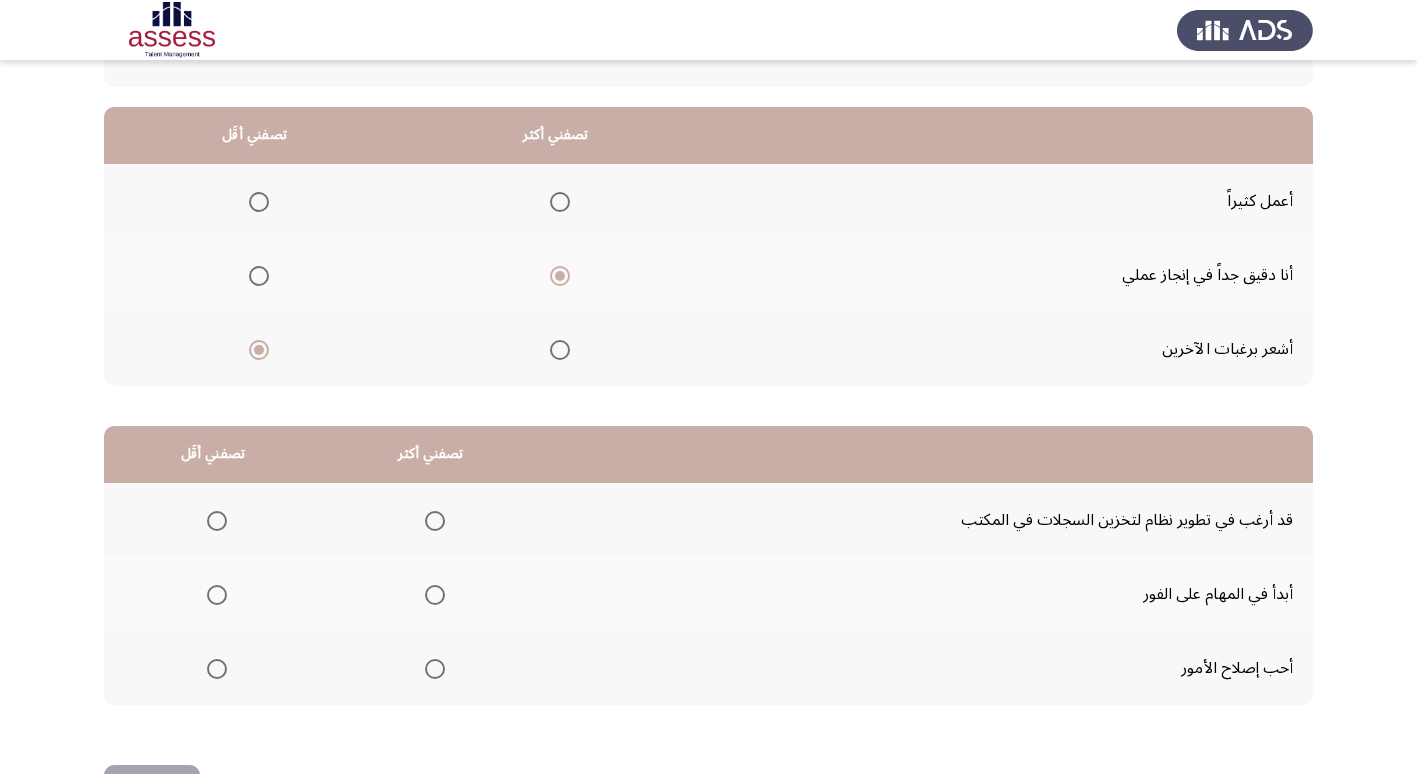 scroll, scrollTop: 200, scrollLeft: 0, axis: vertical 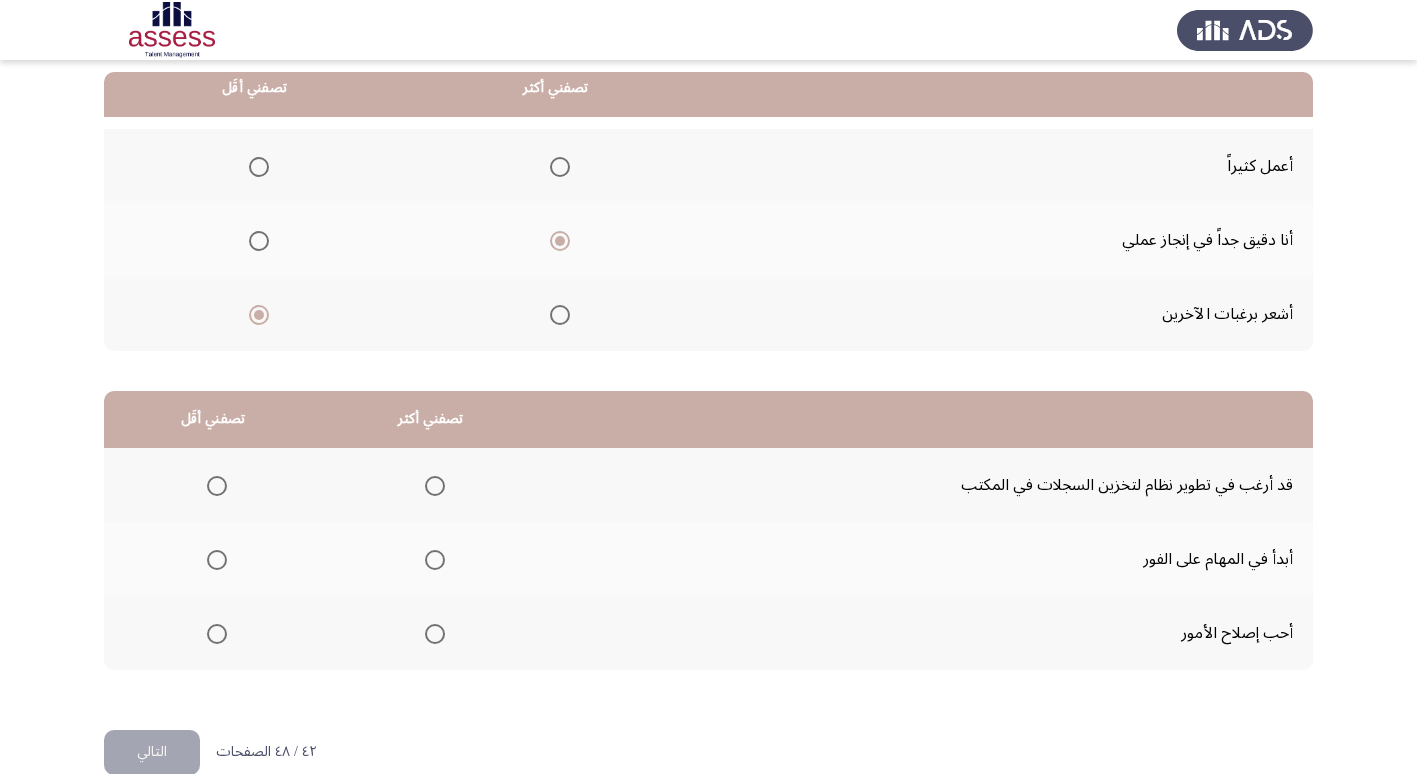 click at bounding box center (255, 167) 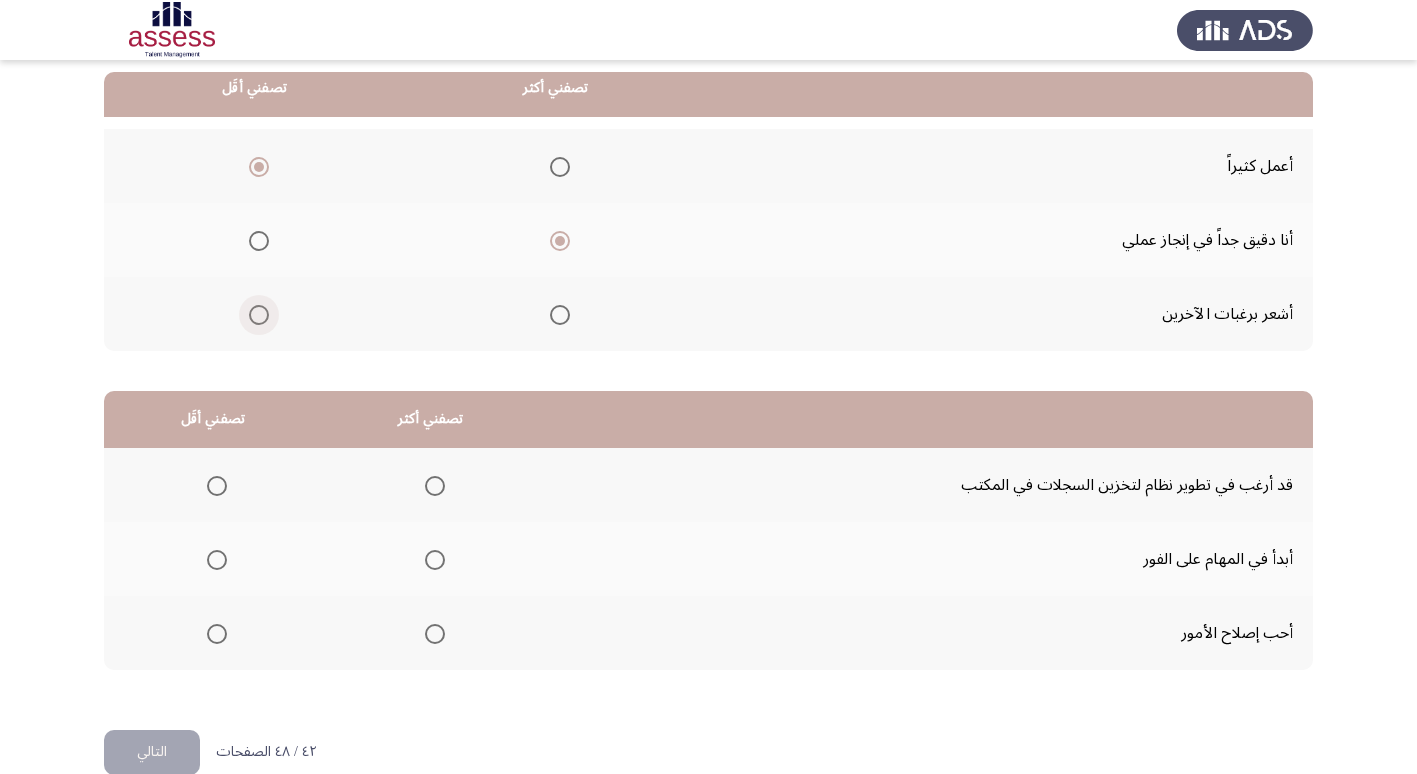 click at bounding box center (259, 315) 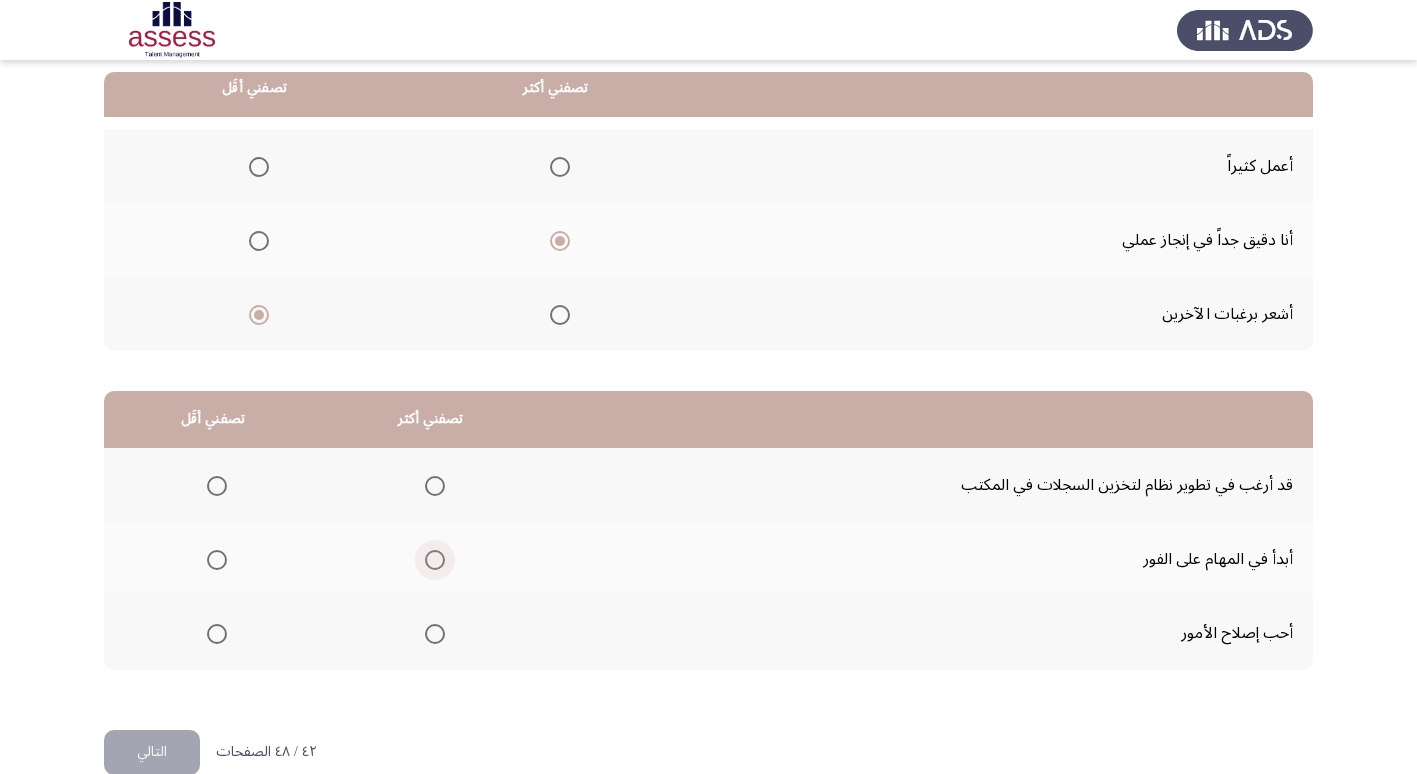 click at bounding box center (435, 560) 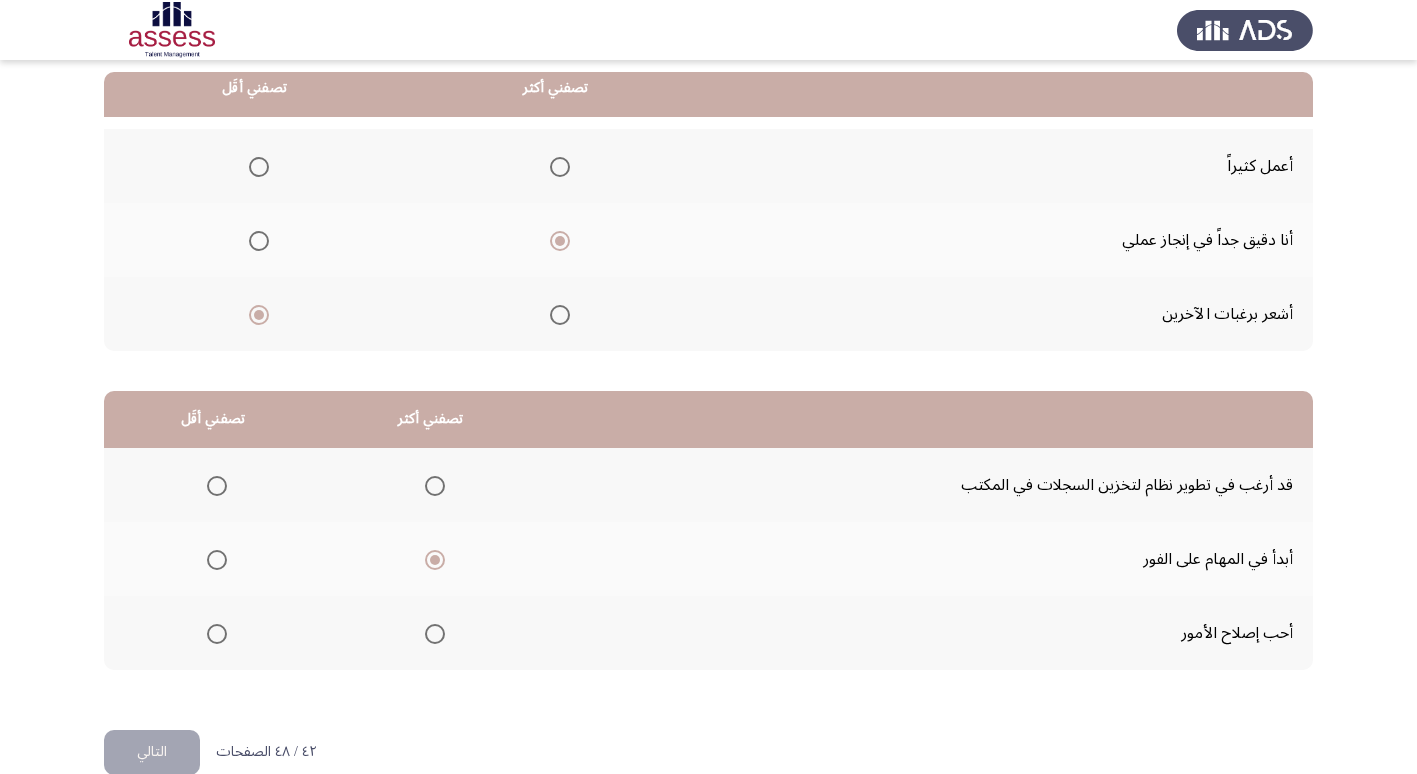 click at bounding box center (217, 486) 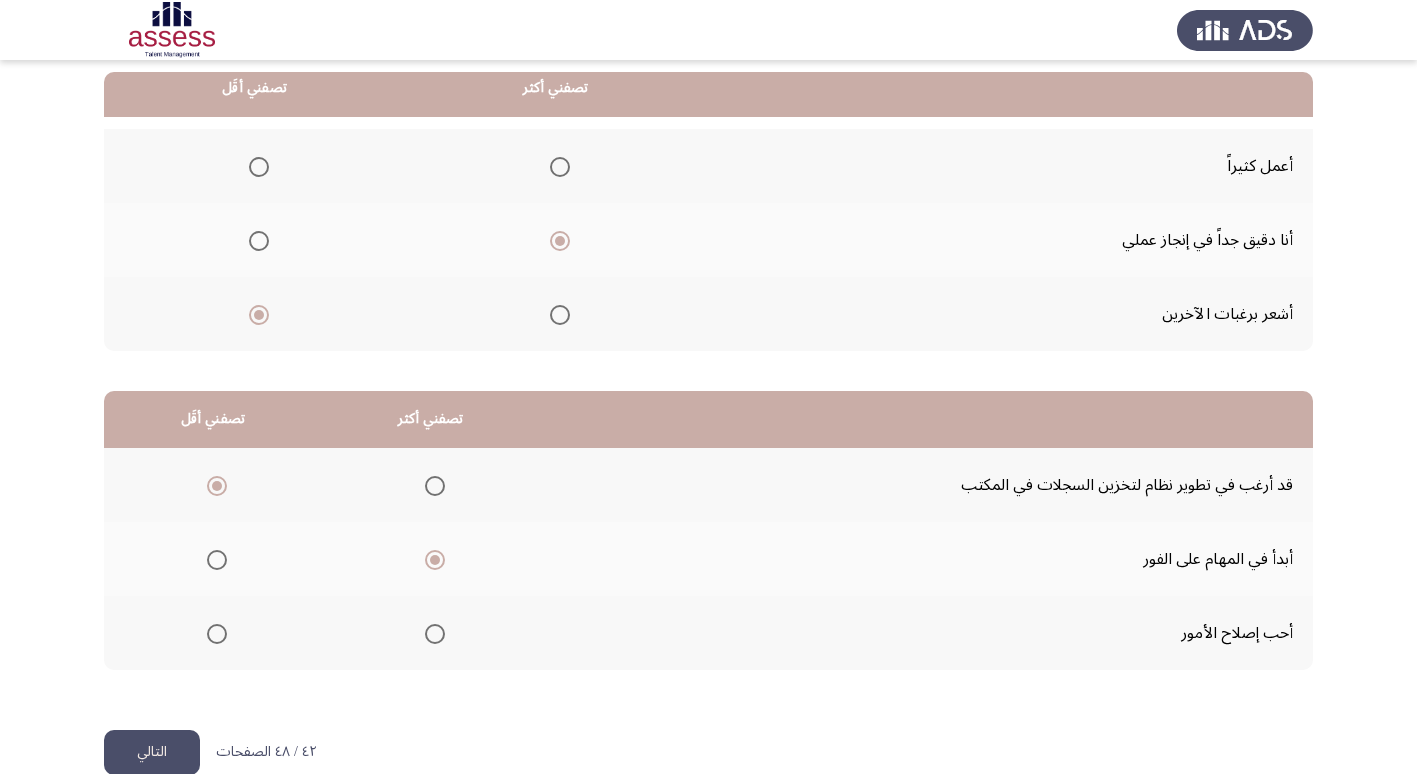 click on "التالي" 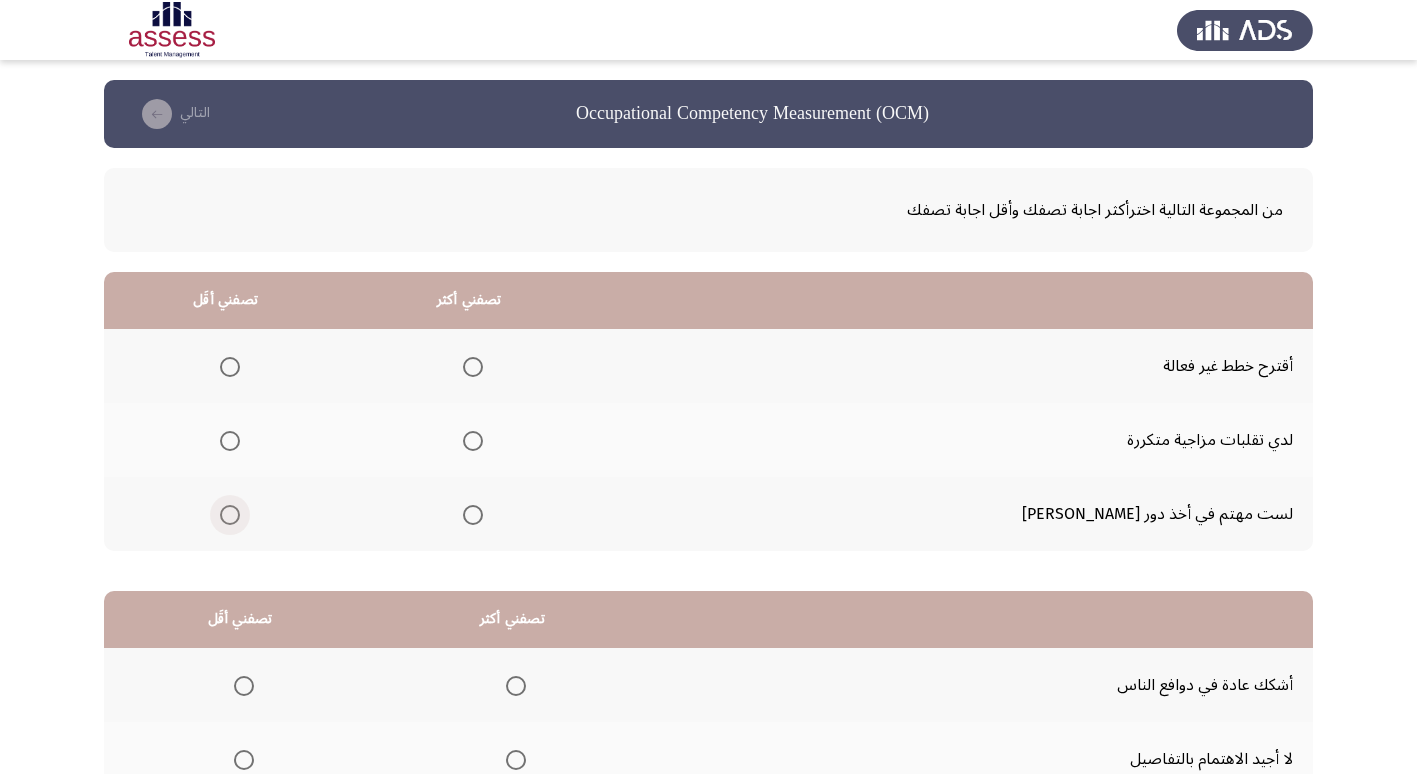 click at bounding box center [230, 515] 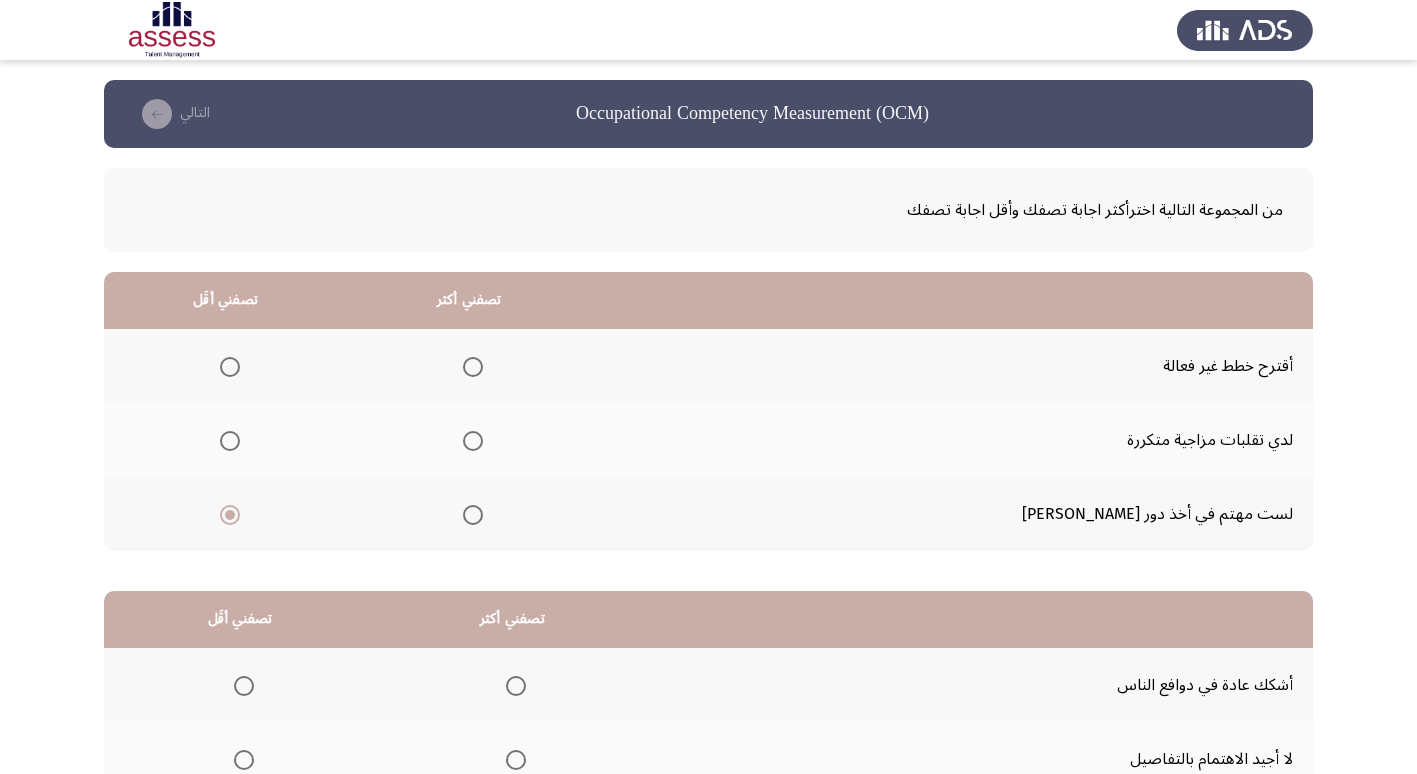 click 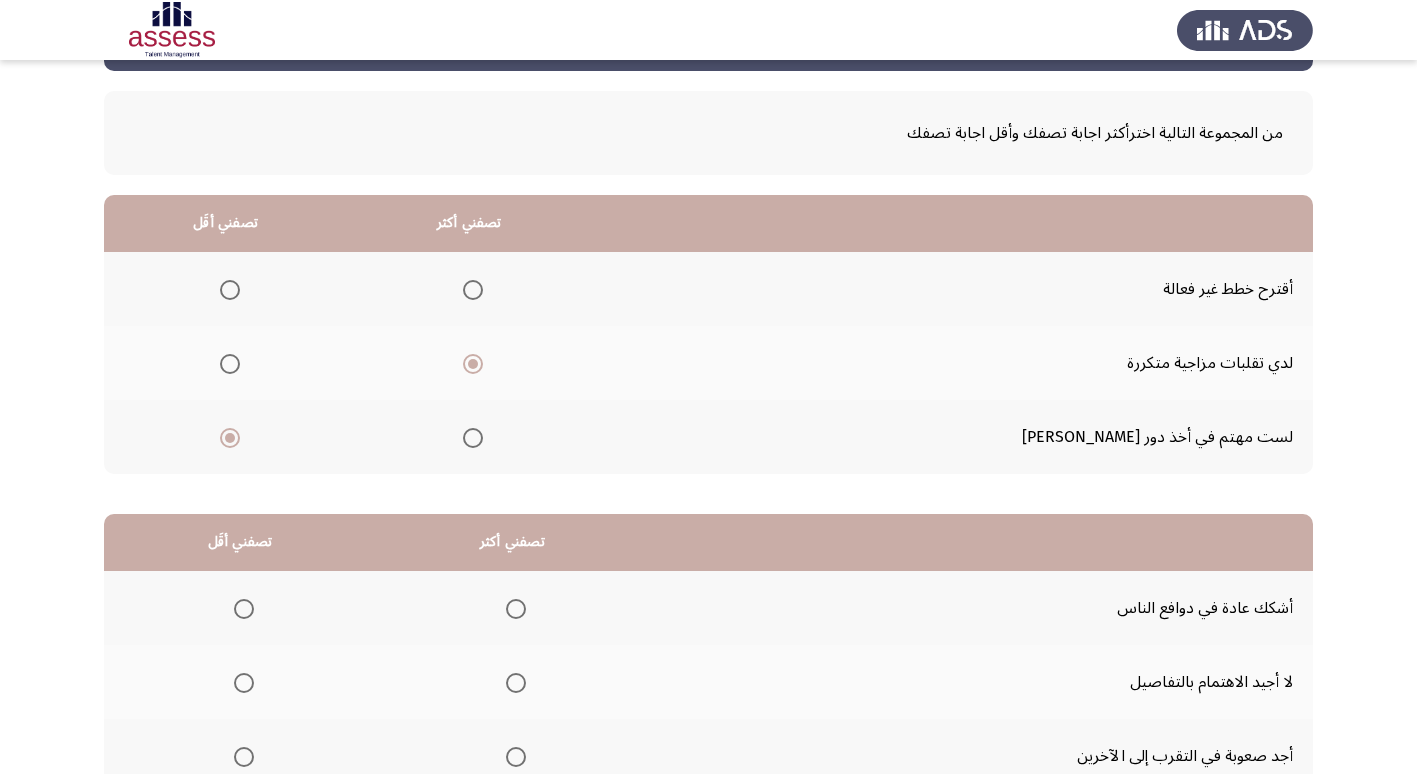 scroll, scrollTop: 236, scrollLeft: 0, axis: vertical 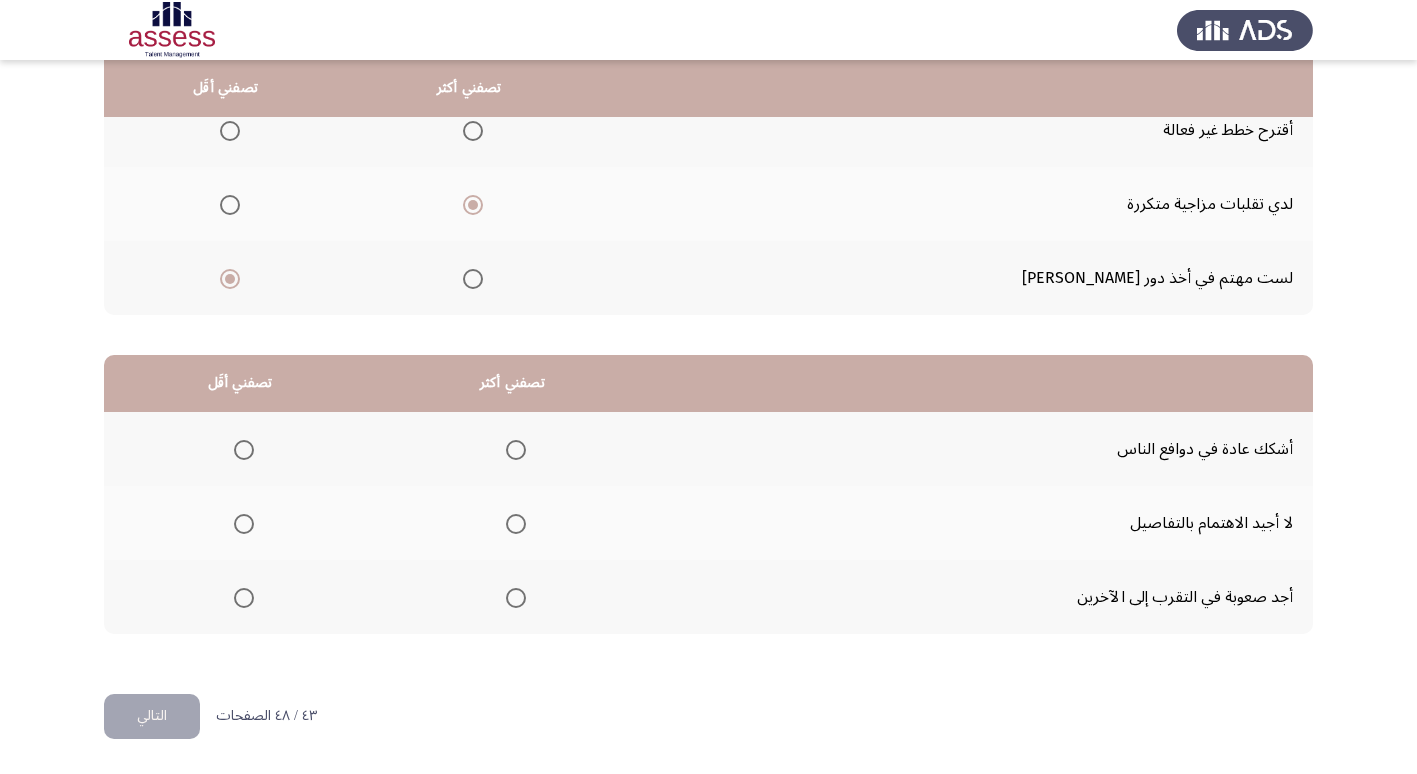 click at bounding box center [244, 524] 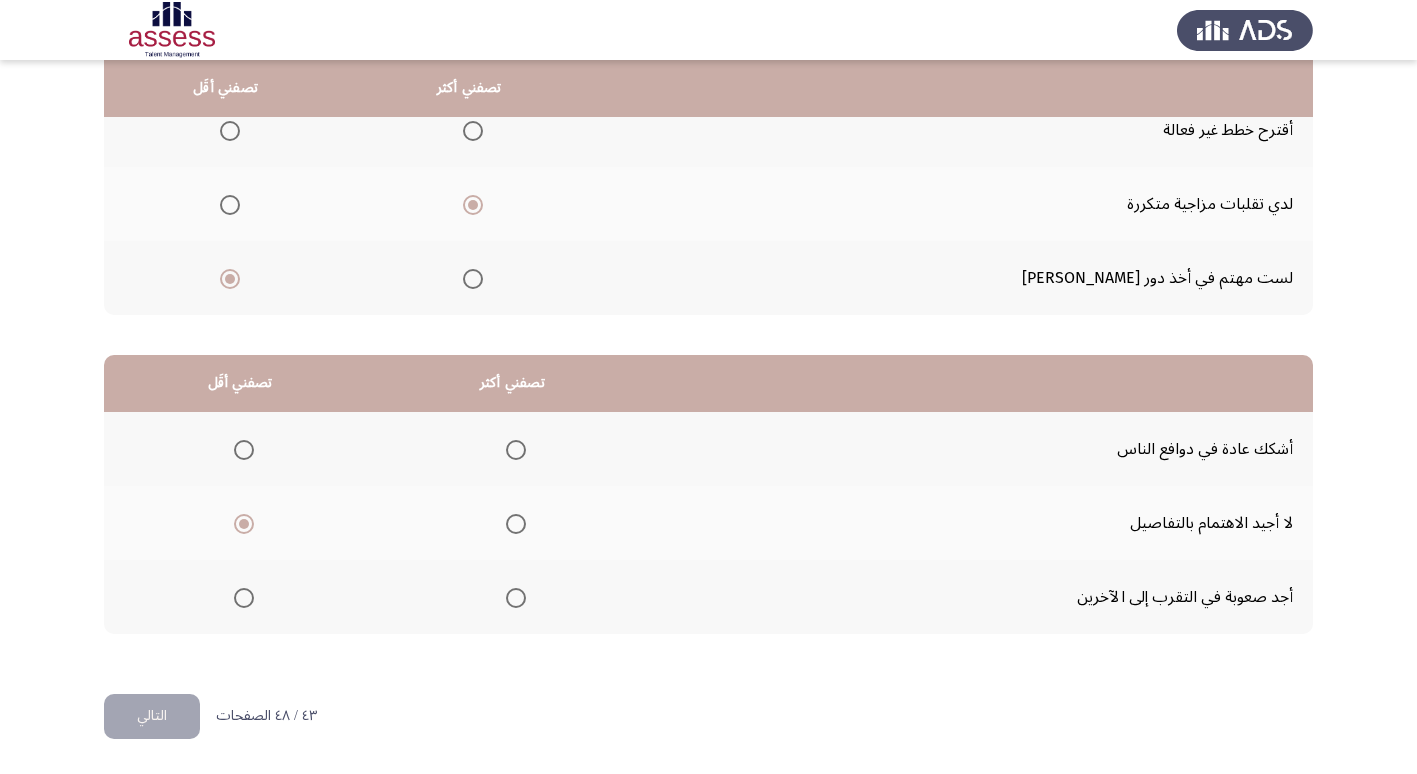 click at bounding box center (516, 598) 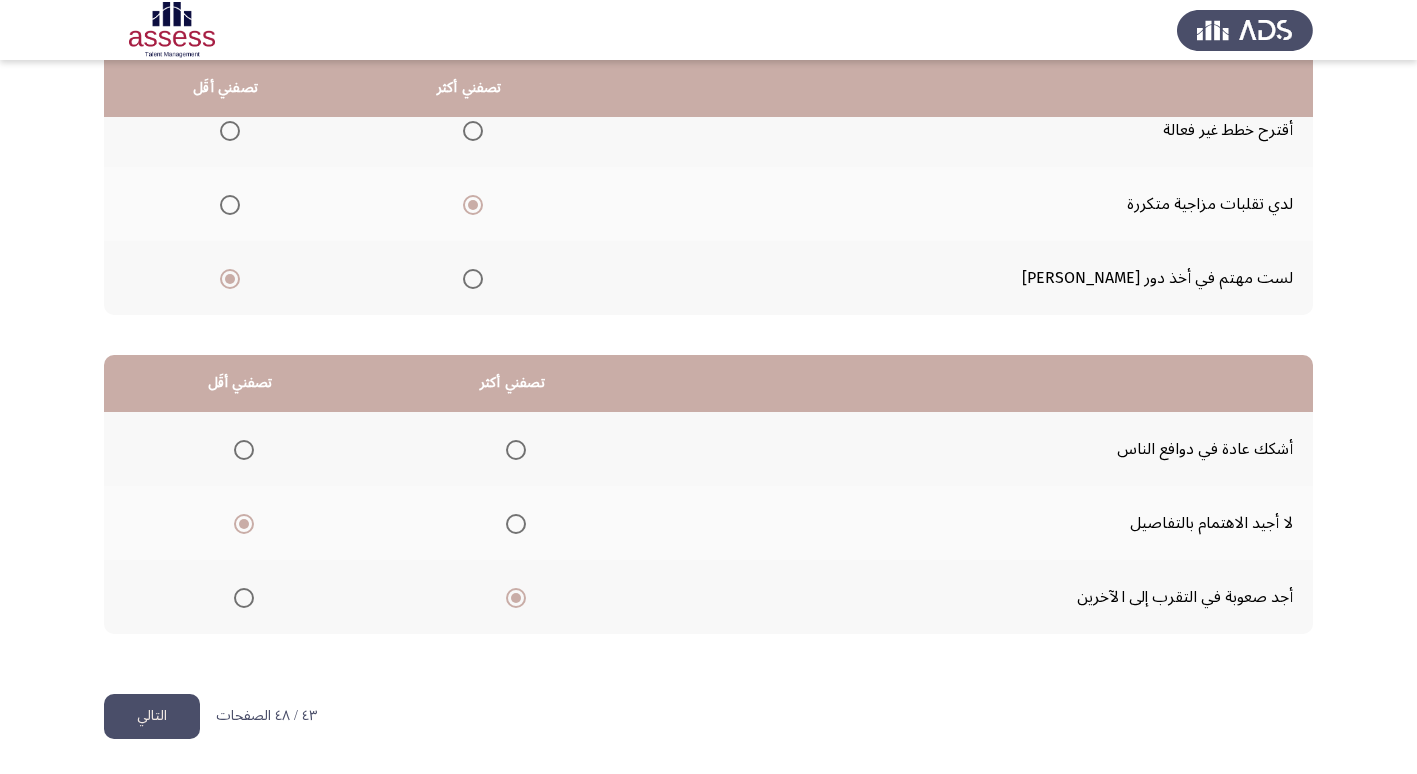 click on "التالي" 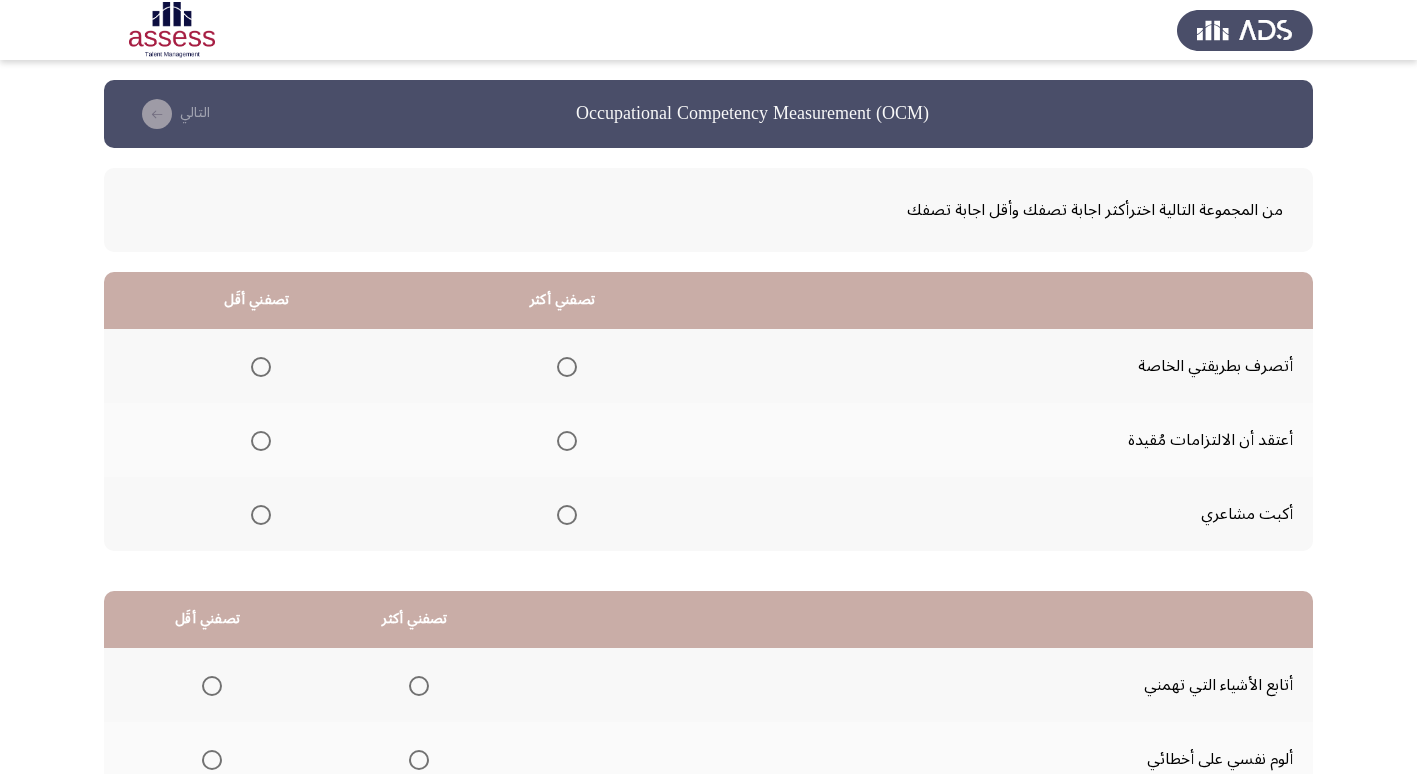 click at bounding box center (567, 367) 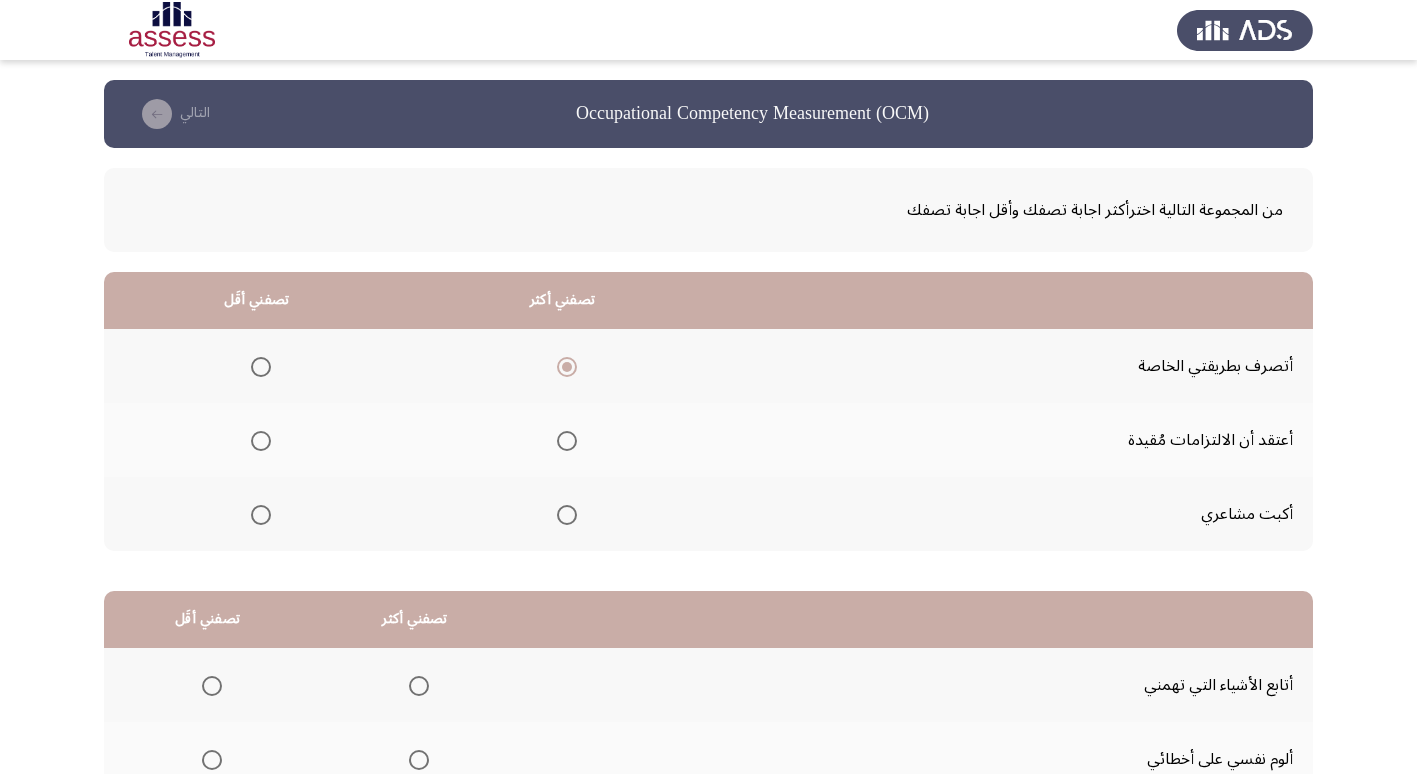 click at bounding box center (261, 441) 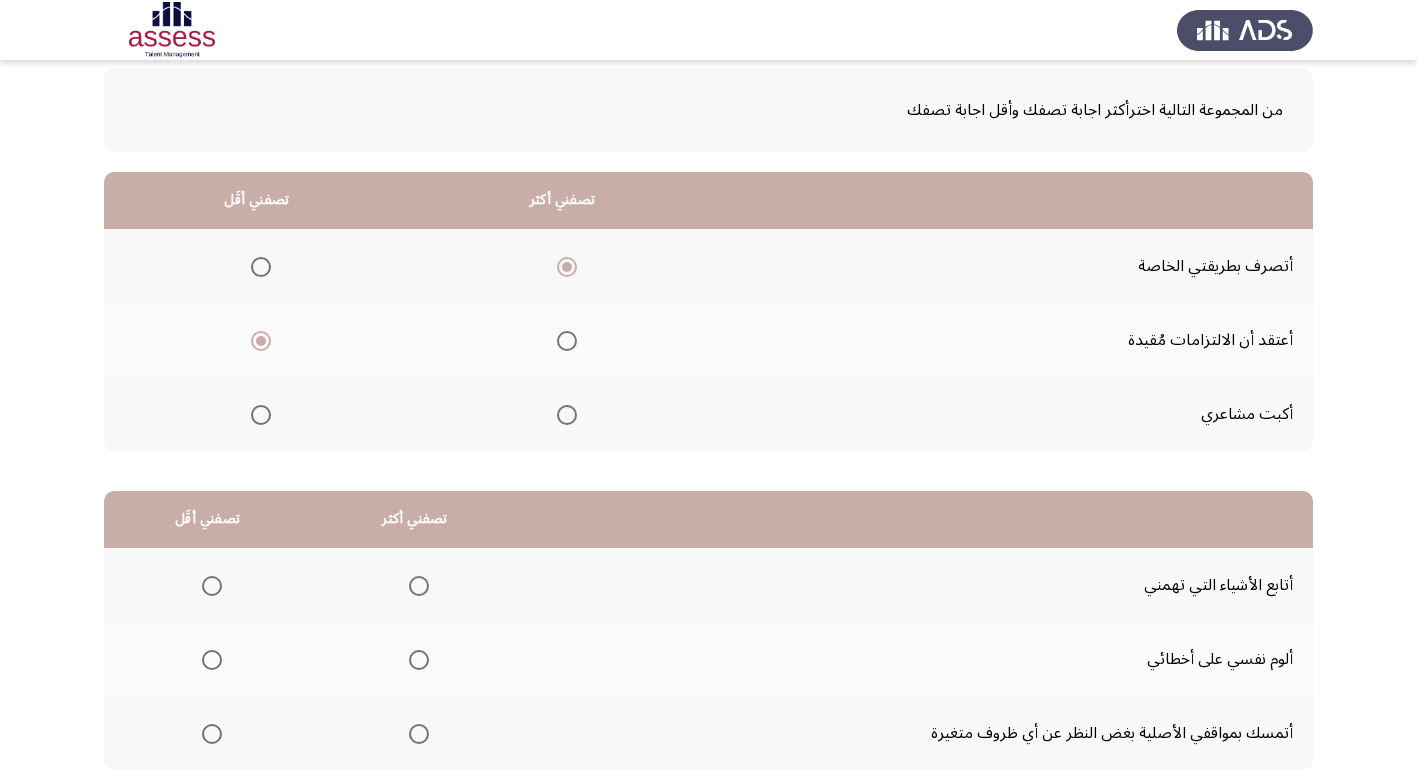 scroll, scrollTop: 200, scrollLeft: 0, axis: vertical 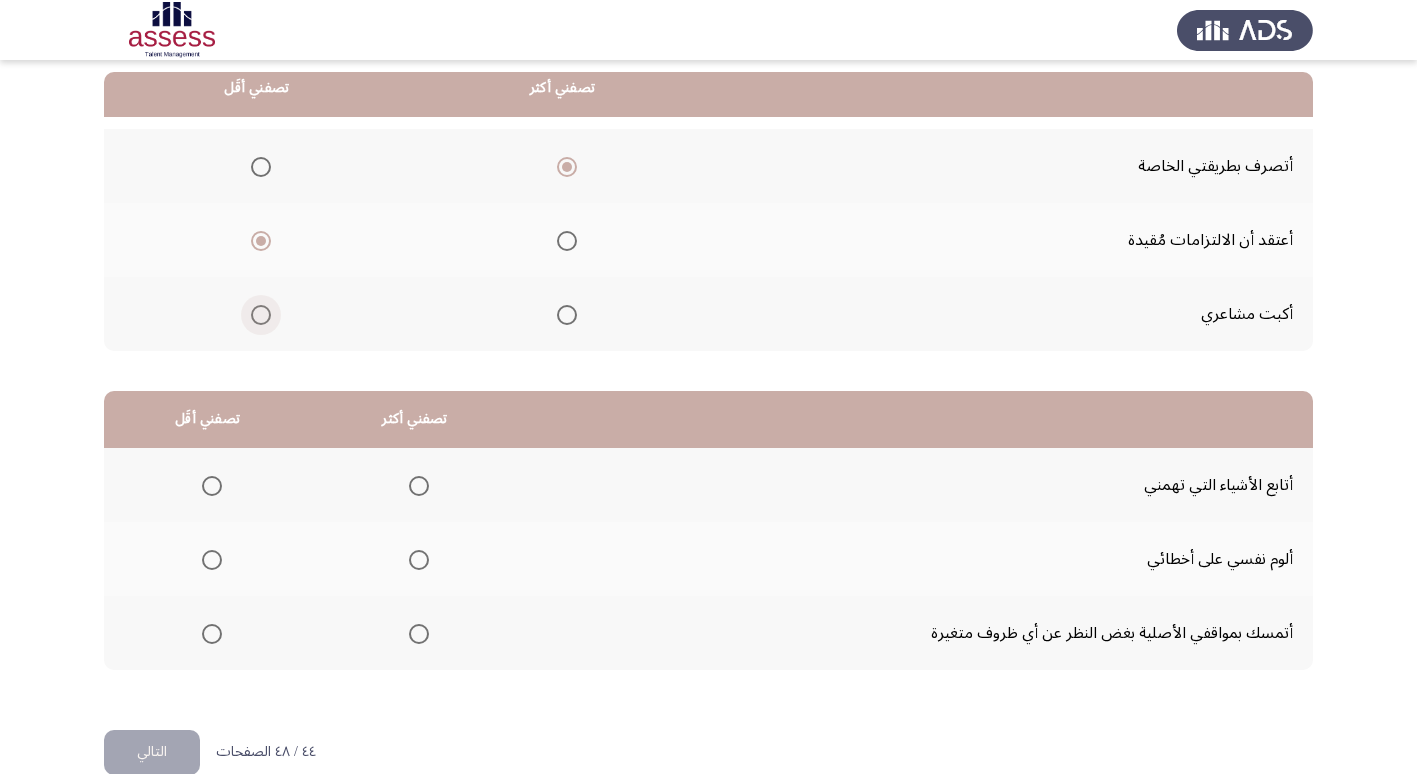 click at bounding box center (261, 315) 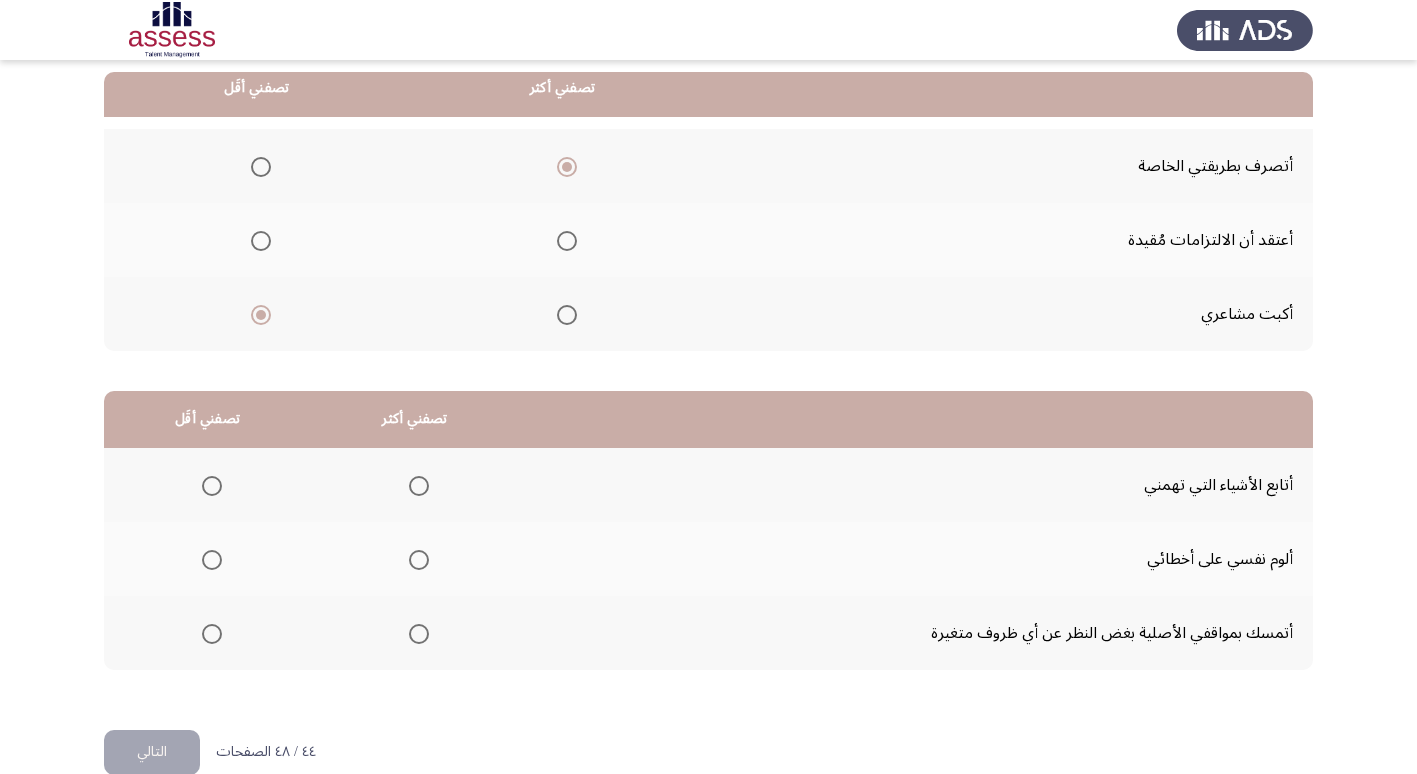 click at bounding box center (419, 486) 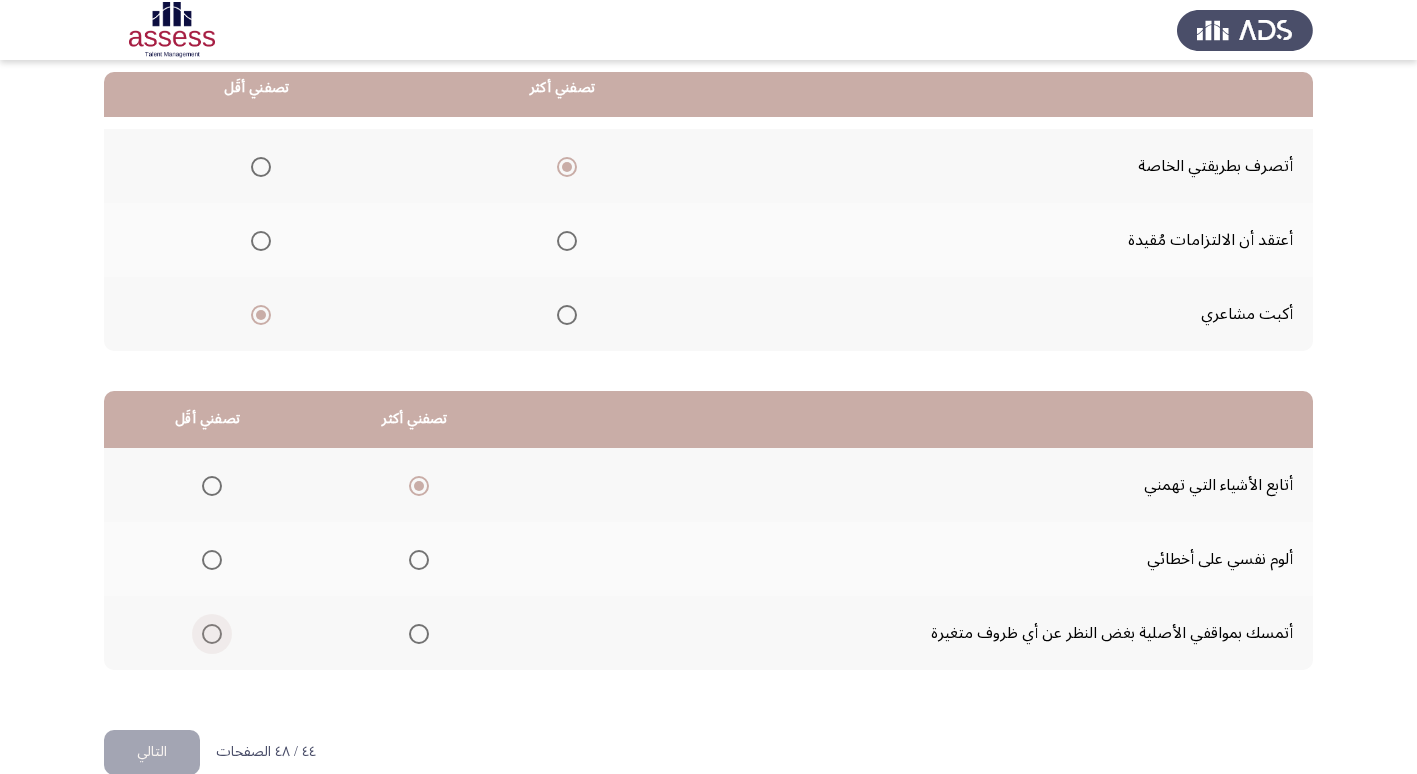 click at bounding box center [212, 634] 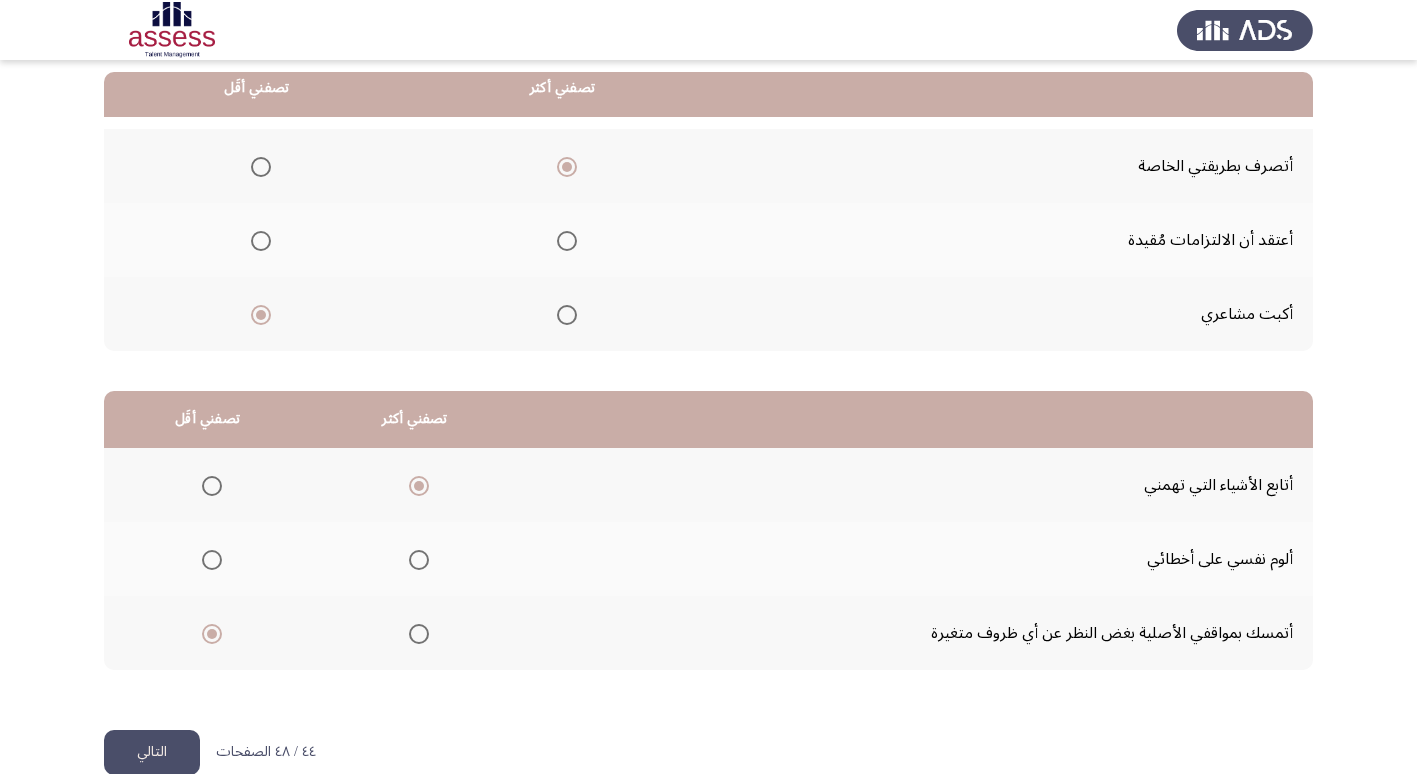 click at bounding box center [419, 560] 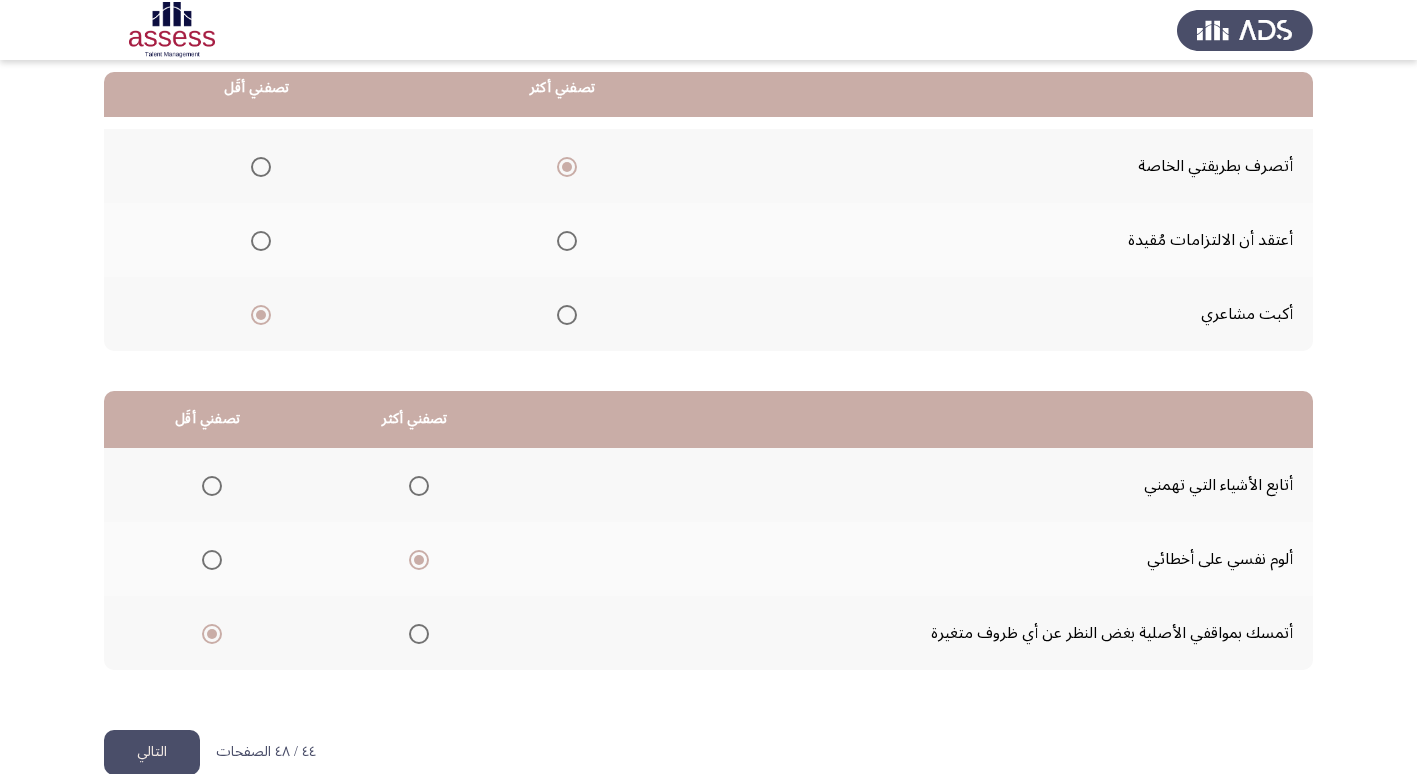 click on "التالي" 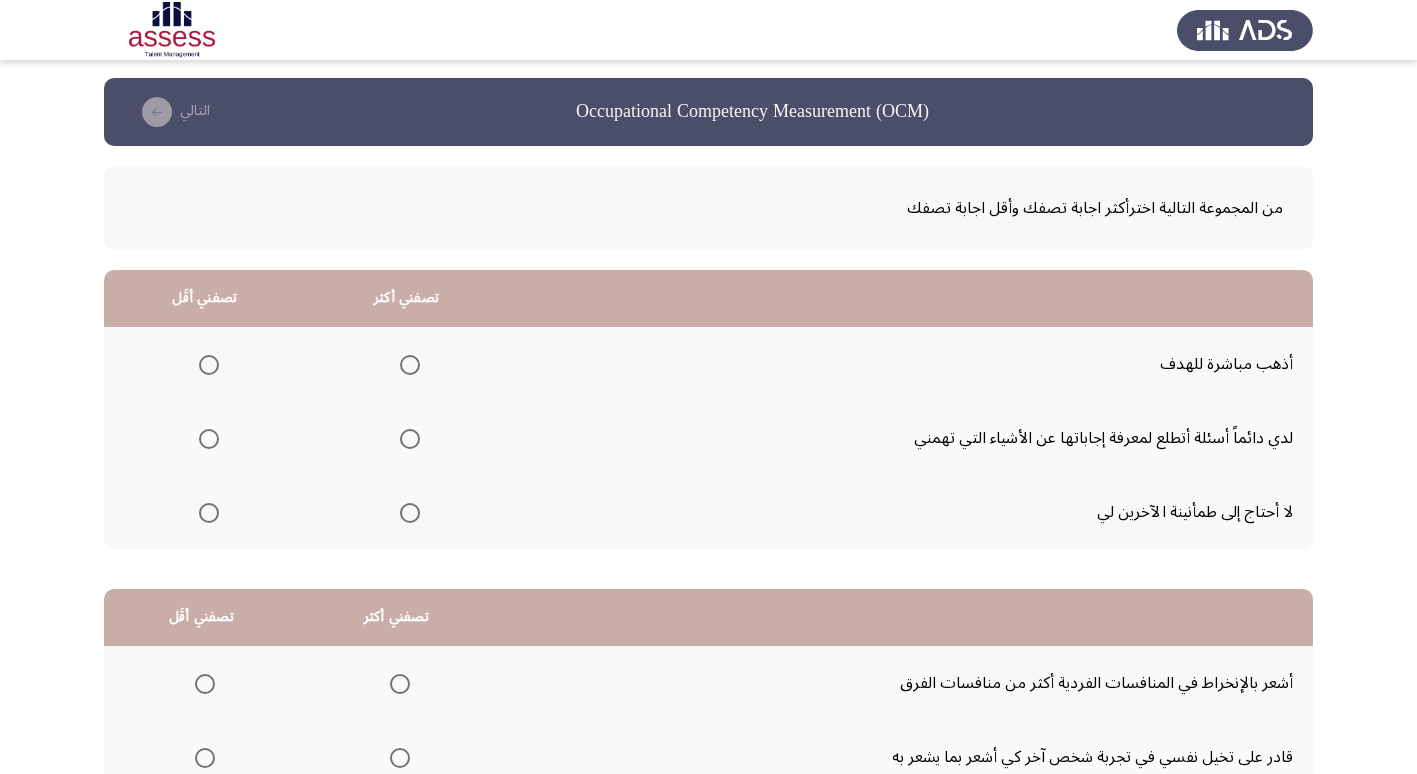 scroll, scrollTop: 100, scrollLeft: 0, axis: vertical 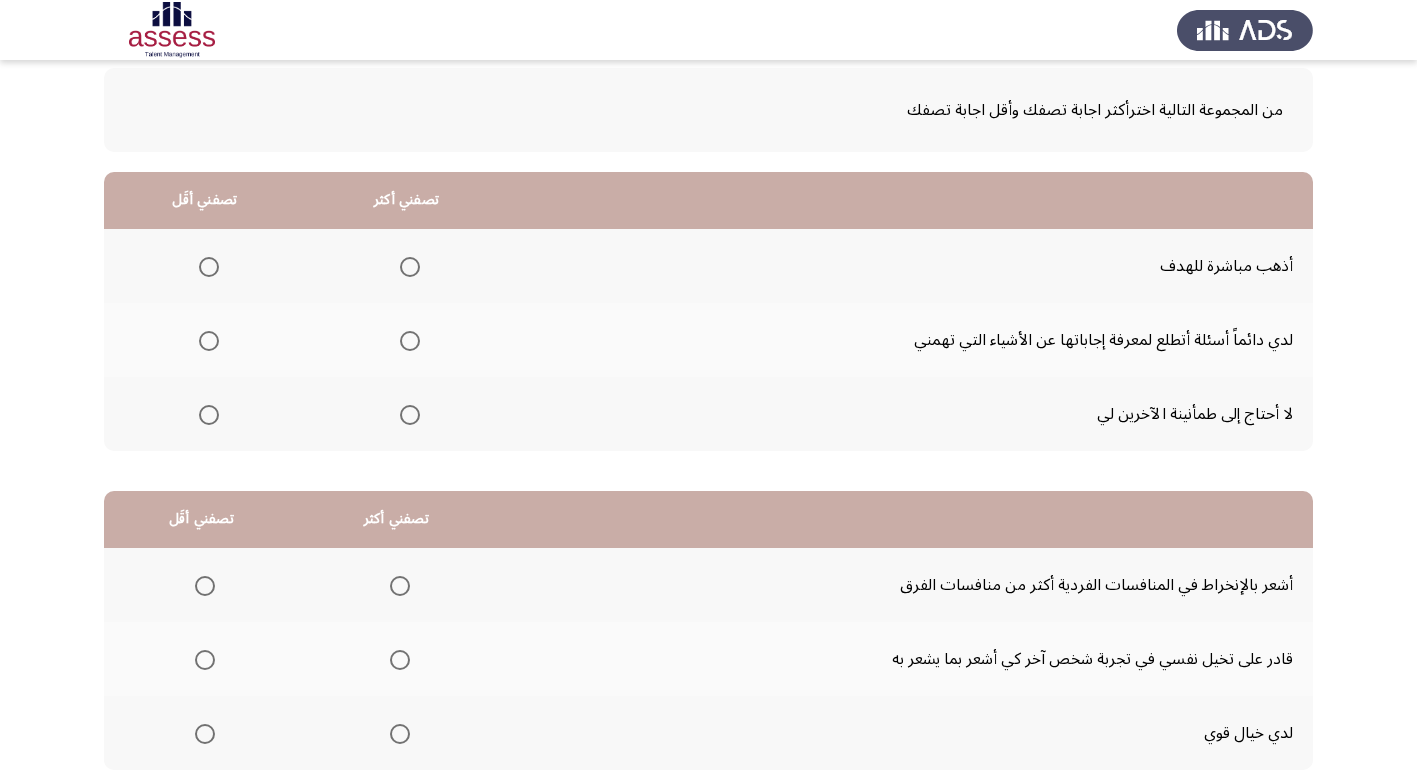 click at bounding box center (410, 267) 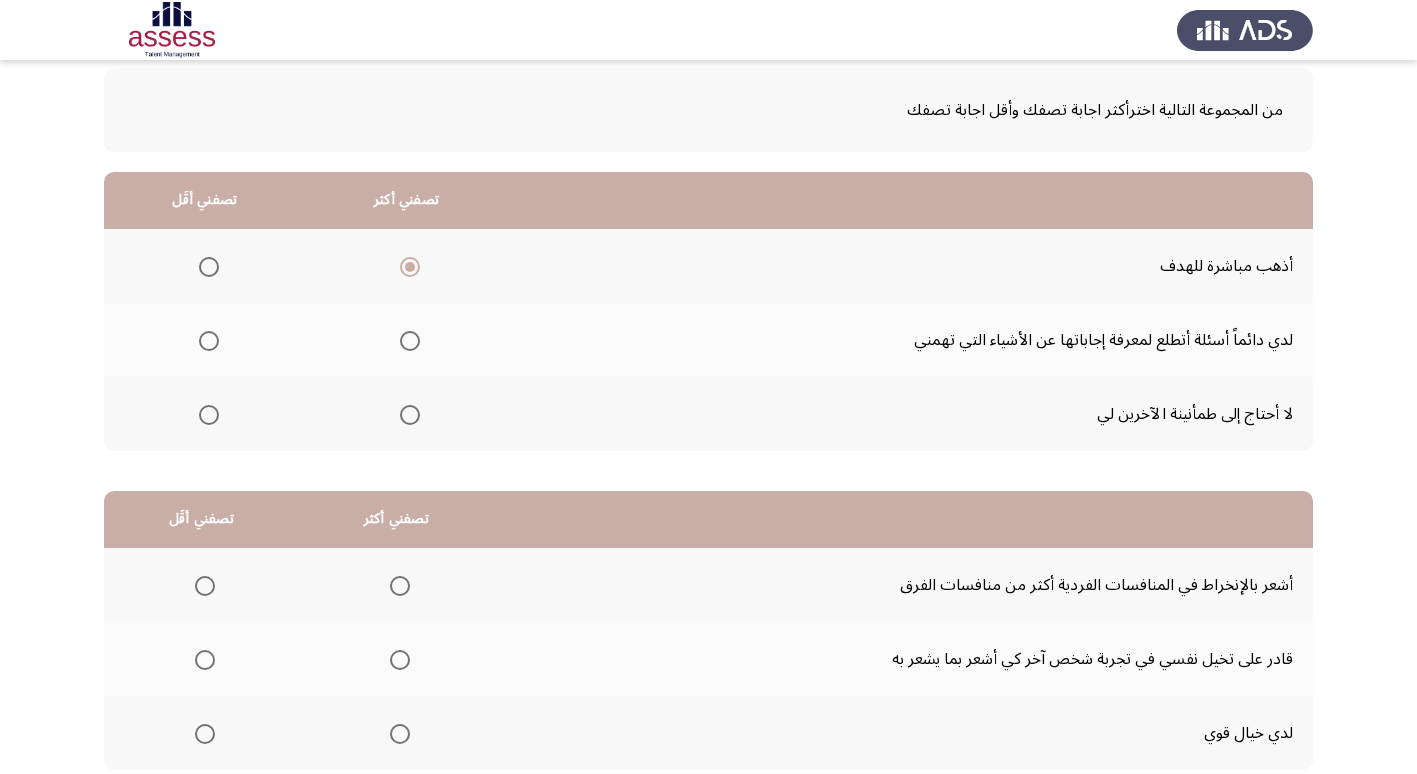click at bounding box center (205, 415) 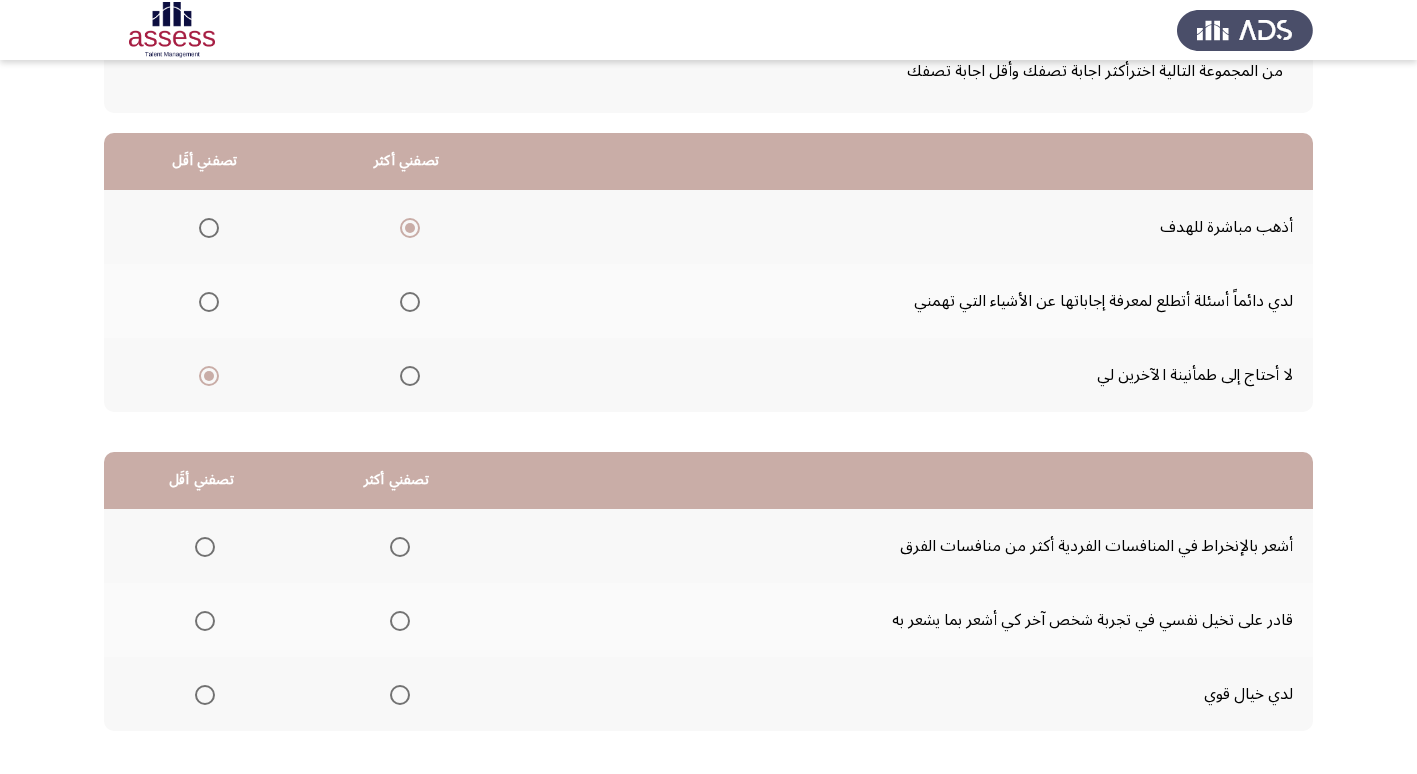 scroll, scrollTop: 200, scrollLeft: 0, axis: vertical 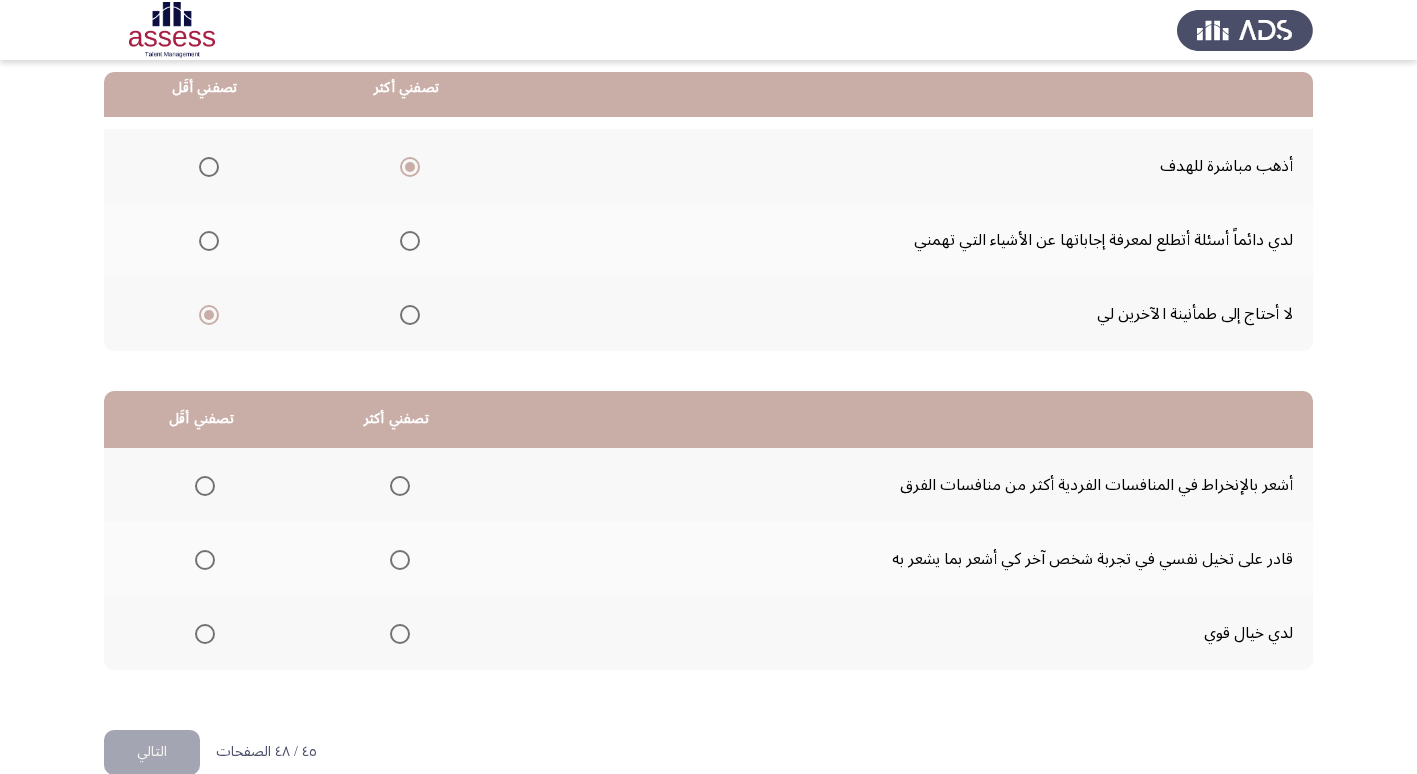 click at bounding box center [400, 486] 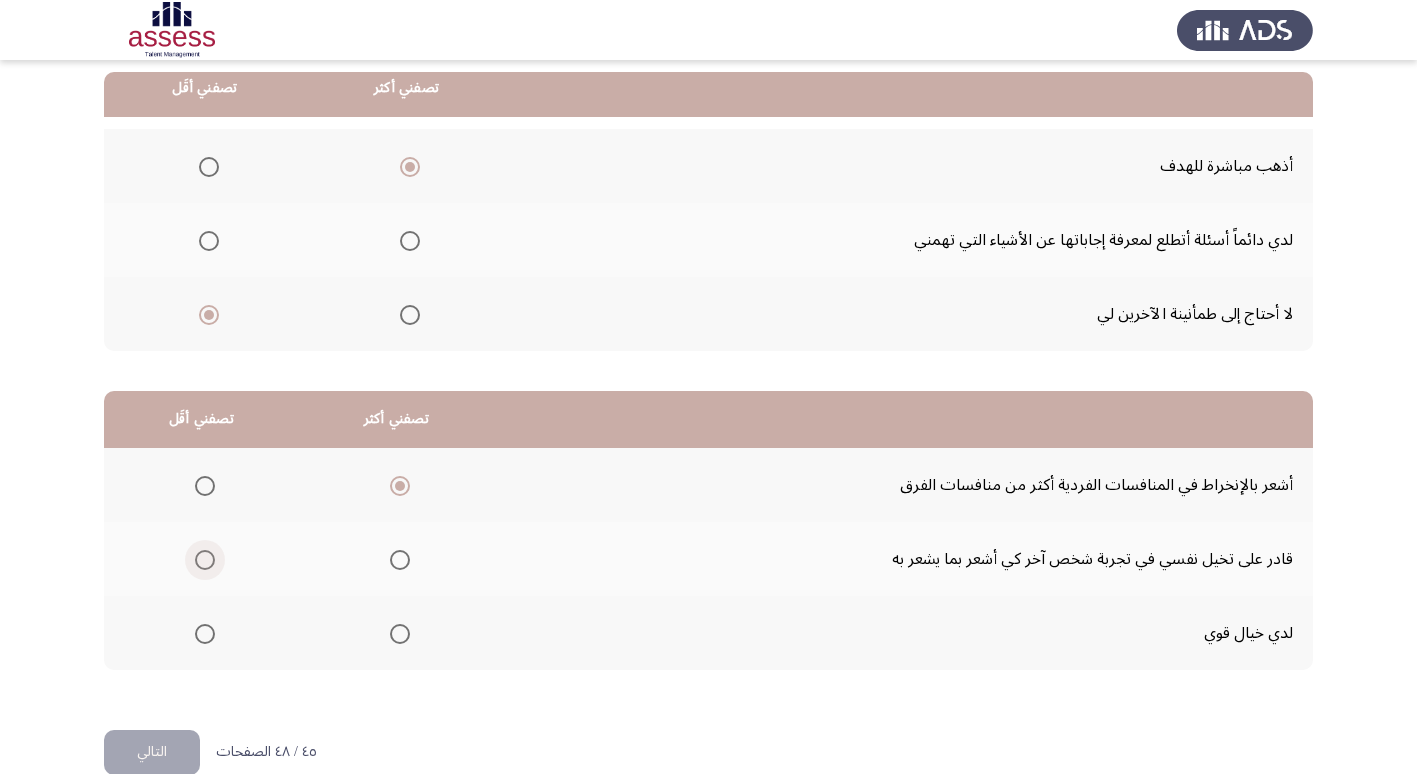 click at bounding box center [205, 560] 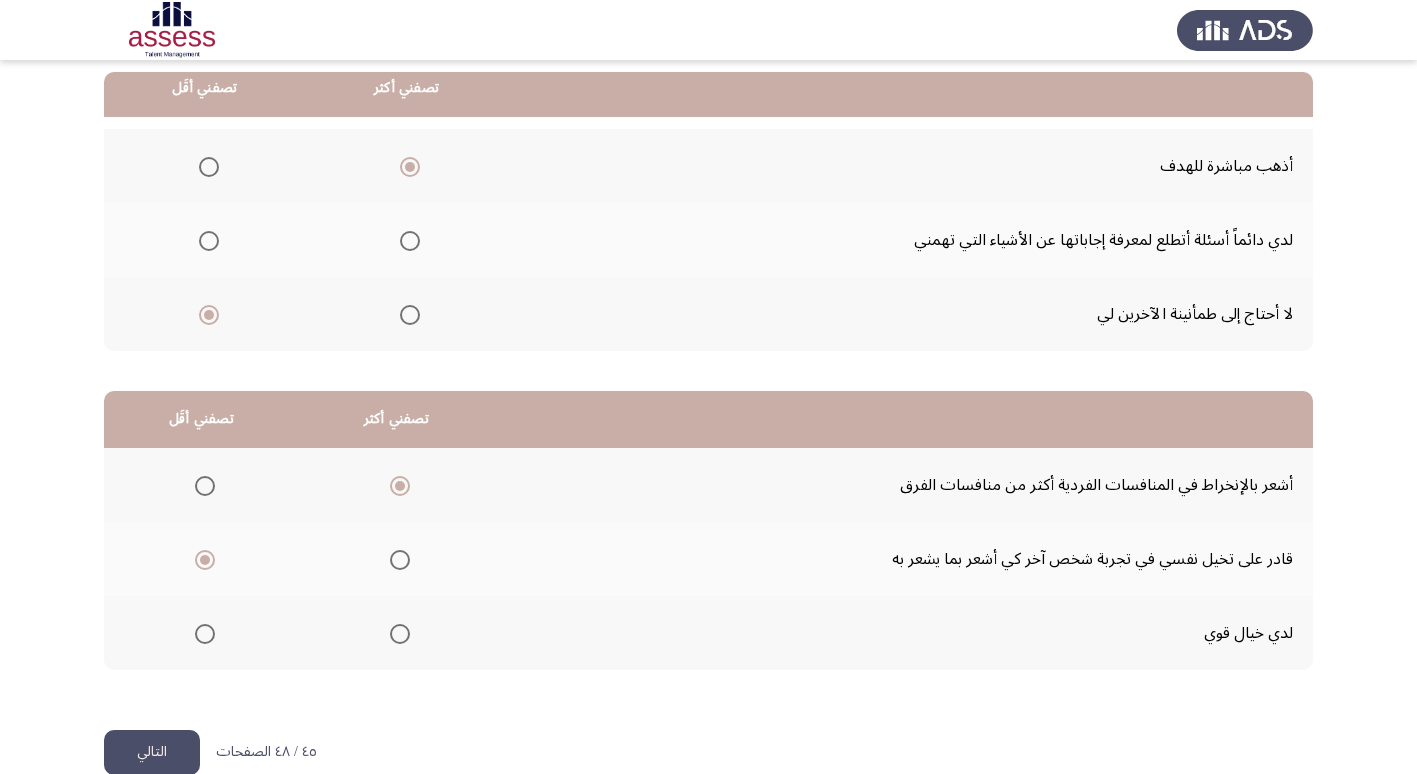 click at bounding box center [205, 634] 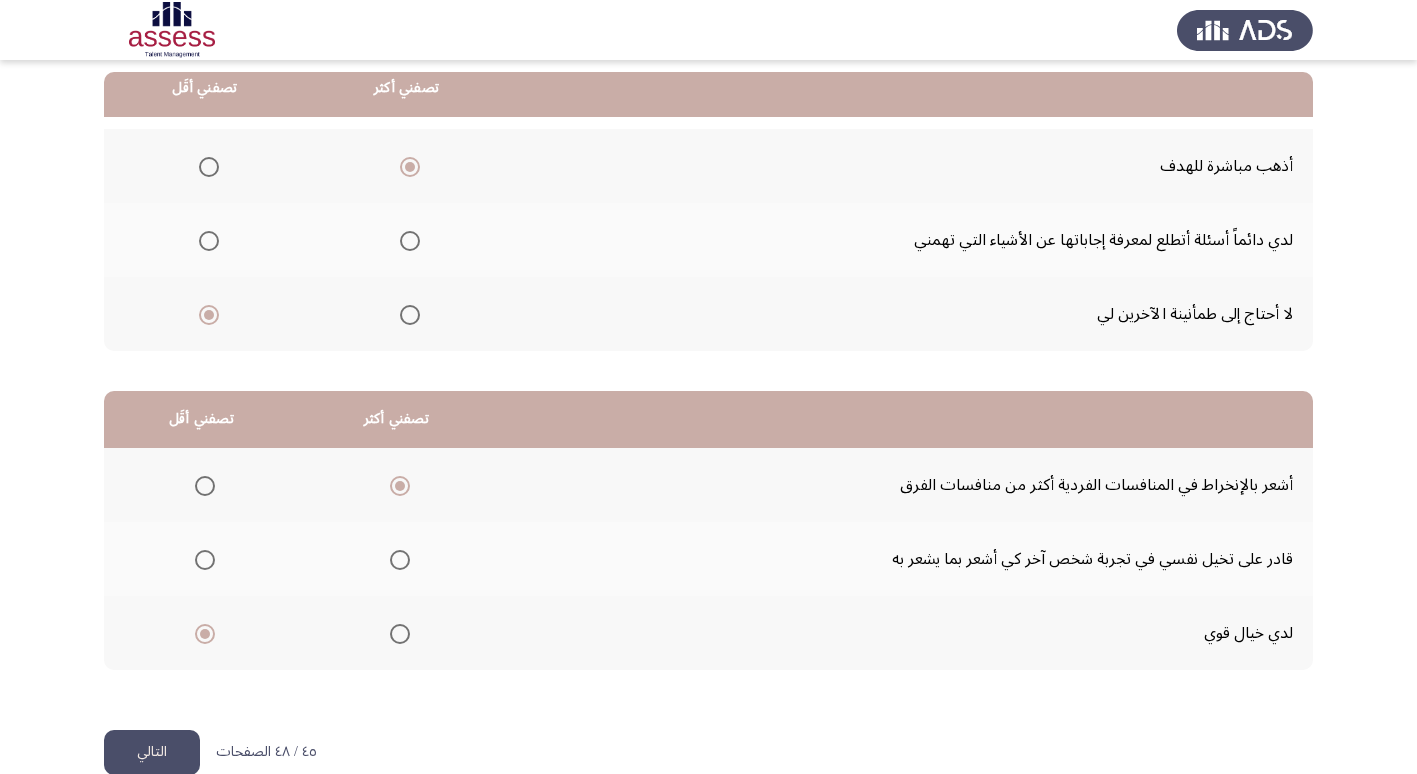 click on "التالي" 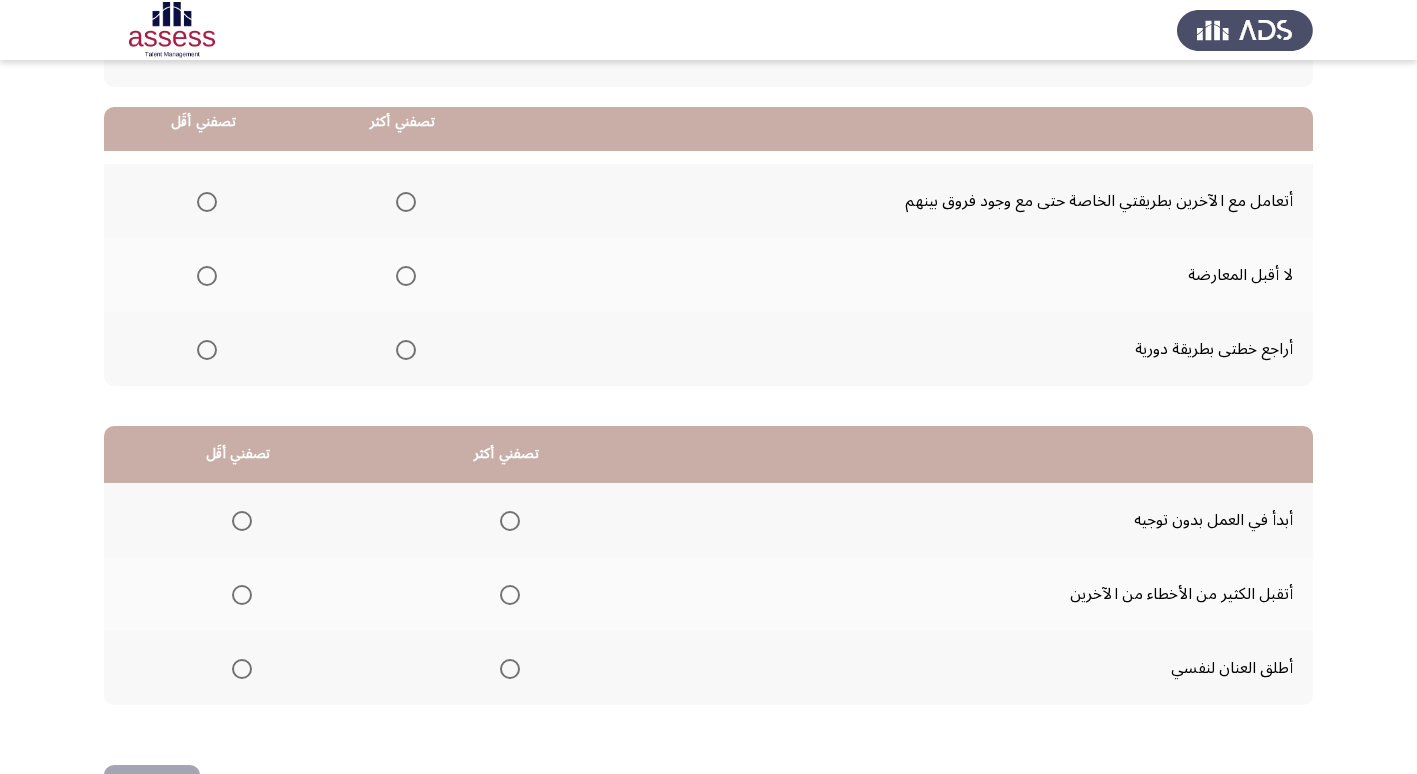 scroll, scrollTop: 200, scrollLeft: 0, axis: vertical 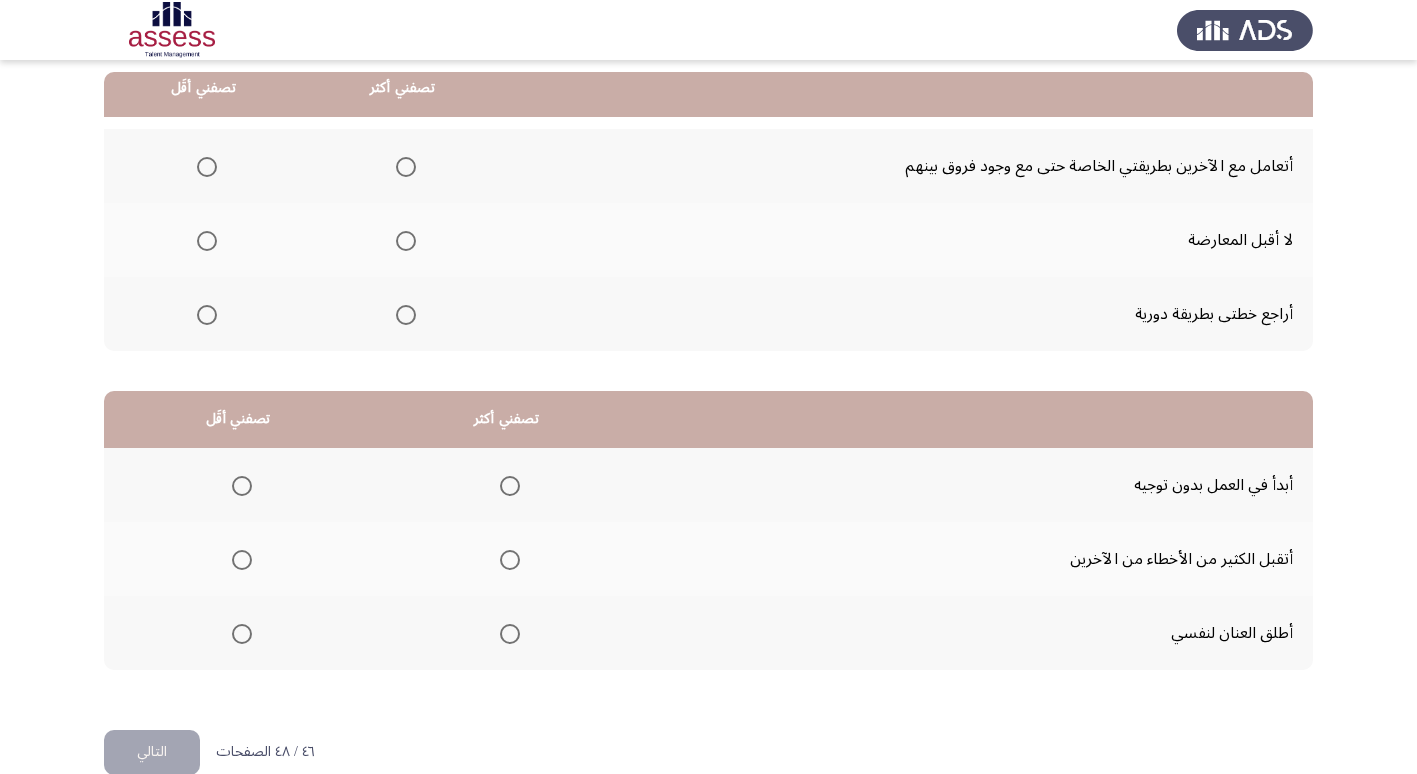 click at bounding box center [406, 315] 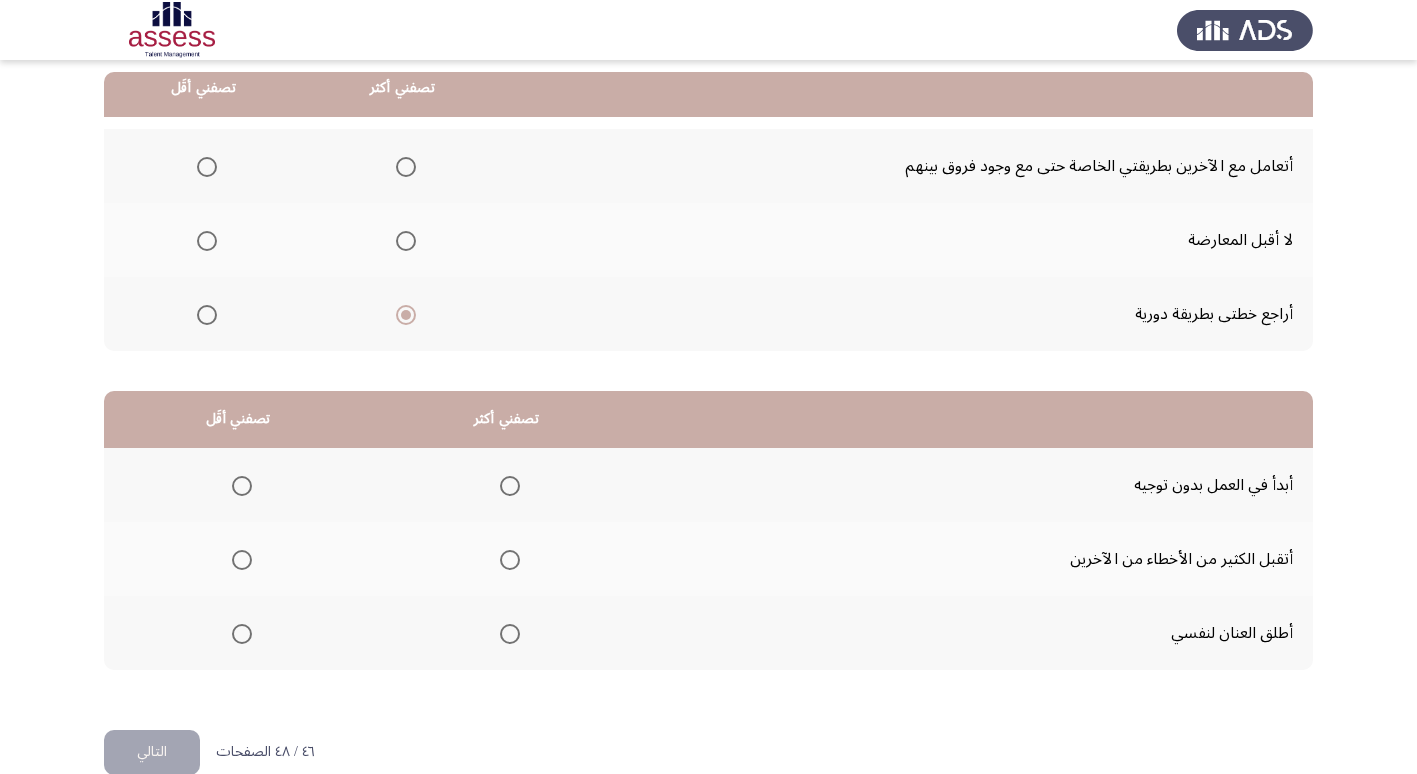 click at bounding box center [207, 167] 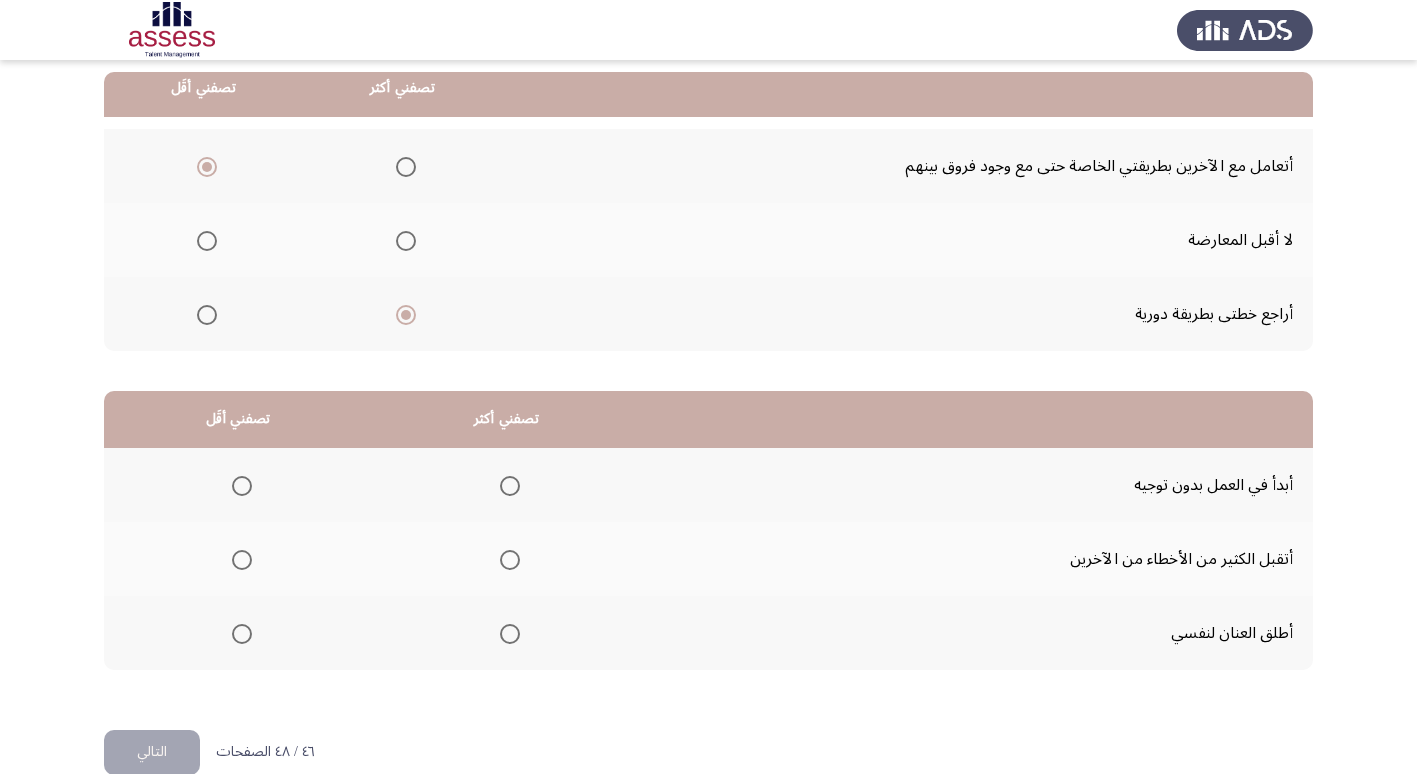 click 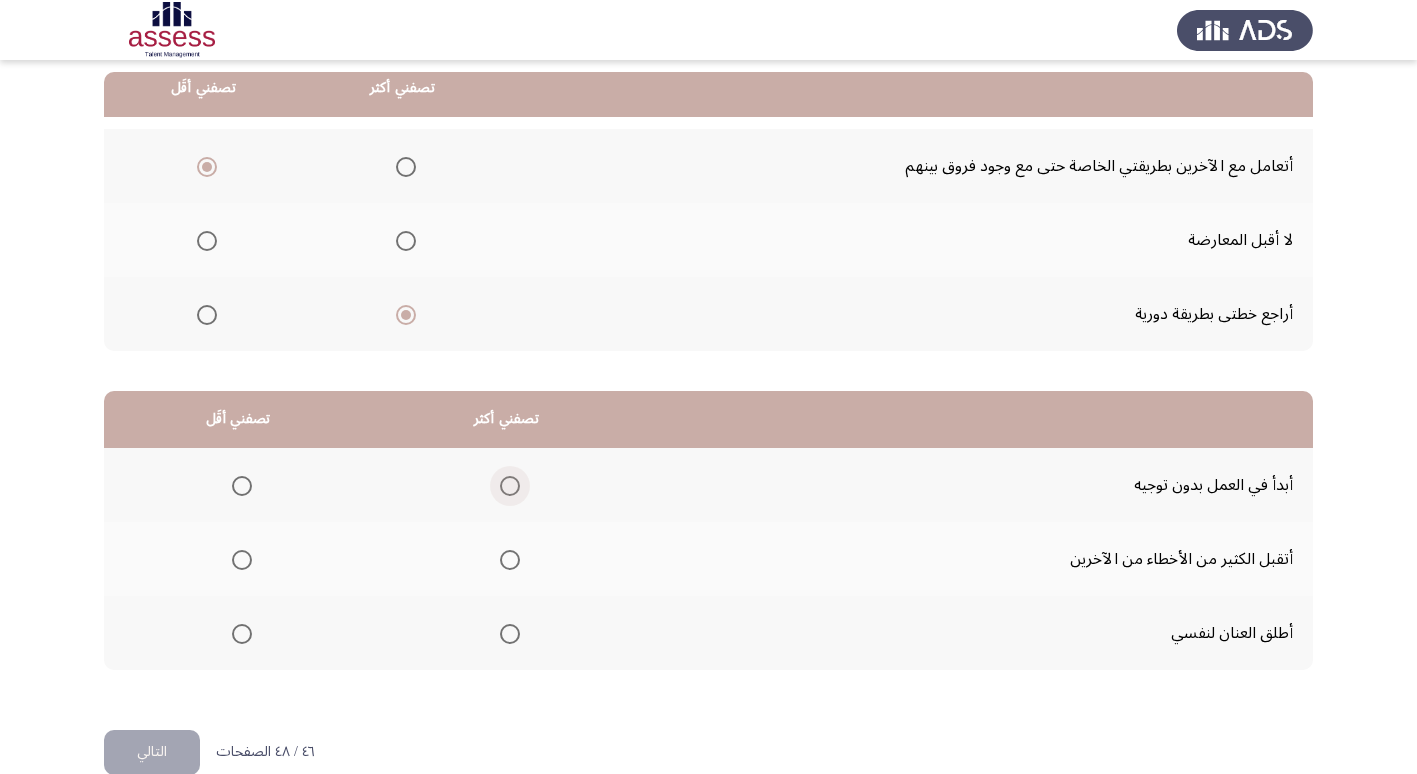 click at bounding box center (510, 486) 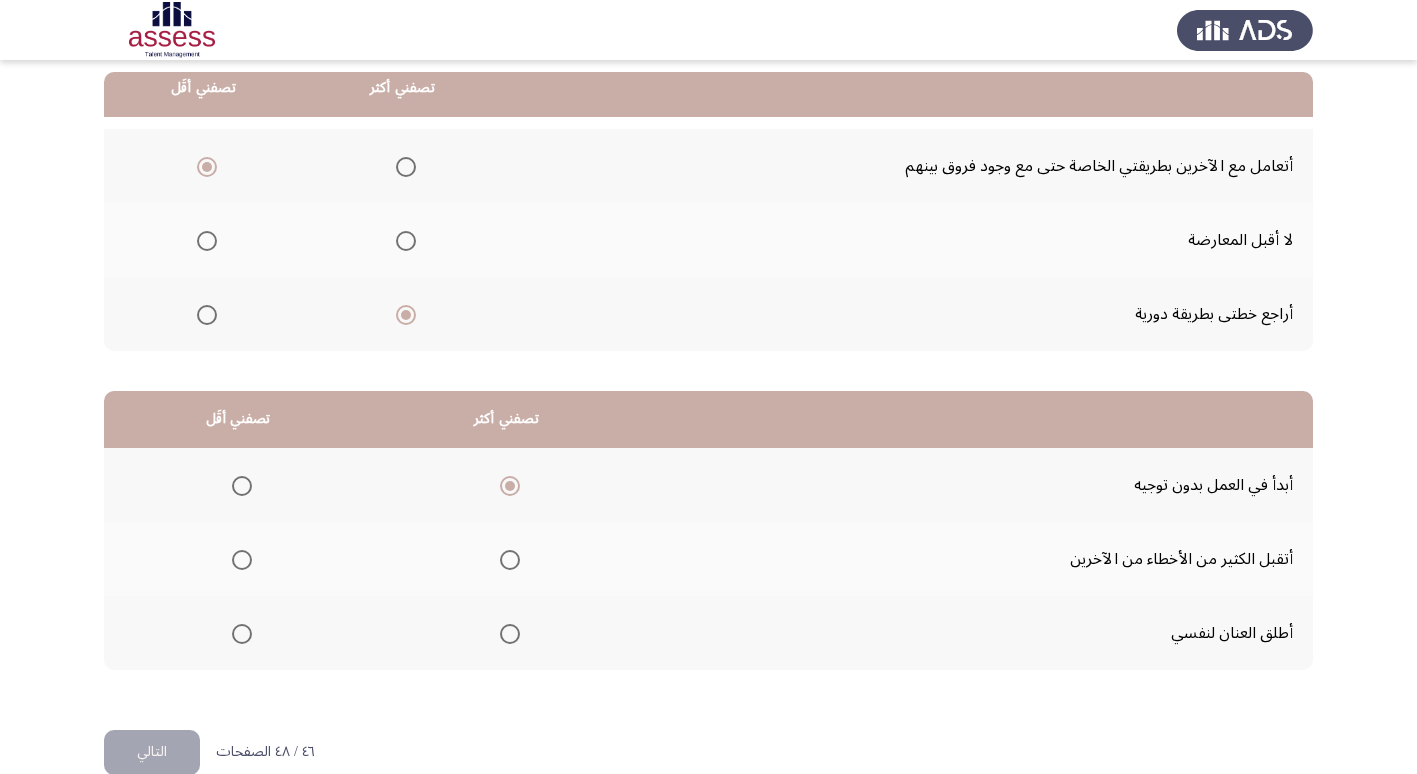 click at bounding box center (242, 560) 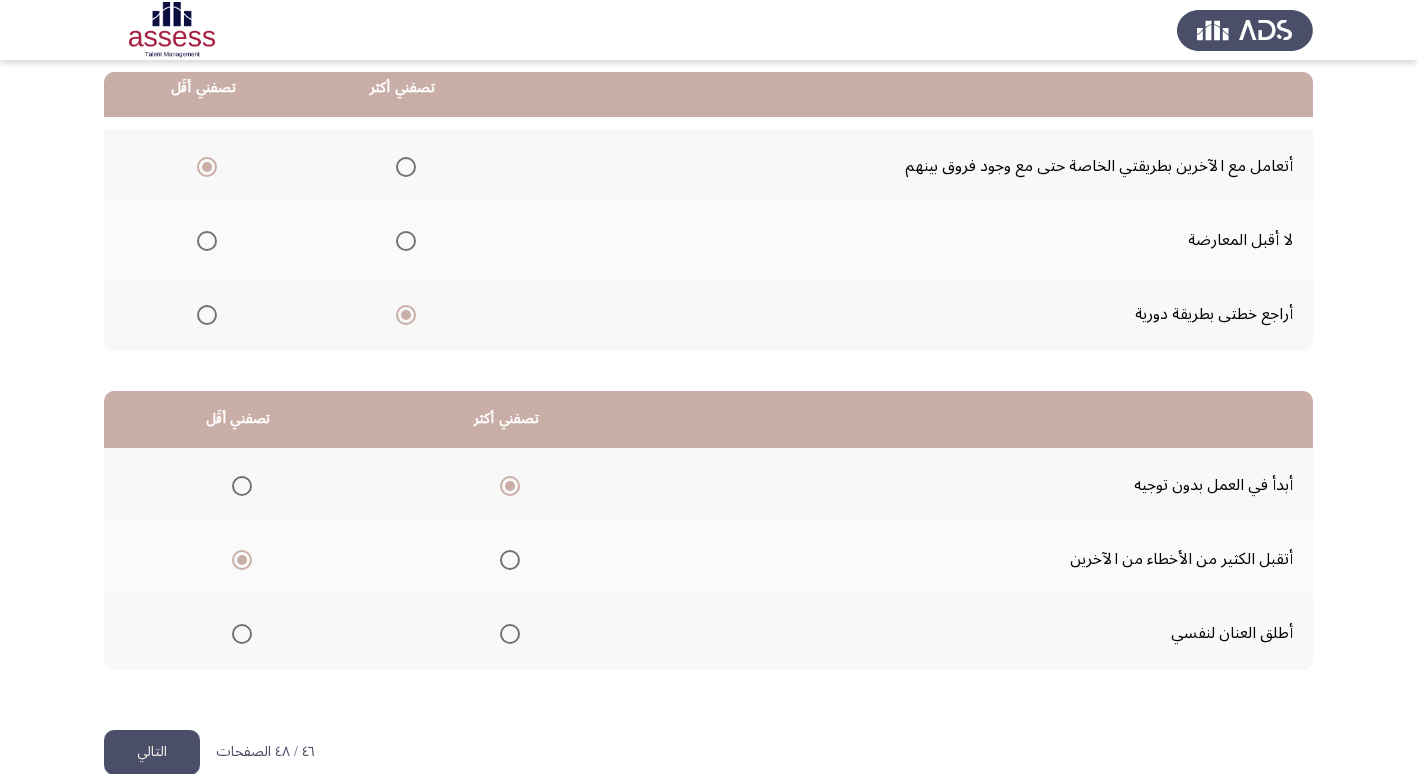 click on "التالي" 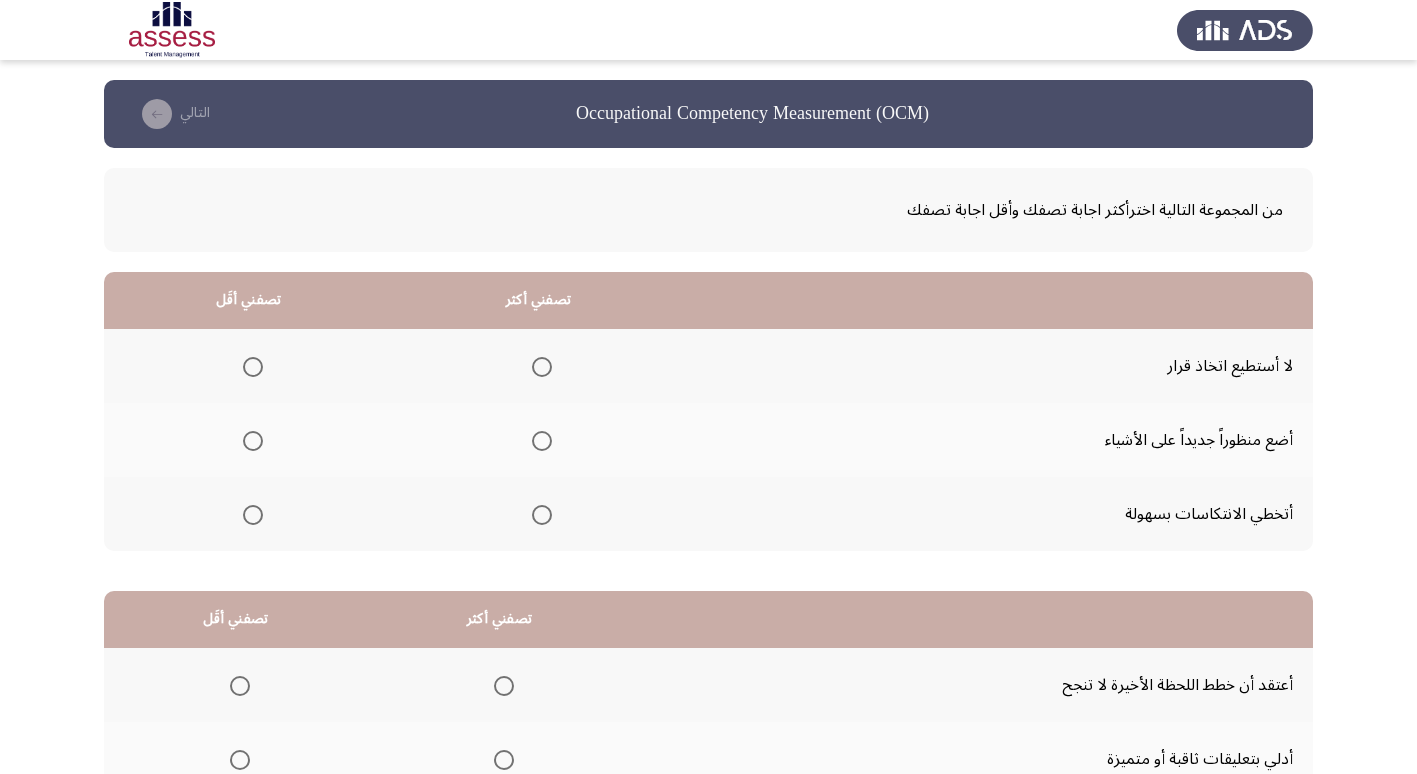 click at bounding box center [542, 515] 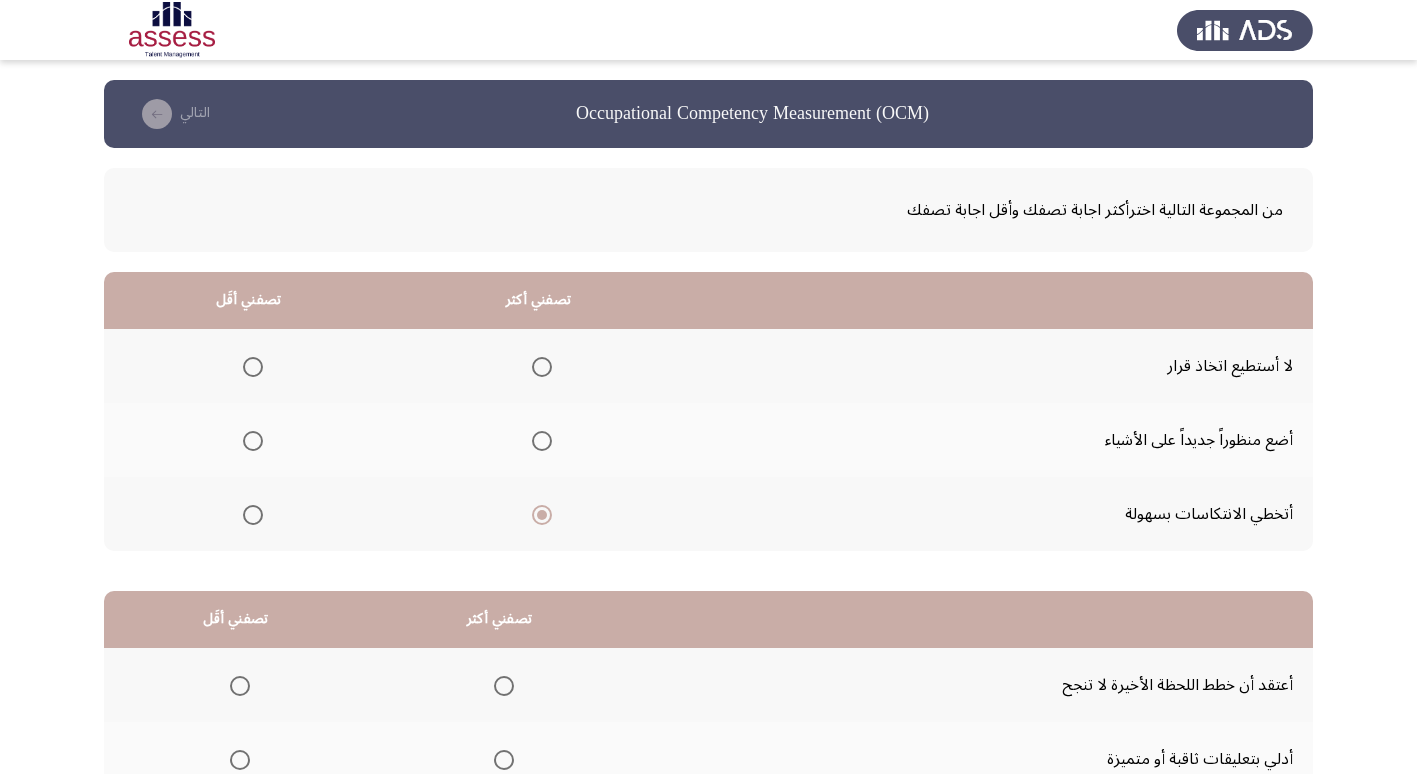 click at bounding box center (253, 367) 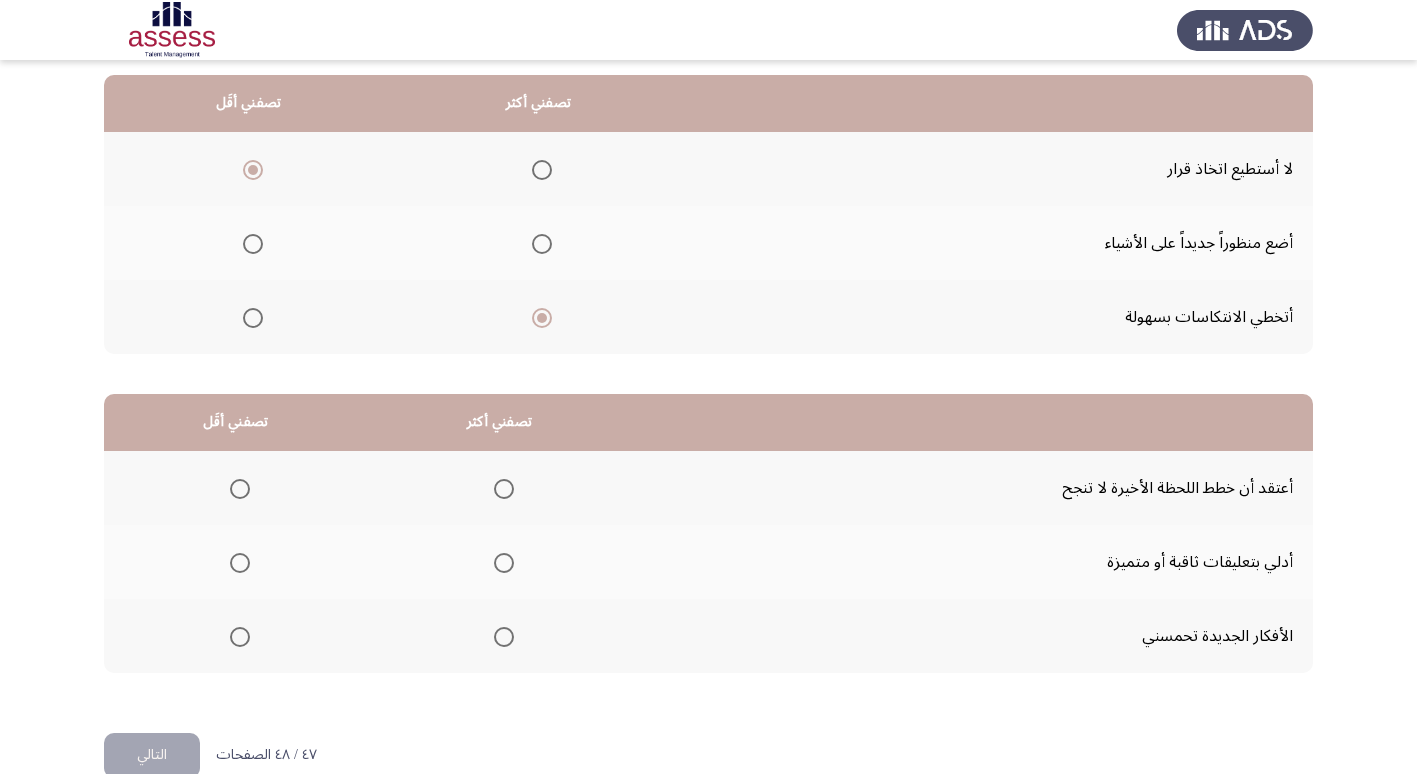 scroll, scrollTop: 200, scrollLeft: 0, axis: vertical 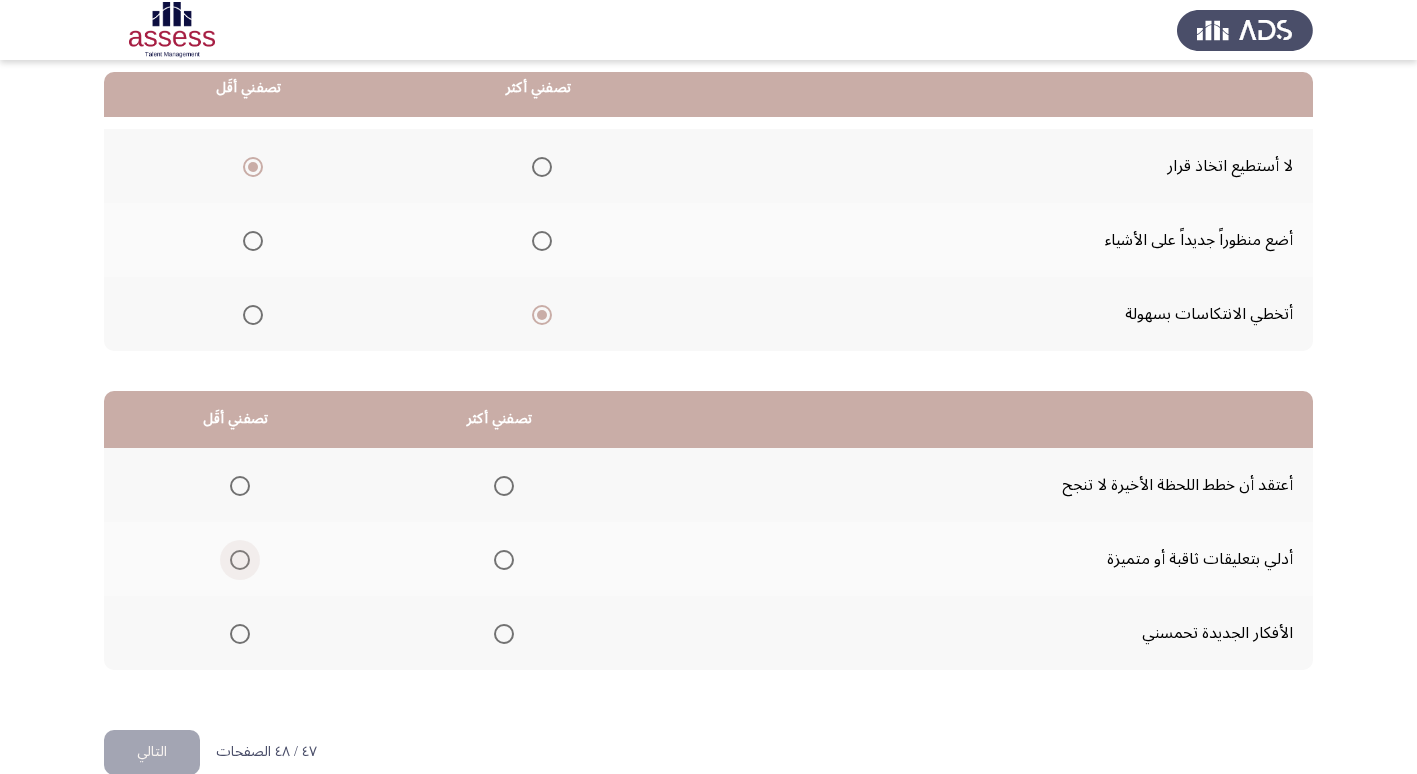 click at bounding box center [240, 560] 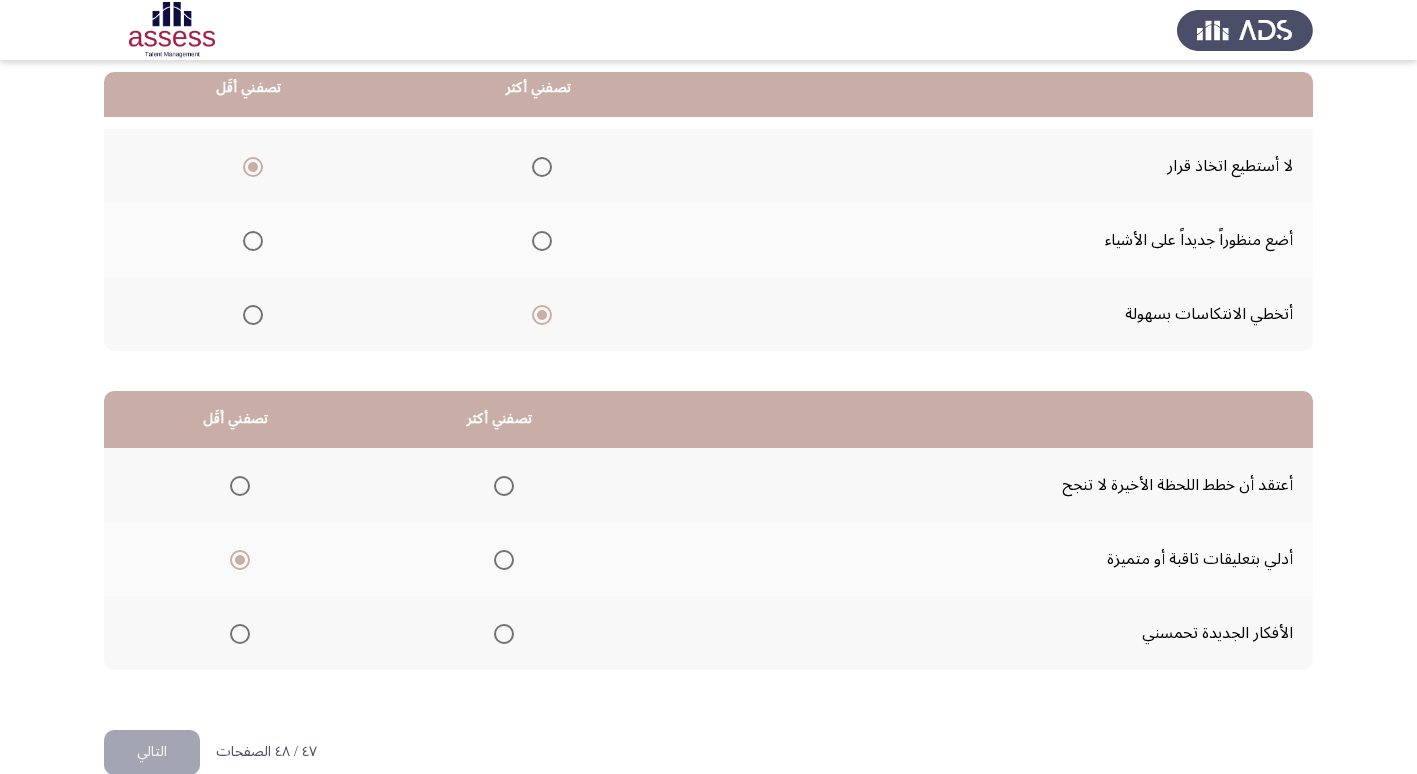 click at bounding box center [240, 486] 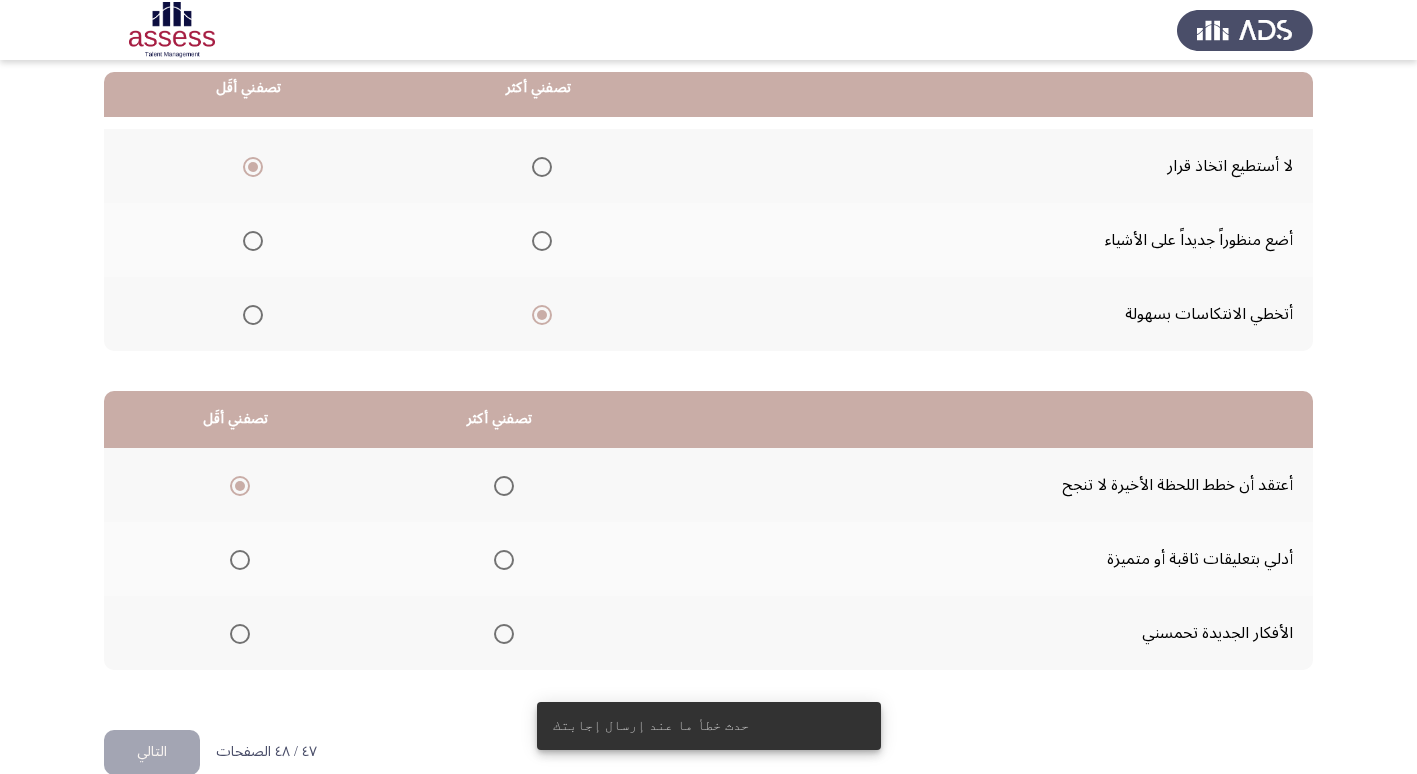 click at bounding box center [240, 486] 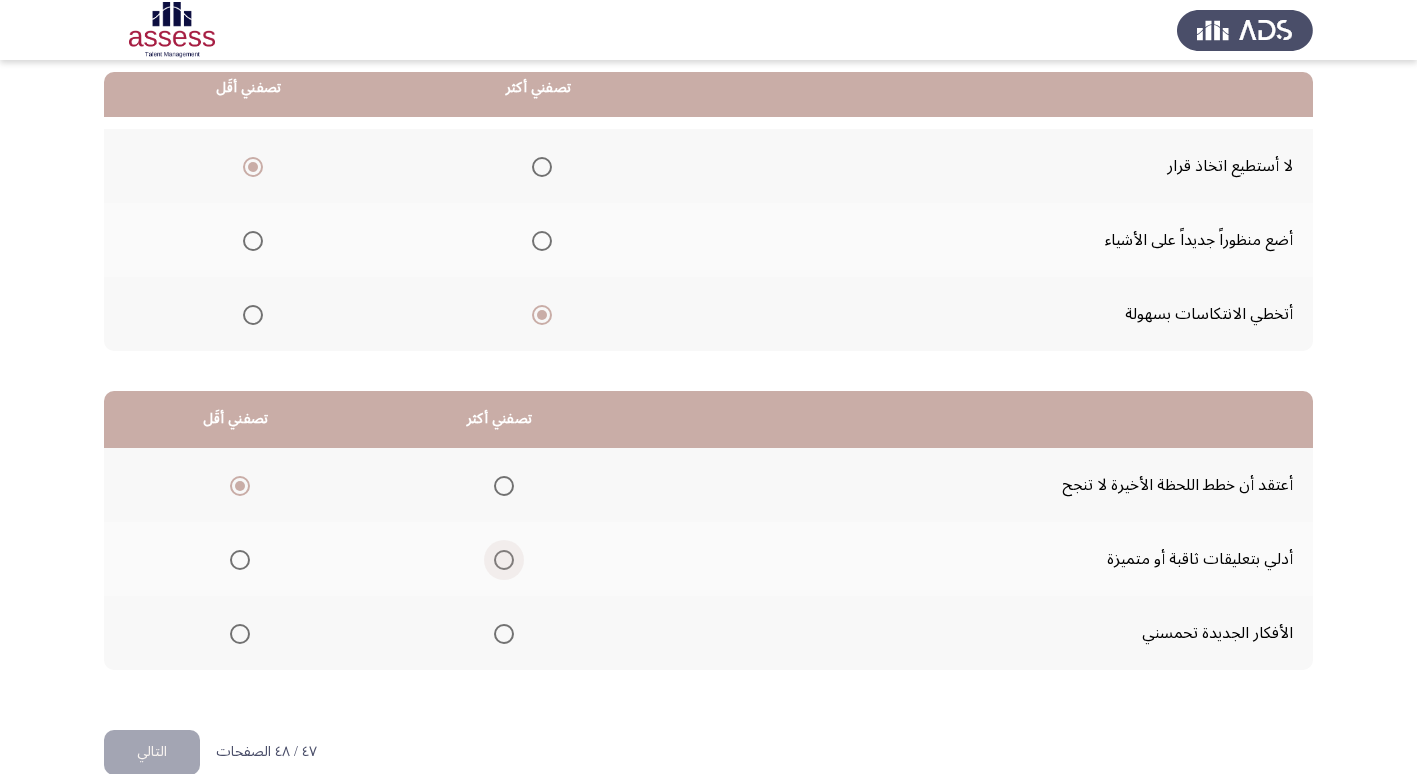 click at bounding box center [504, 560] 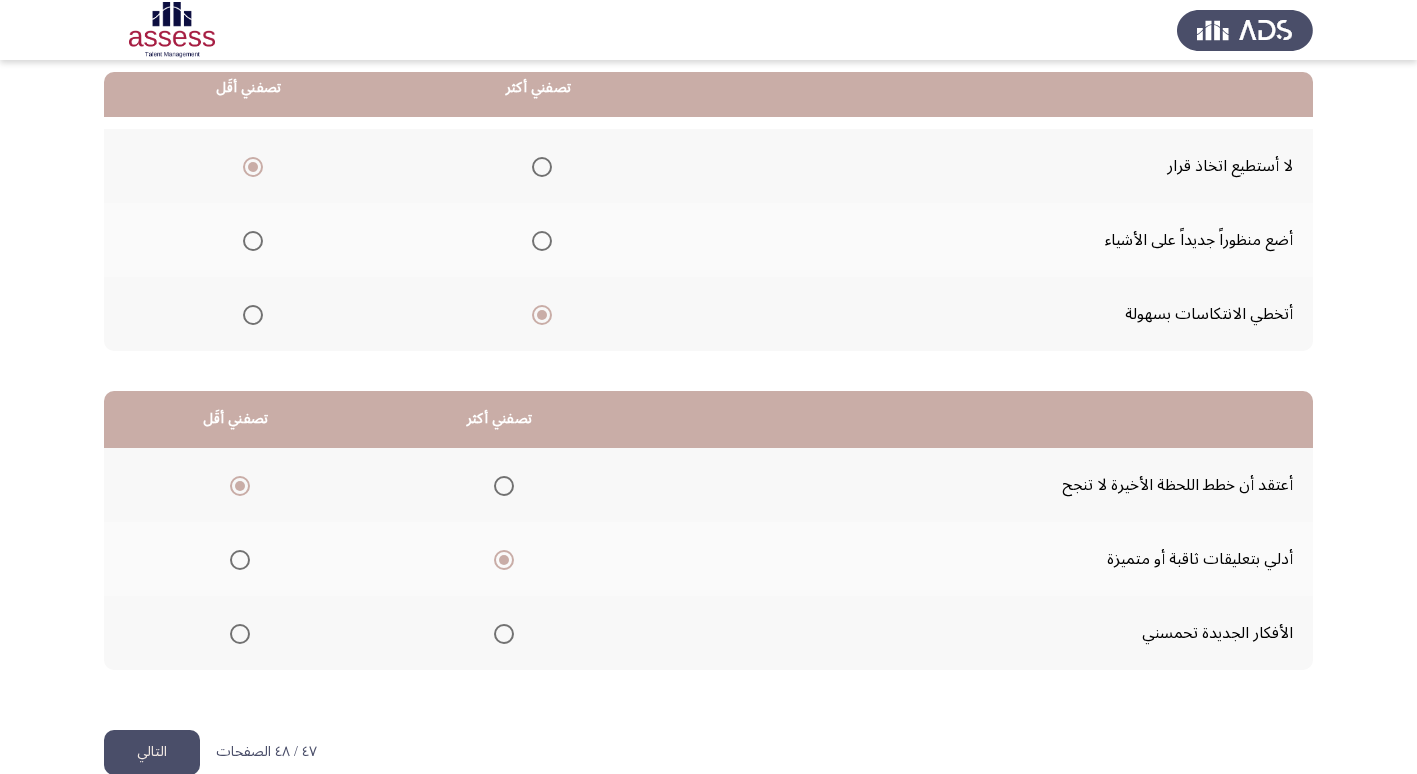 click on "التالي" 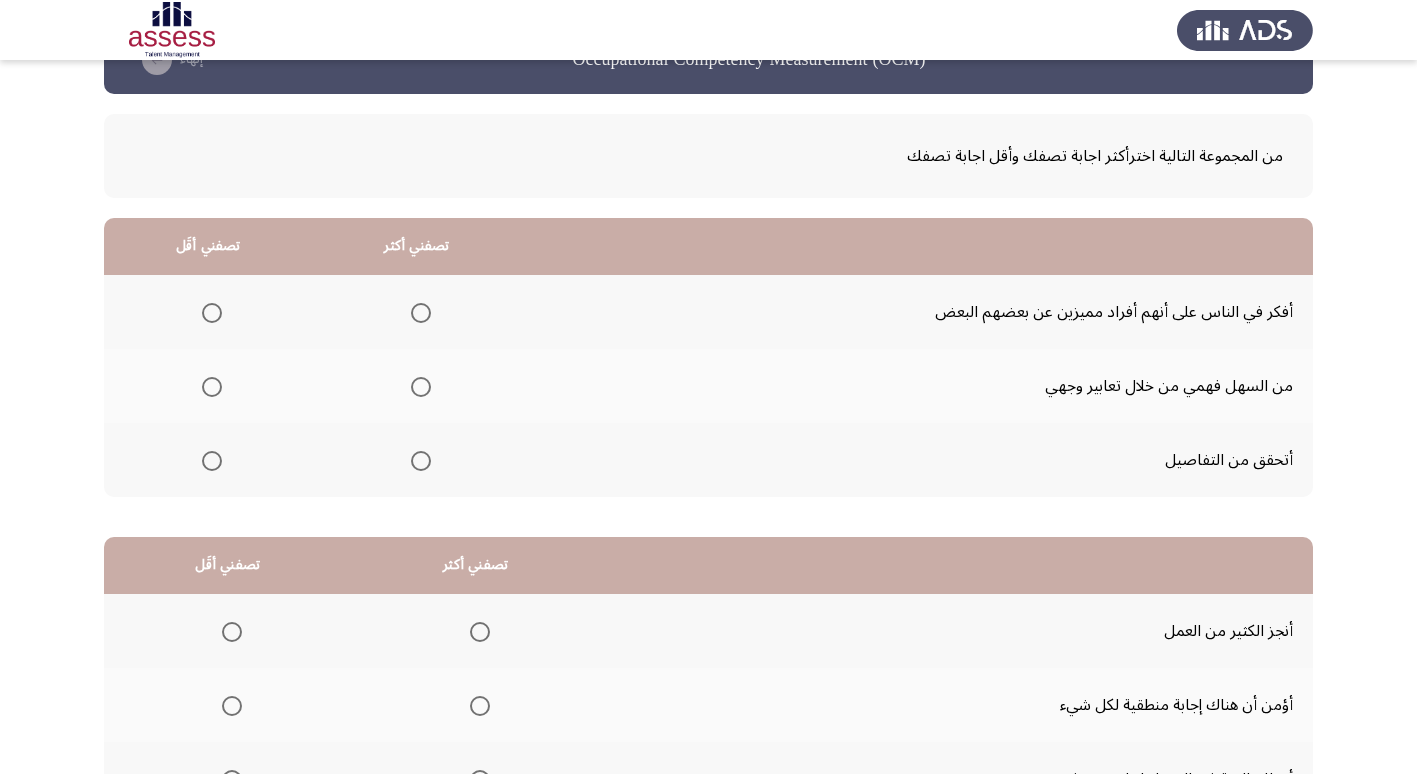 scroll, scrollTop: 36, scrollLeft: 0, axis: vertical 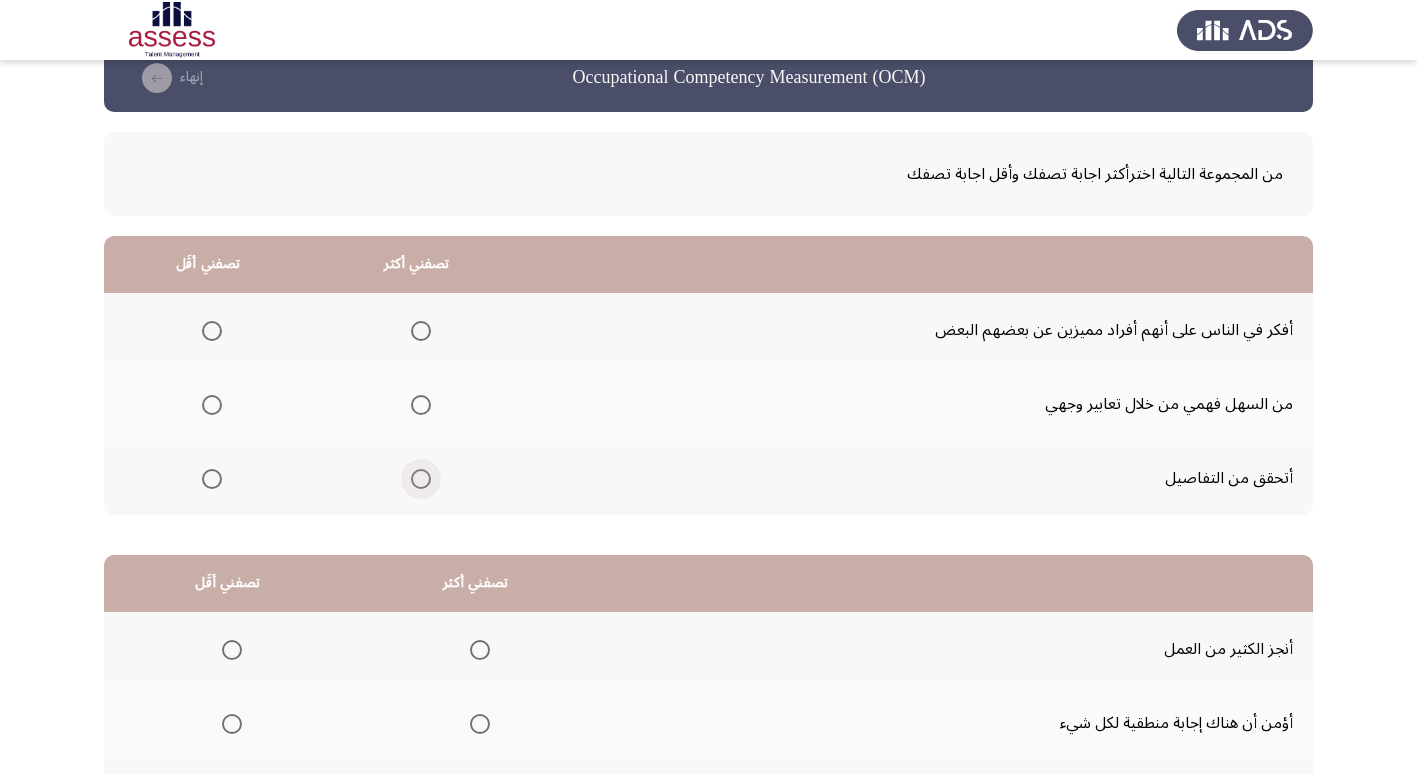 click at bounding box center (421, 479) 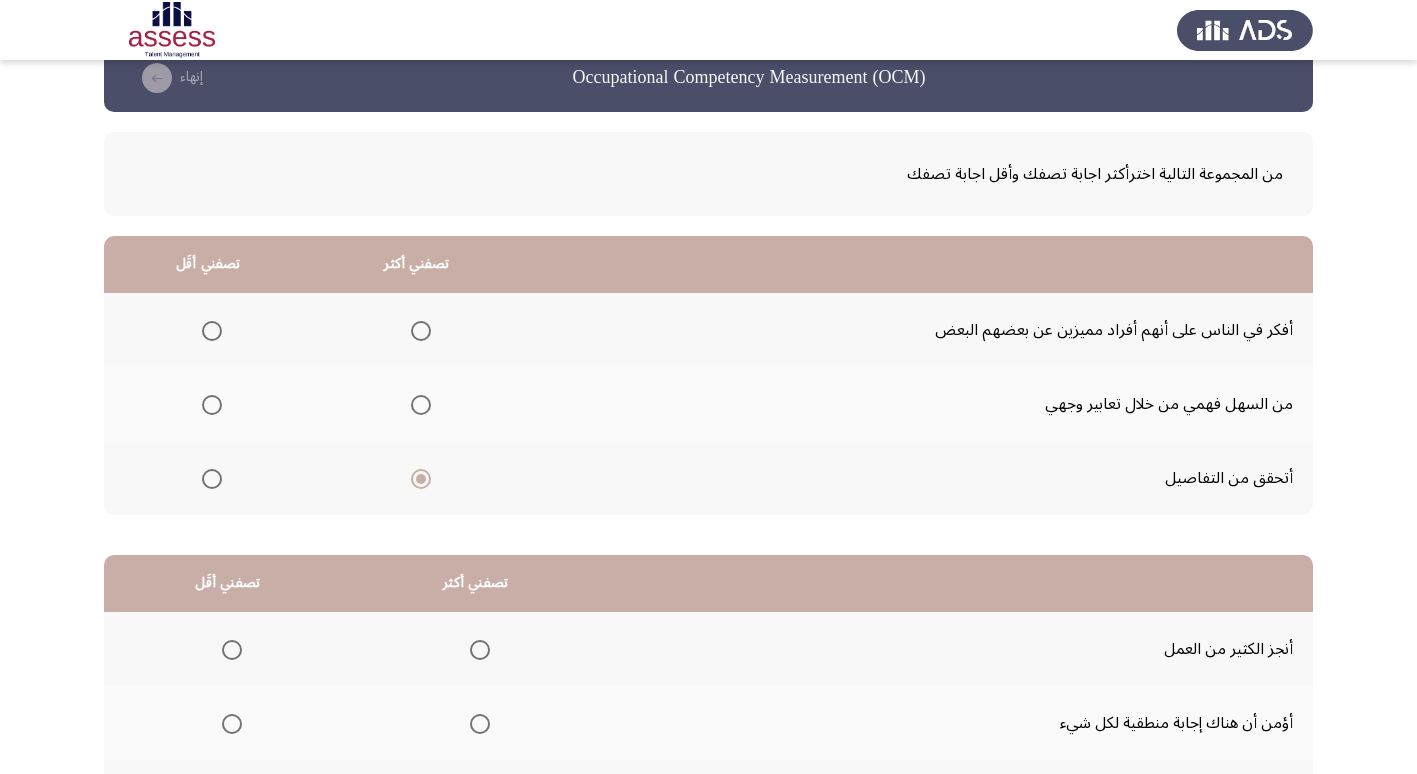 click at bounding box center (212, 405) 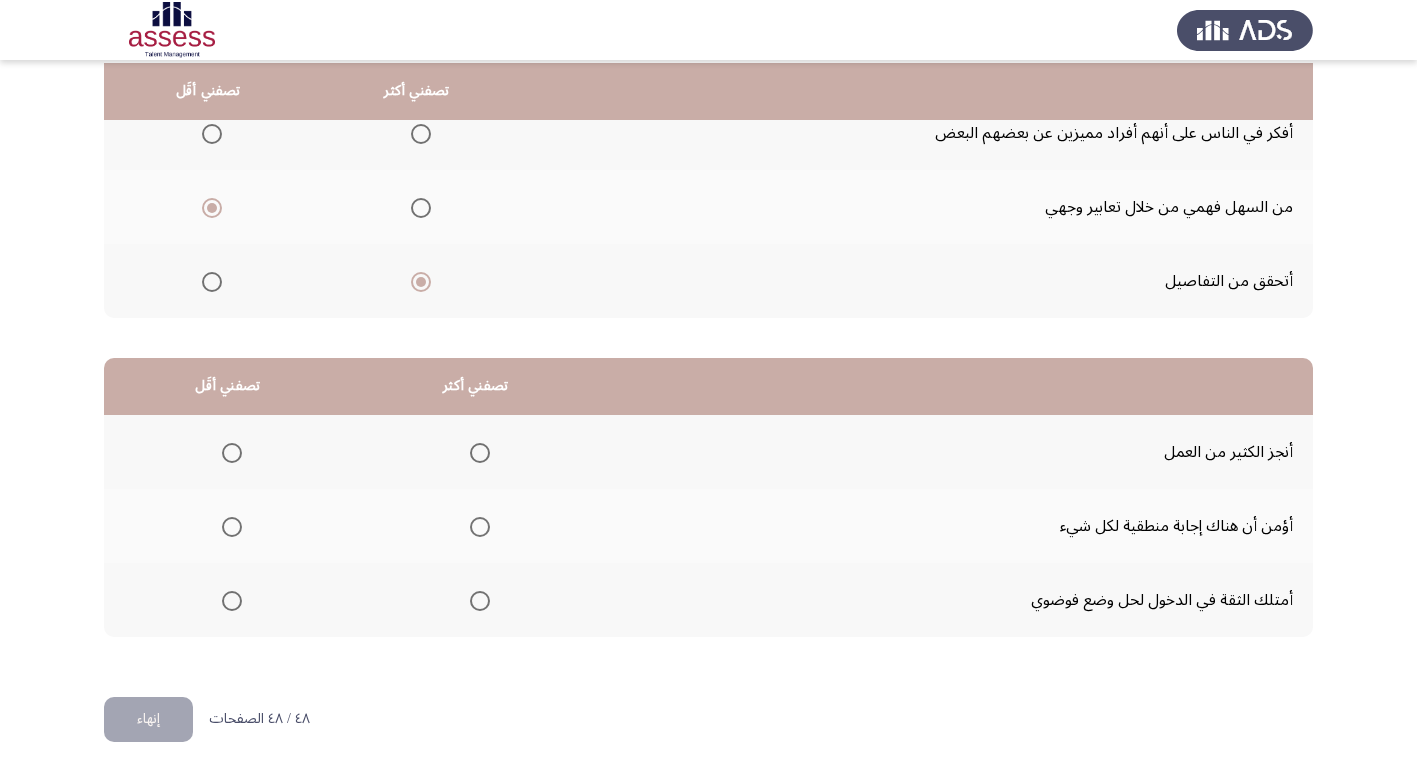 scroll, scrollTop: 236, scrollLeft: 0, axis: vertical 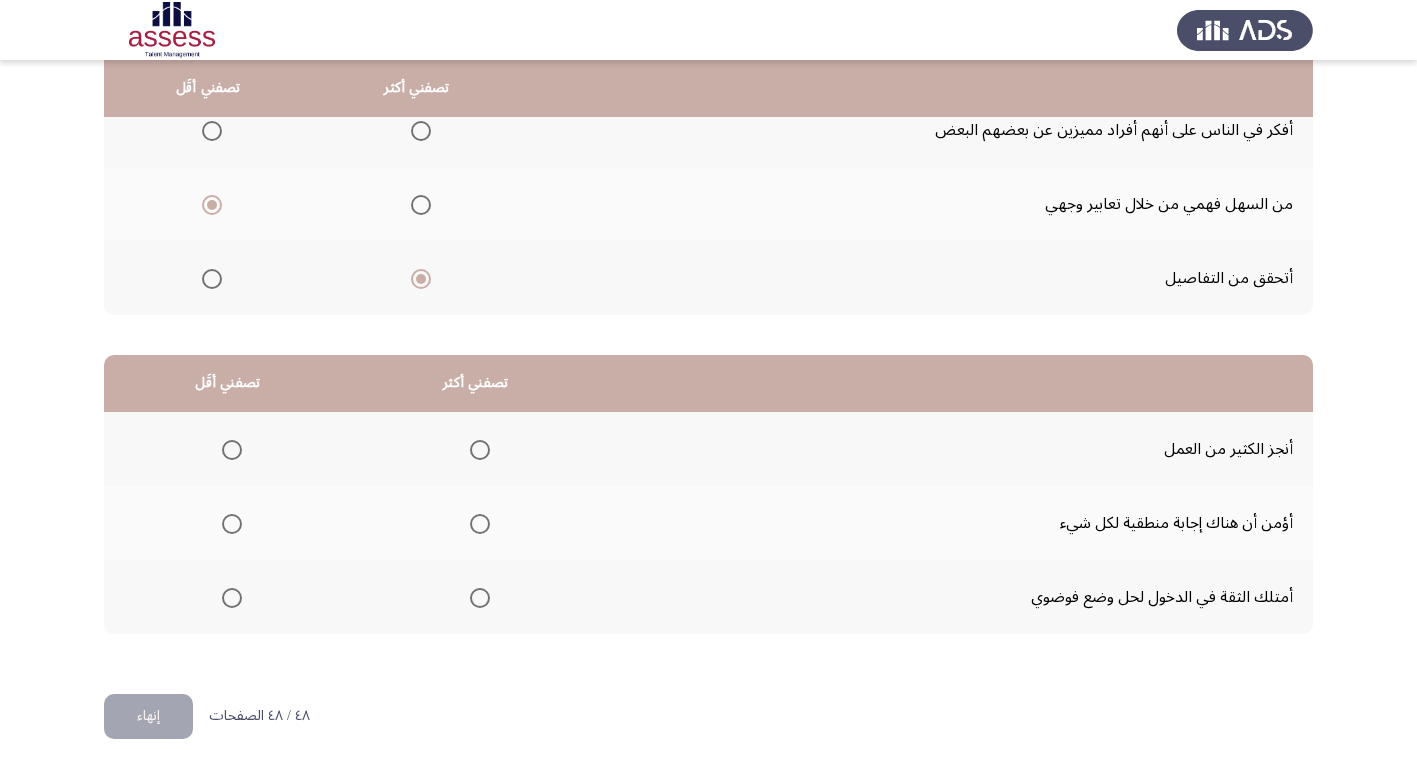 click 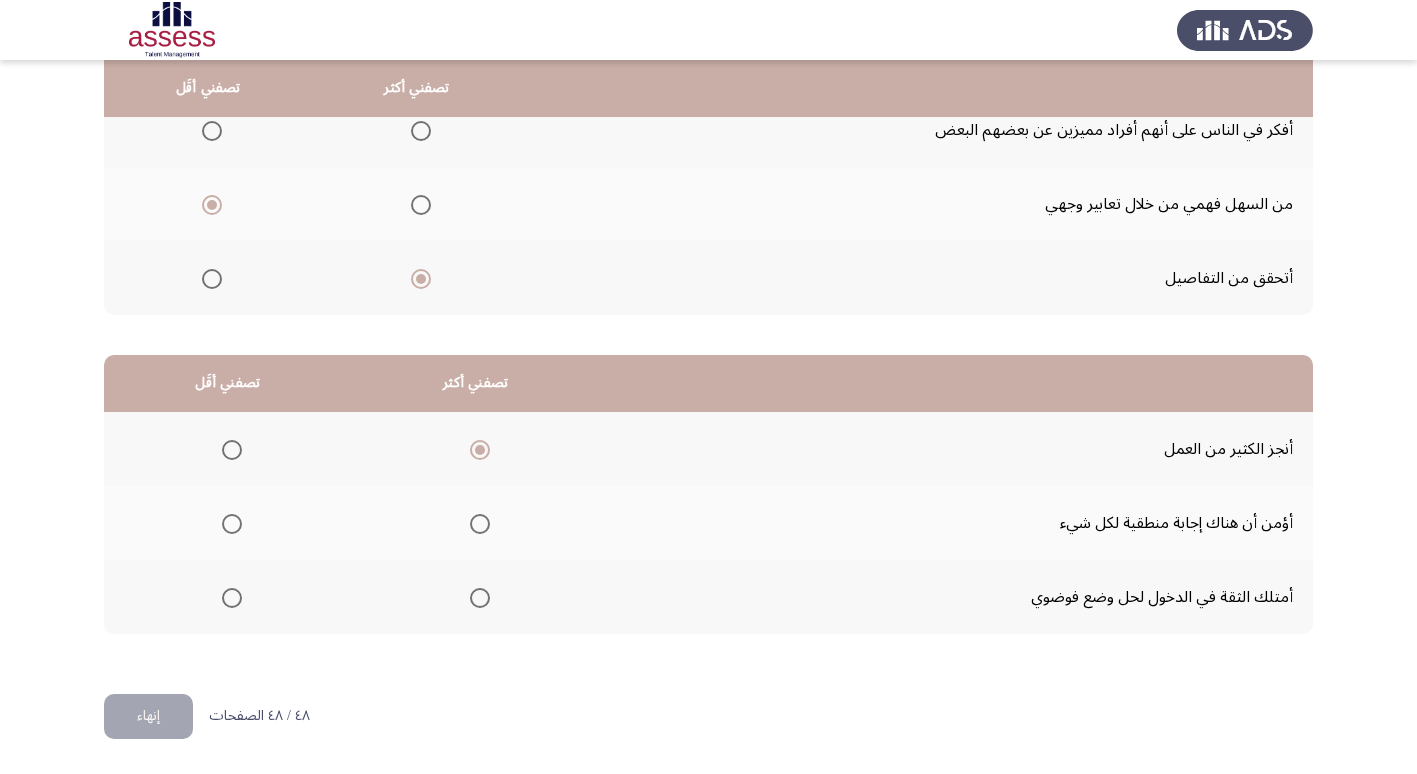 click at bounding box center (232, 524) 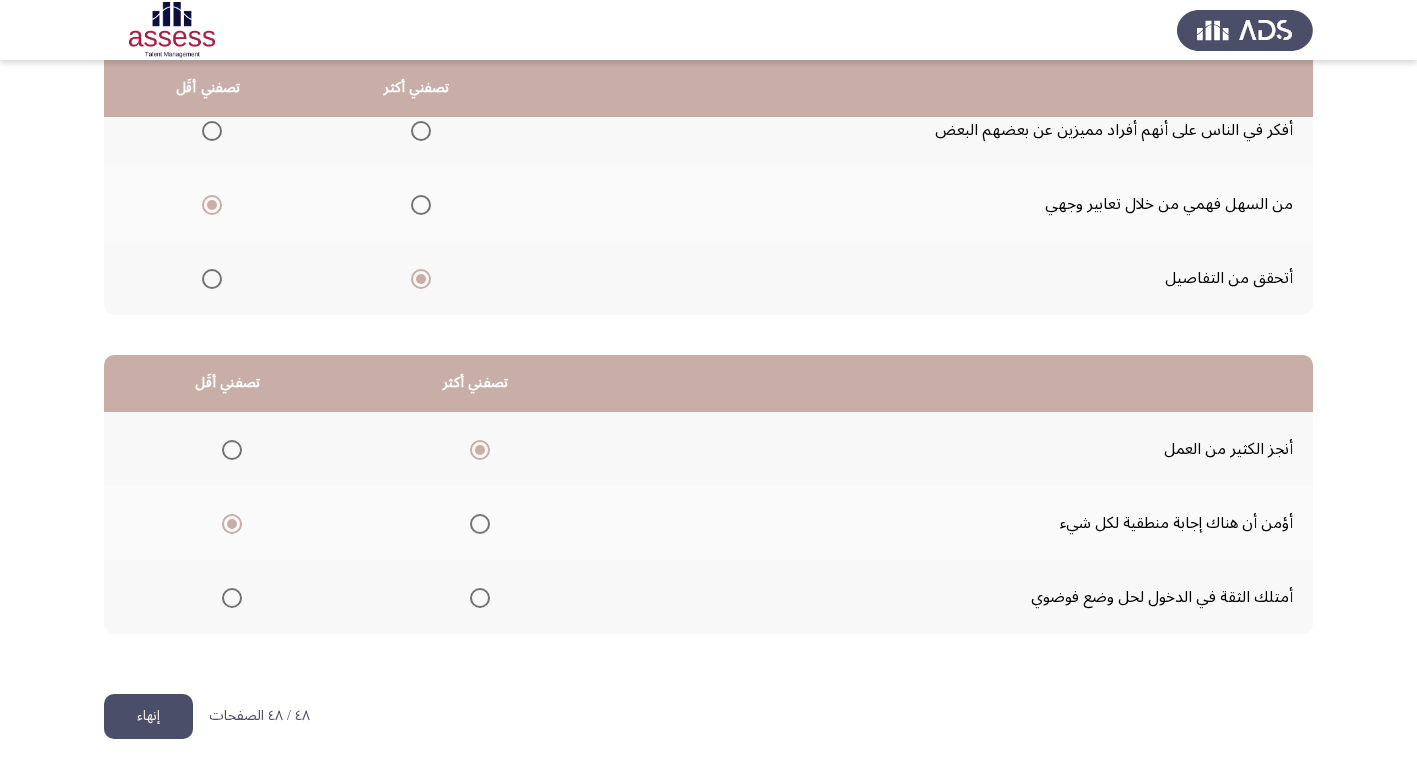 click on "إنهاء" 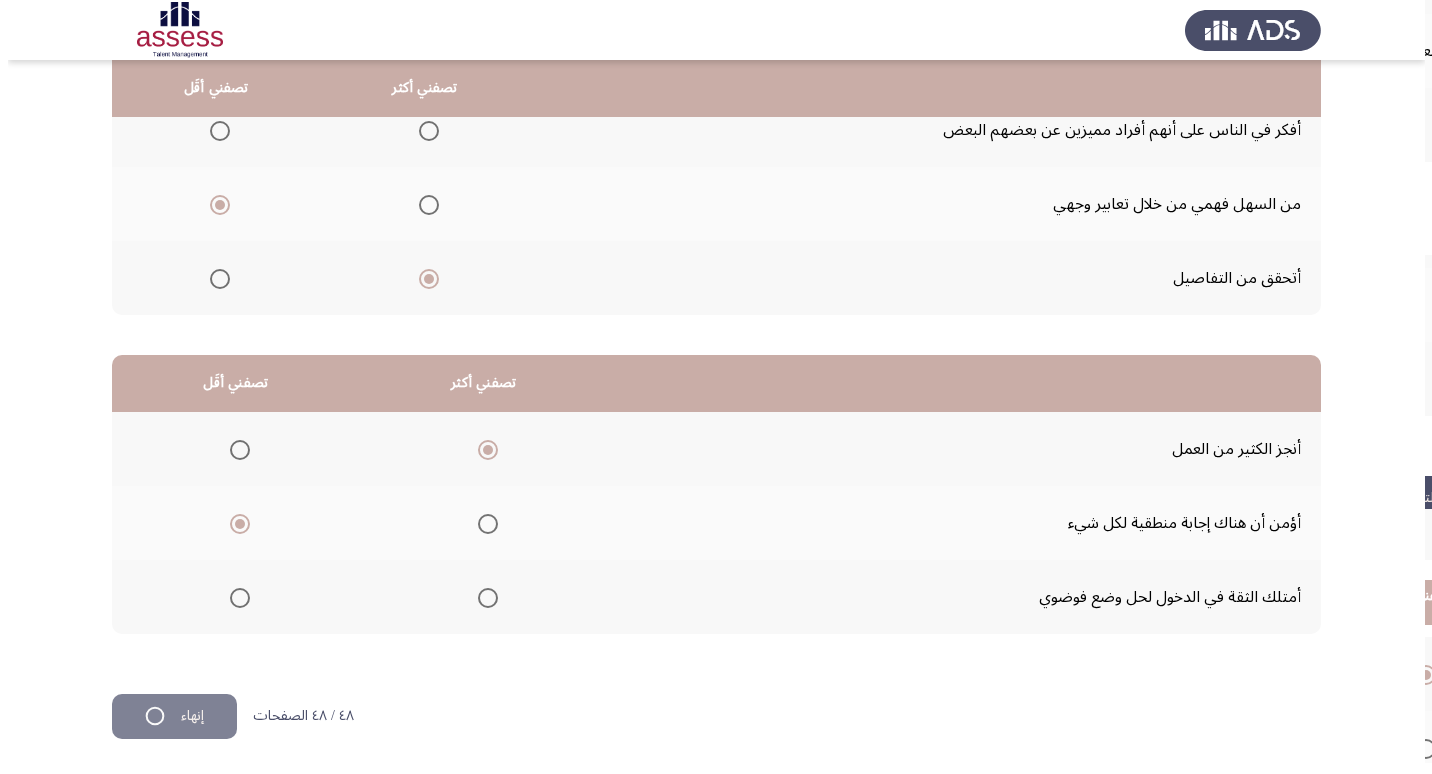 scroll, scrollTop: 0, scrollLeft: 0, axis: both 